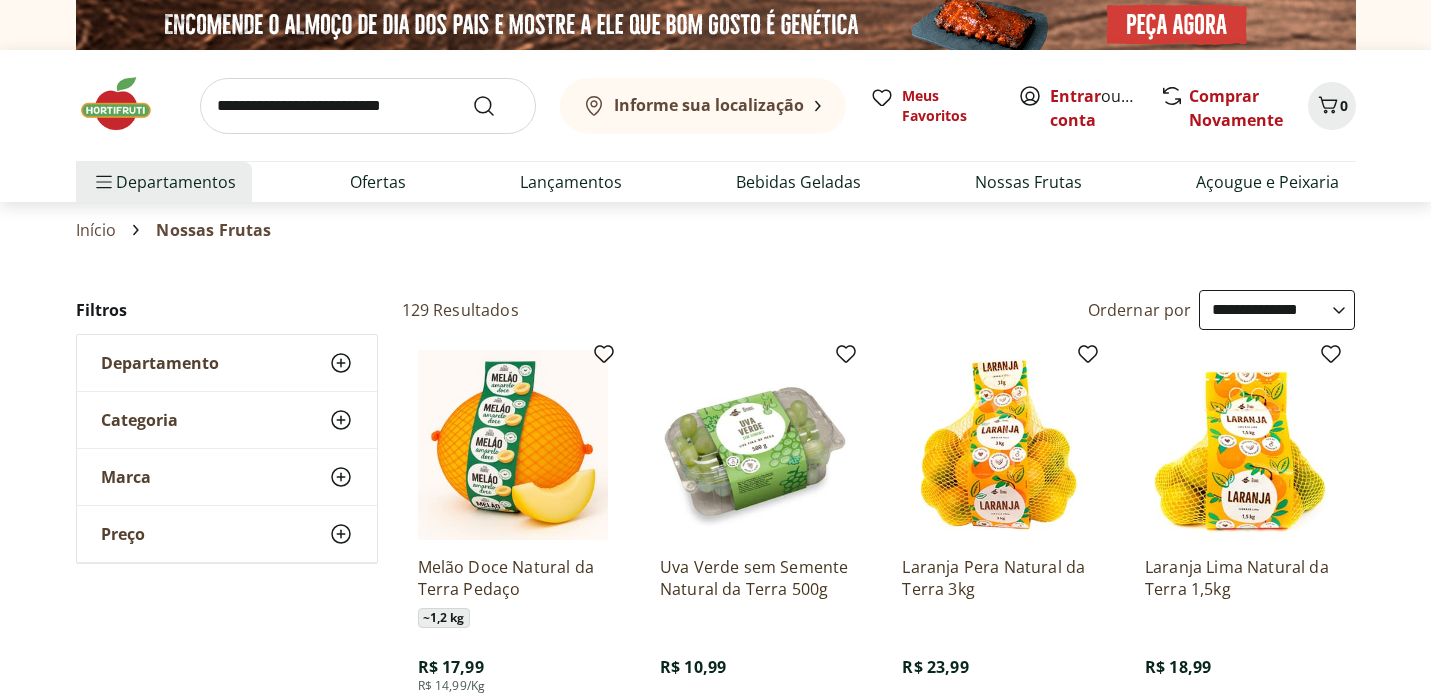 select on "**********" 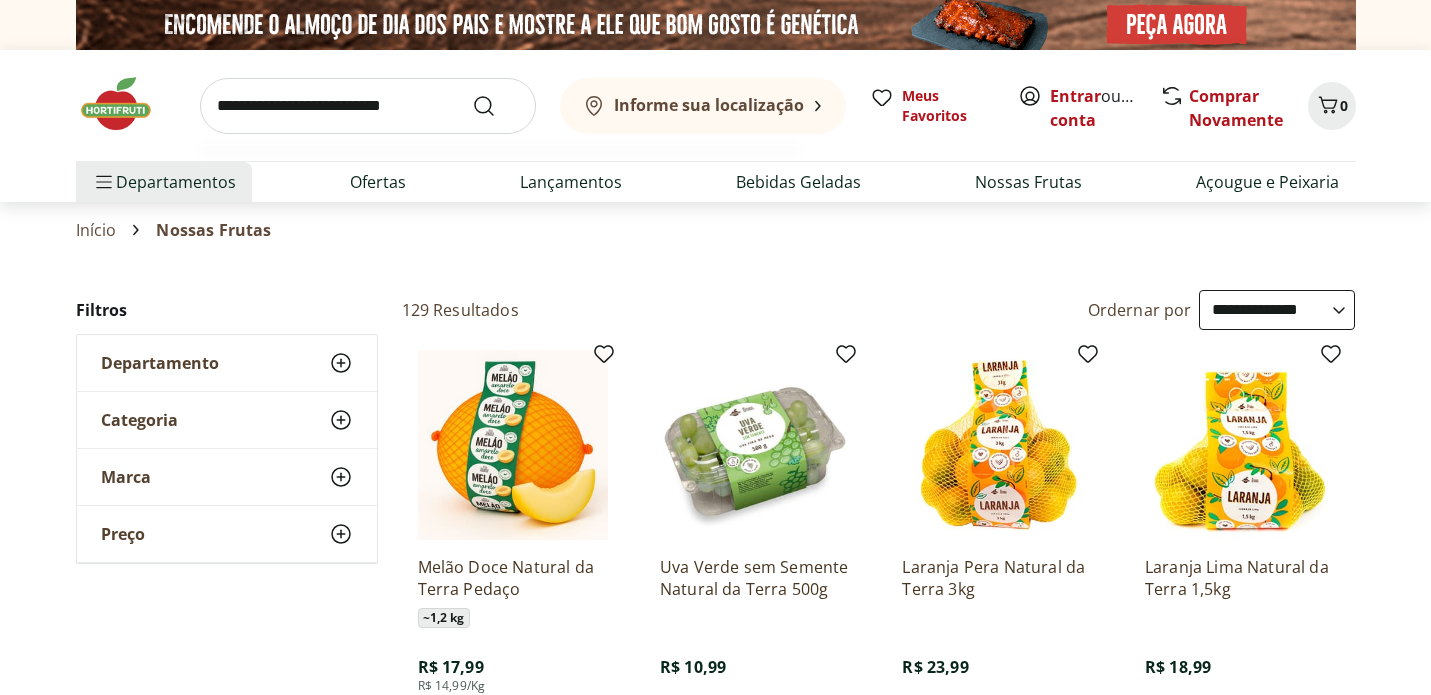click at bounding box center (368, 106) 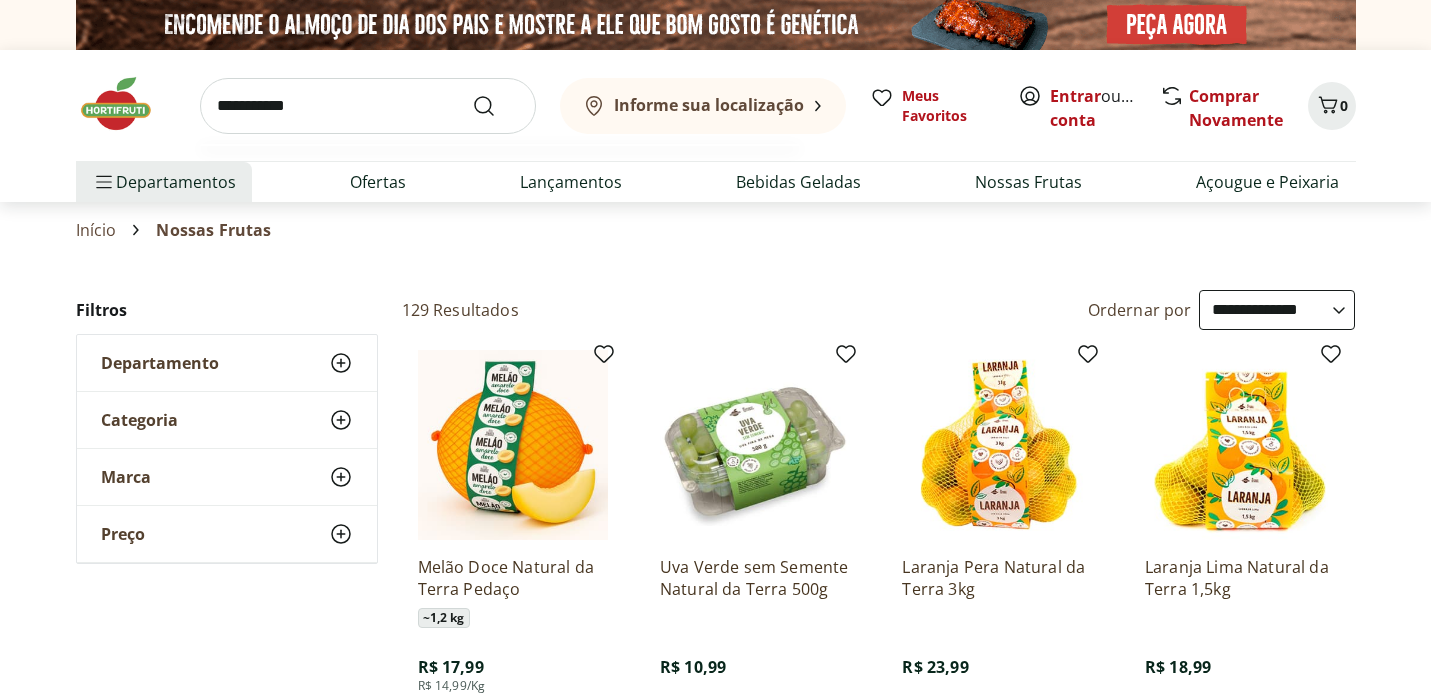 type on "**********" 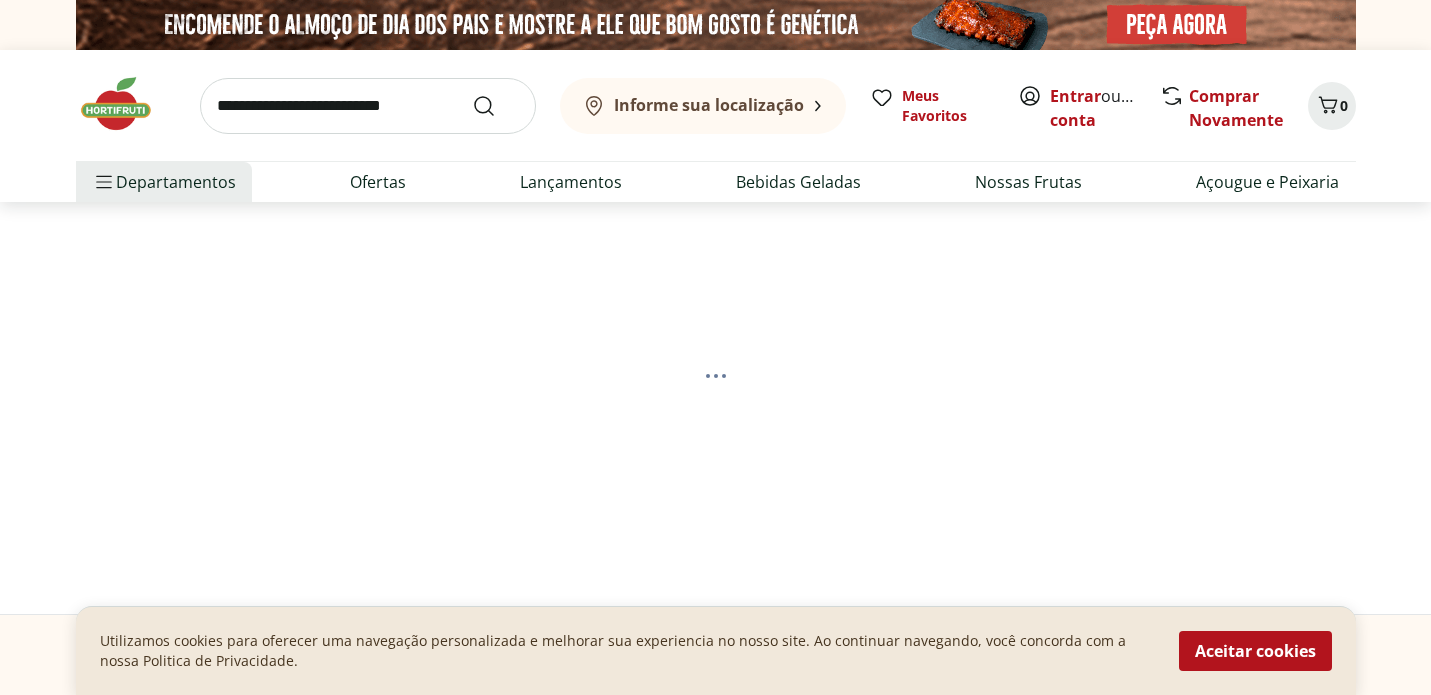 select on "**********" 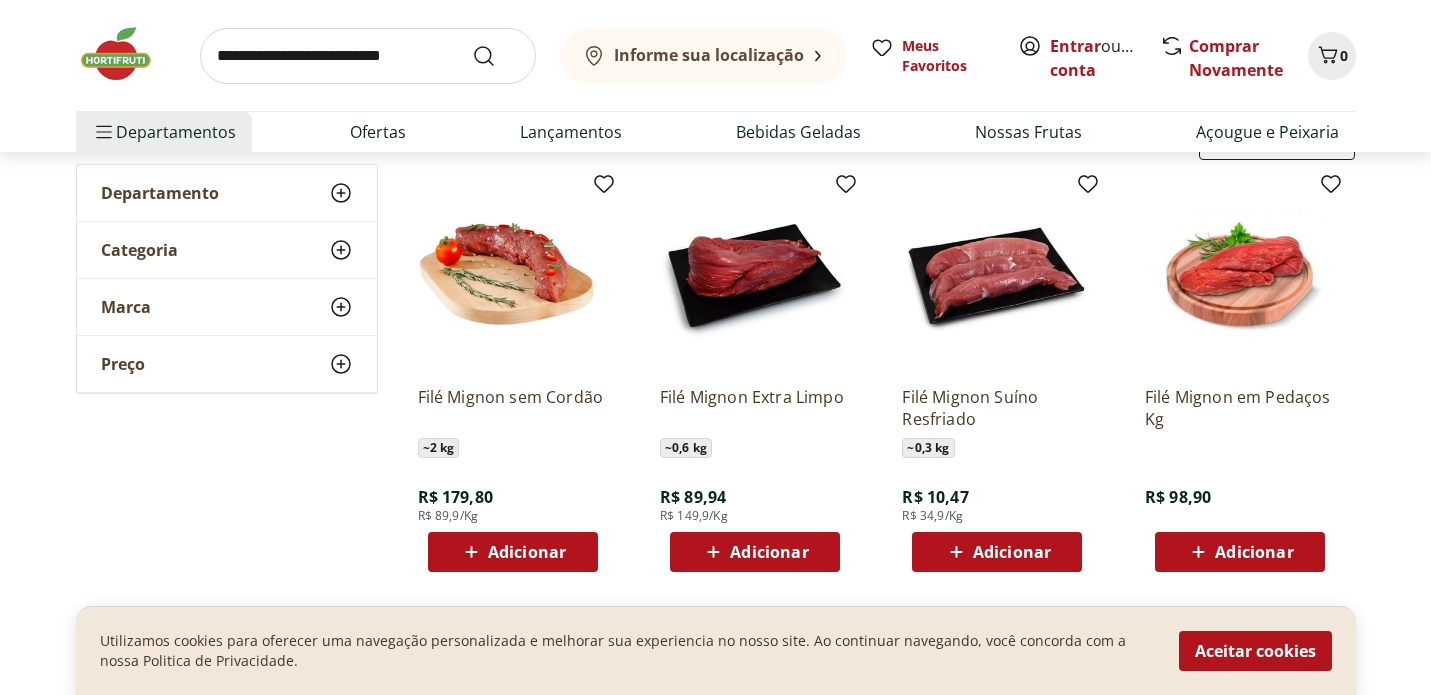 scroll, scrollTop: 248, scrollLeft: 0, axis: vertical 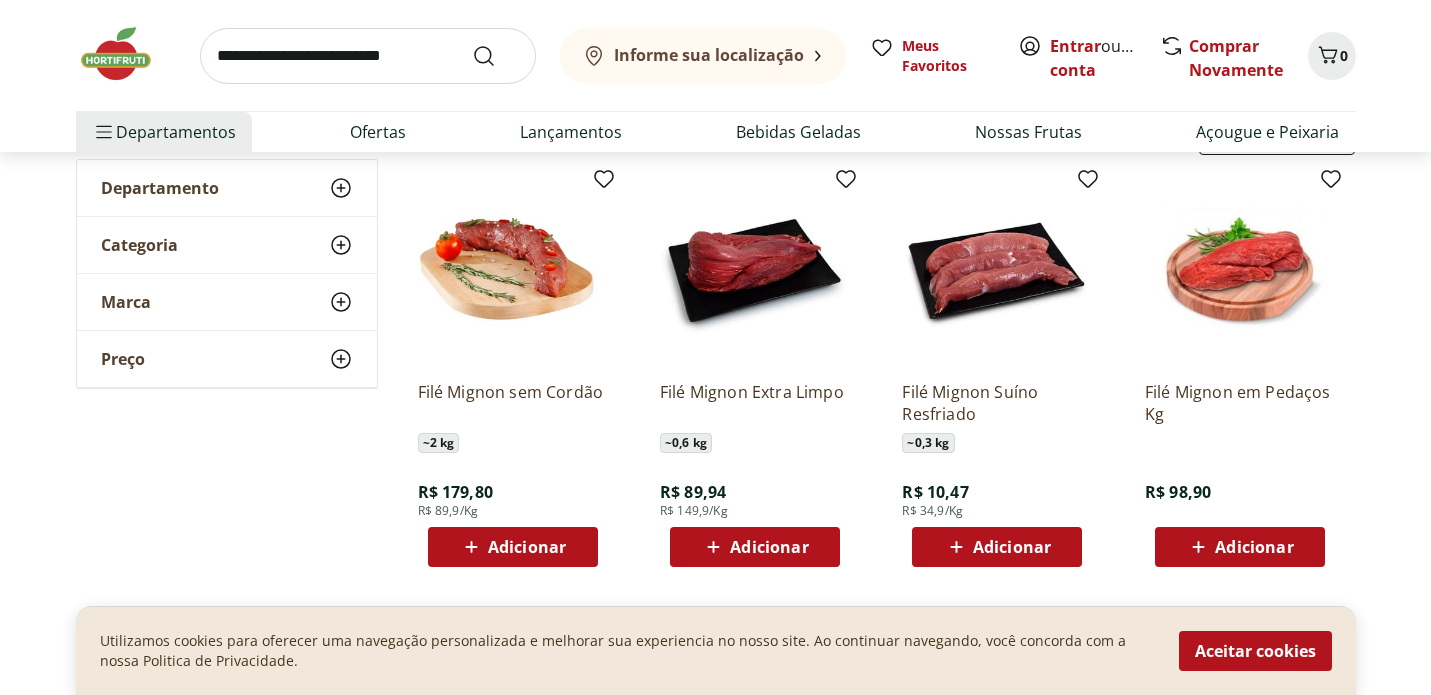 click on "Adicionar" at bounding box center [513, 547] 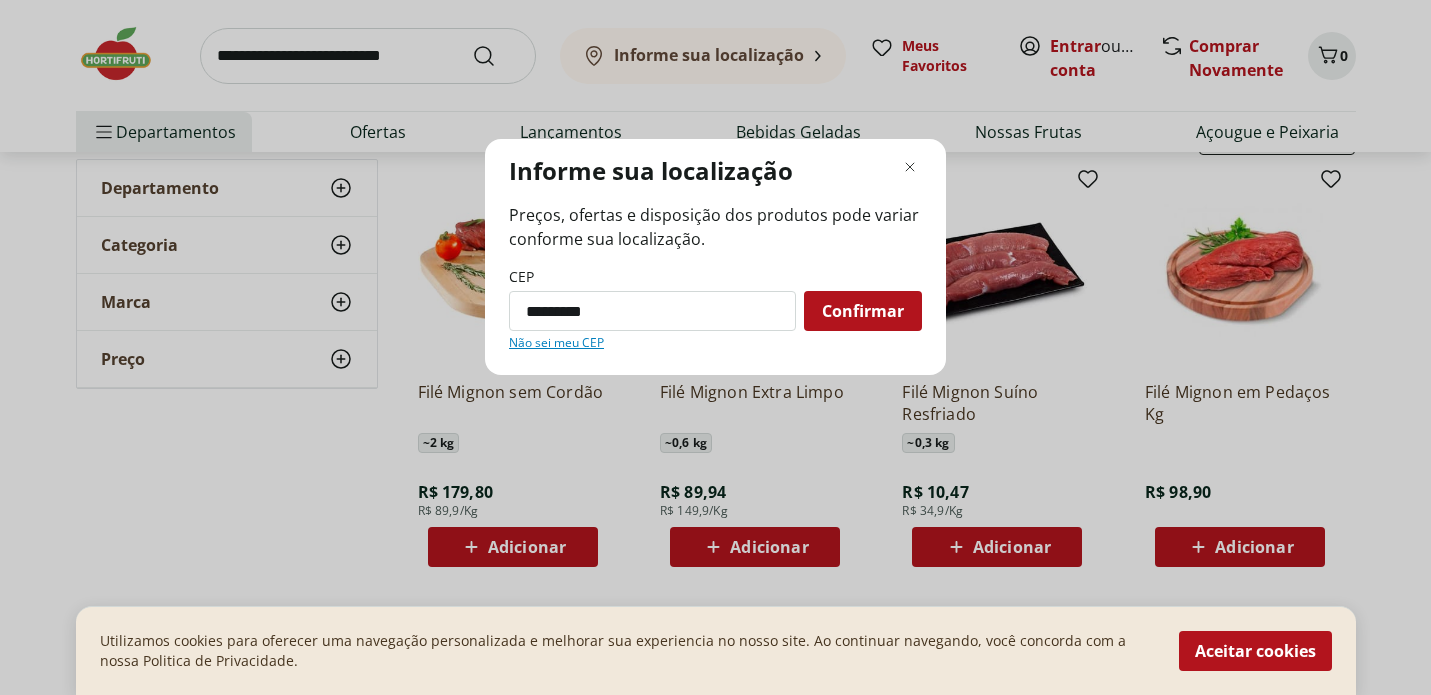 type on "*********" 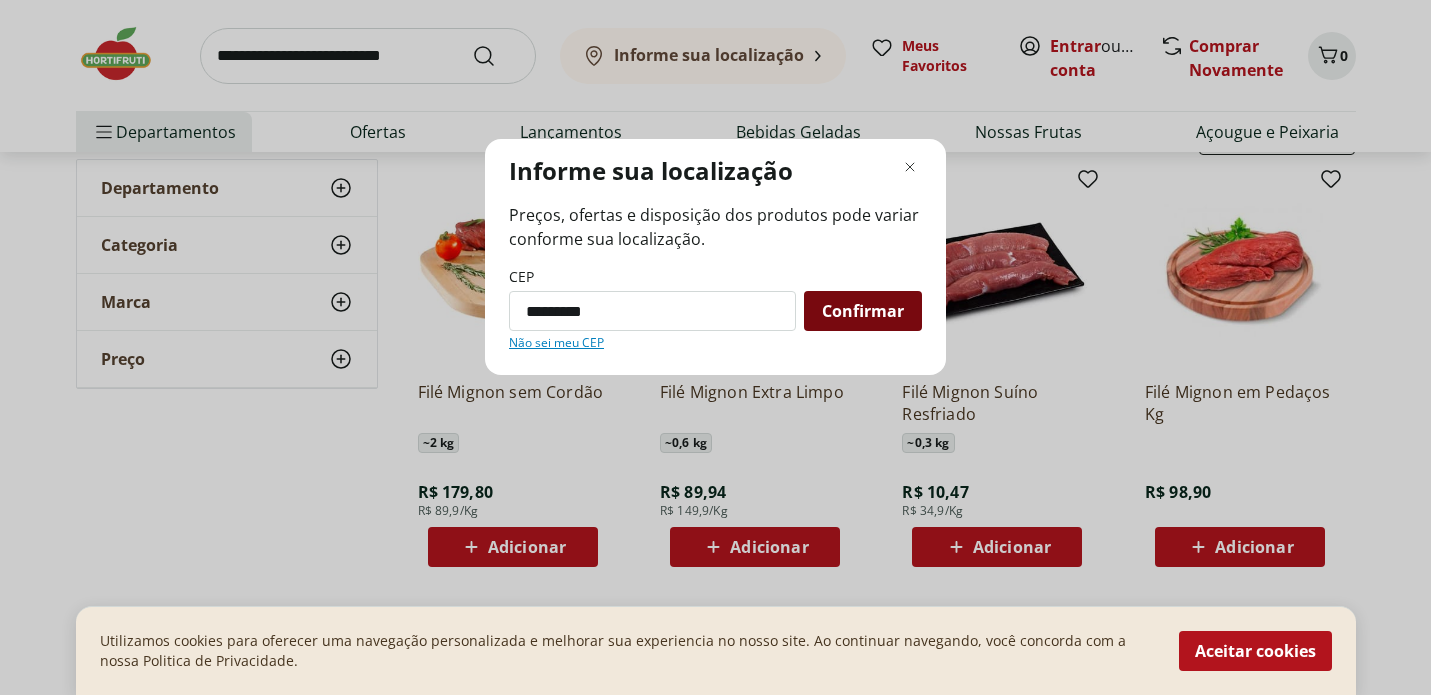 scroll, scrollTop: 45, scrollLeft: 0, axis: vertical 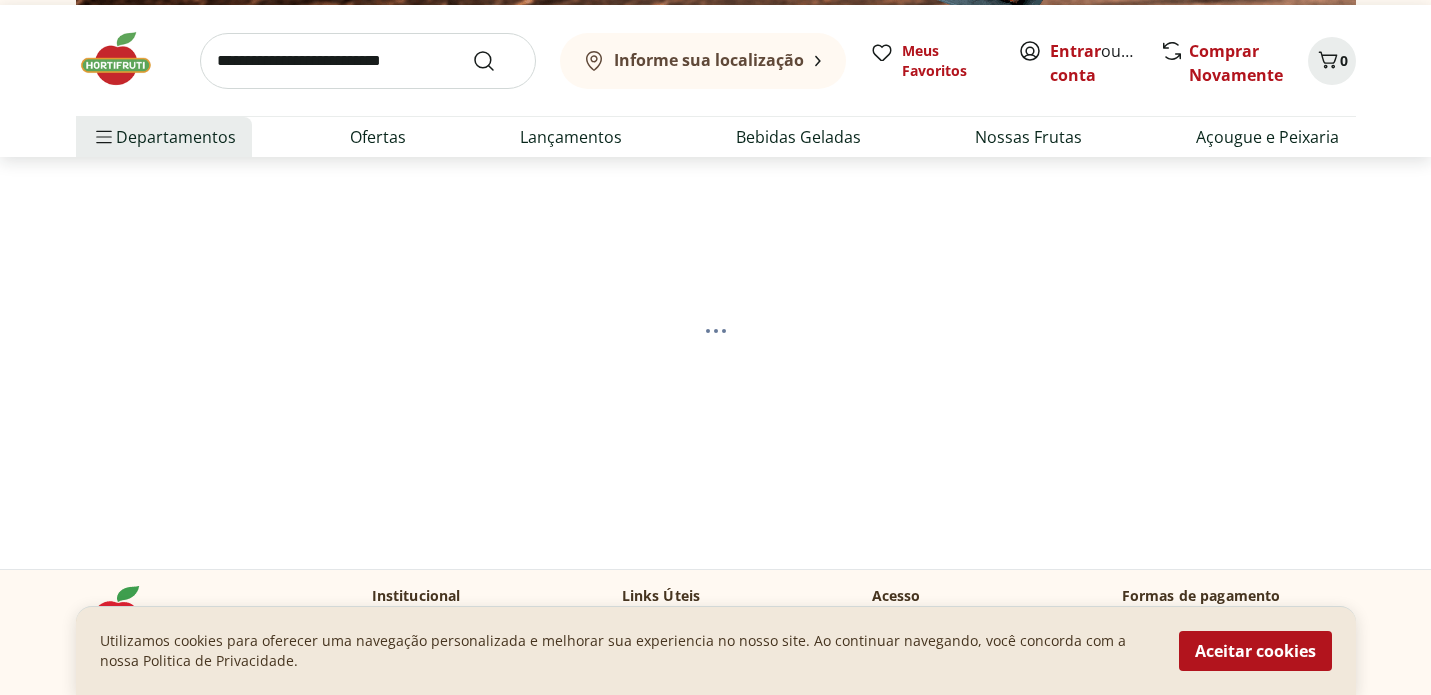 select on "**********" 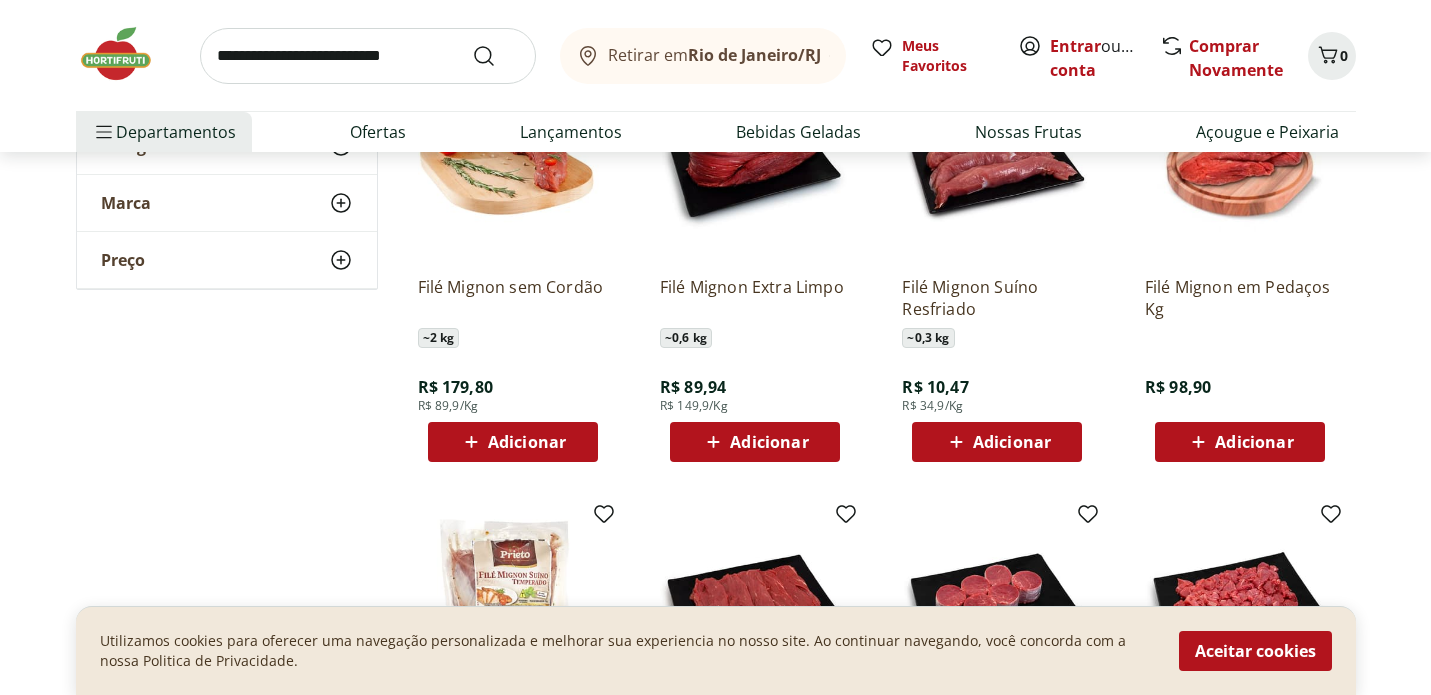 scroll, scrollTop: 359, scrollLeft: 0, axis: vertical 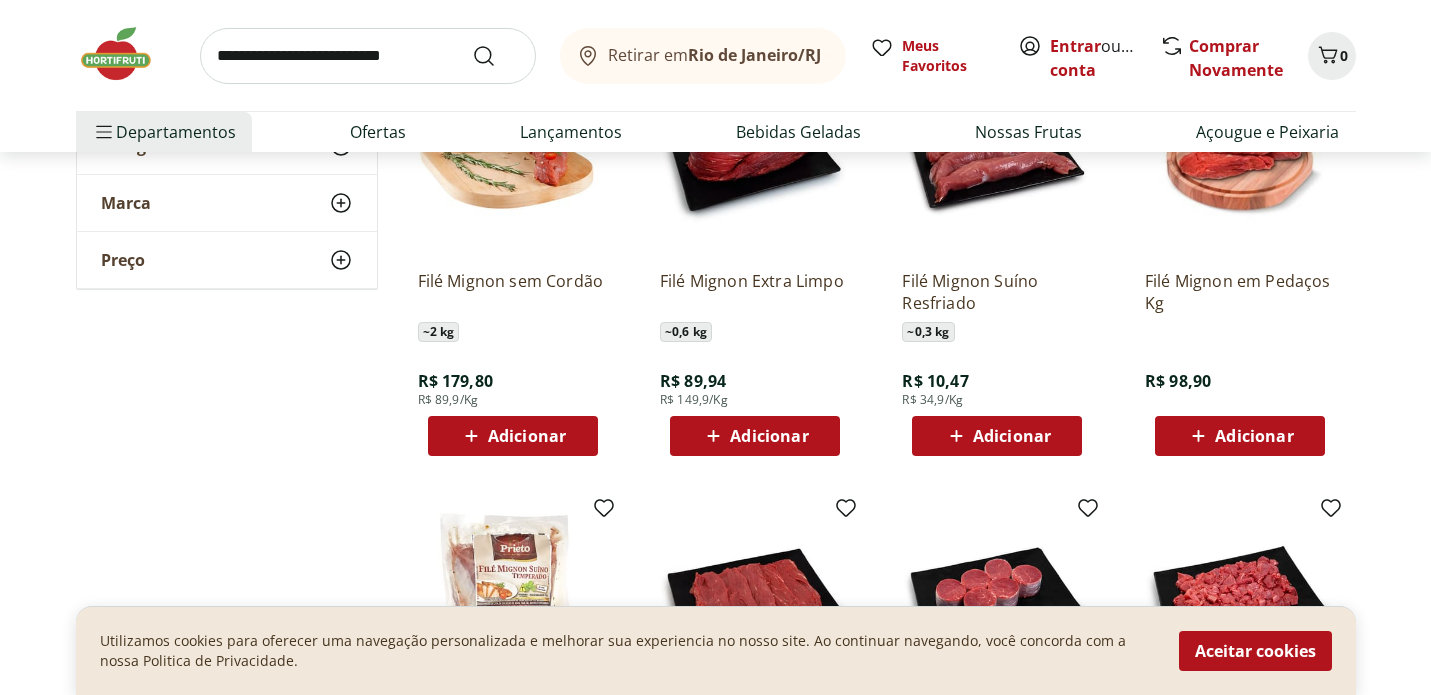 click on "Adicionar" at bounding box center (513, 436) 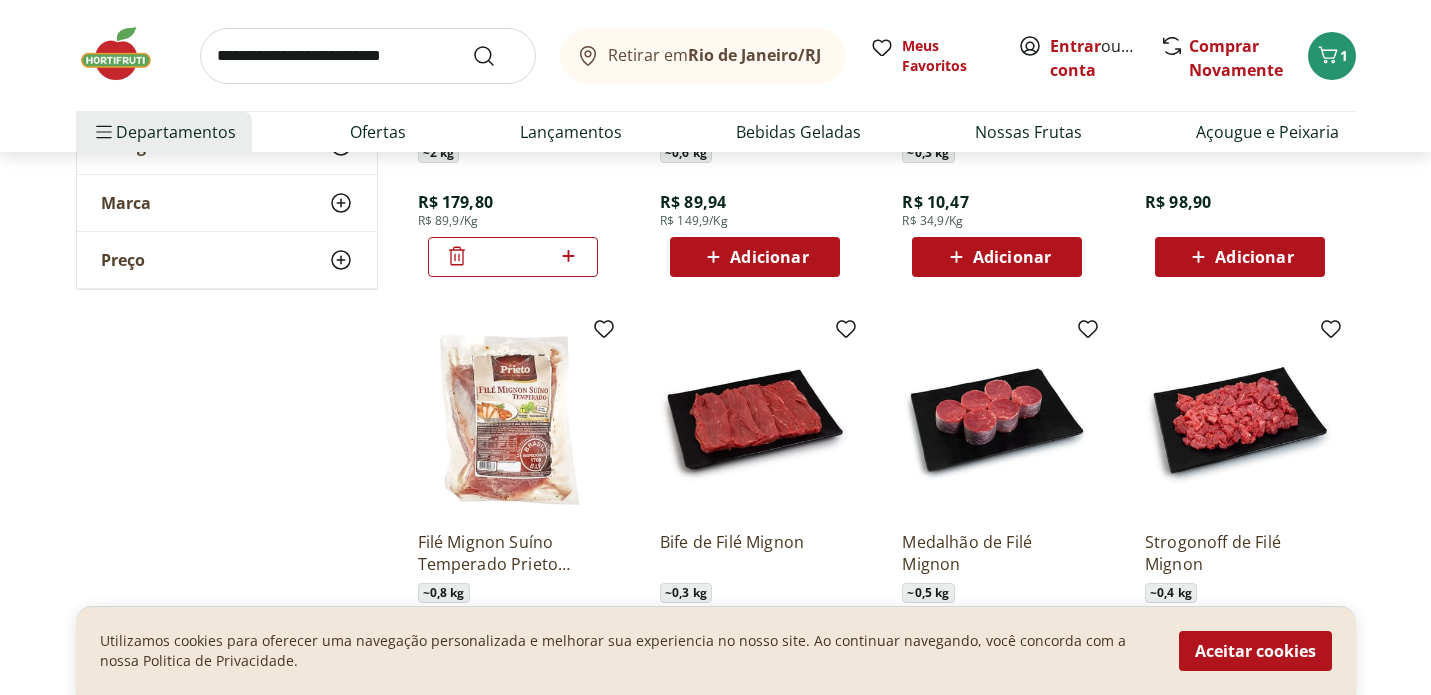 scroll, scrollTop: 412, scrollLeft: 0, axis: vertical 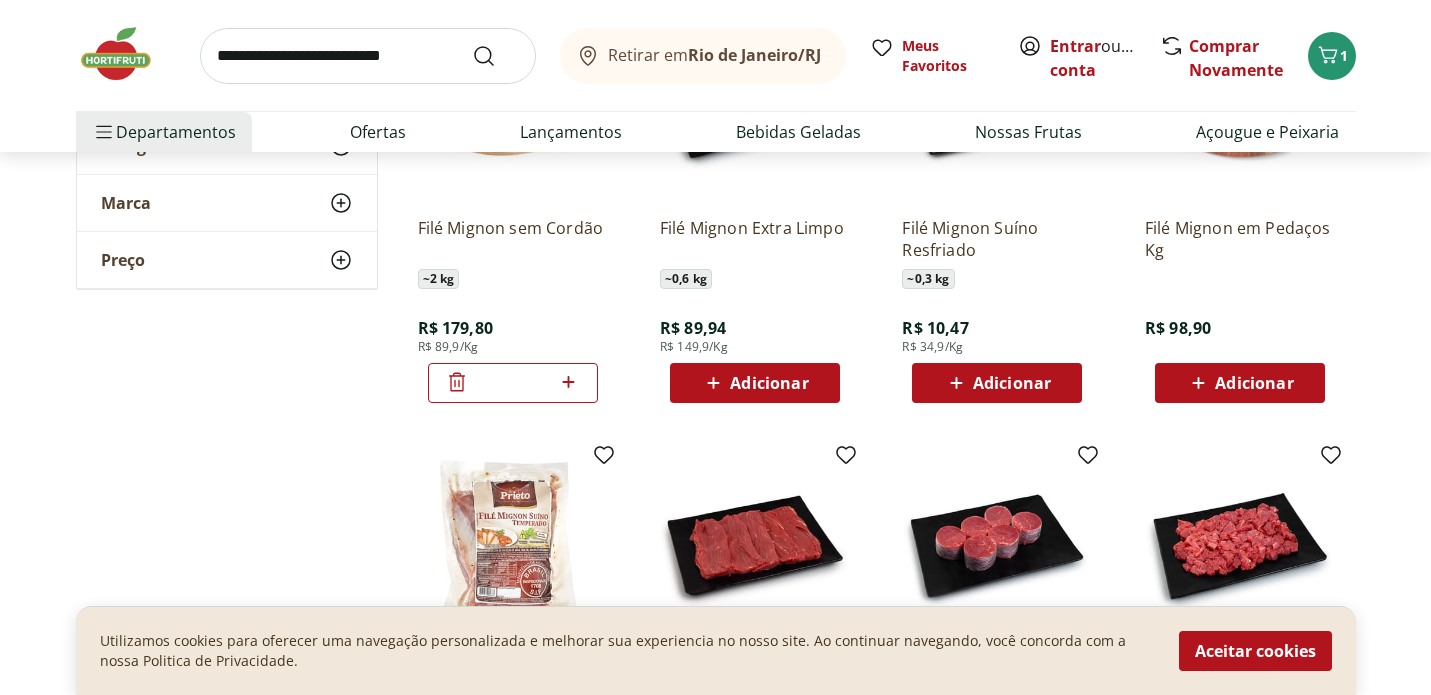 click 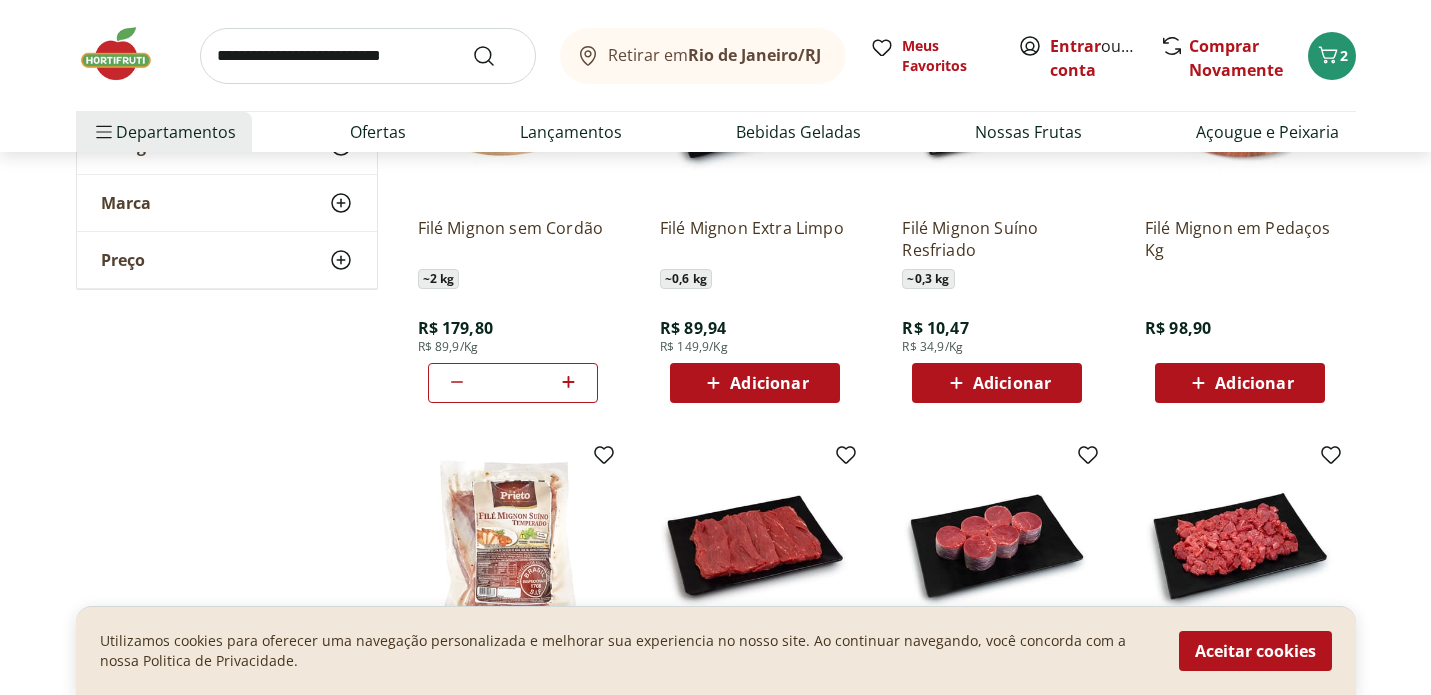 click at bounding box center [368, 56] 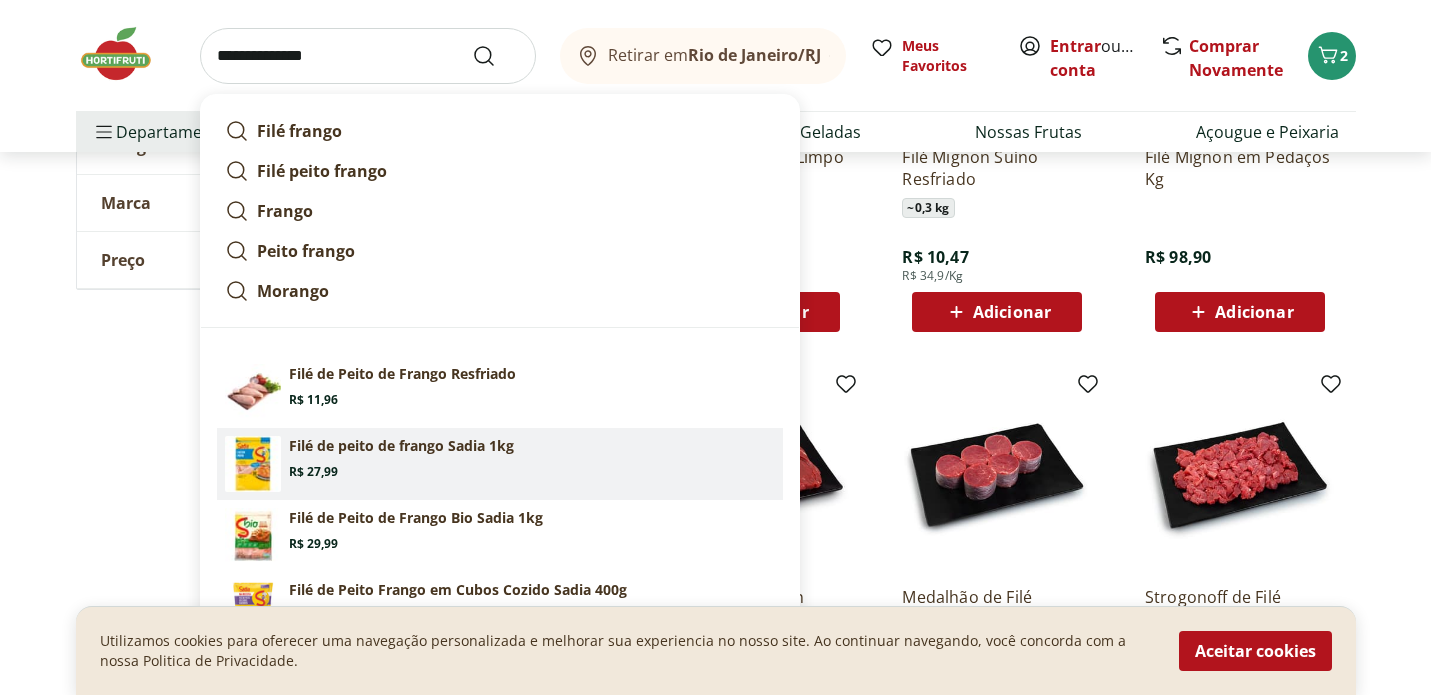 scroll, scrollTop: 481, scrollLeft: 0, axis: vertical 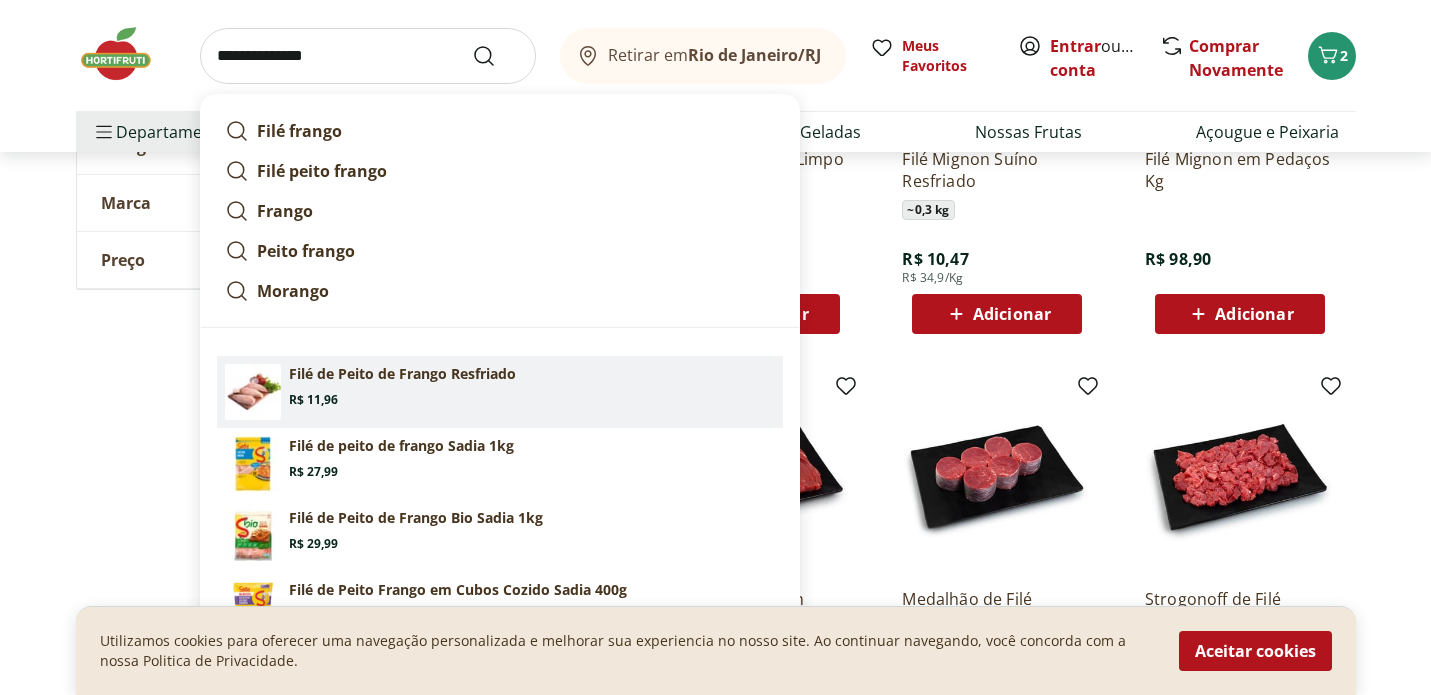 click on "Filé de Peito de Frango Resfriado Price: R$ 11,96" at bounding box center [532, 386] 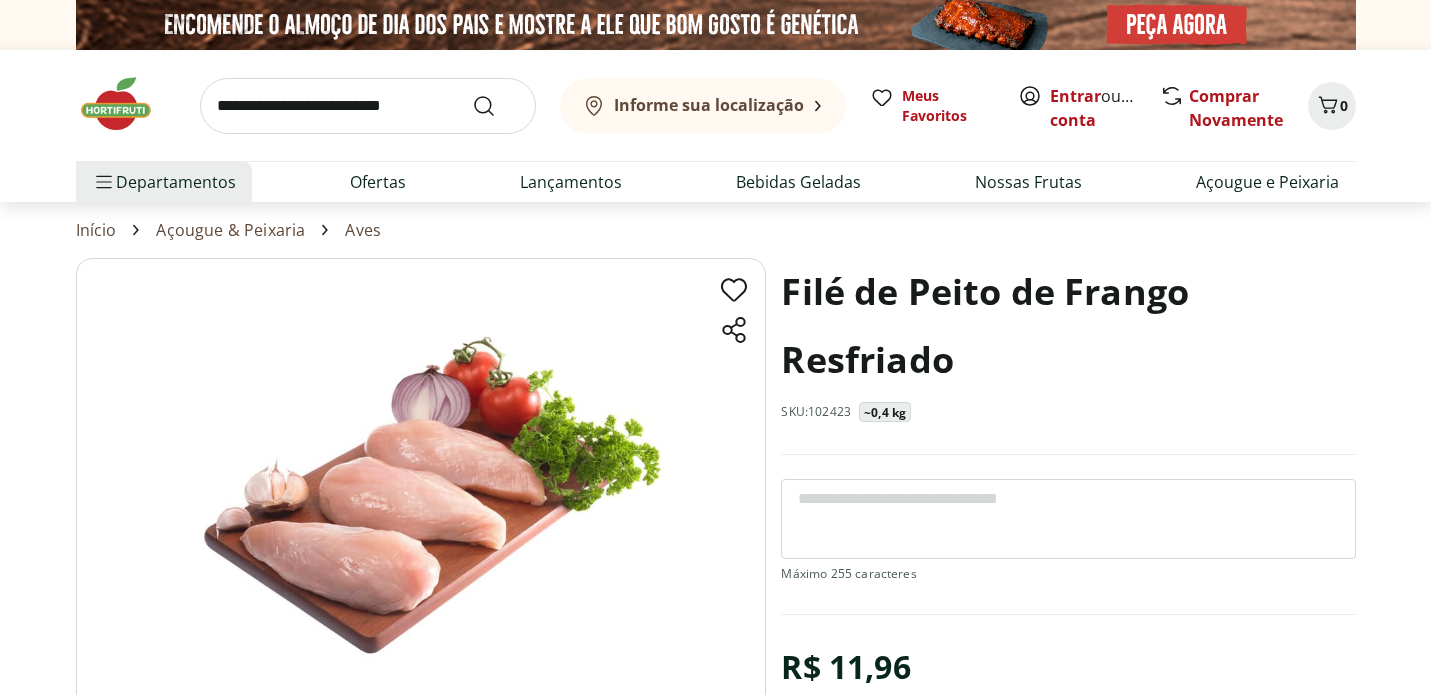 scroll, scrollTop: 0, scrollLeft: 0, axis: both 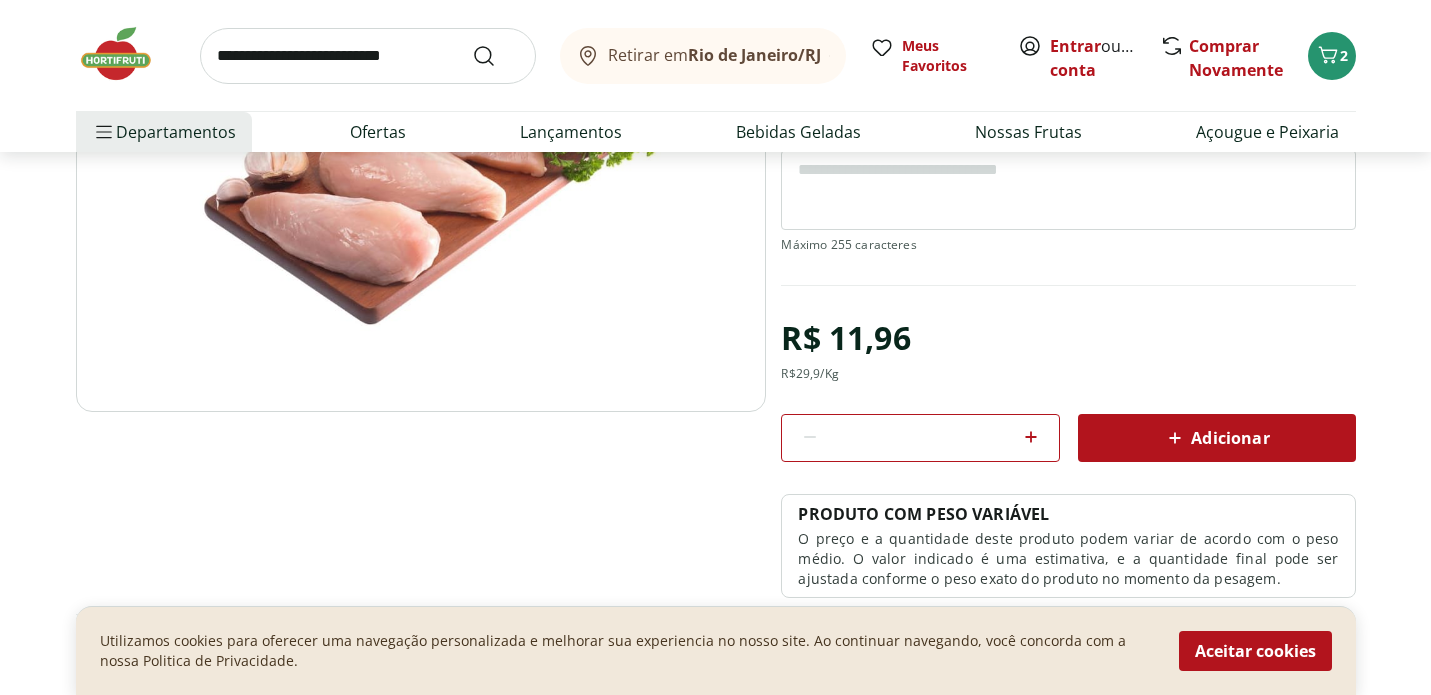 click 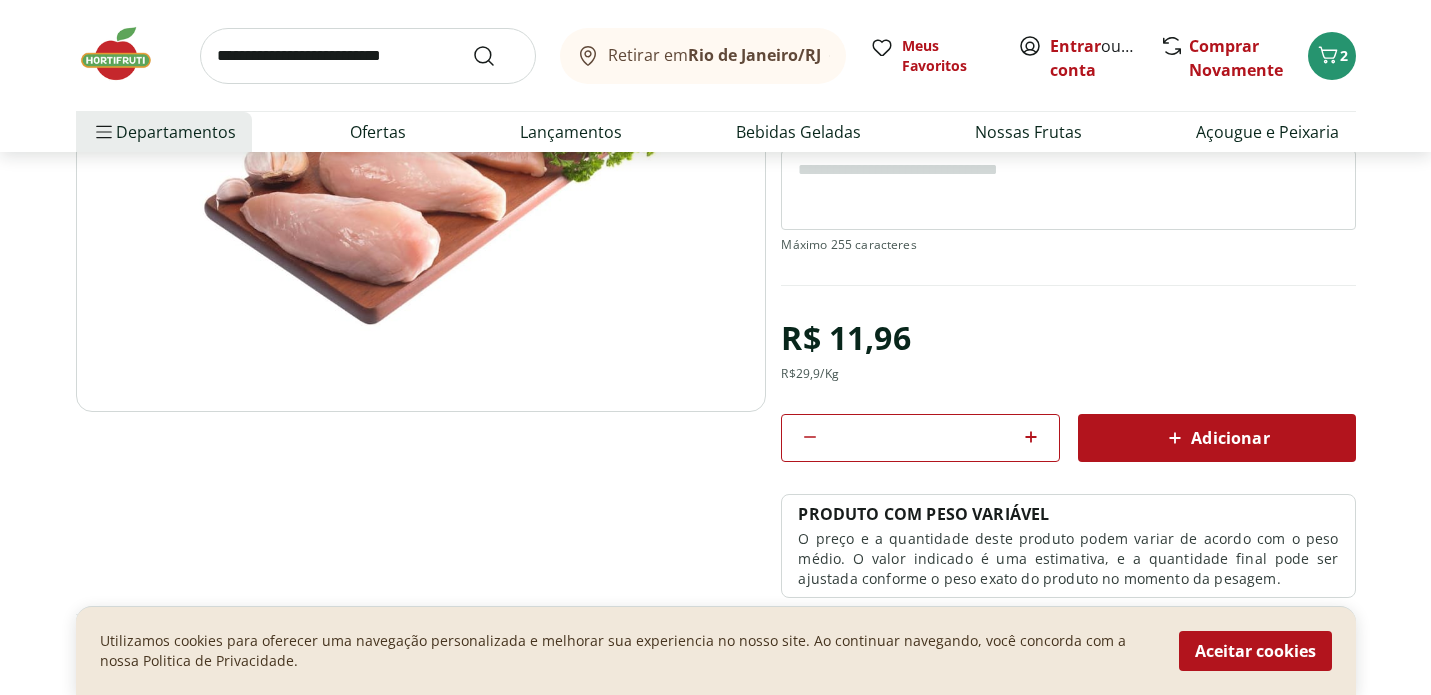 click 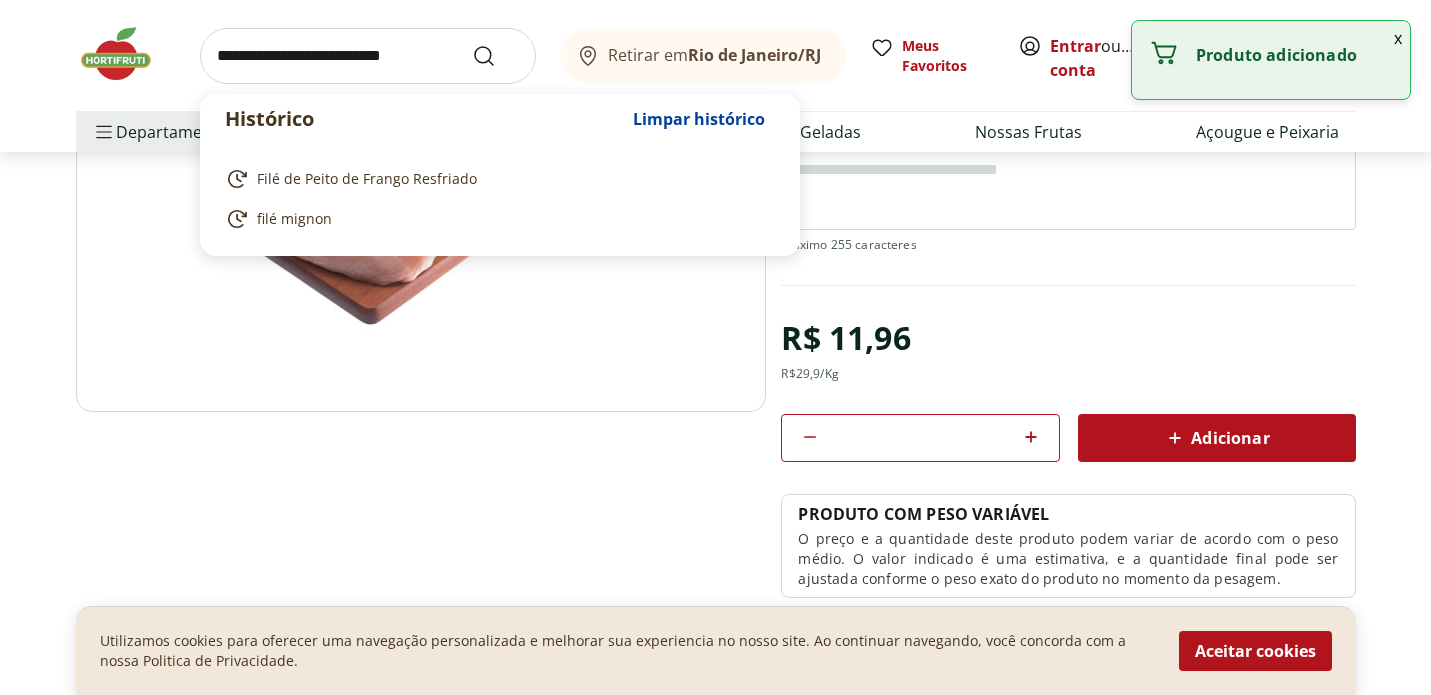 click at bounding box center [368, 56] 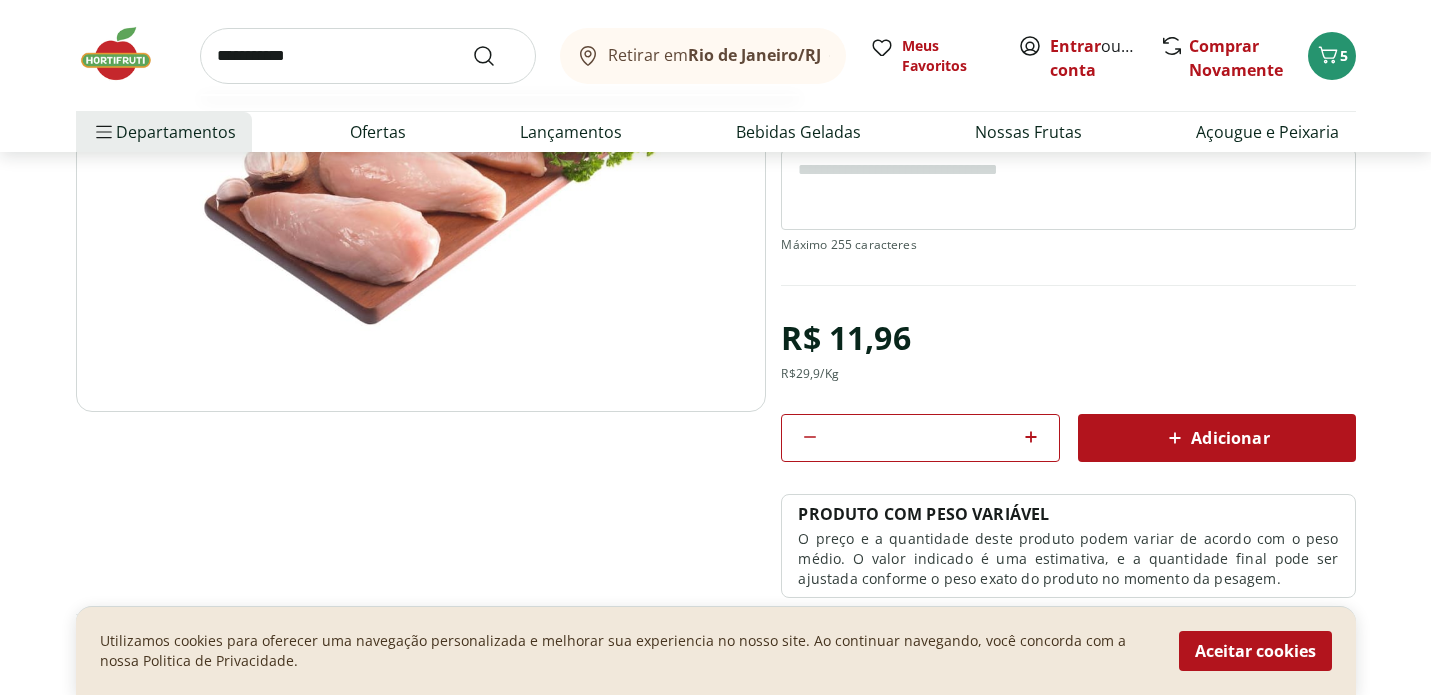 type on "**********" 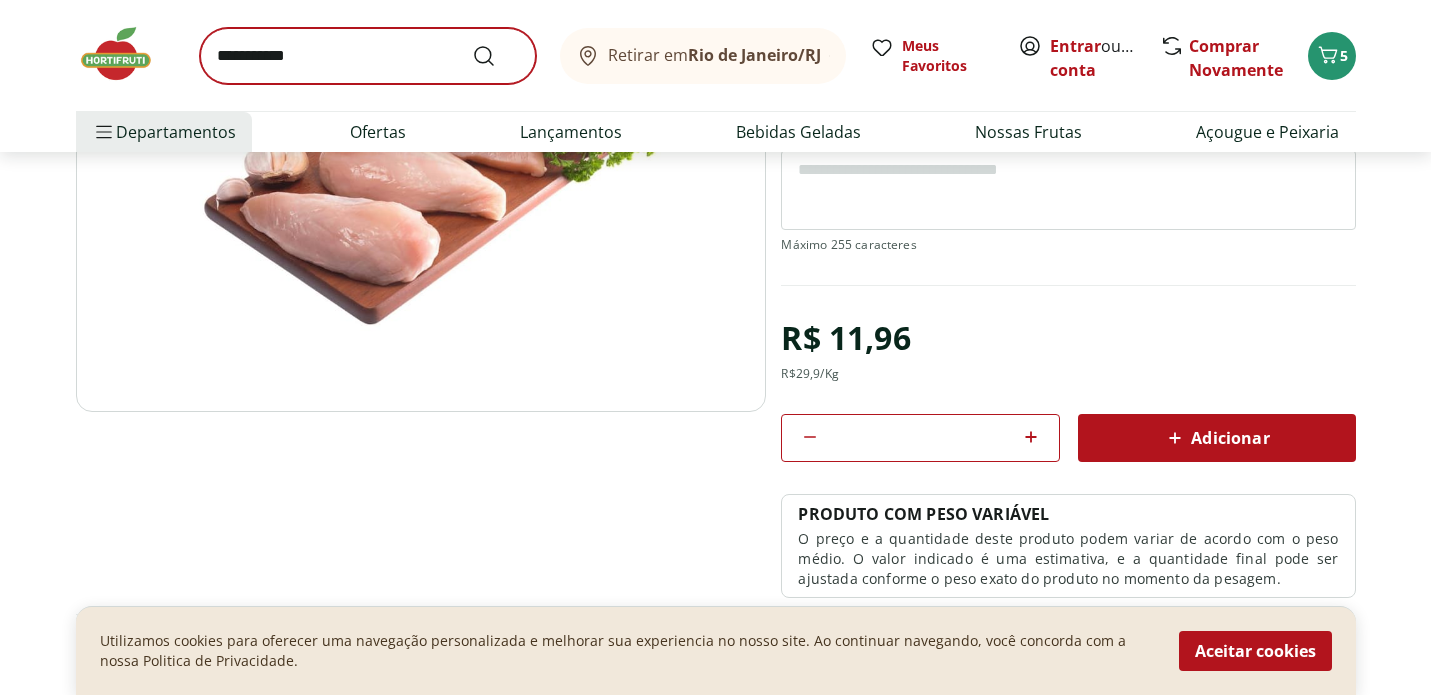 scroll, scrollTop: 0, scrollLeft: 0, axis: both 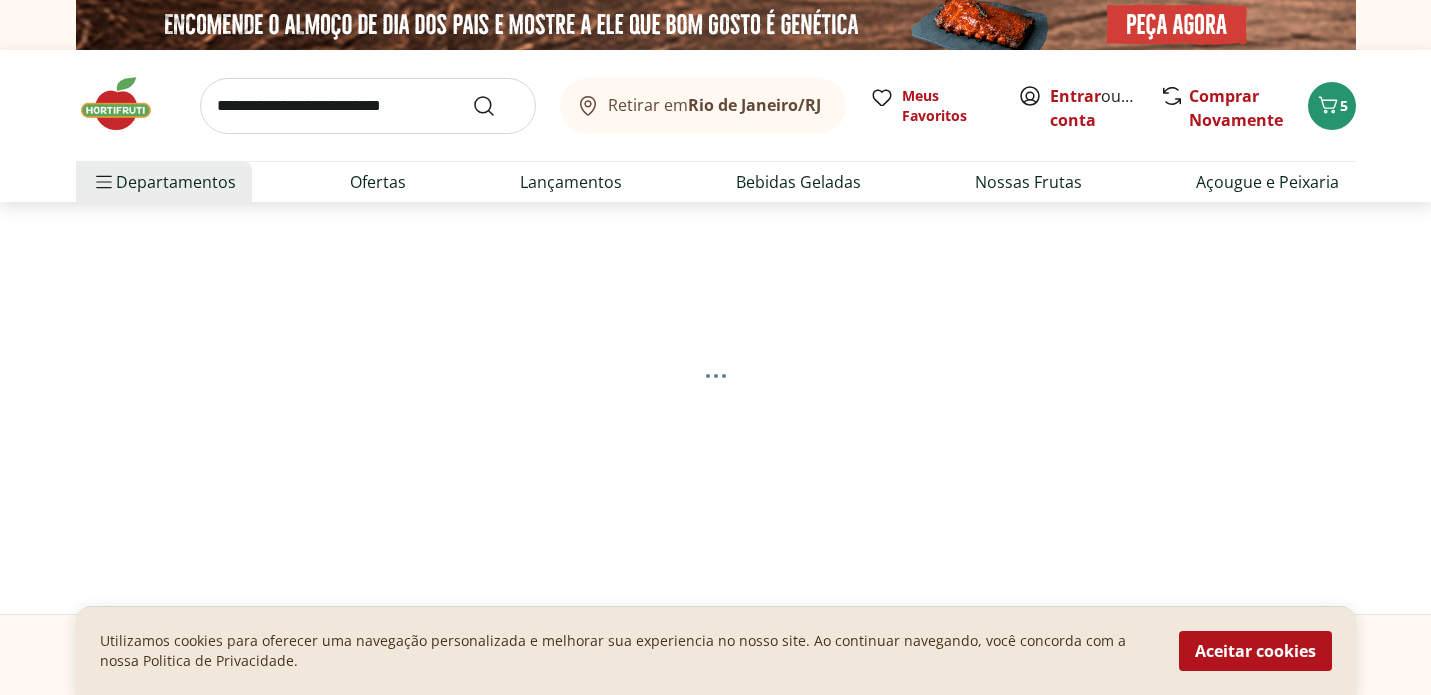 select on "**********" 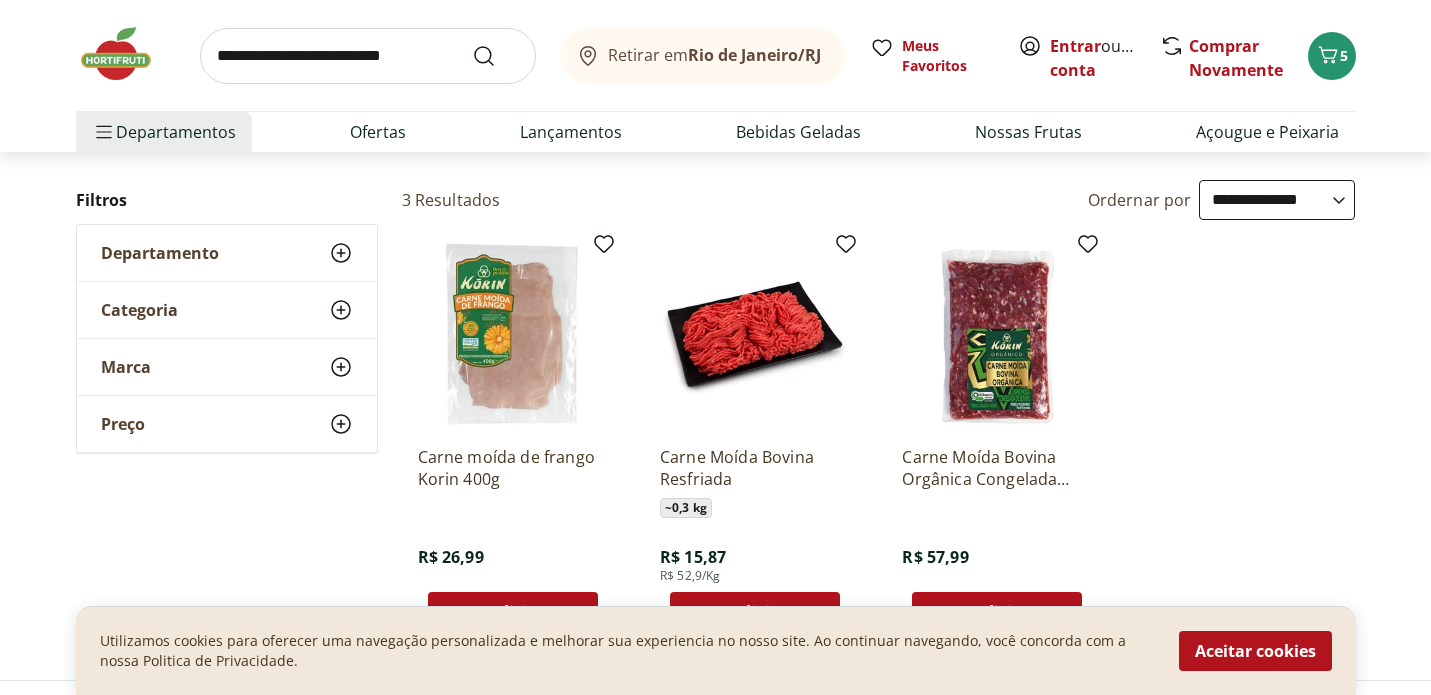 scroll, scrollTop: 0, scrollLeft: 0, axis: both 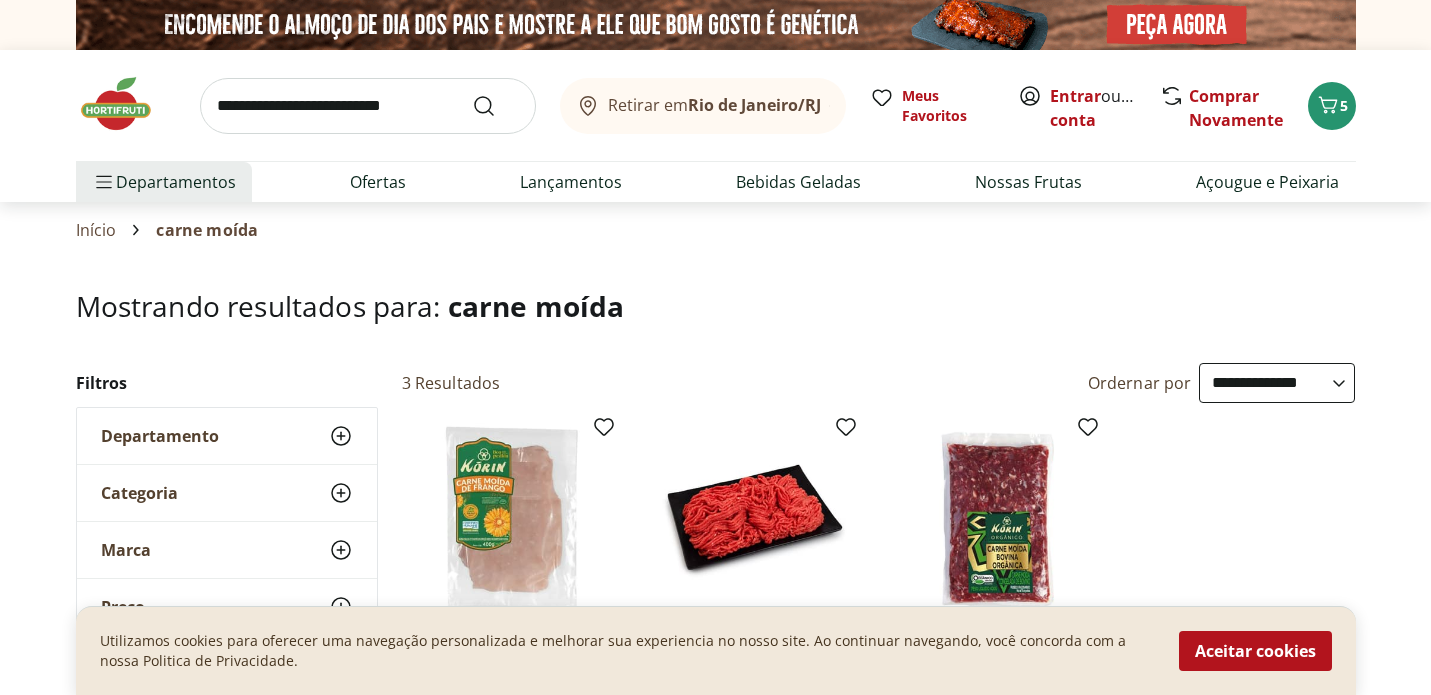 click at bounding box center (368, 106) 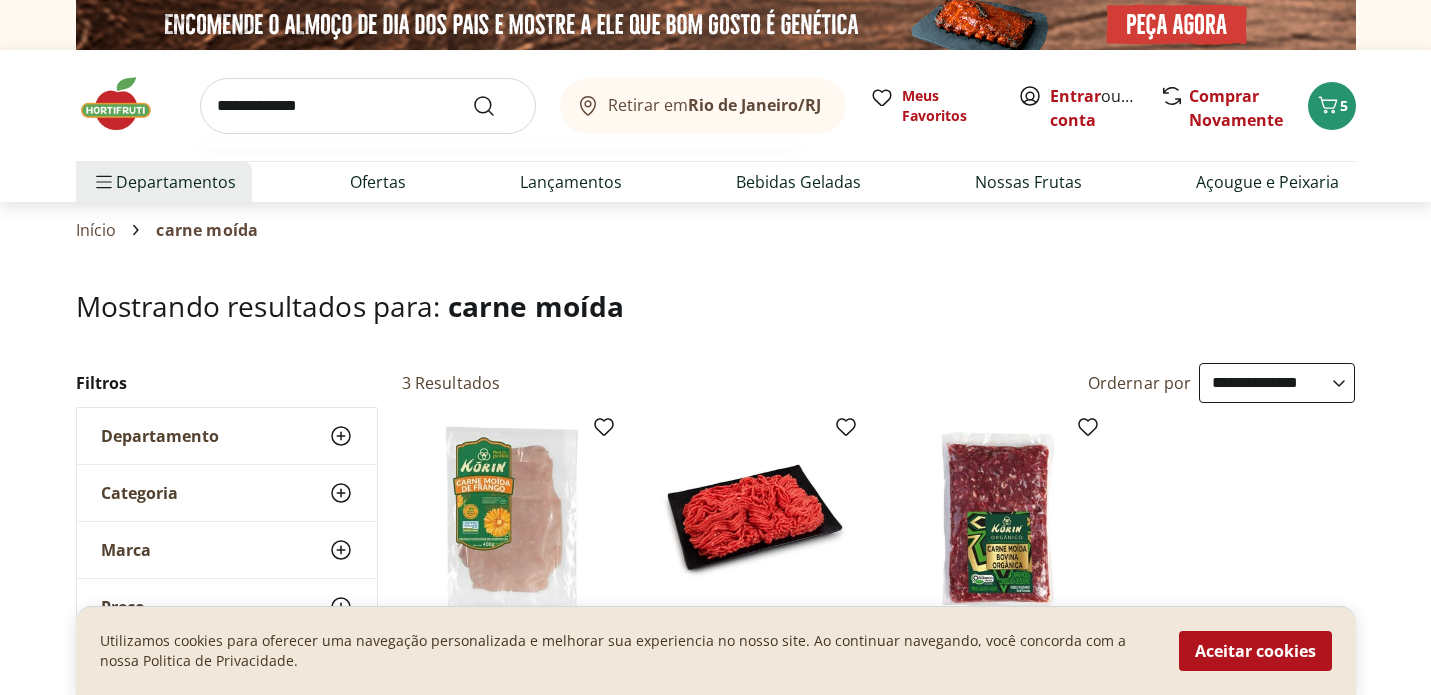 type on "**********" 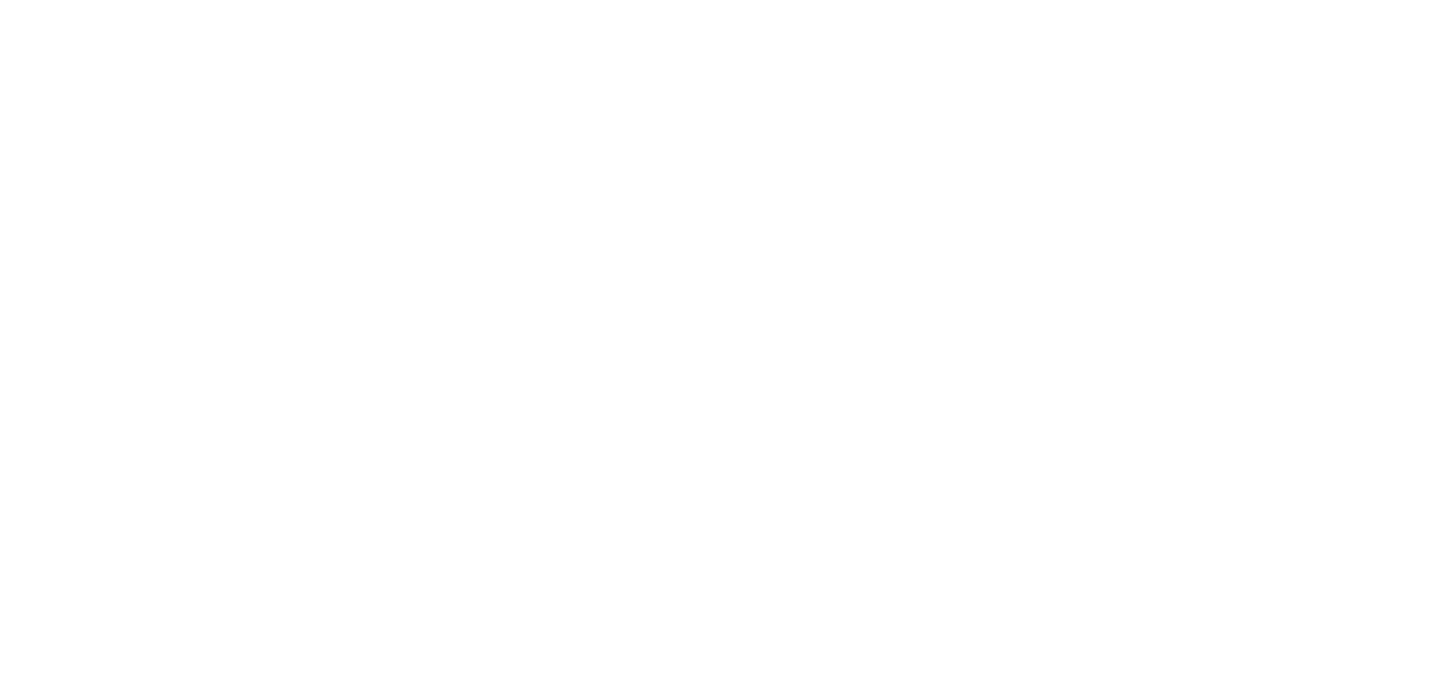 select on "**********" 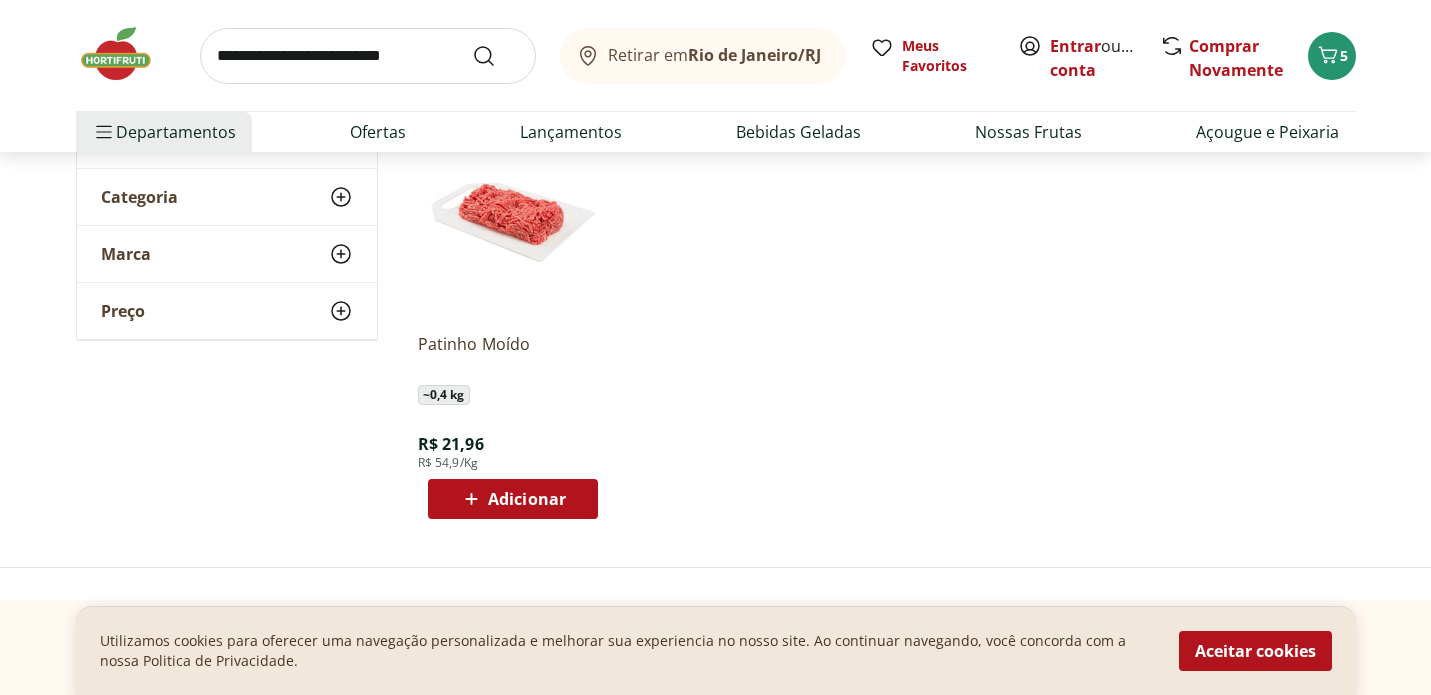 scroll, scrollTop: 333, scrollLeft: 0, axis: vertical 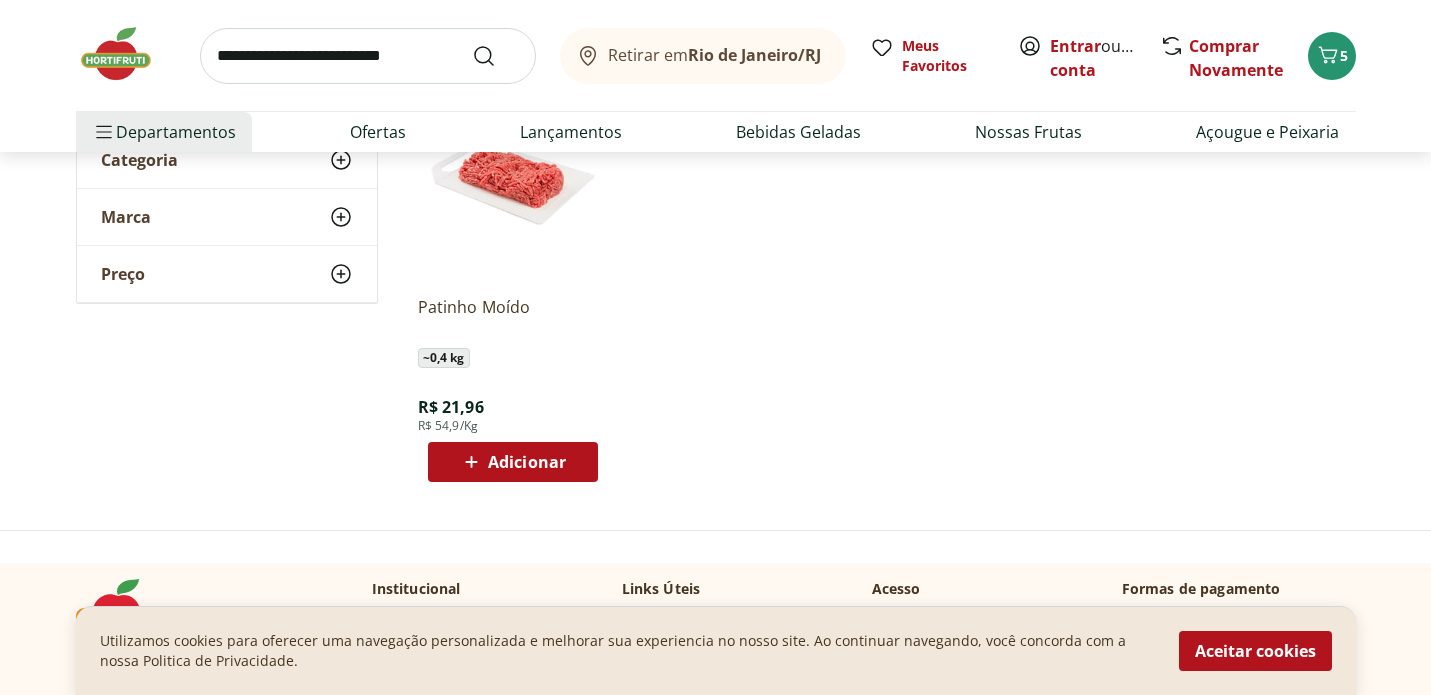 click on "Adicionar" at bounding box center (527, 462) 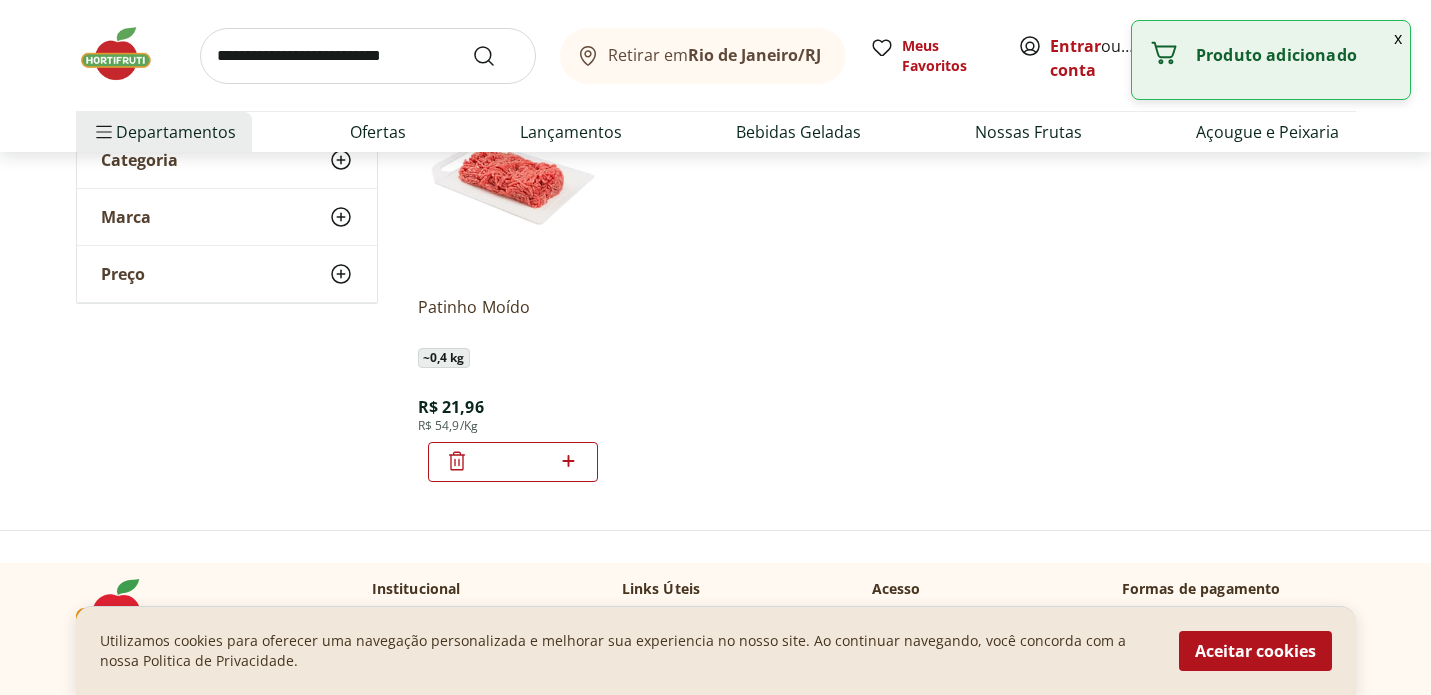 click at bounding box center (368, 56) 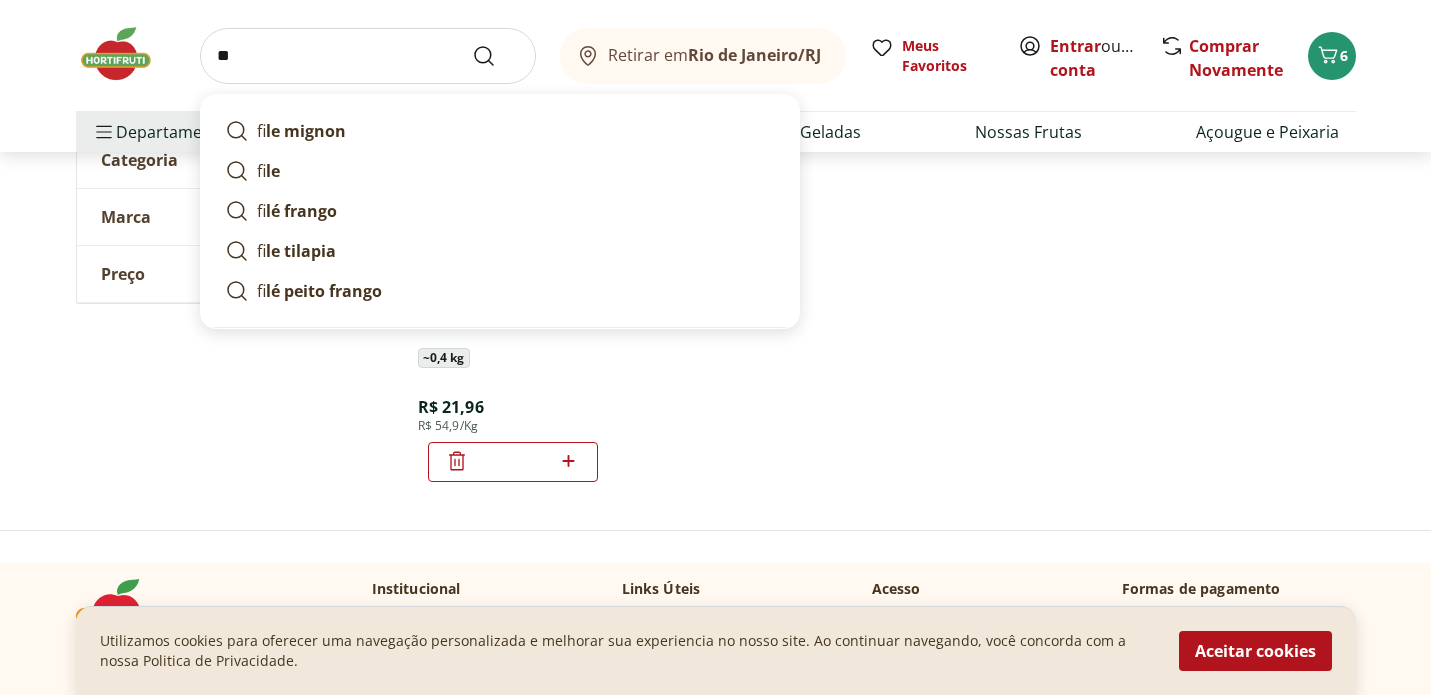 type on "*" 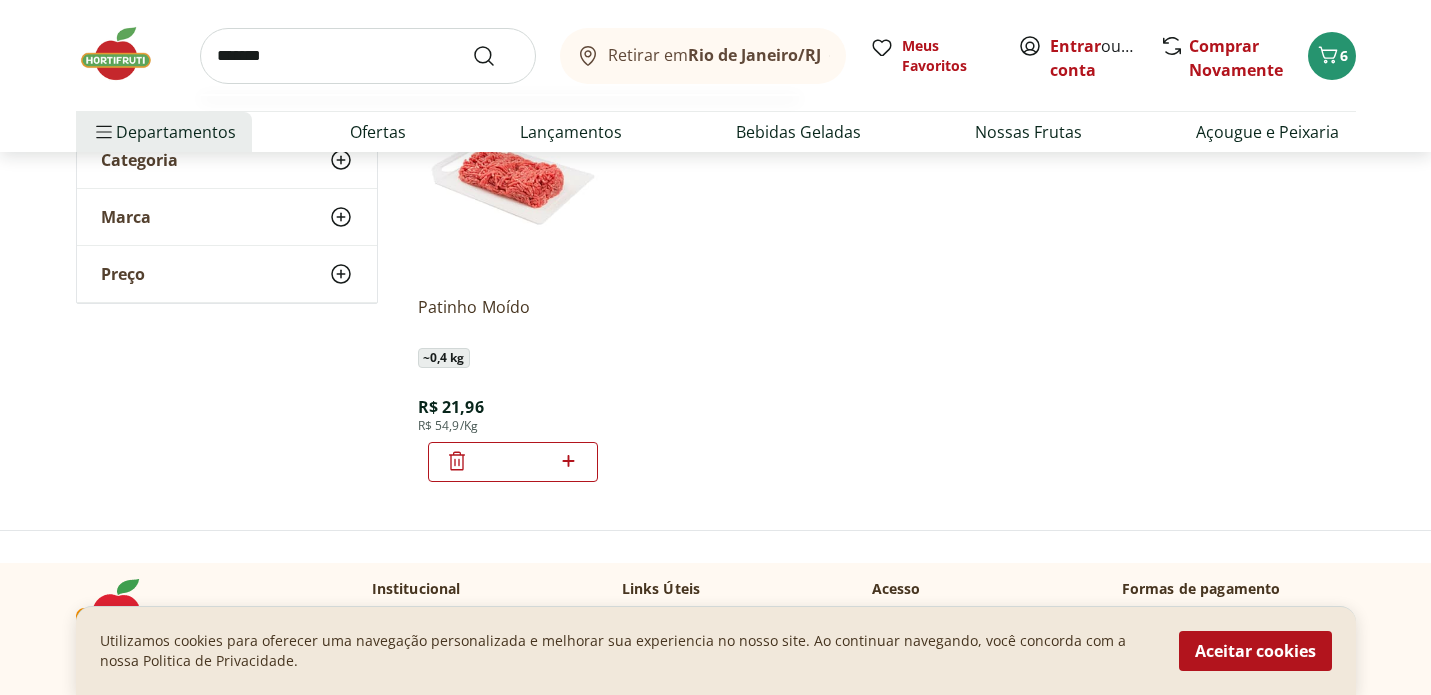 type on "*******" 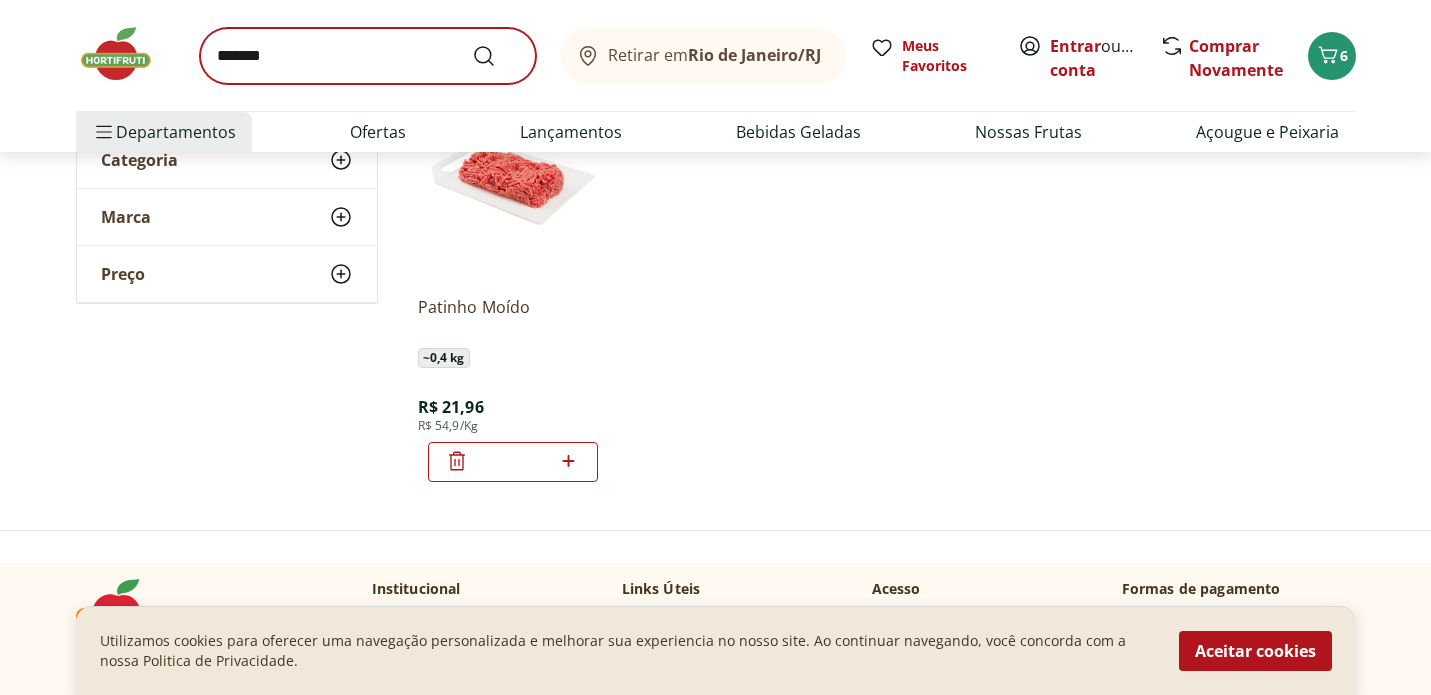 scroll, scrollTop: 0, scrollLeft: 0, axis: both 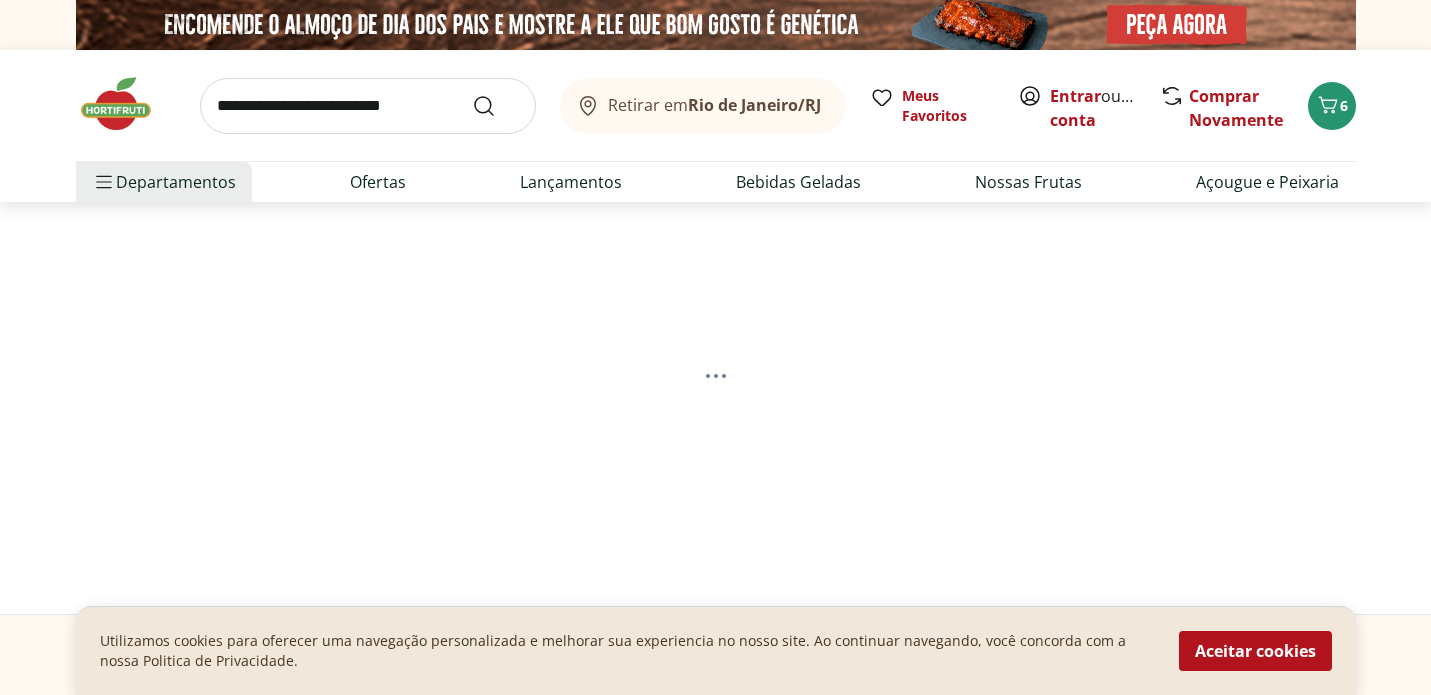 select on "**********" 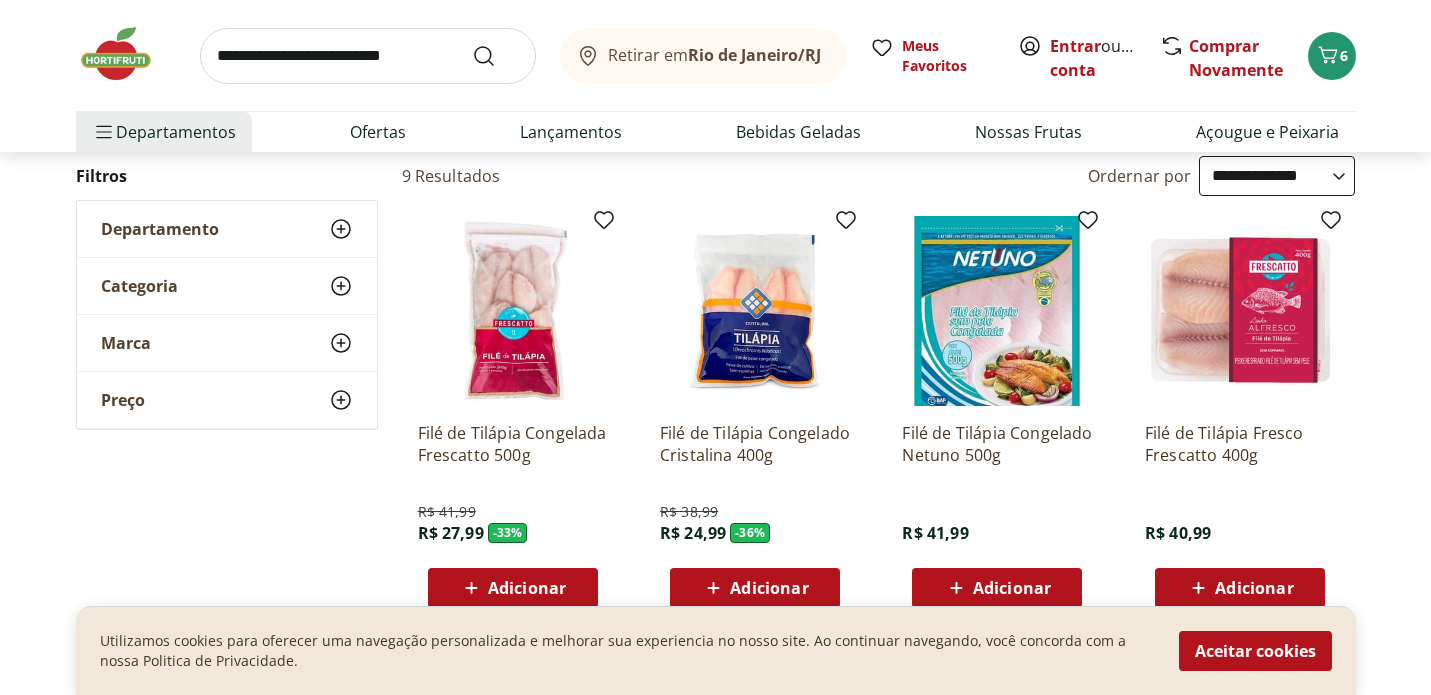 scroll, scrollTop: 266, scrollLeft: 0, axis: vertical 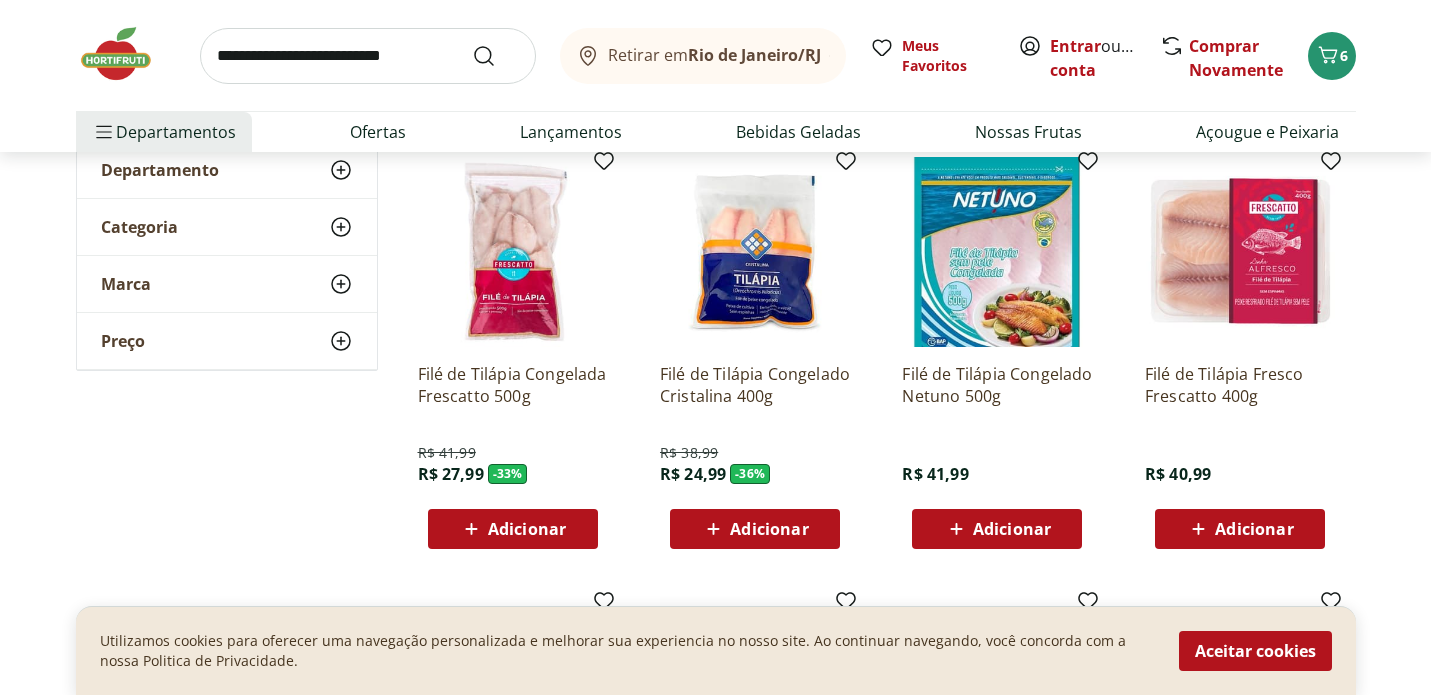 click on "Adicionar" at bounding box center [513, 529] 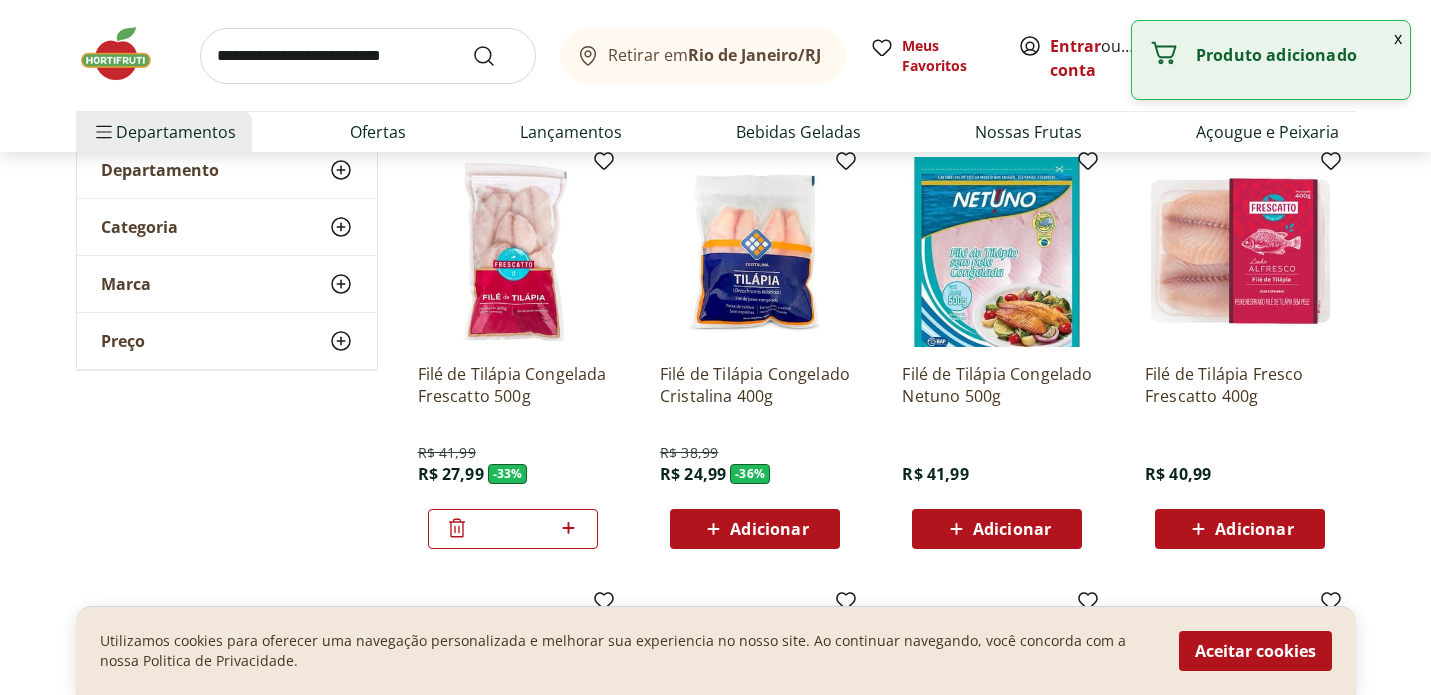 click 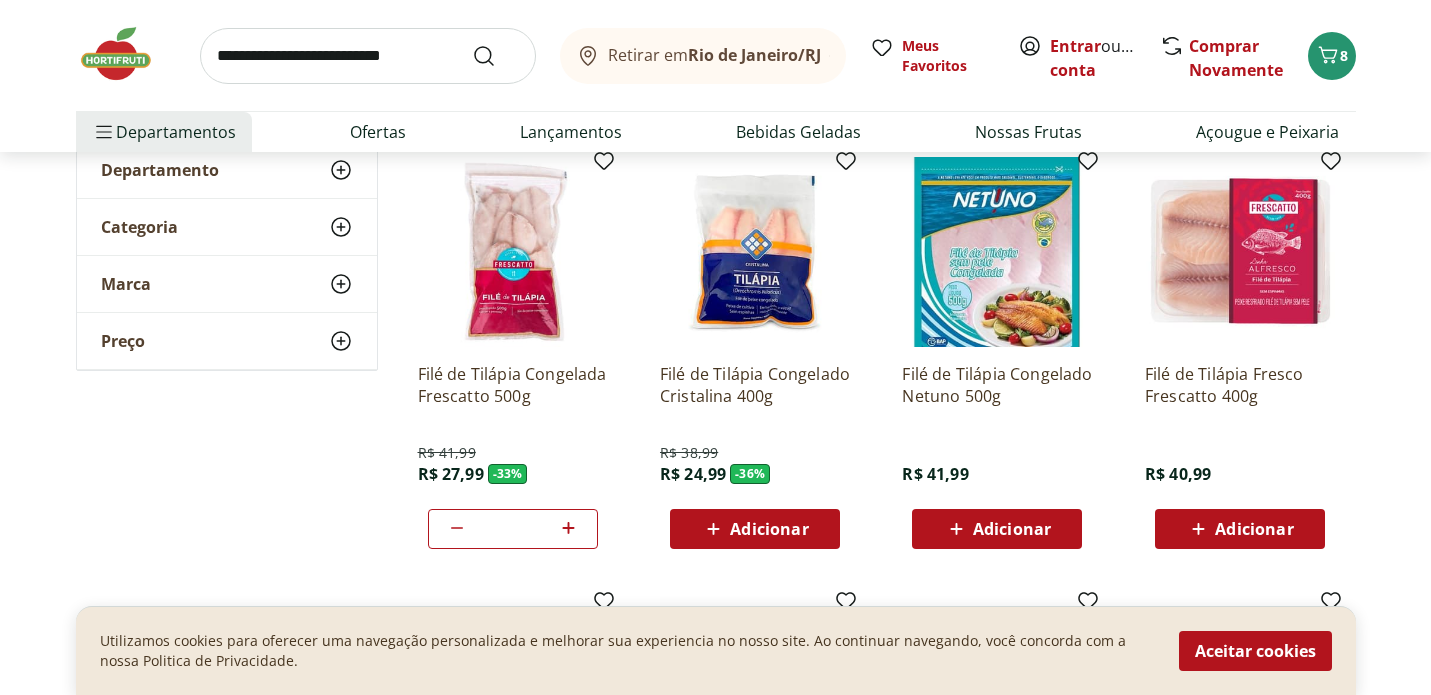 click on "*" at bounding box center (513, 529) 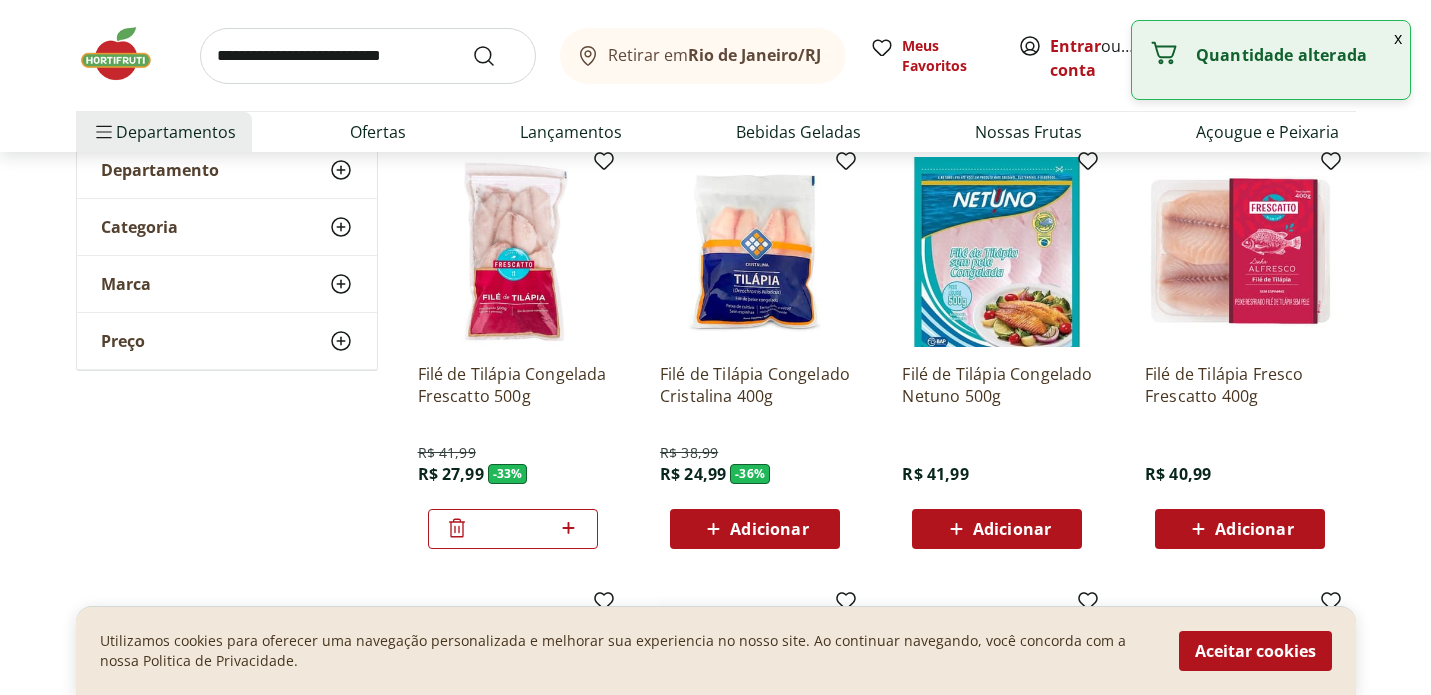 click on "Adicionar" at bounding box center (769, 529) 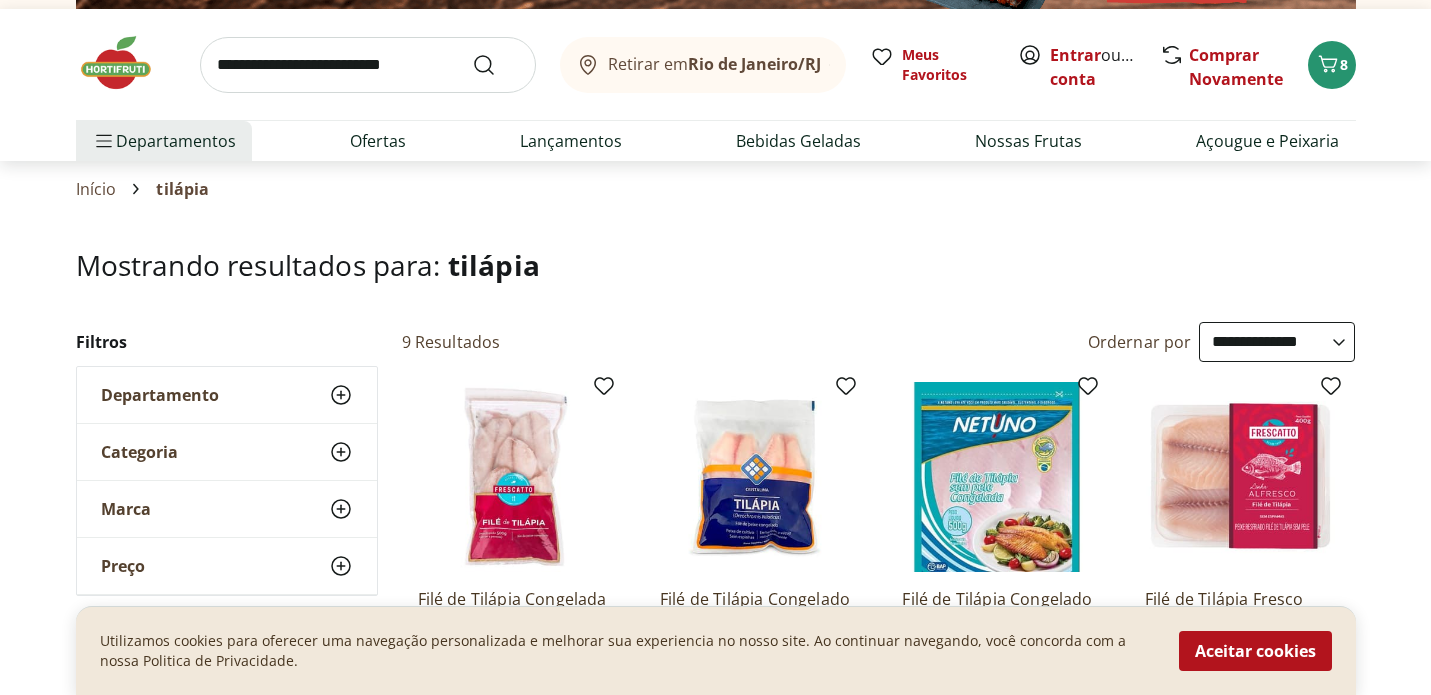 scroll, scrollTop: 0, scrollLeft: 0, axis: both 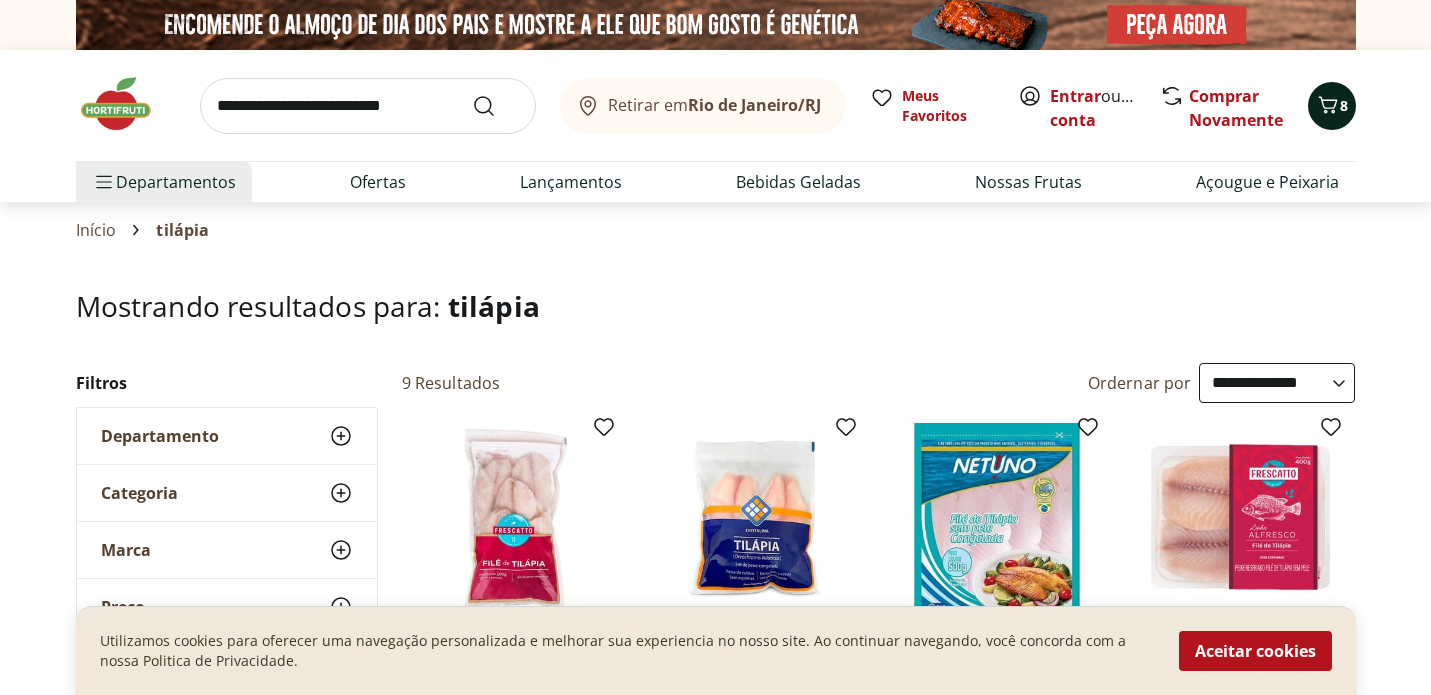 click 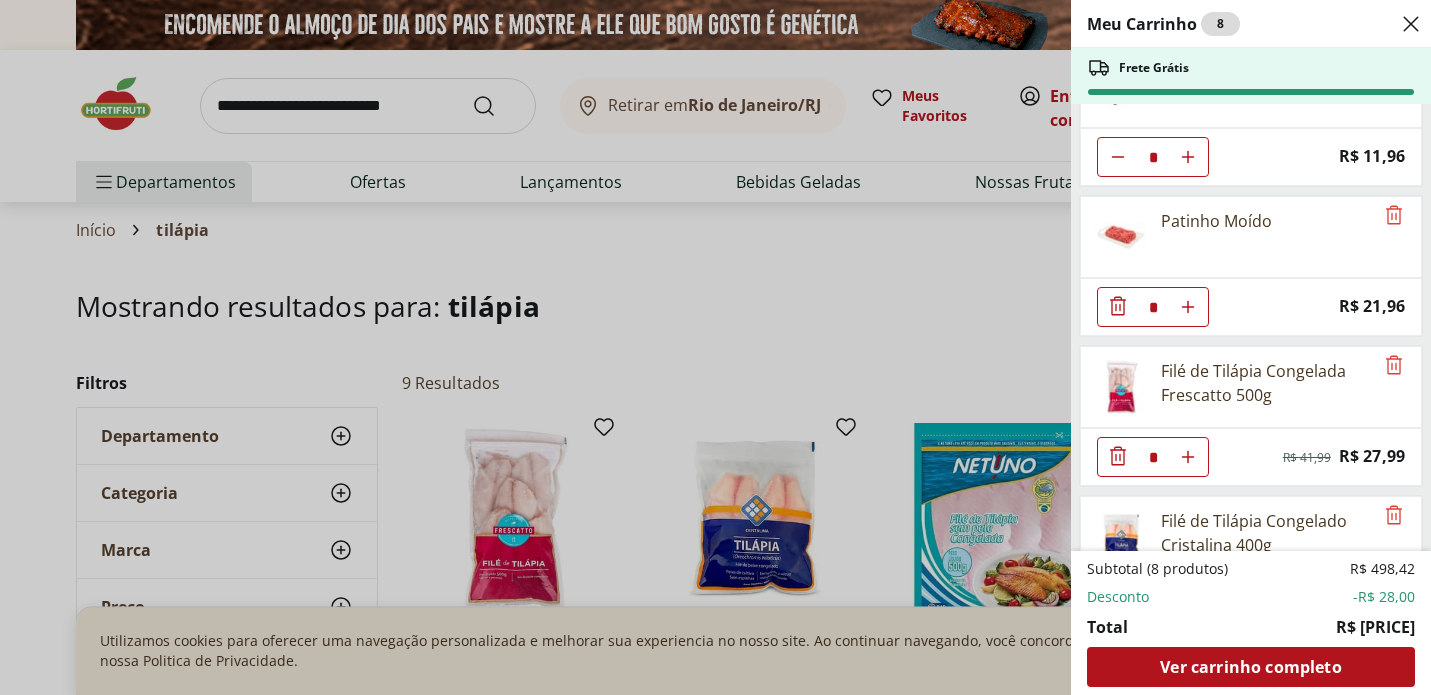 scroll, scrollTop: 0, scrollLeft: 0, axis: both 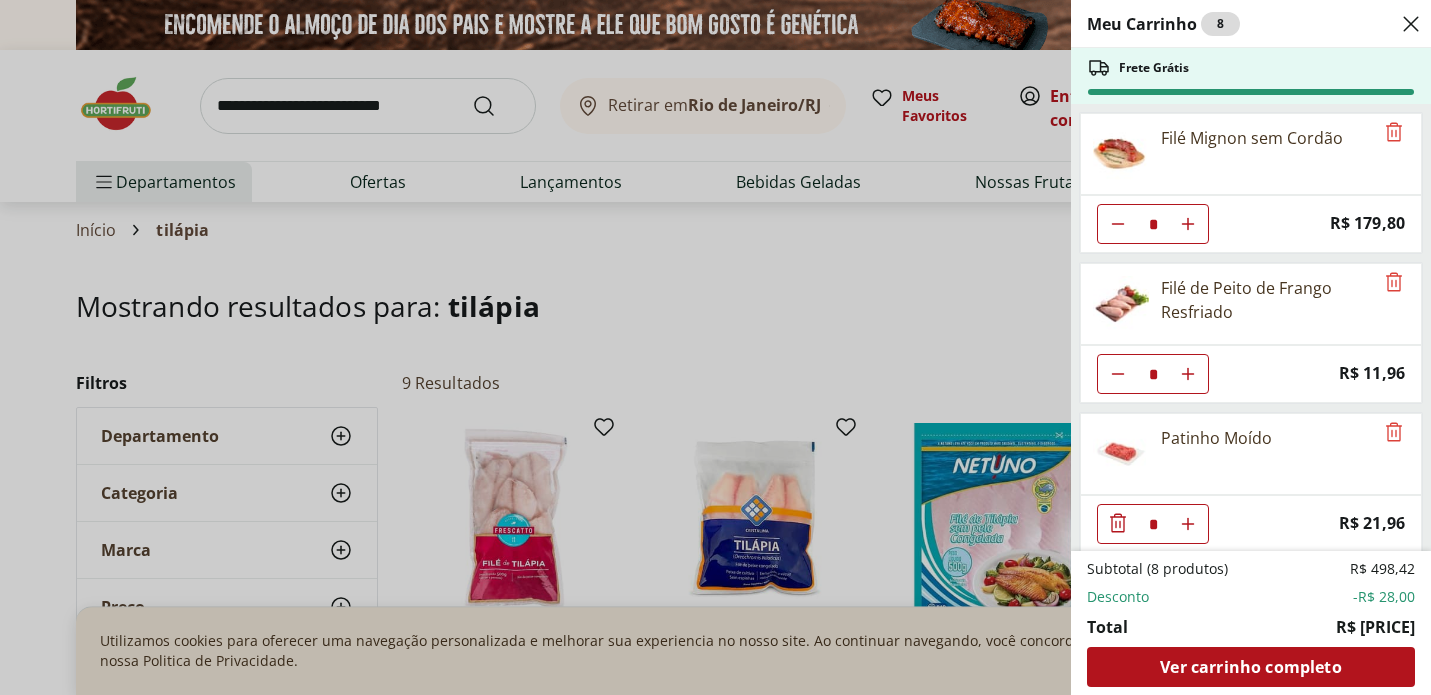 click on "Meu Carrinho 8 Frete Grátis Filé Mignon sem Cordão * Price: R$ 179,80 Filé de Peito de Frango Resfriado * Price: R$ 11,96 Patinho Moído * Price: R$ 21,96 Filé de Tilápia Congelada Frescatto 500g * Original price: R$ 41,99 Price: R$ 27,99 Filé de Tilápia Congelado Cristalina 400g * Original price: R$ 38,99 Price: R$ 24,99 Subtotal (8 produtos) R$ 498,42 Desconto -R$ 28,00 Total R$ 470,42 Ver carrinho completo" at bounding box center (715, 347) 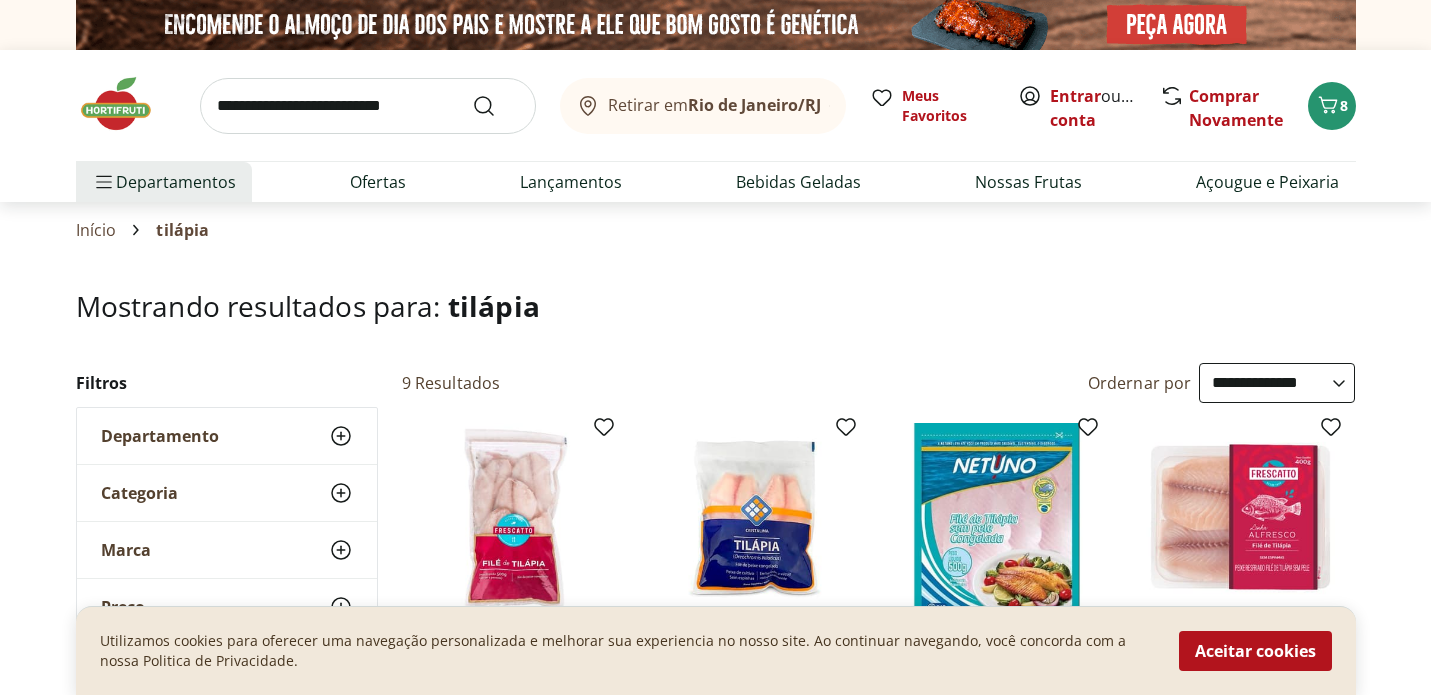 click at bounding box center (368, 106) 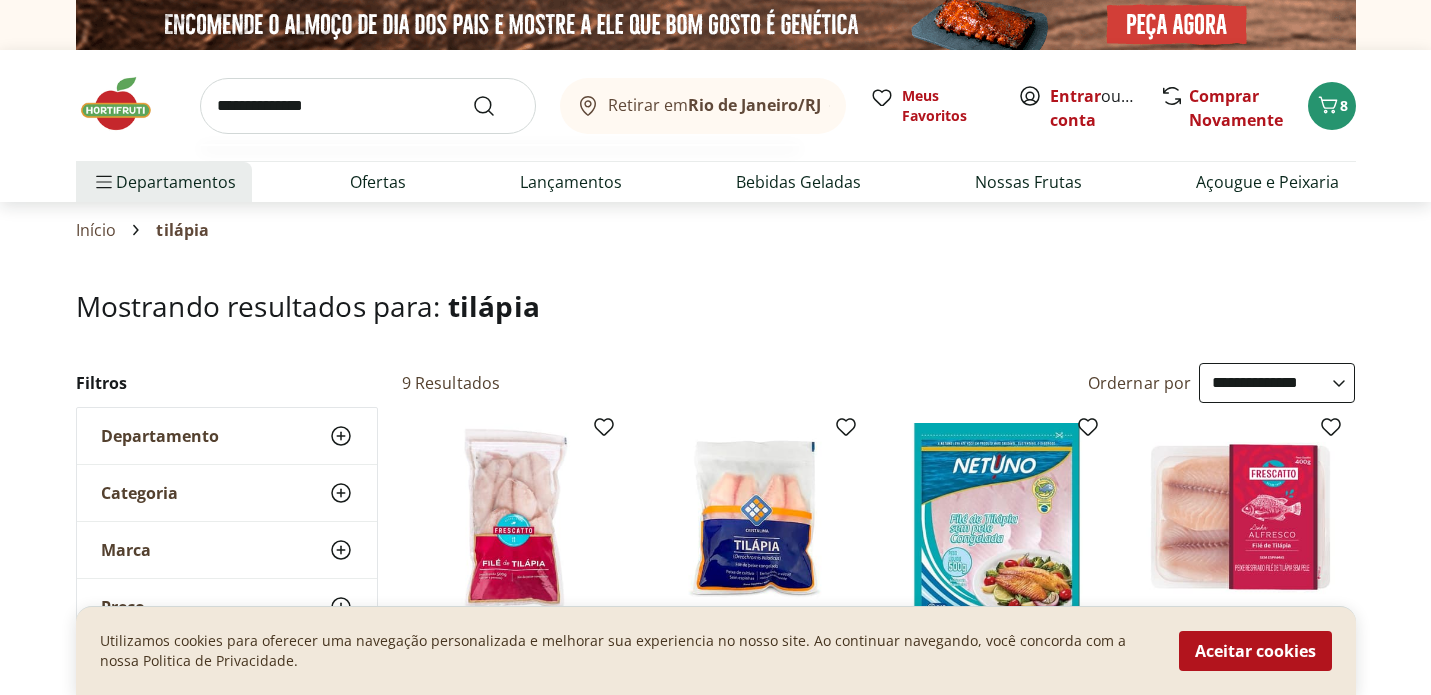 type on "**********" 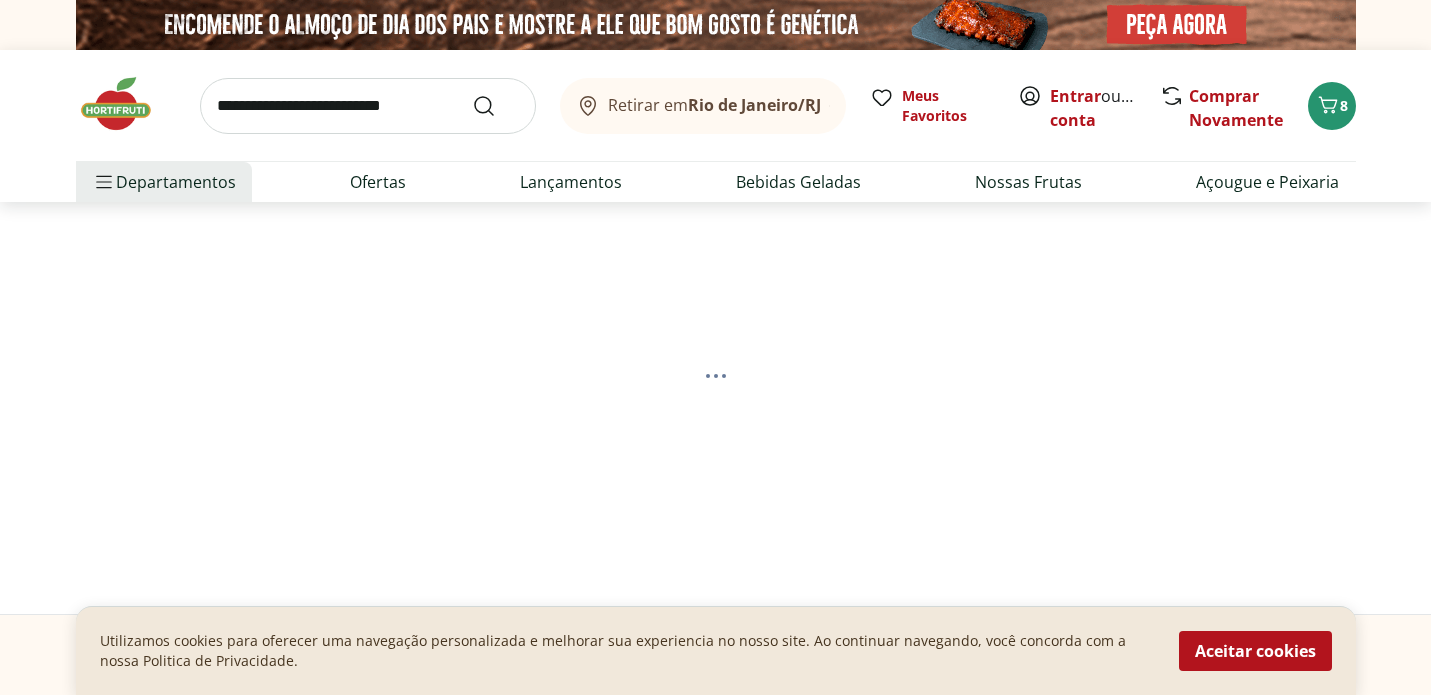 select on "**********" 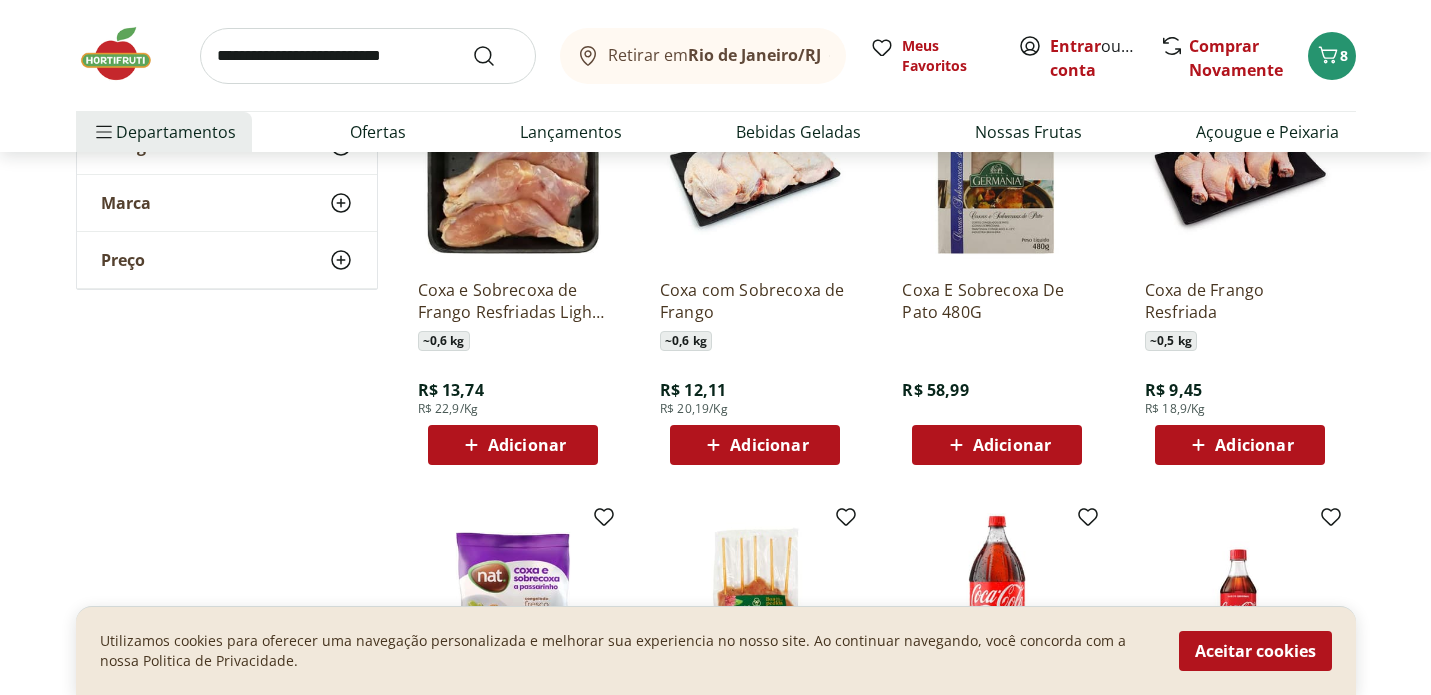 scroll, scrollTop: 0, scrollLeft: 0, axis: both 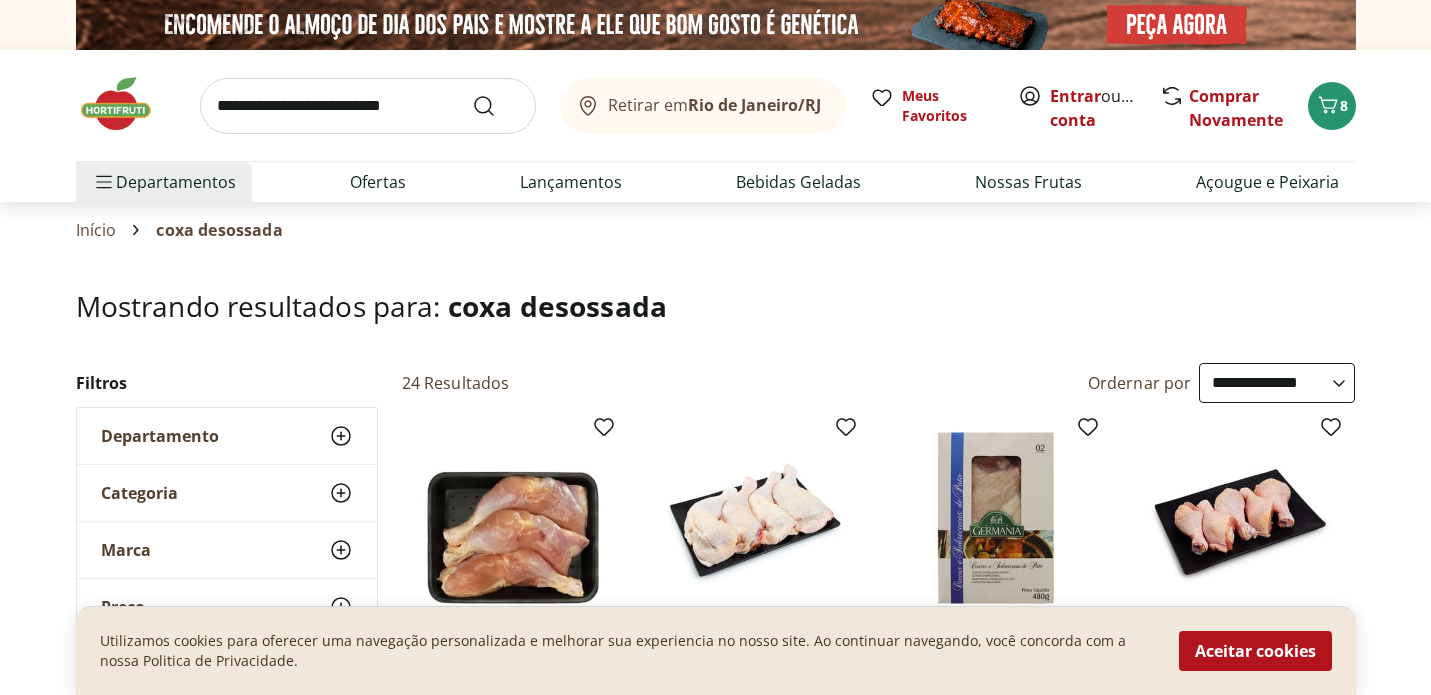 click at bounding box center [368, 106] 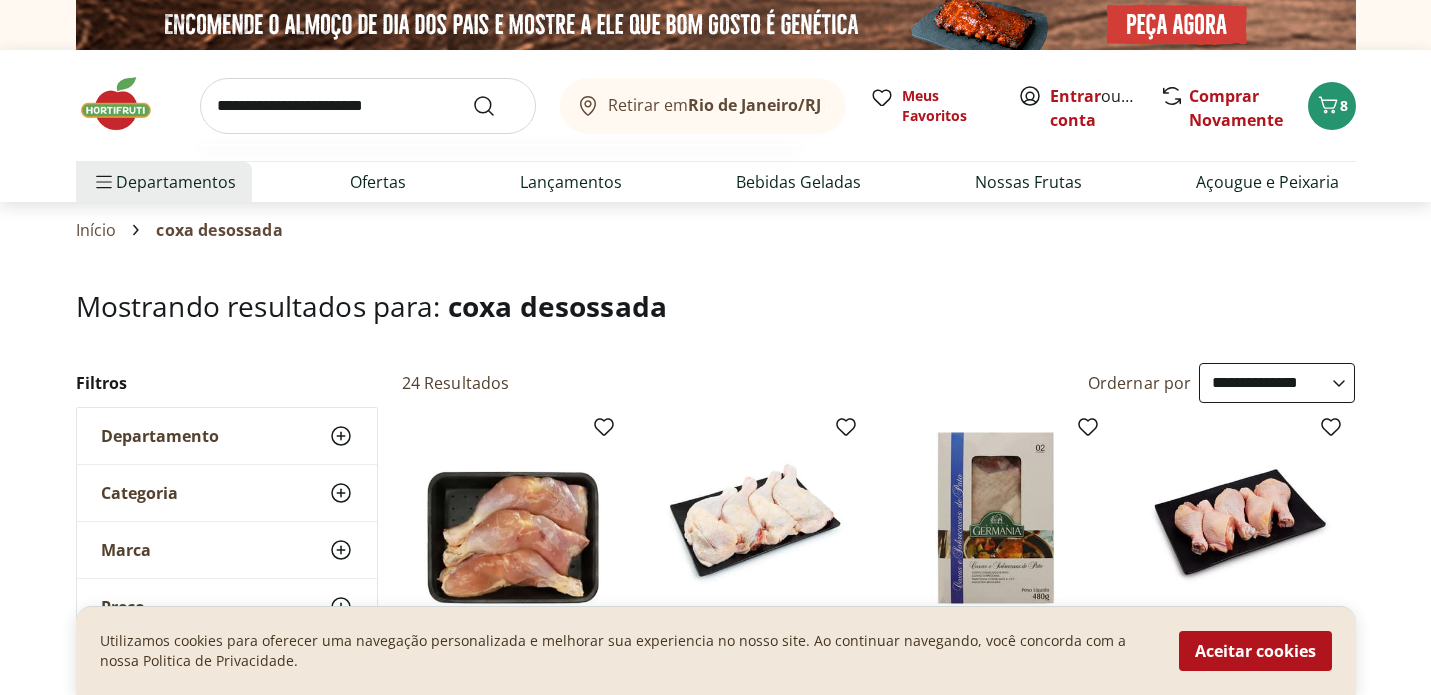 type on "**********" 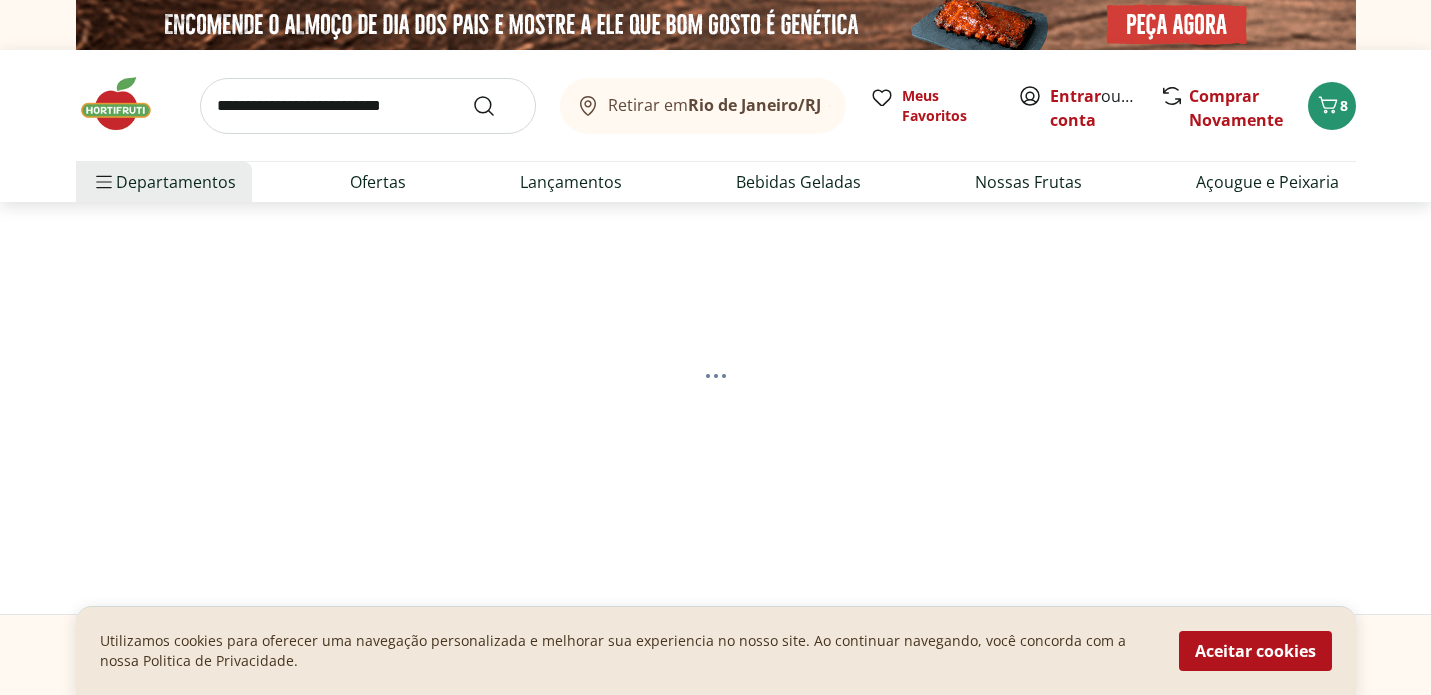 select on "**********" 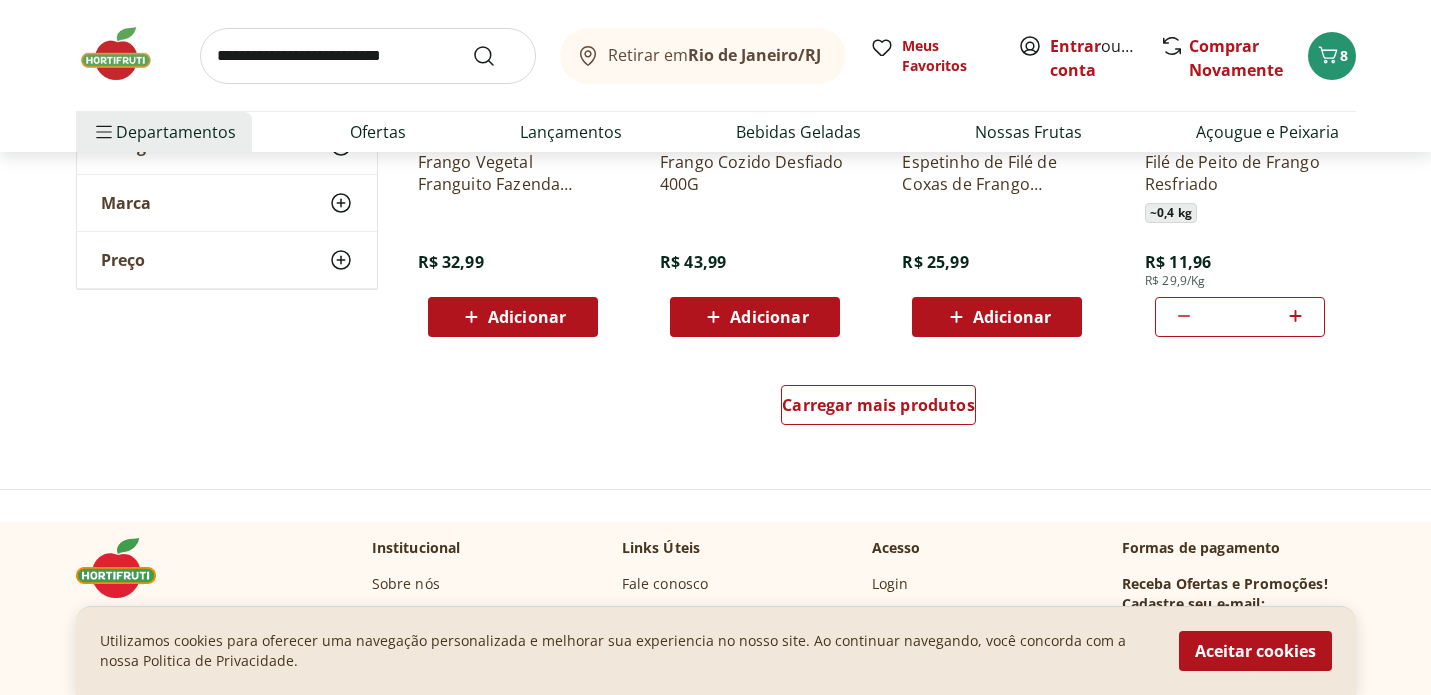 scroll, scrollTop: 1422, scrollLeft: 0, axis: vertical 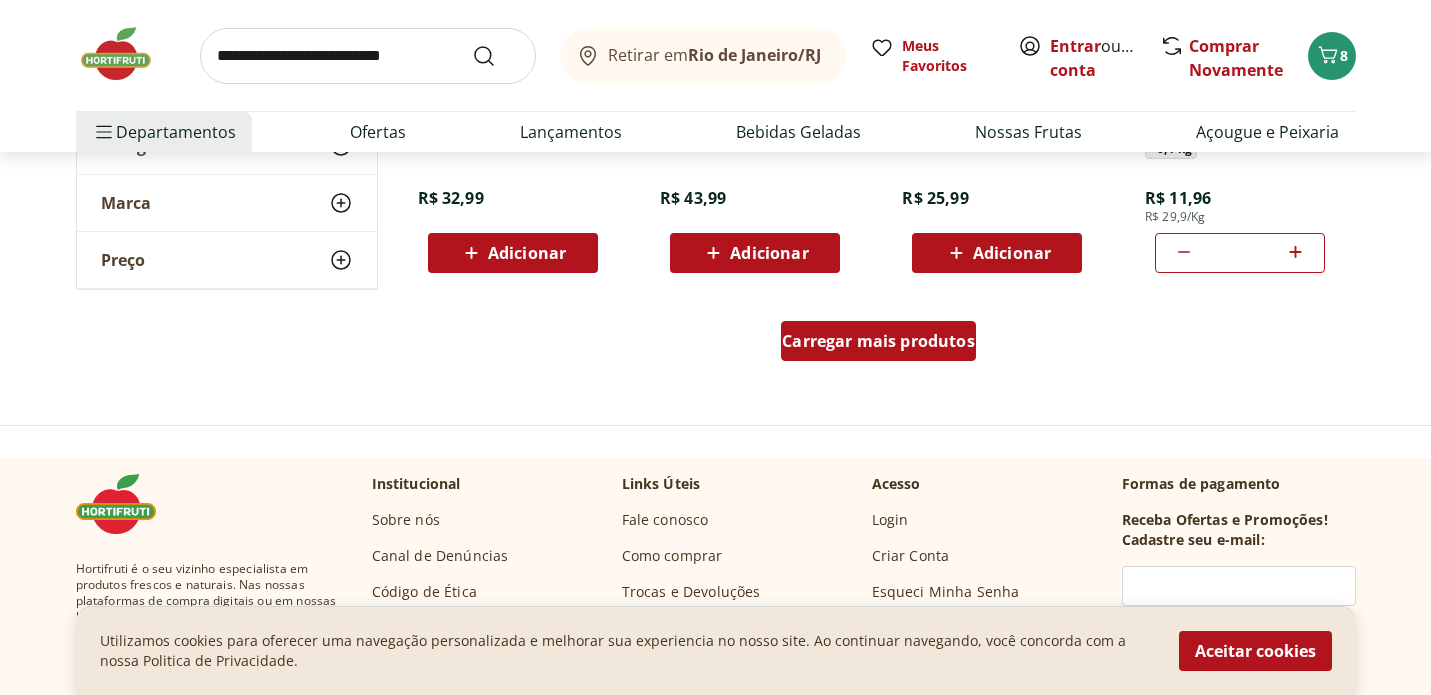click on "Carregar mais produtos" at bounding box center [878, 341] 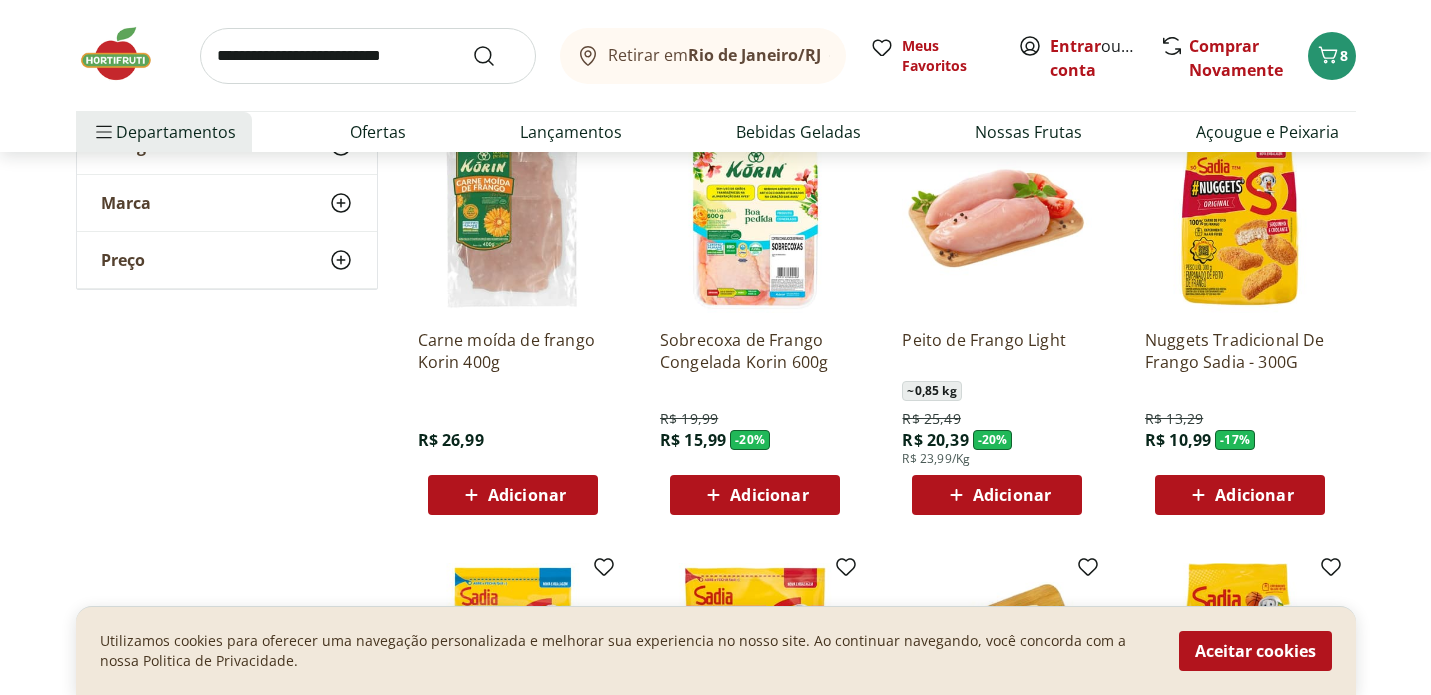 scroll, scrollTop: 1592, scrollLeft: 0, axis: vertical 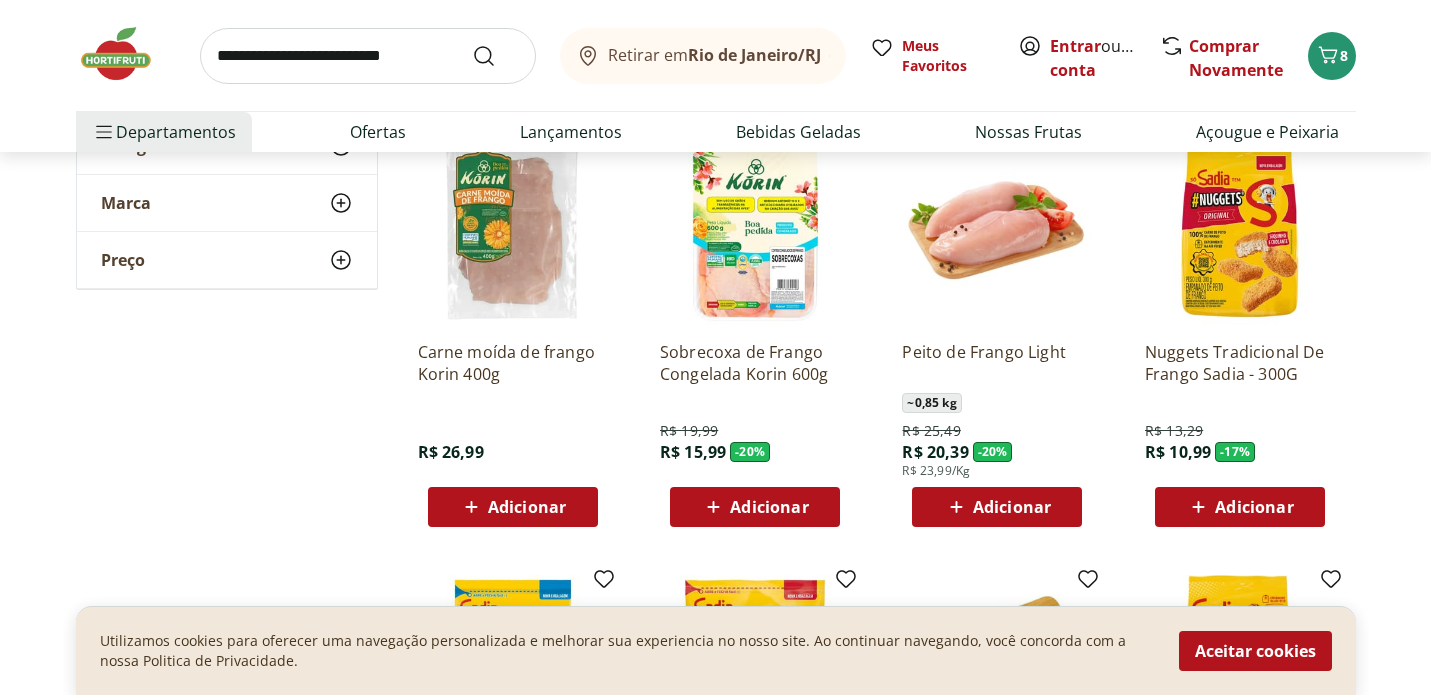 click at bounding box center [1240, 230] 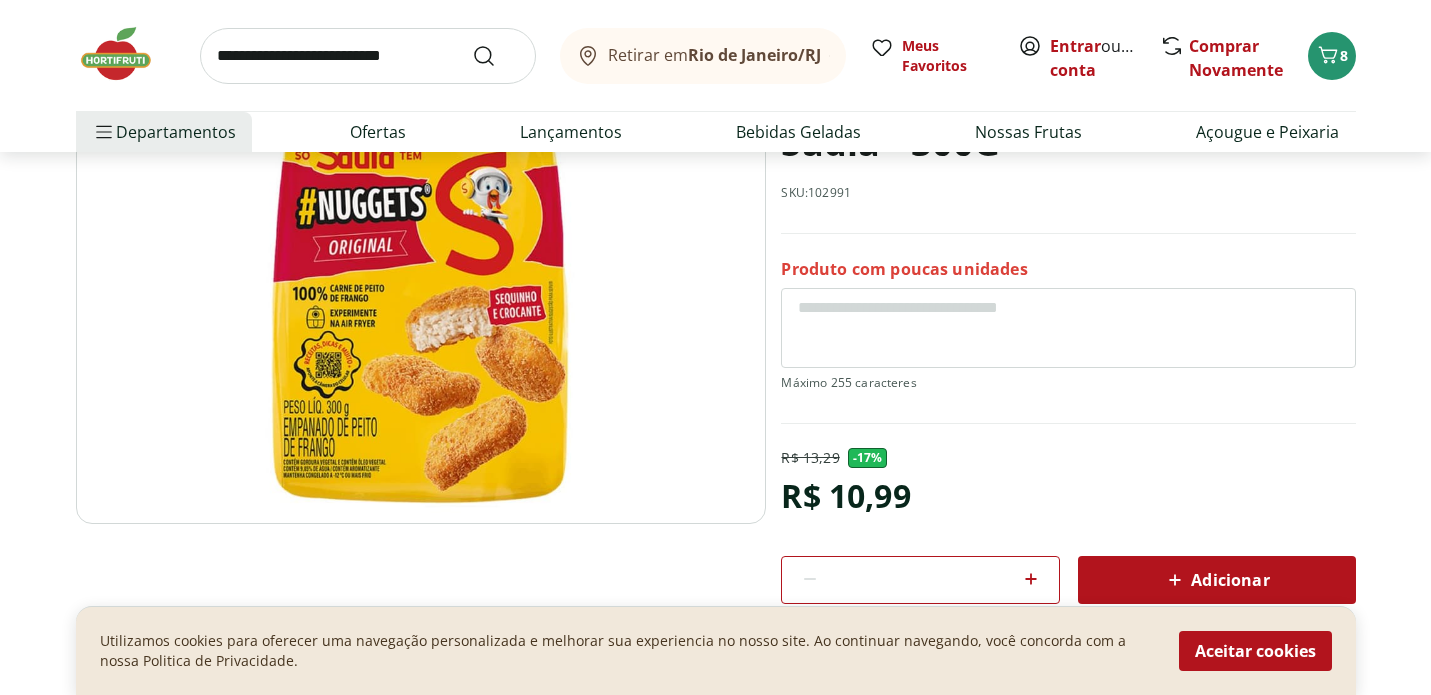 scroll, scrollTop: 213, scrollLeft: 0, axis: vertical 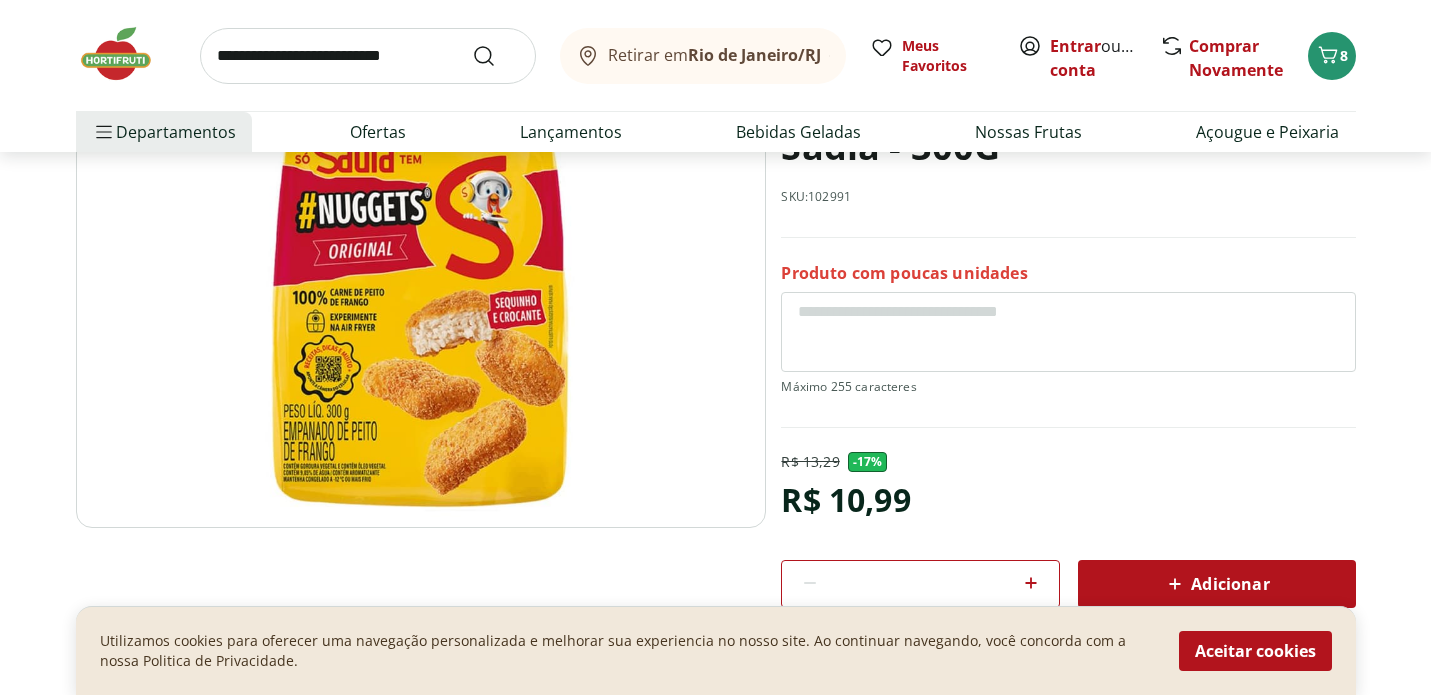 click at bounding box center [421, 286] 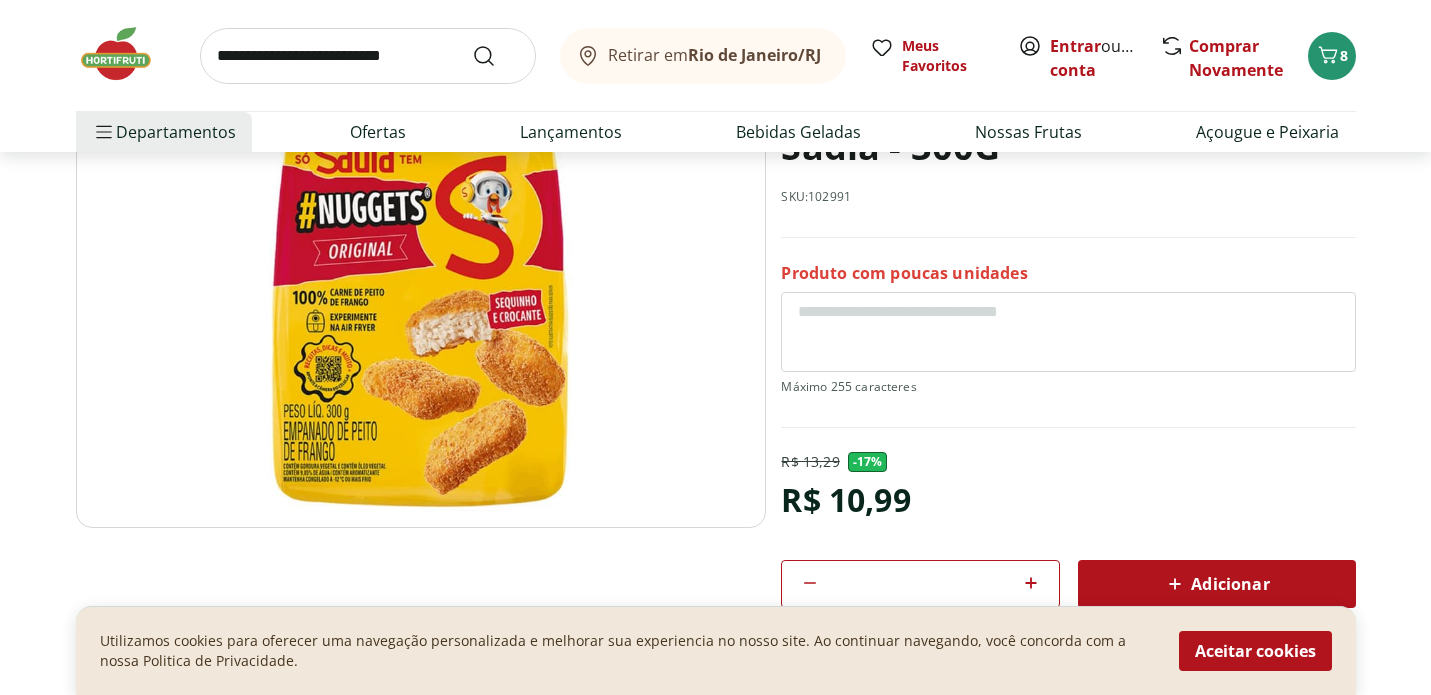 click 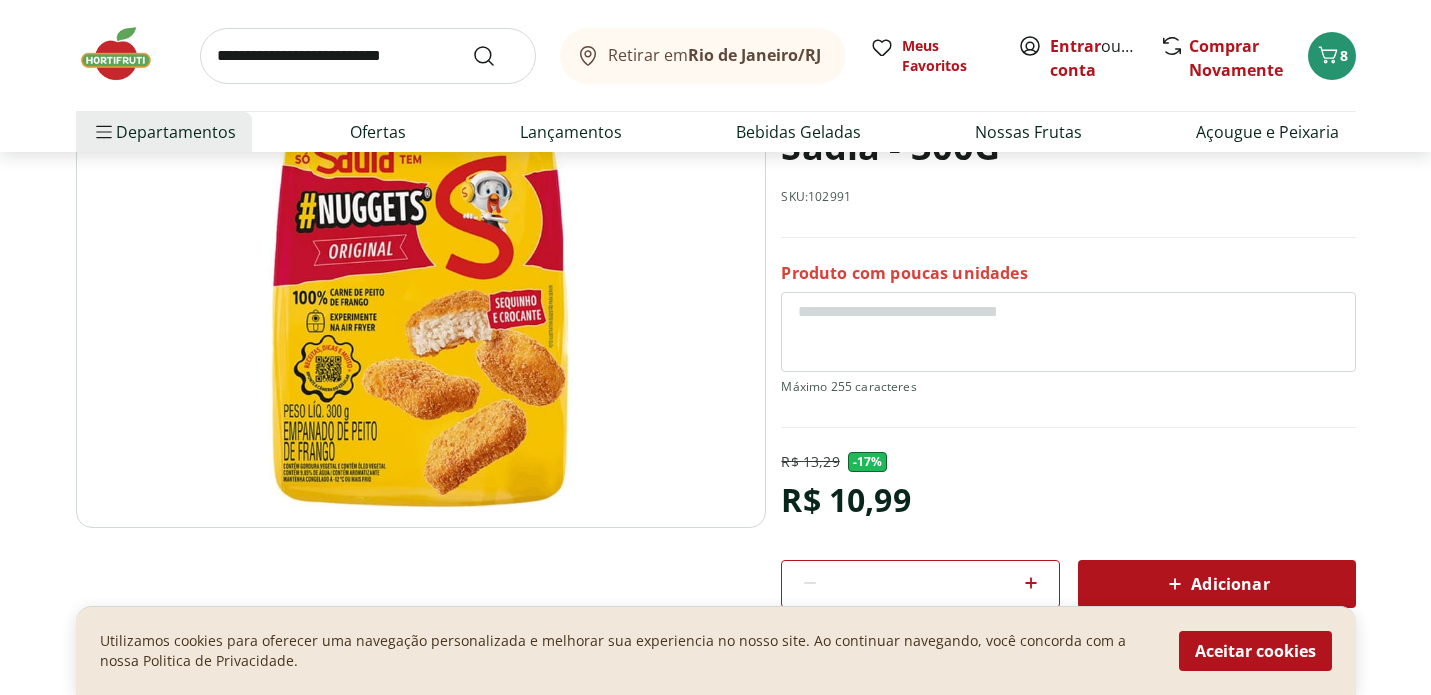 click on "Adicionar" at bounding box center (1216, 584) 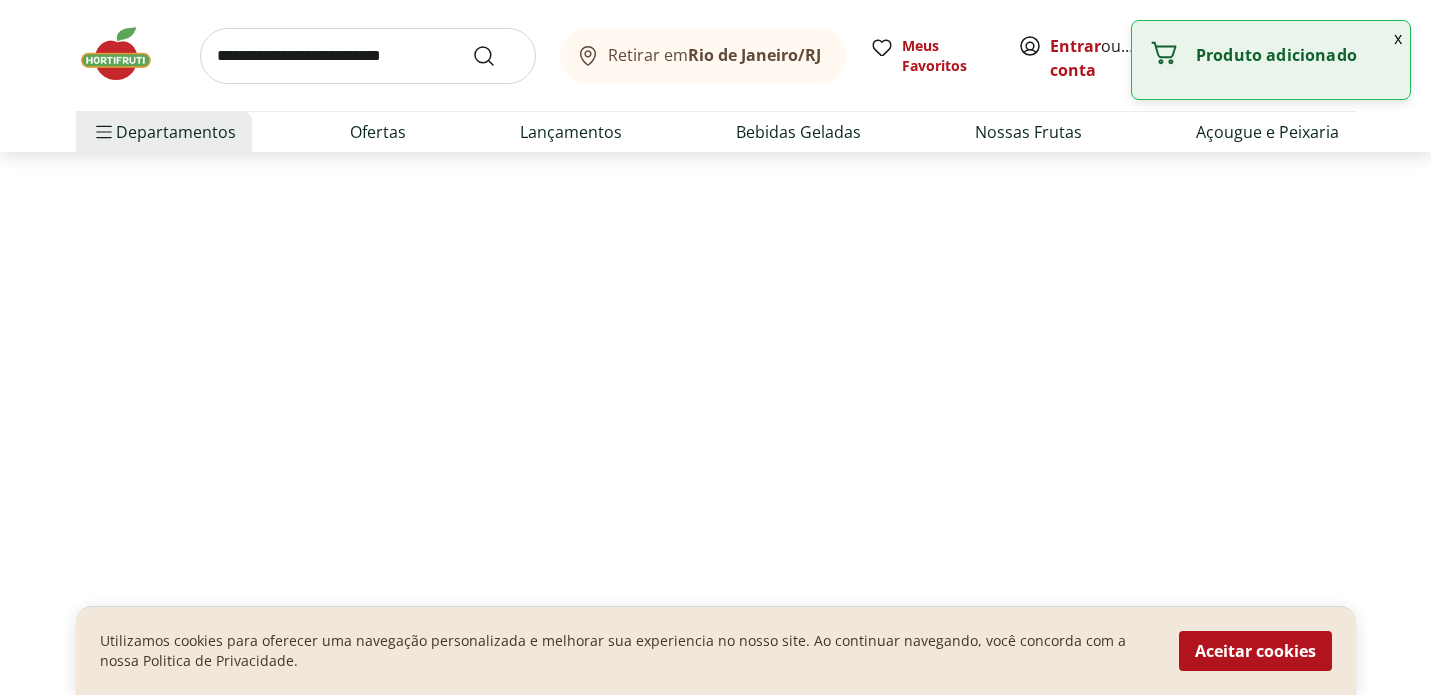 select on "**********" 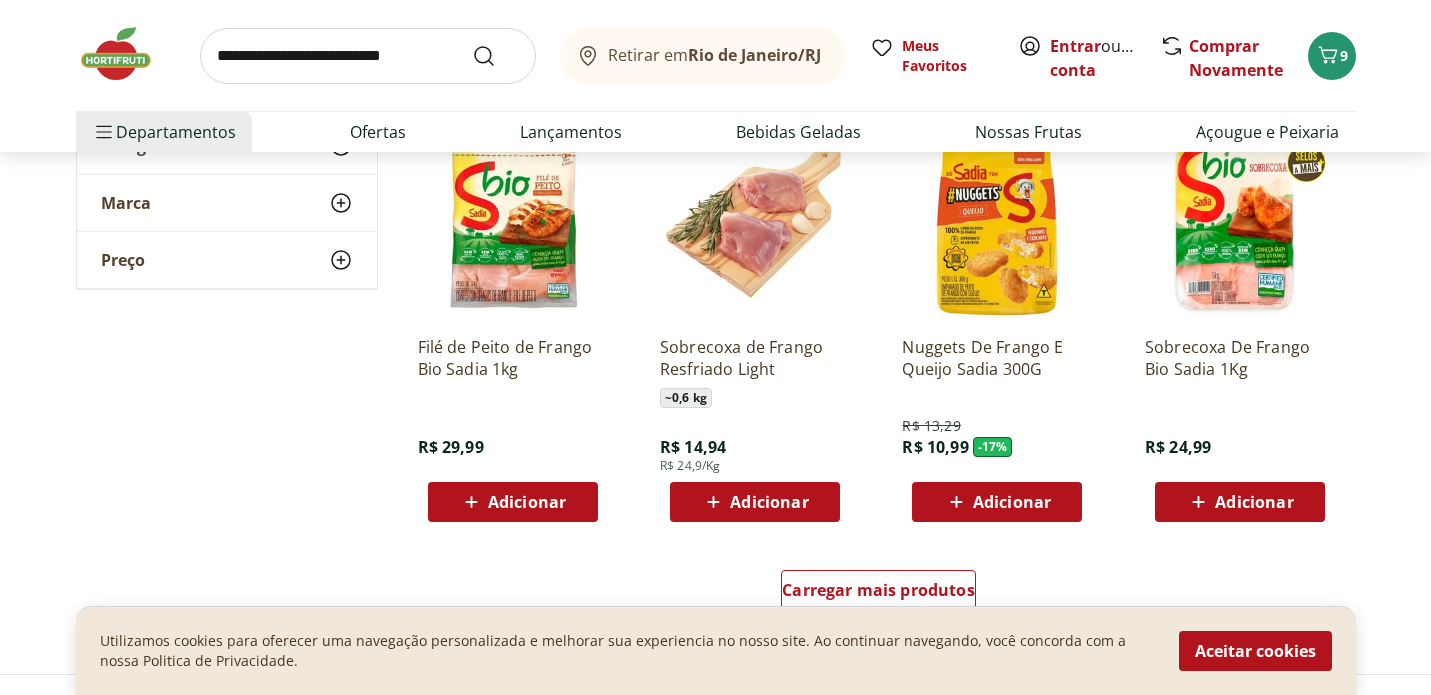 scroll, scrollTop: 2616, scrollLeft: 0, axis: vertical 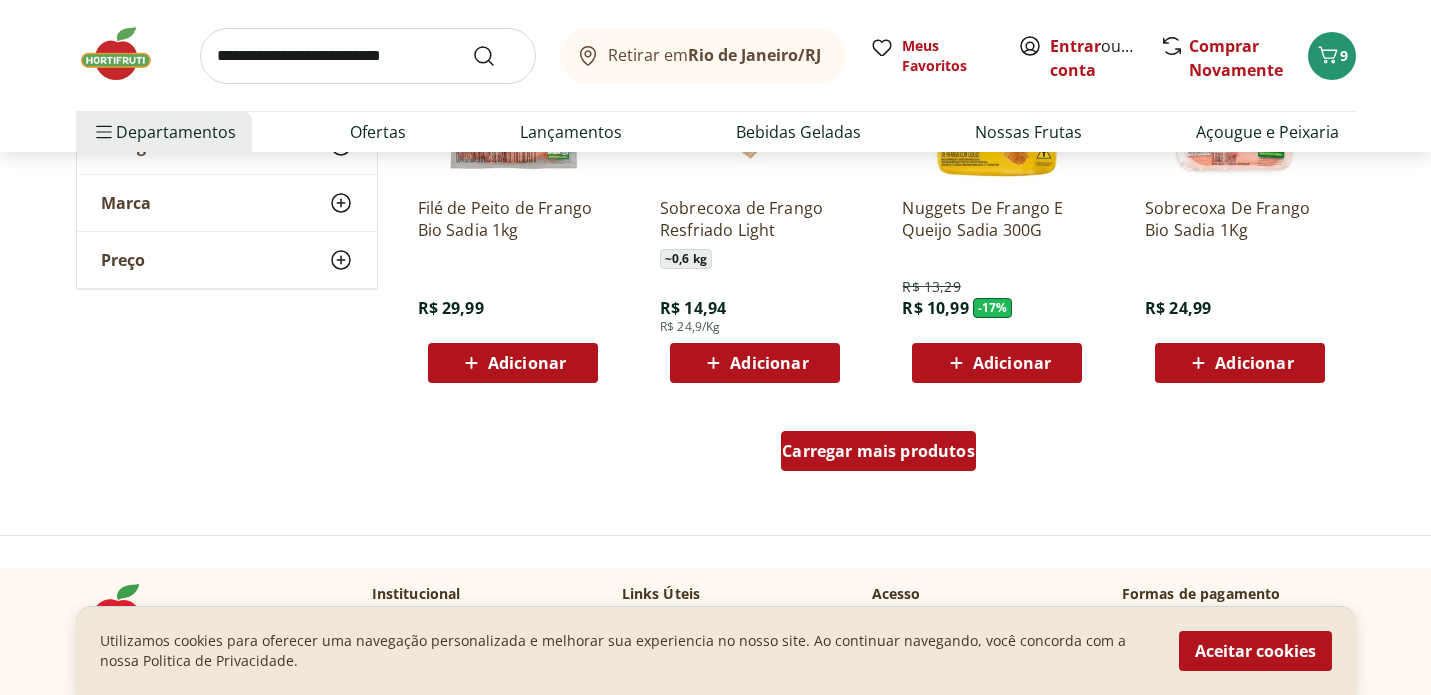 click on "Carregar mais produtos" at bounding box center [878, 451] 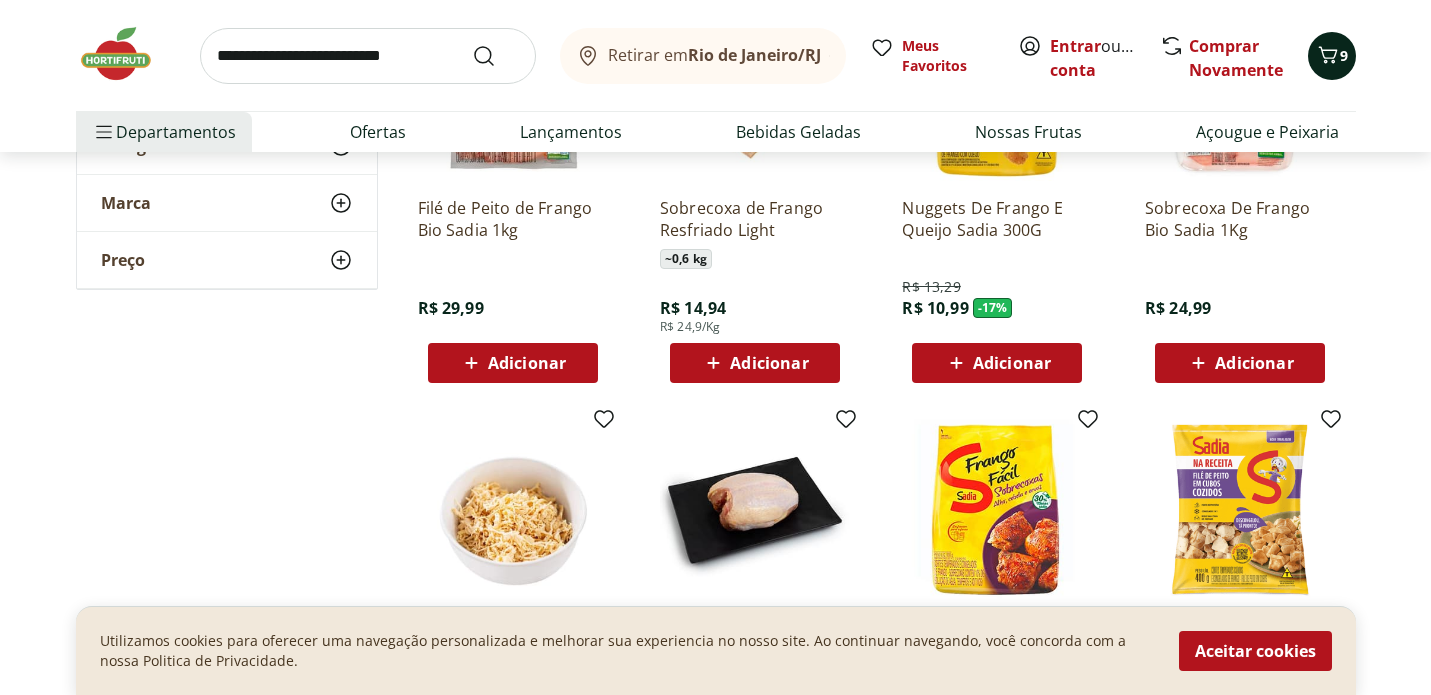 click on "9" at bounding box center (1344, 55) 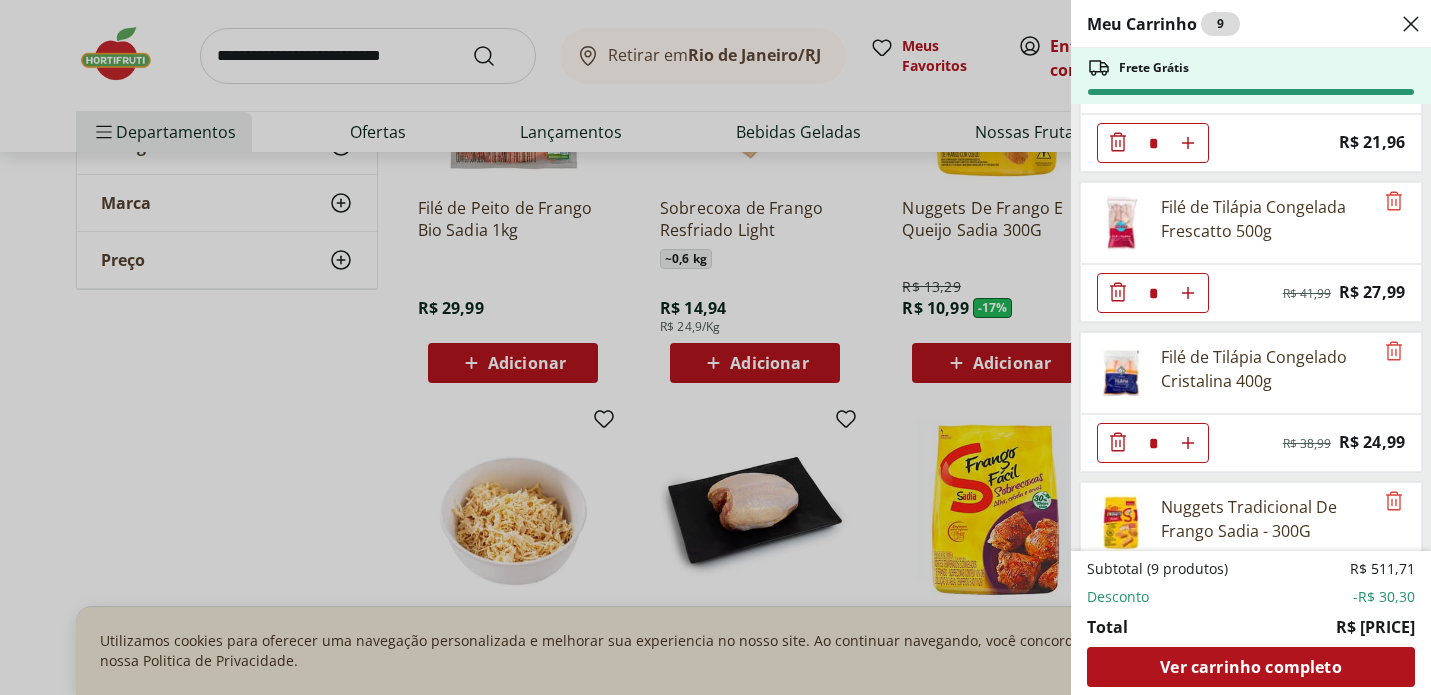 scroll, scrollTop: 461, scrollLeft: 0, axis: vertical 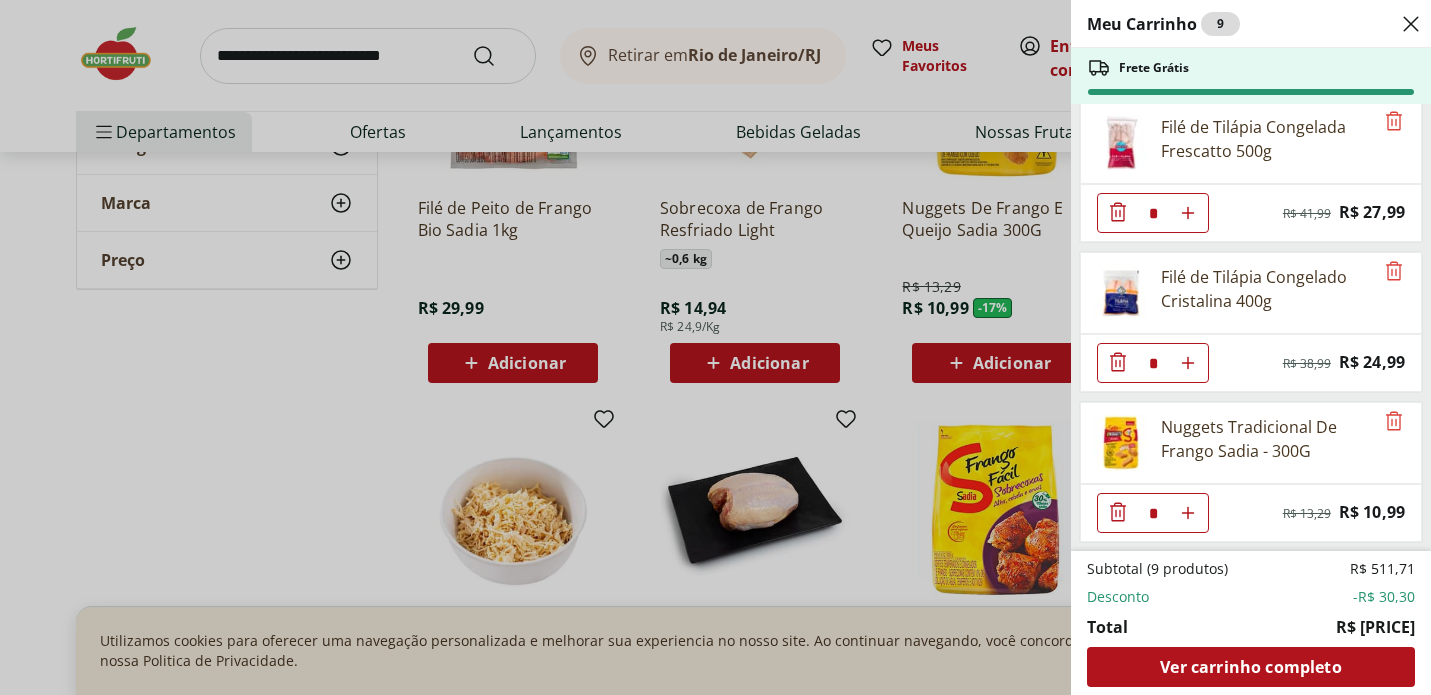 click on "Meu Carrinho 9 Frete Grátis Filé Mignon sem Cordão * Price: R$ 179,80 Filé de Peito de Frango Resfriado * Price: R$ 11,96 Patinho Moído * Price: R$ 21,96 Filé de Tilápia Congelada Frescatto 500g * Original price: R$ 41,99 Price: R$ 27,99 Filé de Tilápia Congelado Cristalina 400g * Original price: R$ 38,99 Price: R$ 24,99 Nuggets Tradicional De Frango Sadia - 300G * Original price: R$ 13,29 Price: R$ 10,99 Subtotal (9 produtos) R$ 511,71 Desconto -R$ 30,30 Total R$ 481,41 Ver carrinho completo" at bounding box center (715, 347) 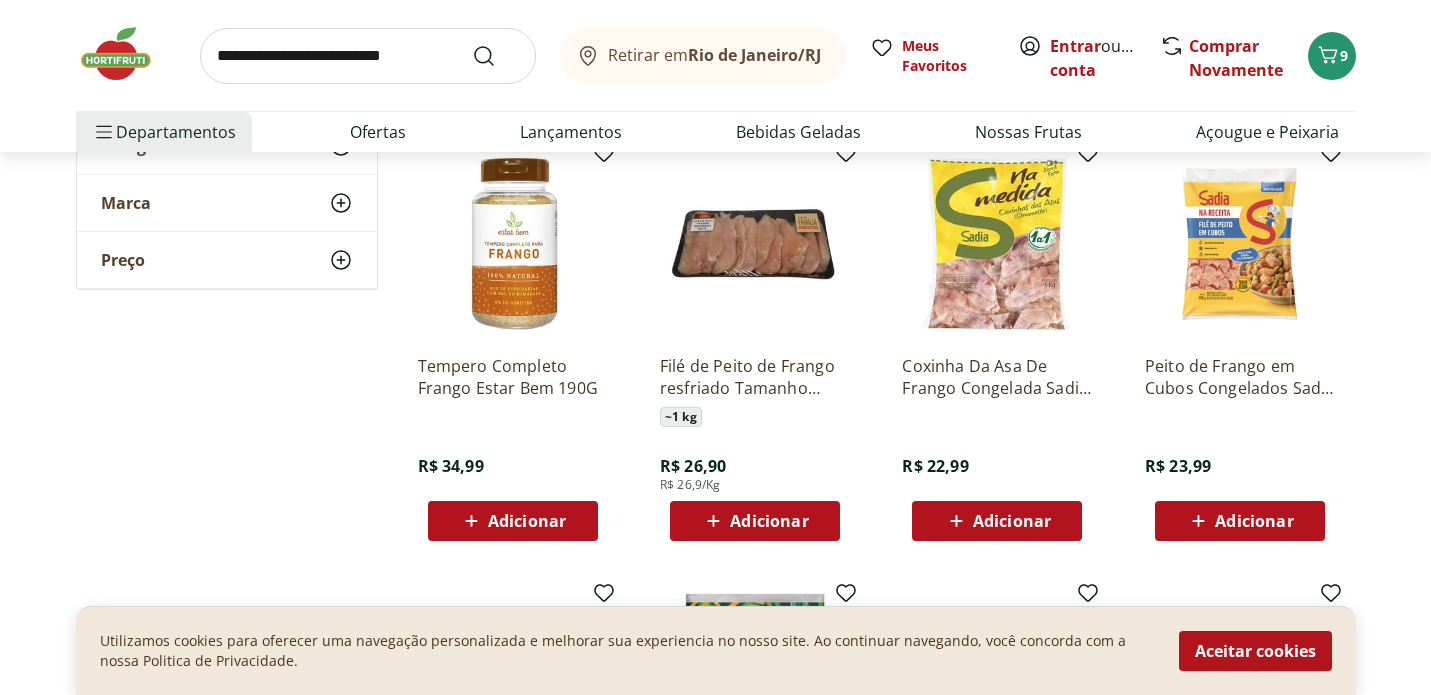 scroll, scrollTop: 3321, scrollLeft: 0, axis: vertical 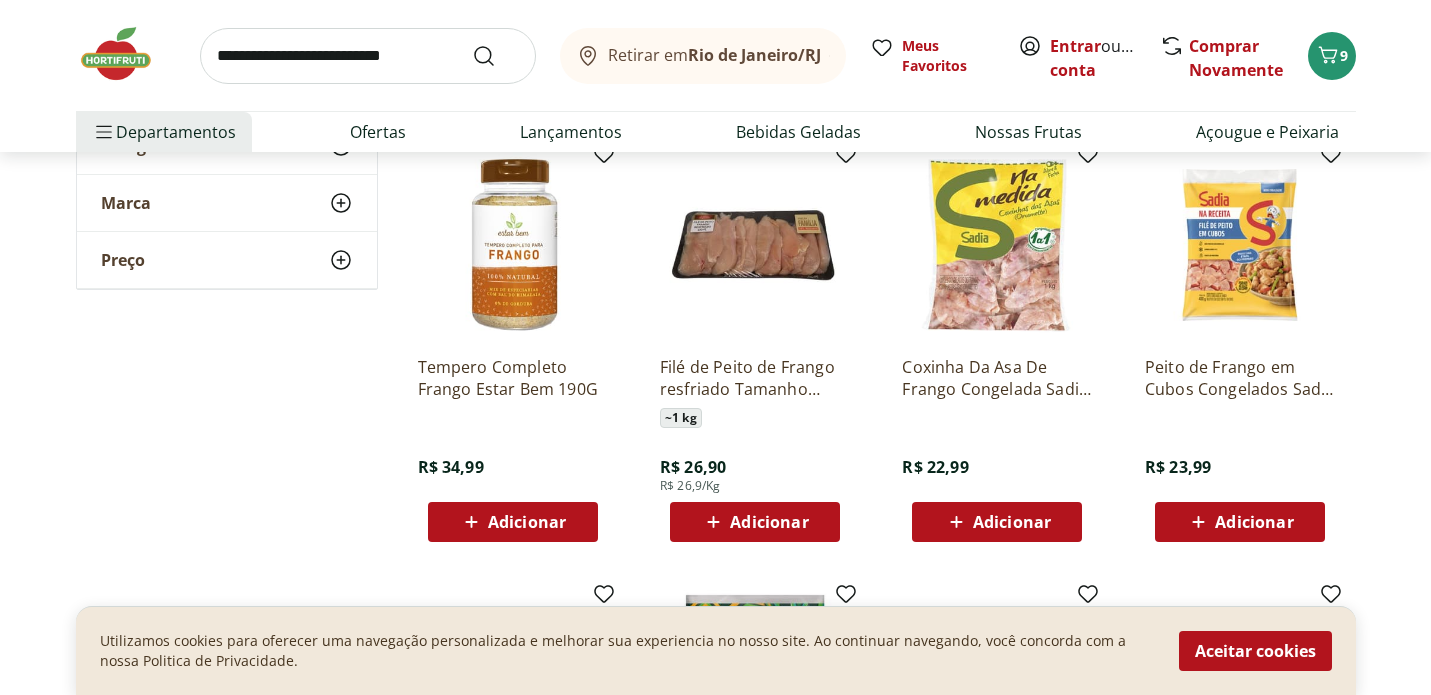 click at bounding box center [1240, 245] 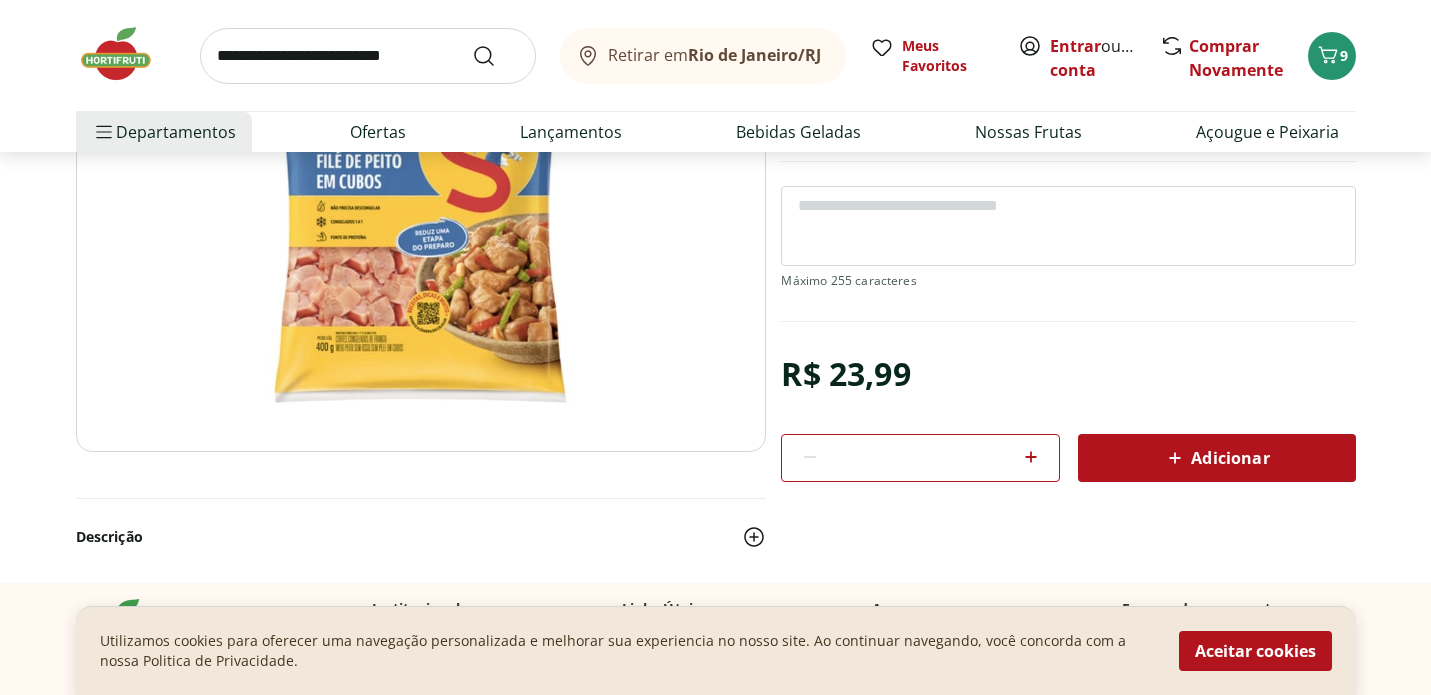 scroll, scrollTop: 290, scrollLeft: 0, axis: vertical 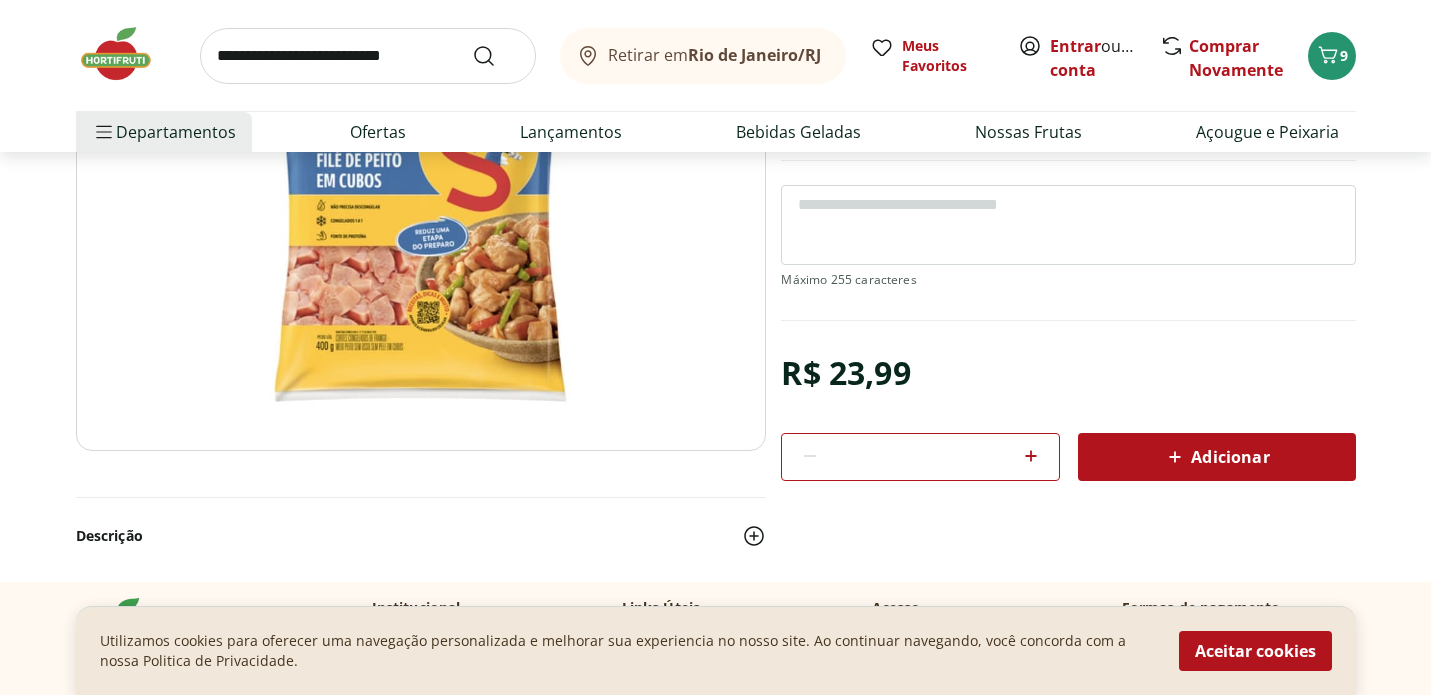 click on "Adicionar" at bounding box center (1217, 457) 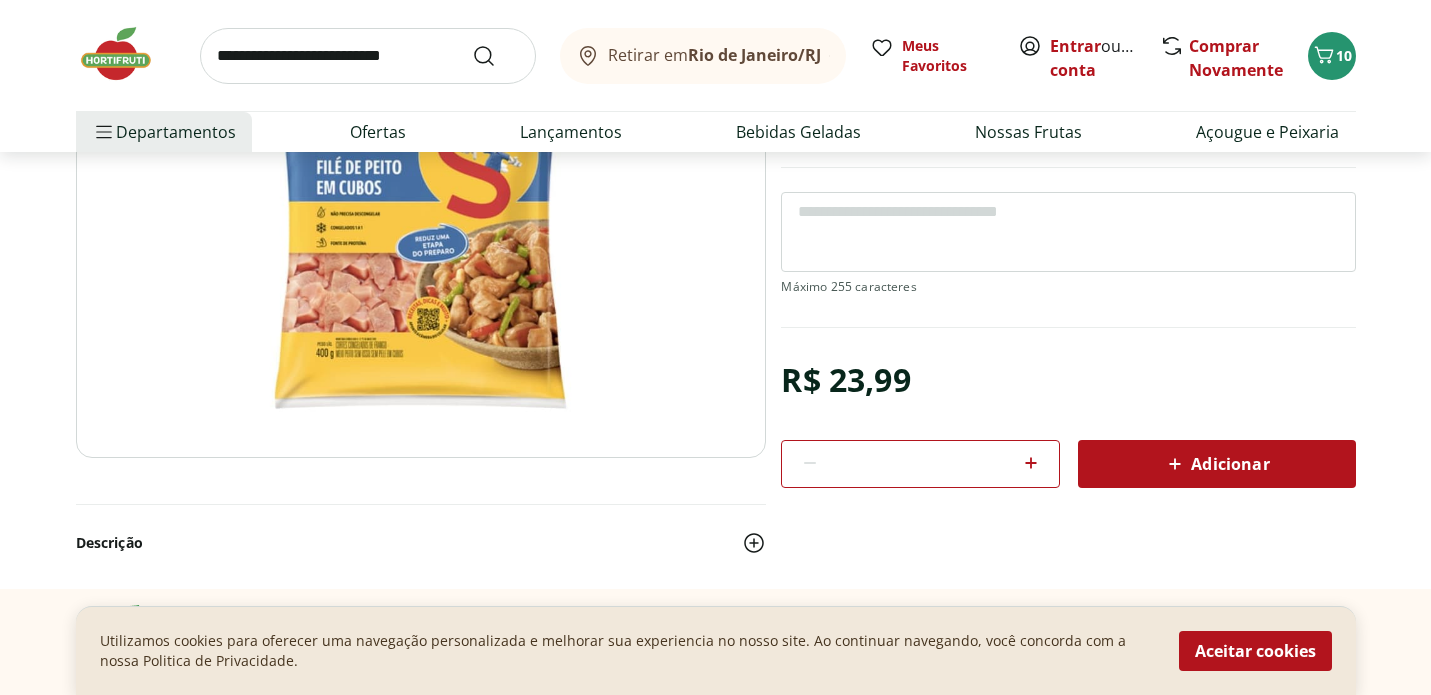scroll, scrollTop: 251, scrollLeft: 0, axis: vertical 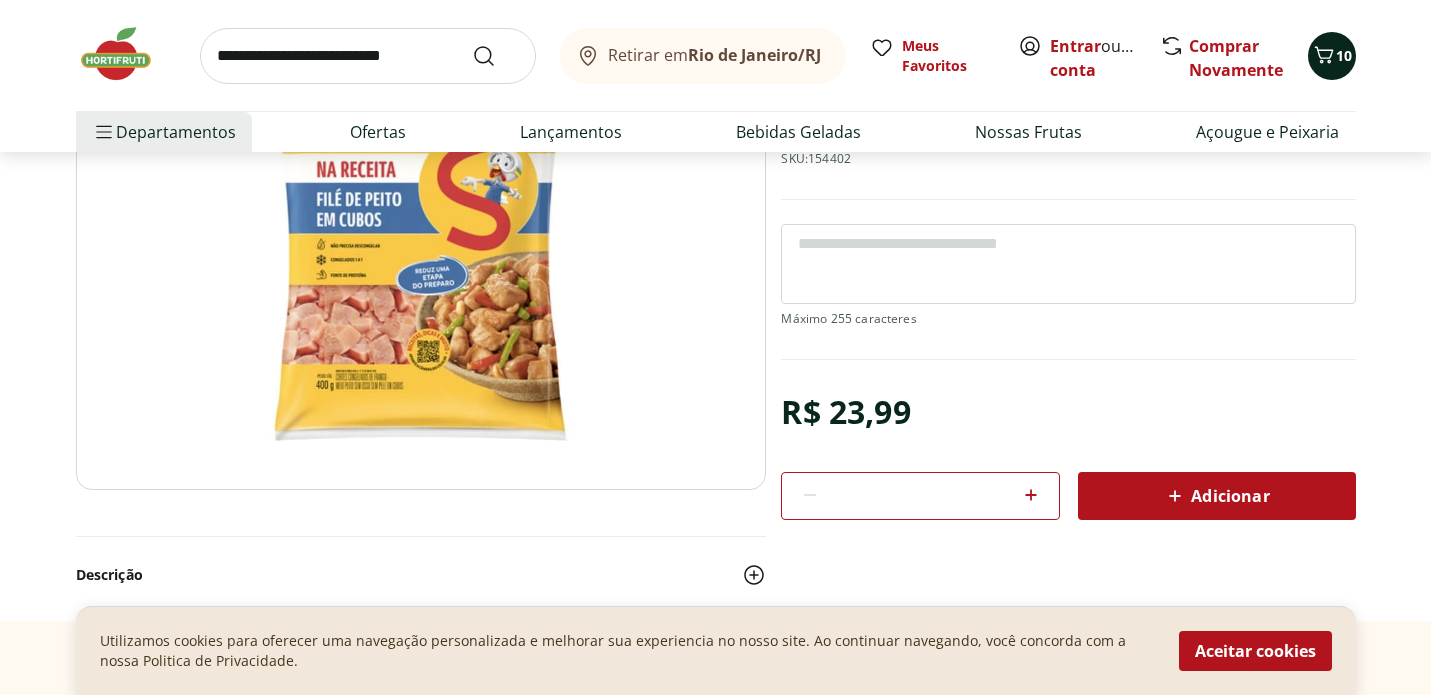 click on "10" at bounding box center (1344, 55) 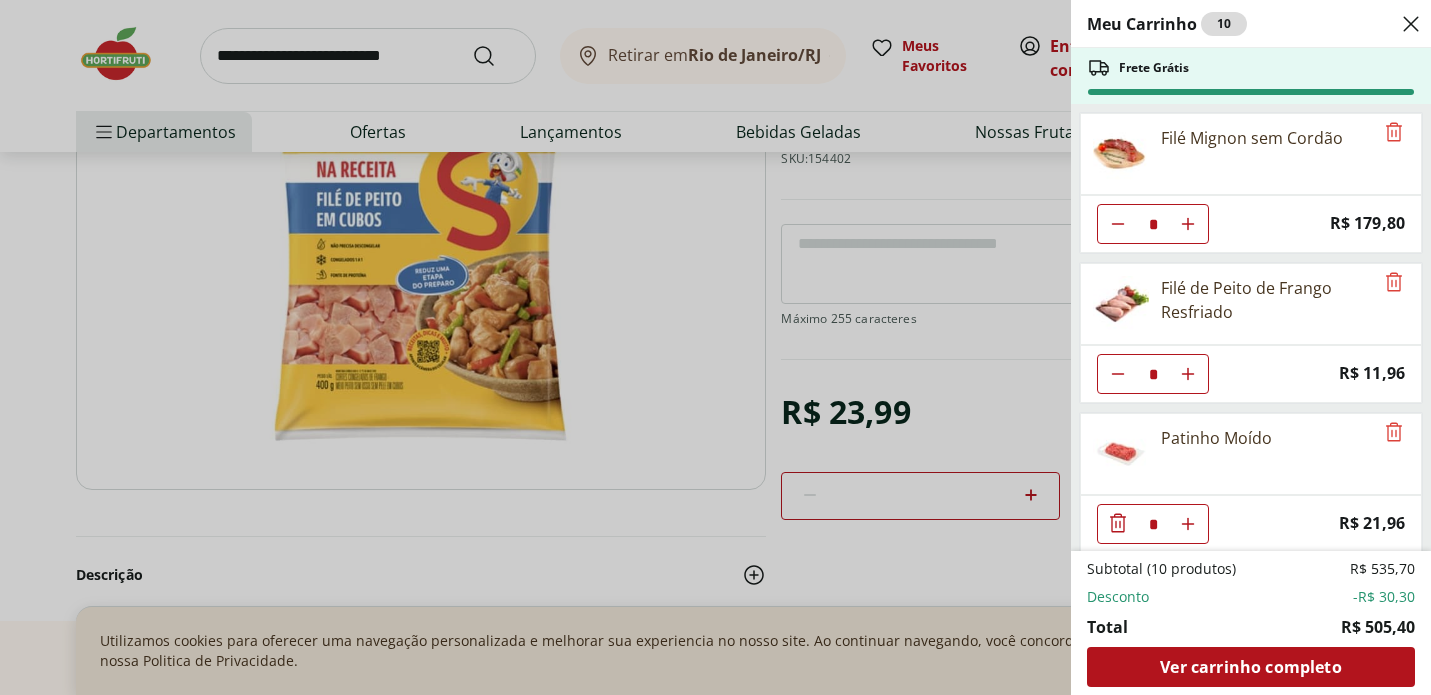 scroll, scrollTop: 611, scrollLeft: 0, axis: vertical 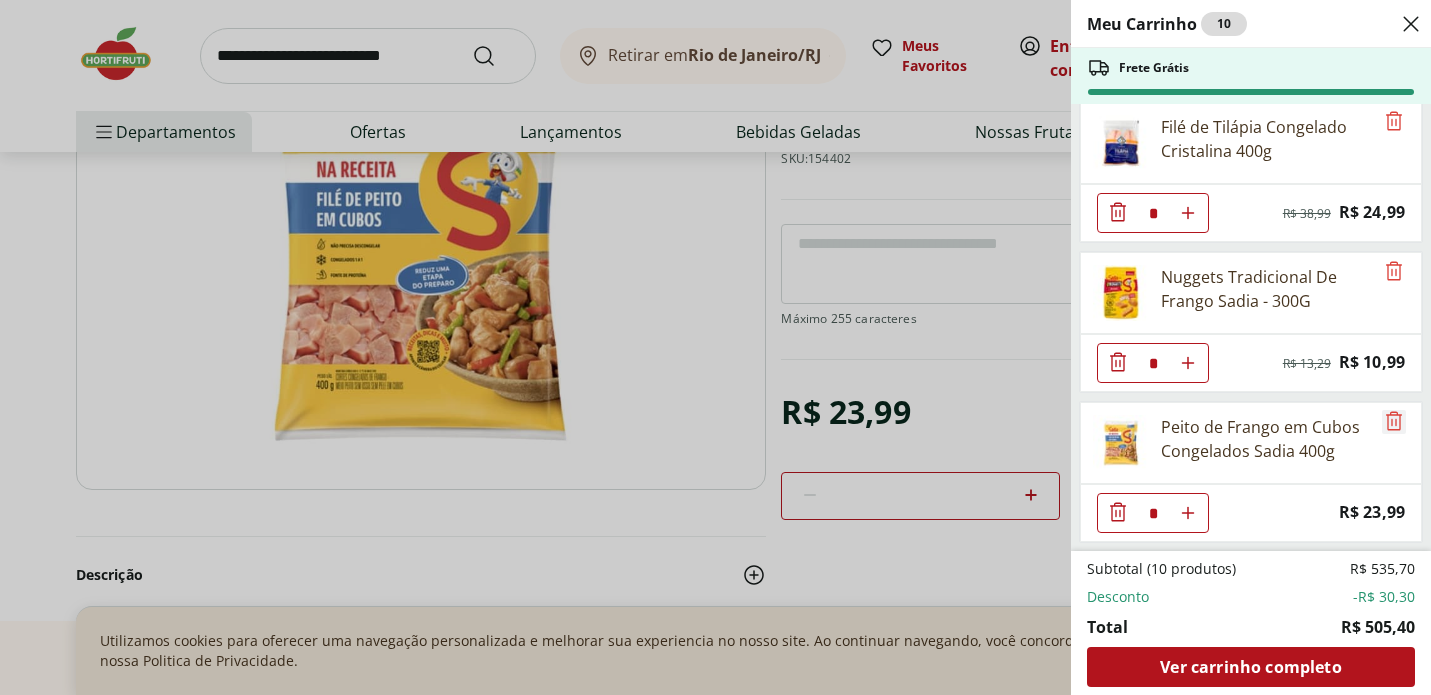 click 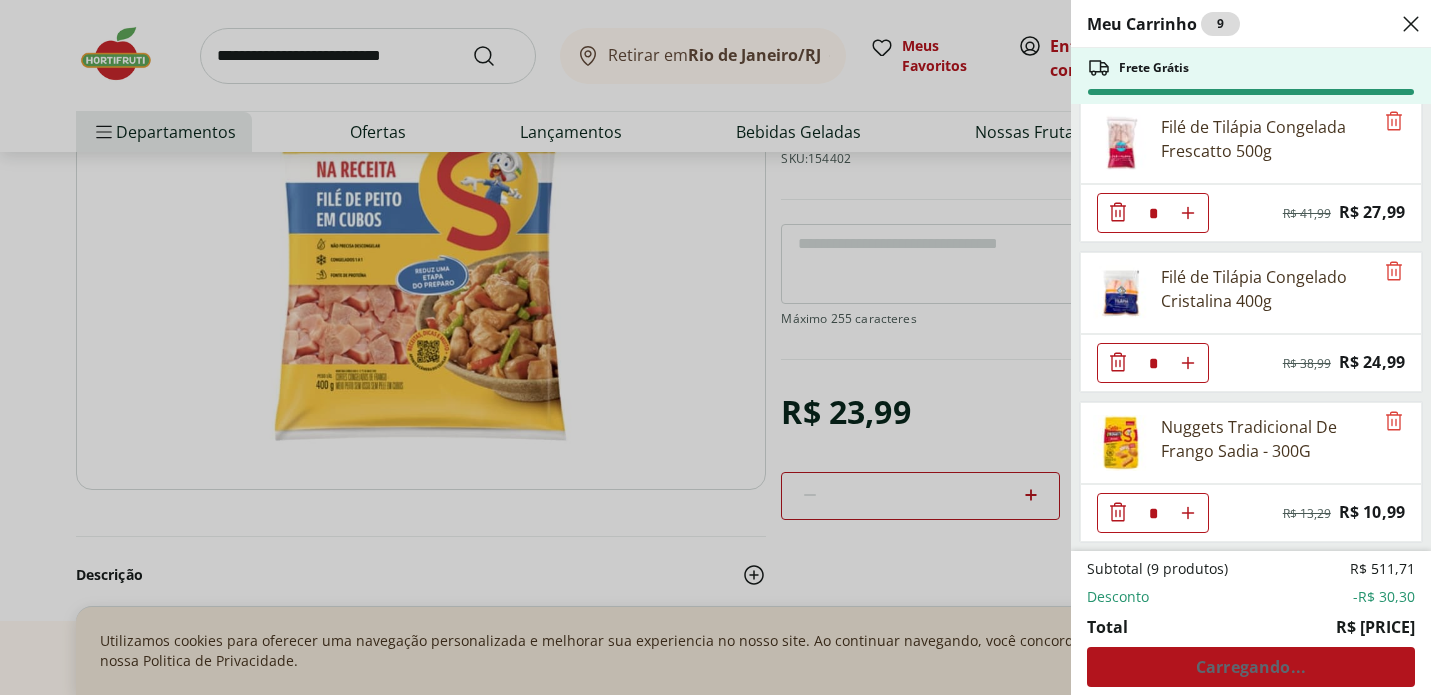 scroll, scrollTop: 461, scrollLeft: 0, axis: vertical 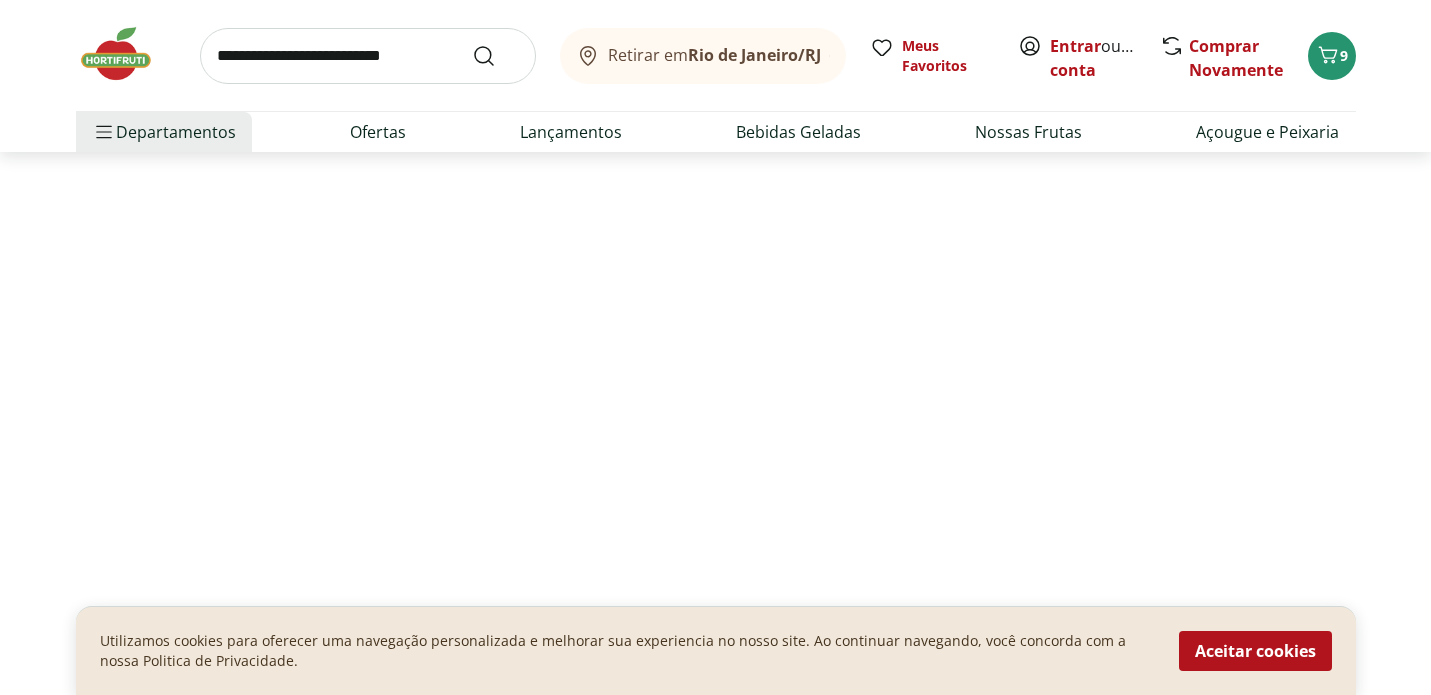 select on "**********" 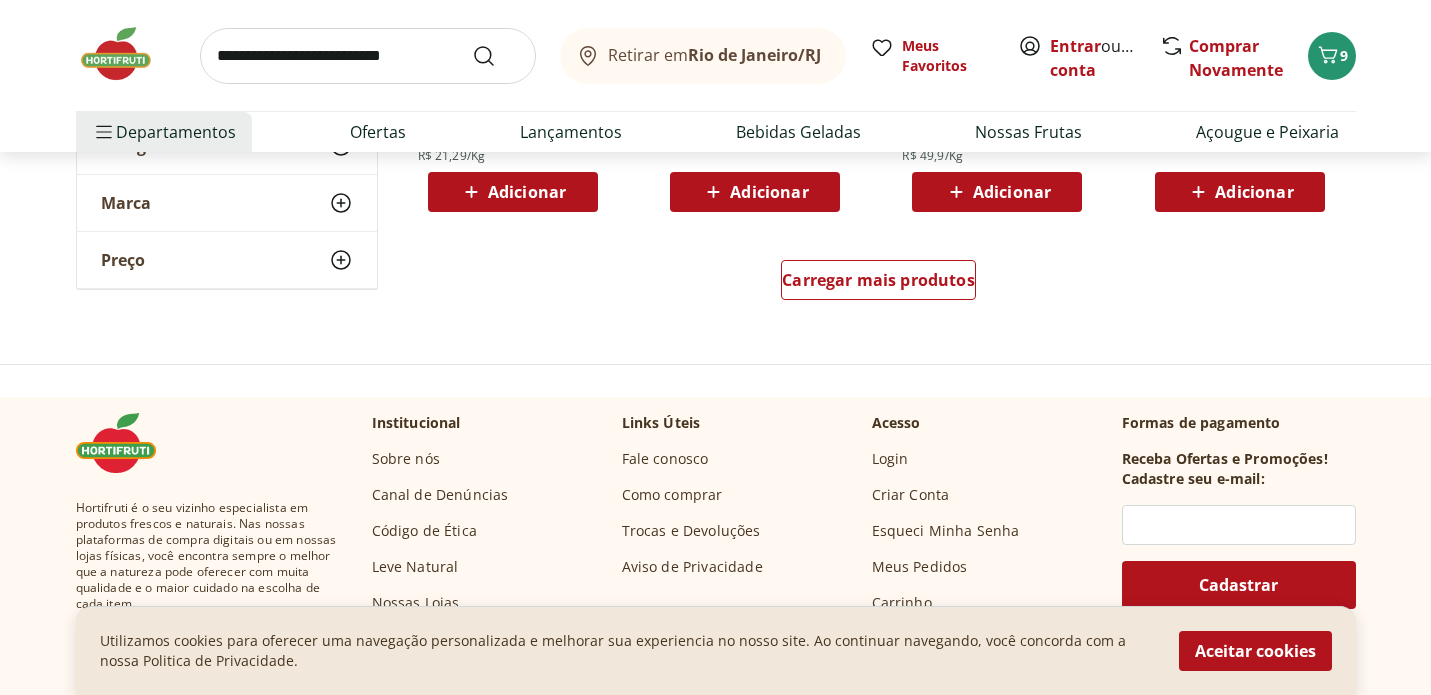 scroll, scrollTop: 6556, scrollLeft: 0, axis: vertical 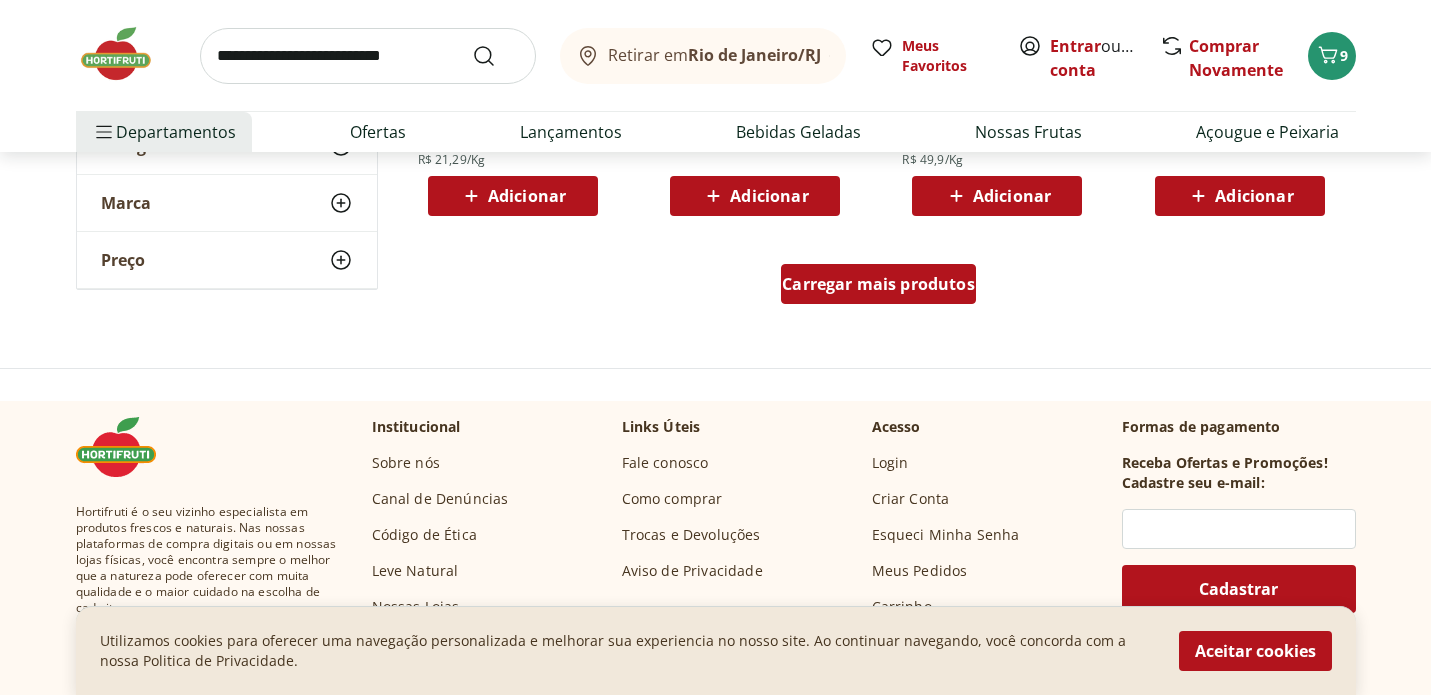 click on "Carregar mais produtos" at bounding box center (878, 284) 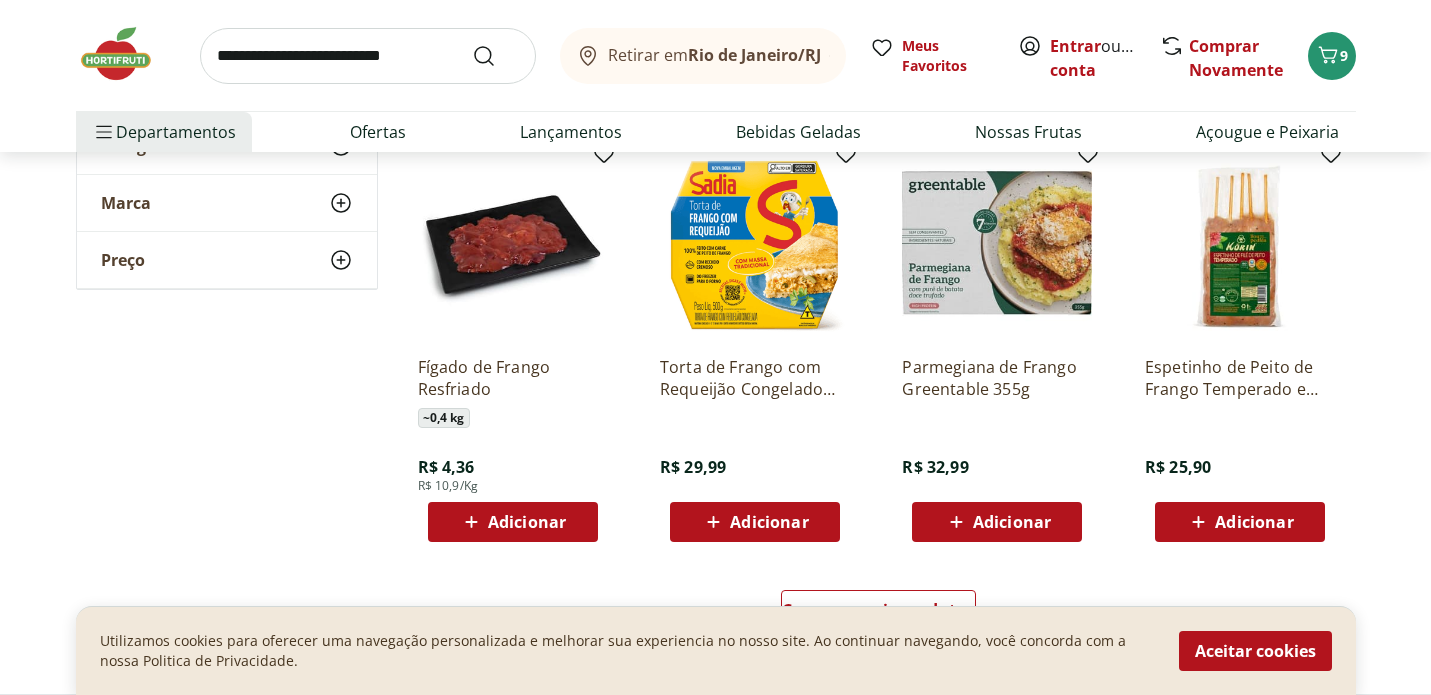 scroll, scrollTop: 7535, scrollLeft: 0, axis: vertical 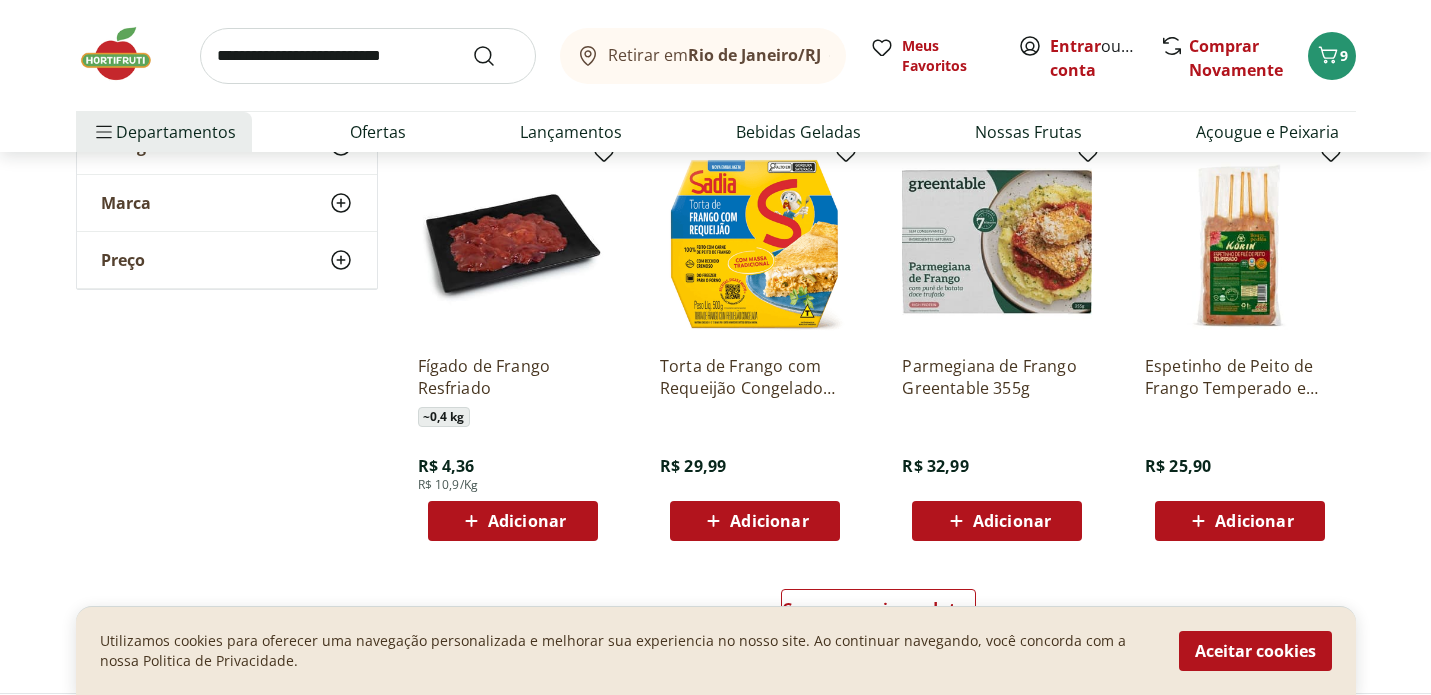 click at bounding box center [368, 56] 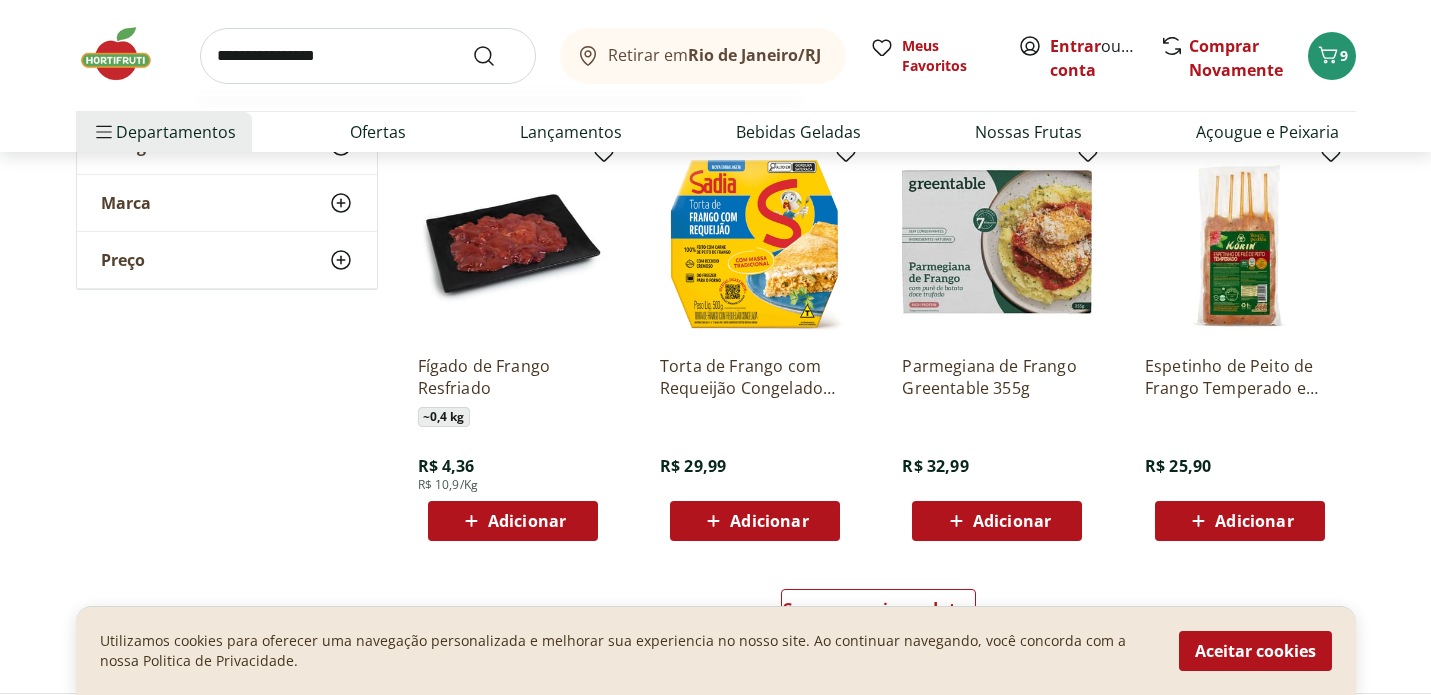 type on "**********" 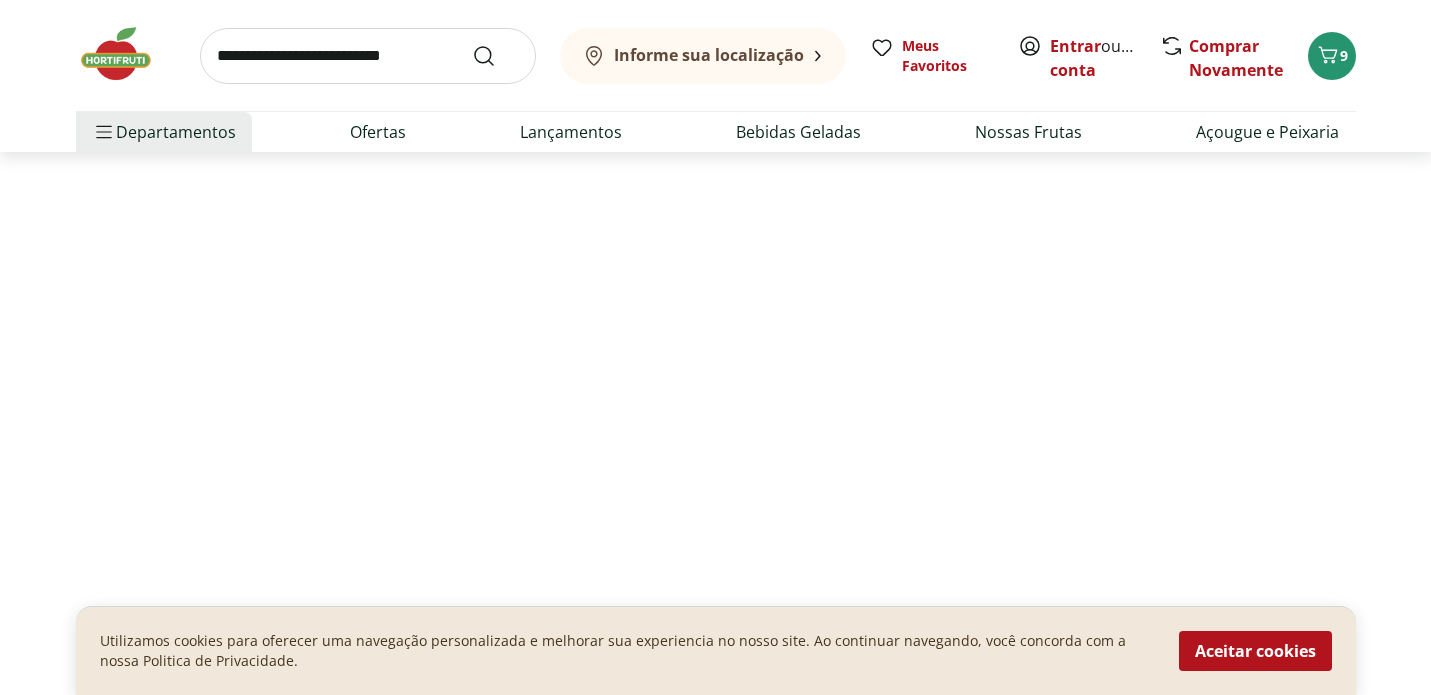 scroll, scrollTop: 0, scrollLeft: 0, axis: both 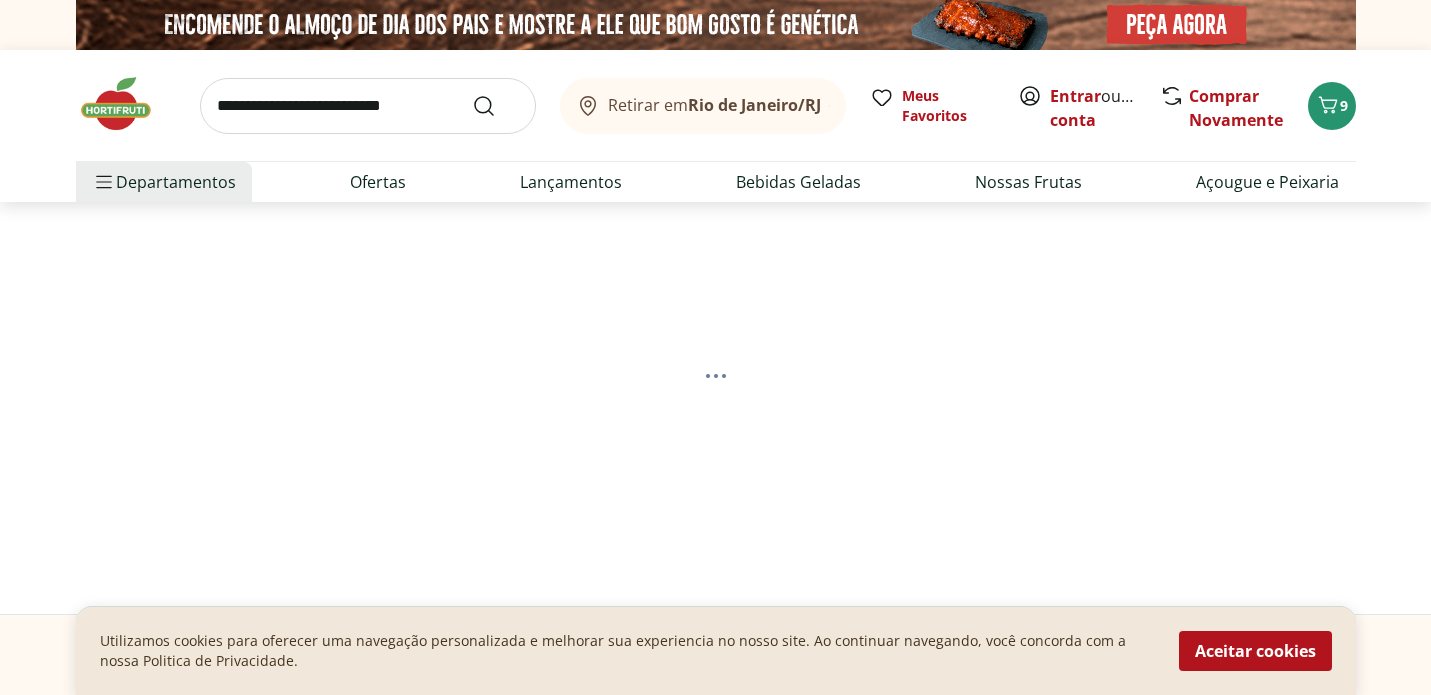 select on "**********" 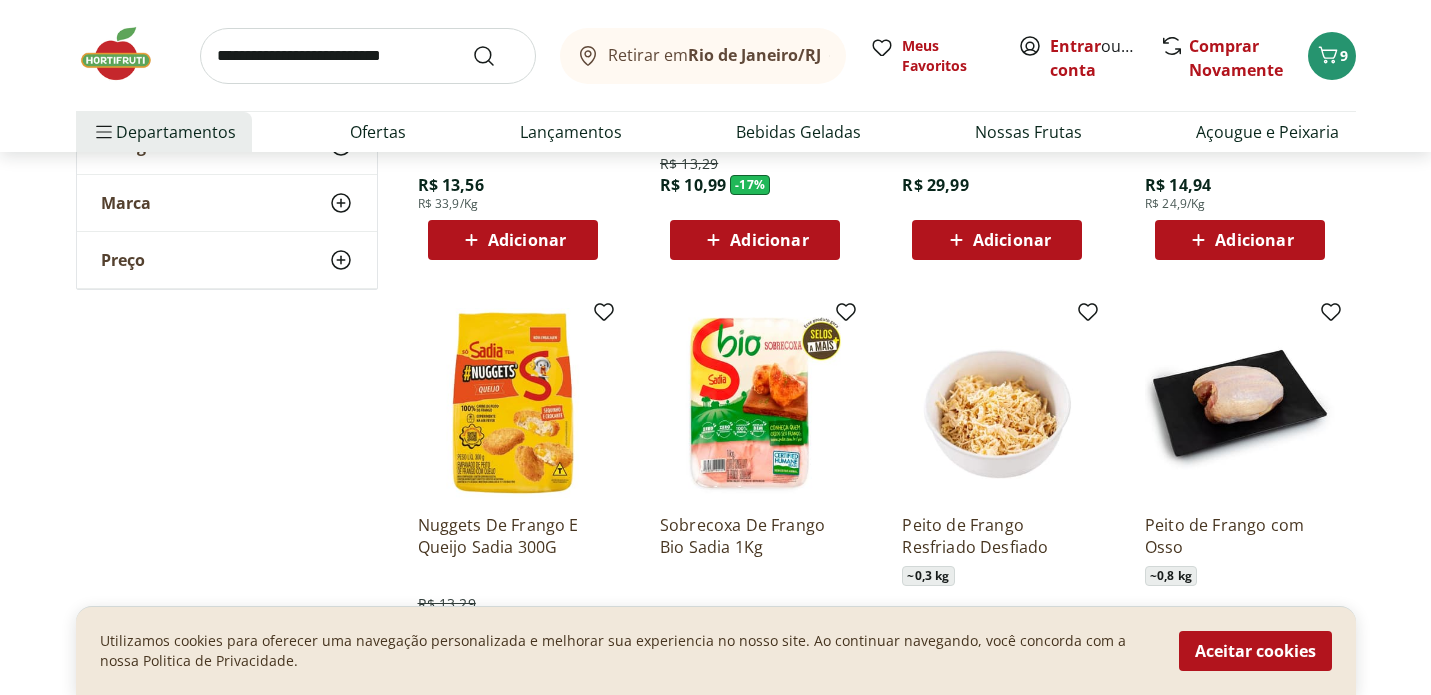 scroll, scrollTop: 1860, scrollLeft: 0, axis: vertical 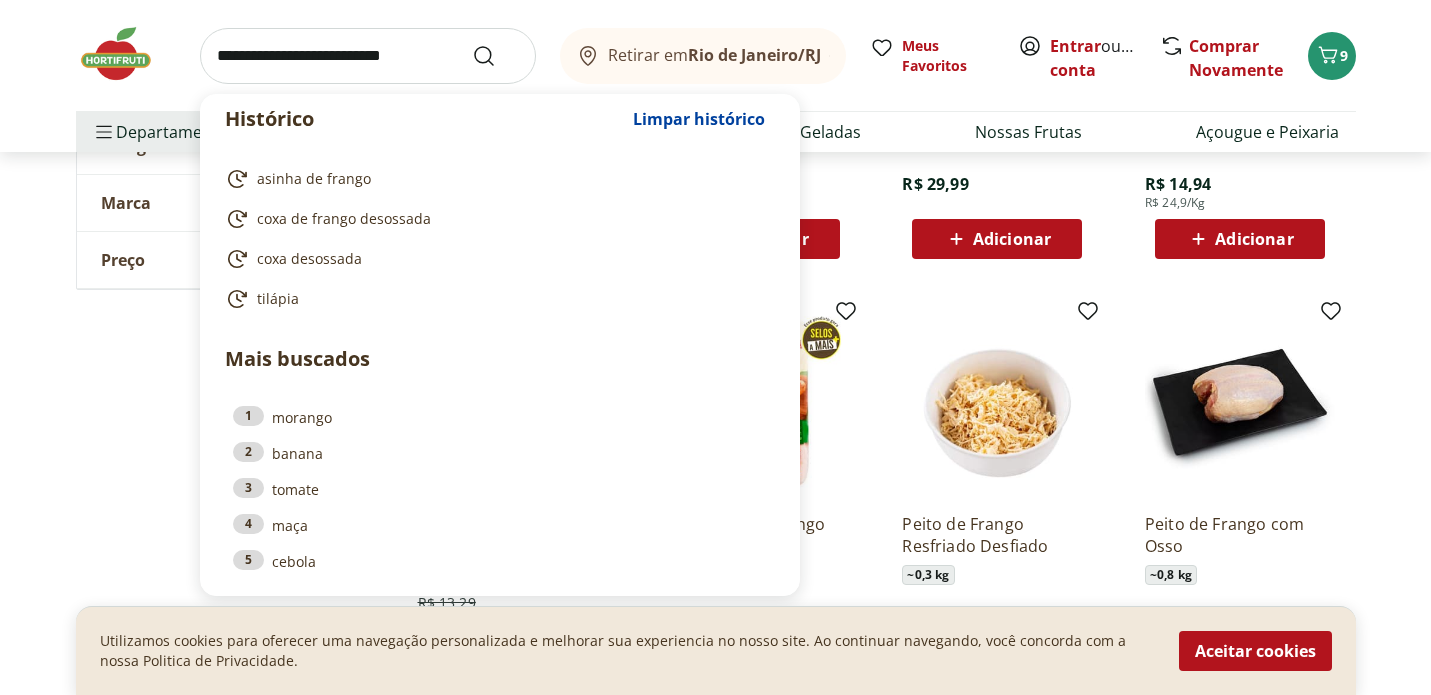 click at bounding box center [368, 56] 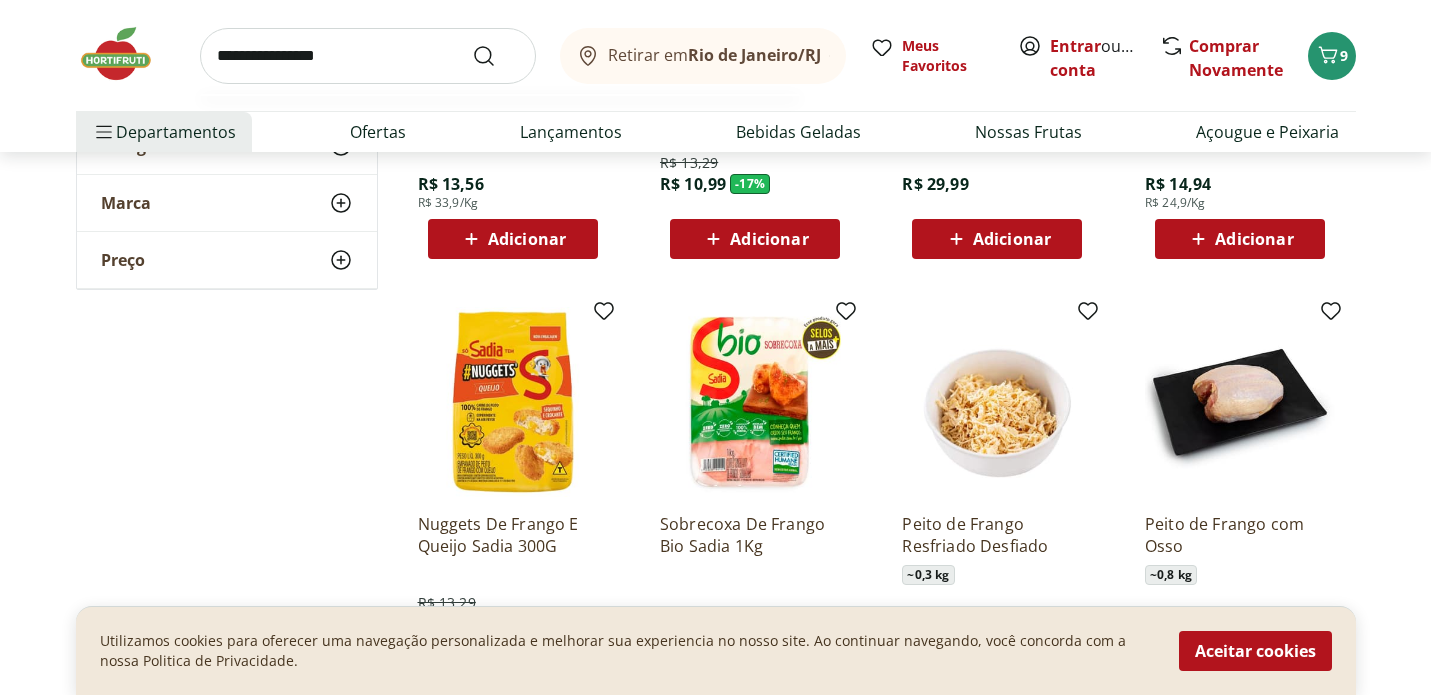 type on "**********" 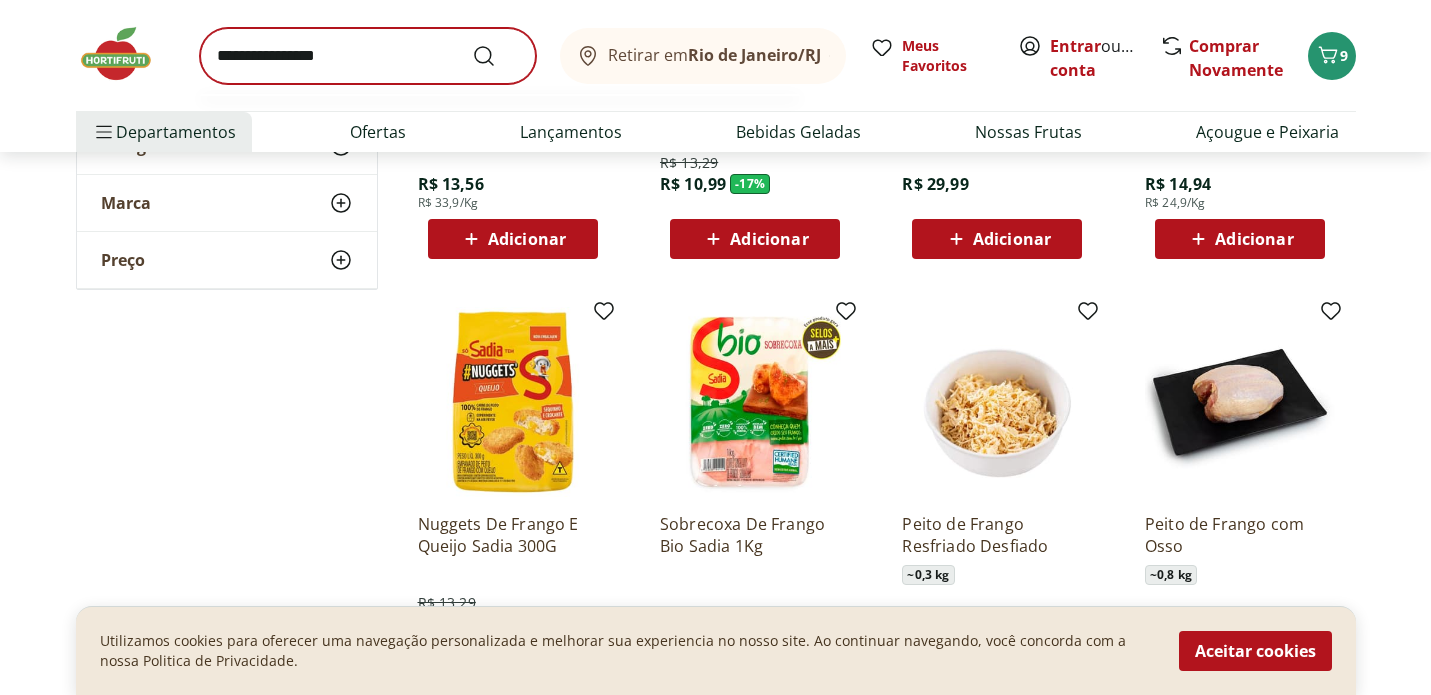 scroll, scrollTop: 0, scrollLeft: 0, axis: both 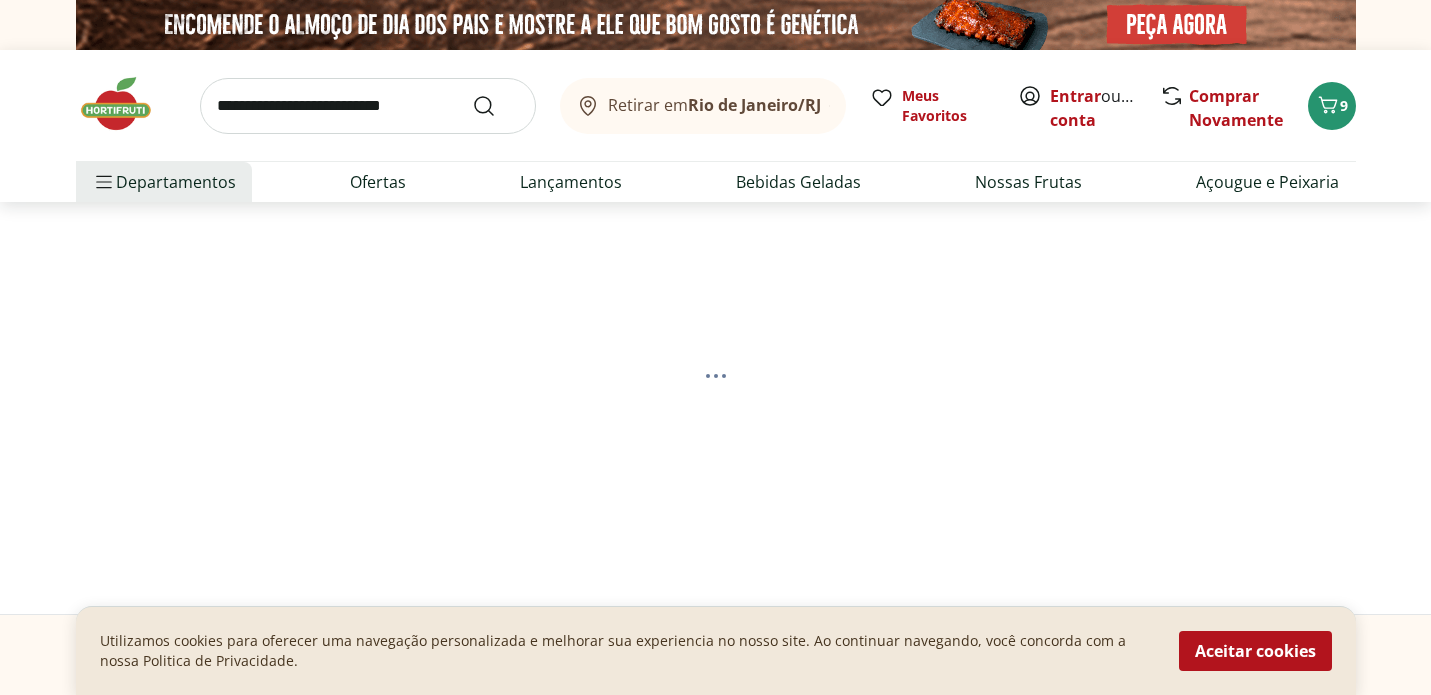 select on "**********" 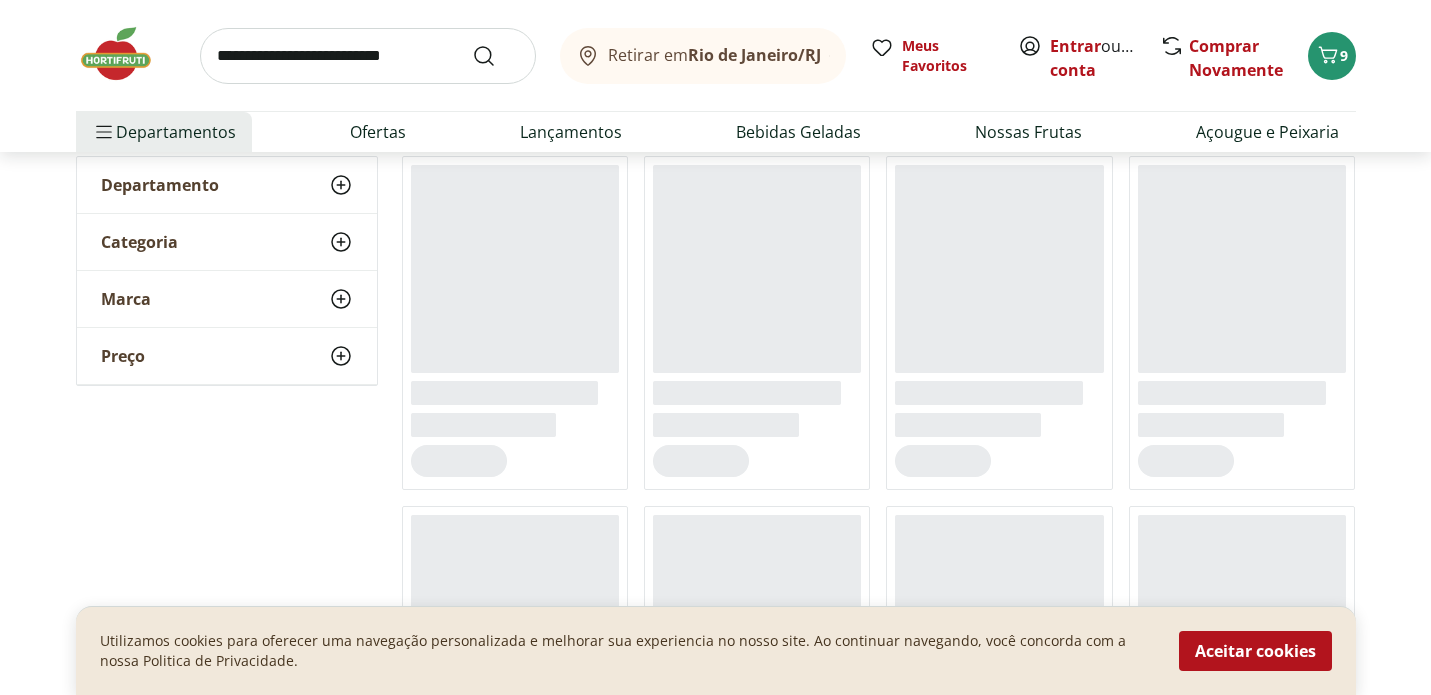scroll, scrollTop: 252, scrollLeft: 0, axis: vertical 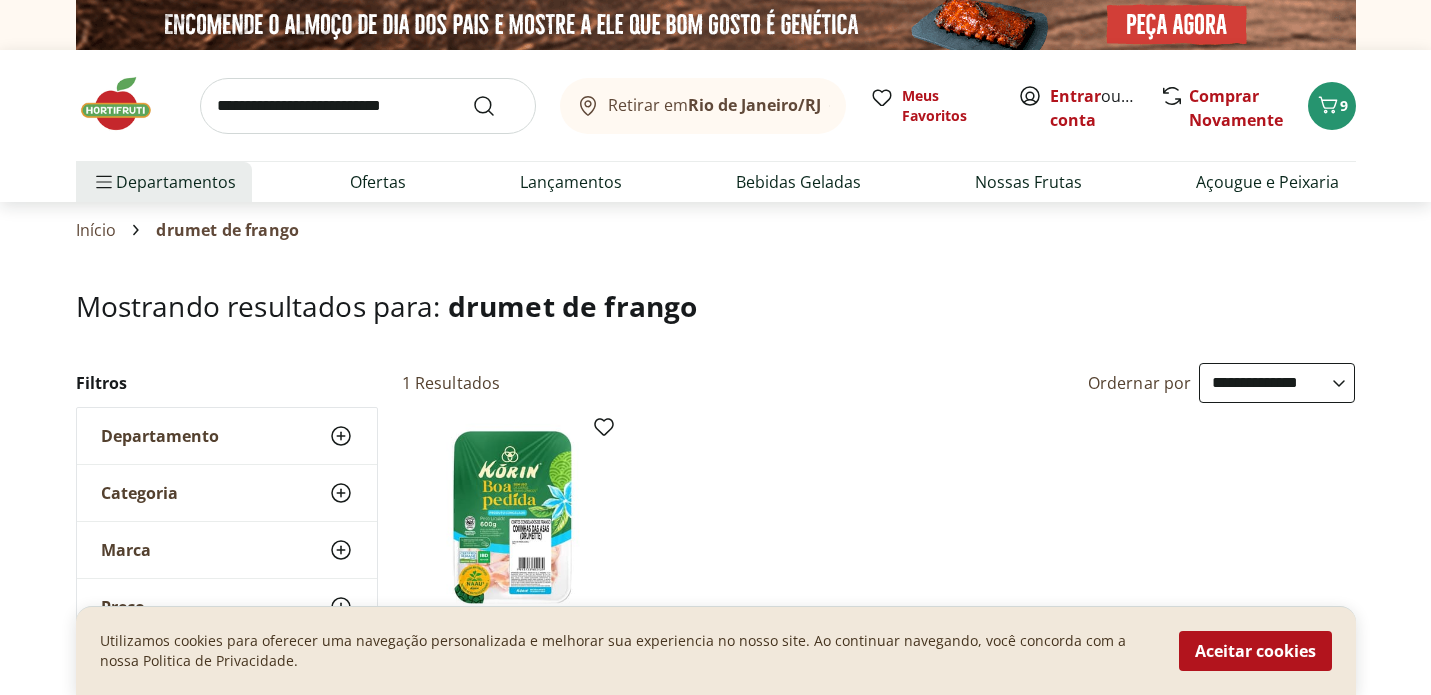 select on "**********" 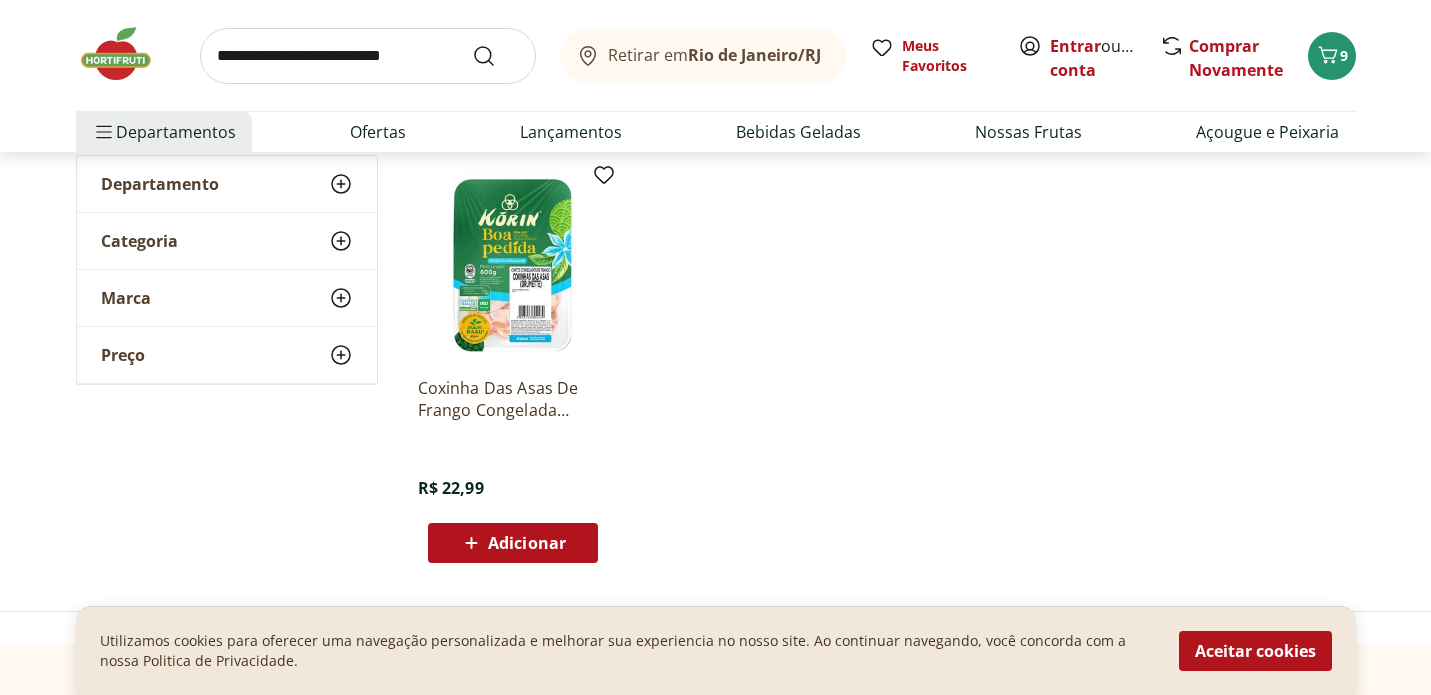 scroll, scrollTop: 0, scrollLeft: 0, axis: both 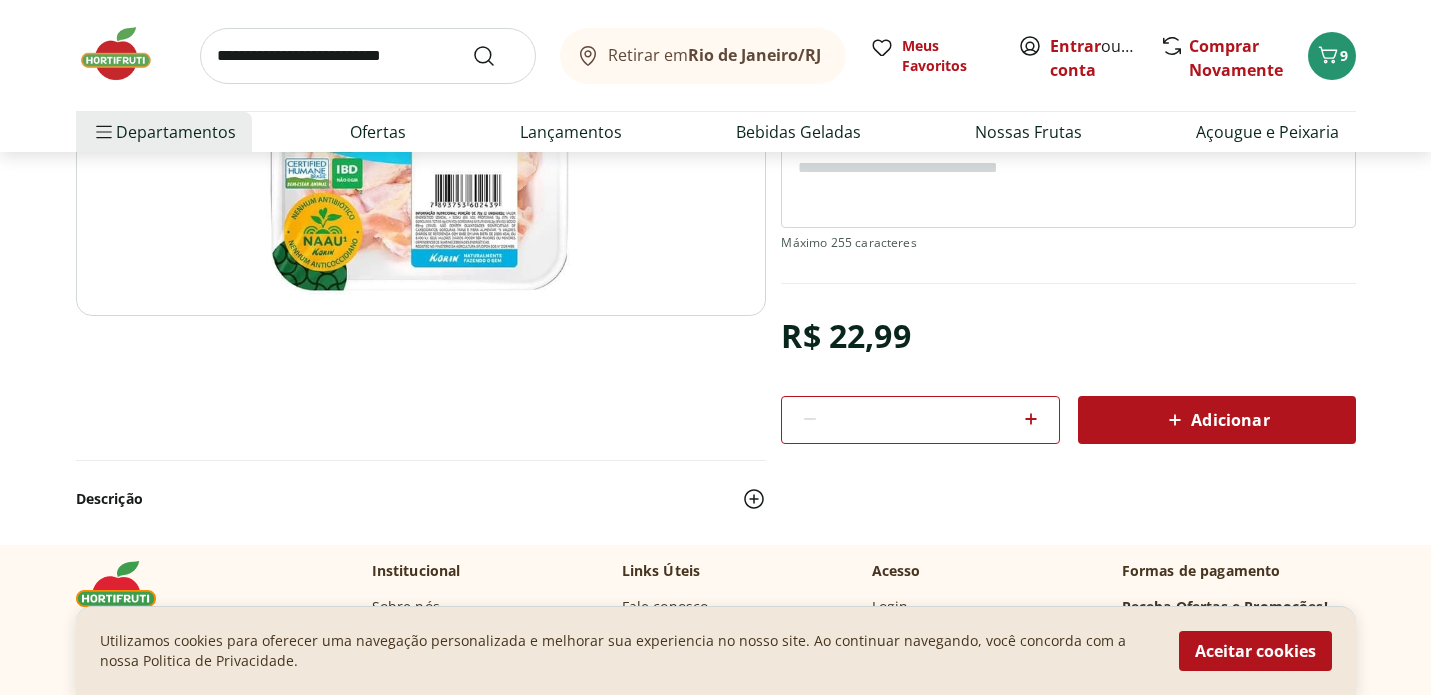 click on "Adicionar" at bounding box center (1216, 420) 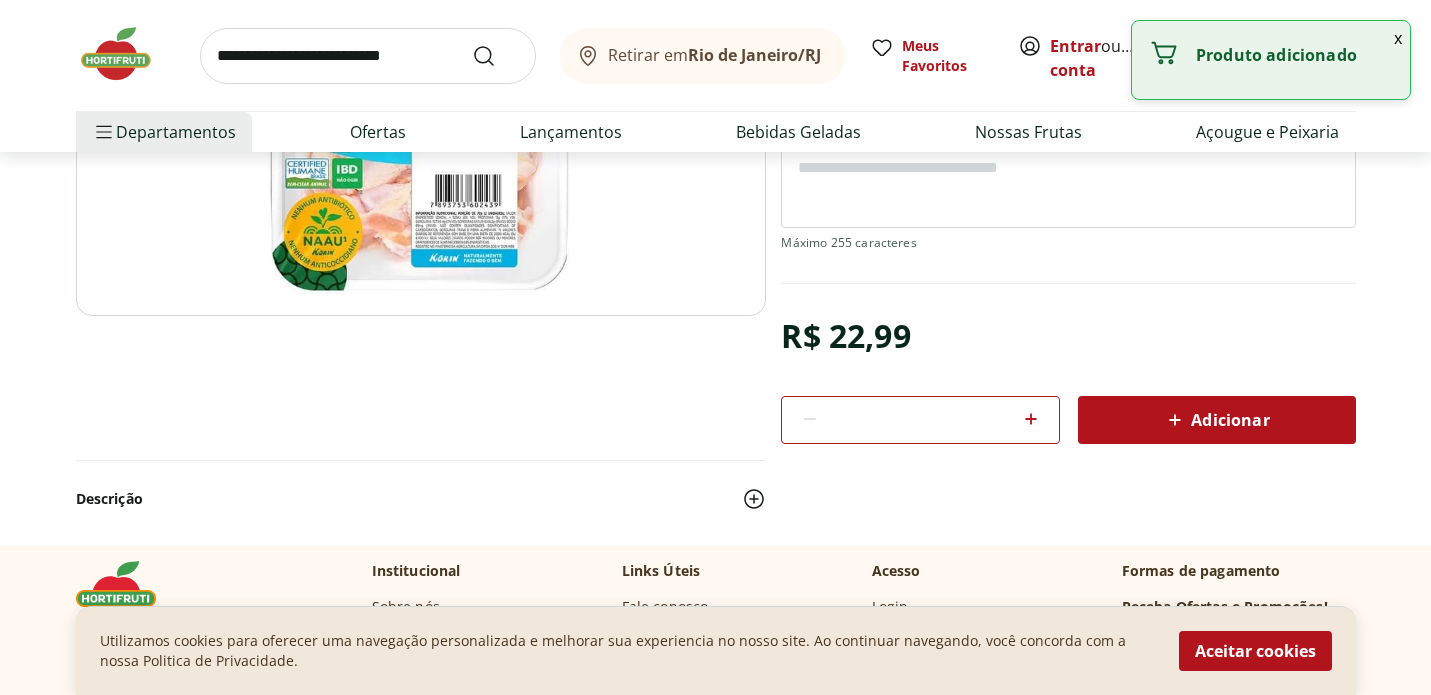 click on "x" at bounding box center (1398, 38) 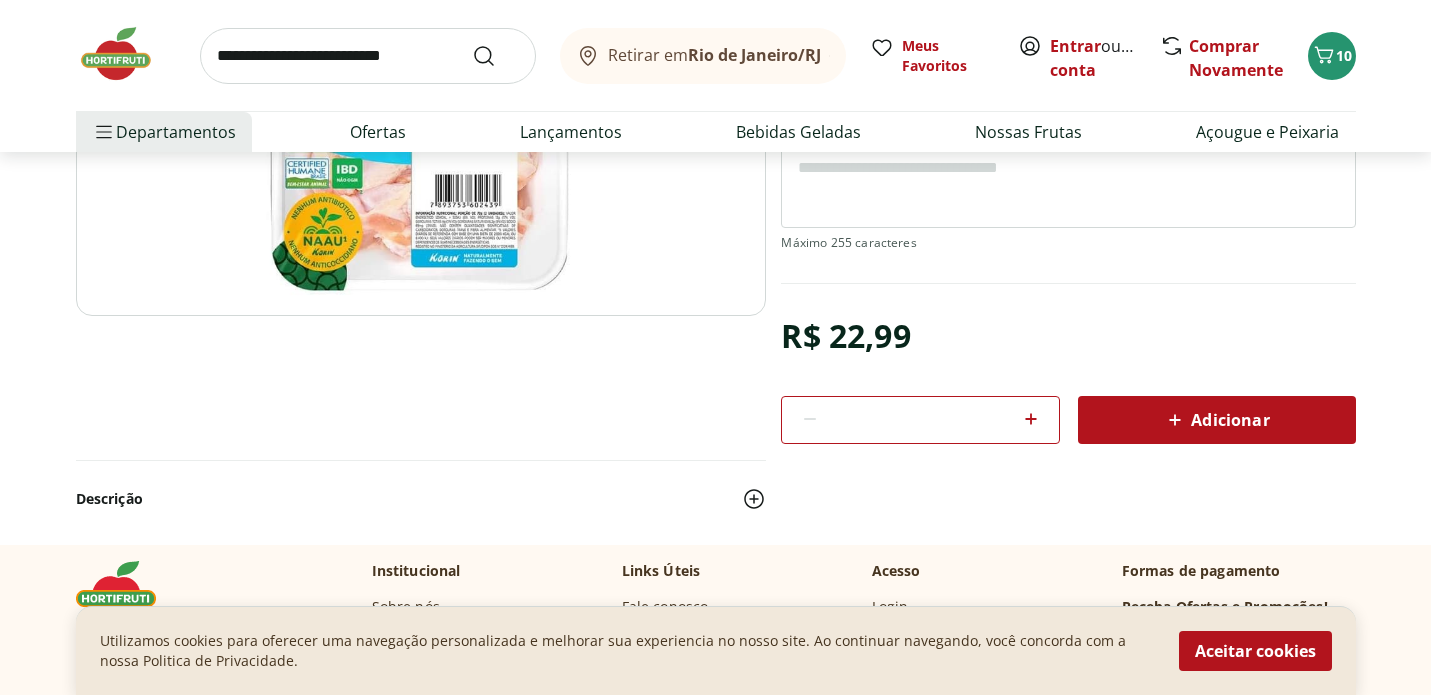 click on "Retirar em [CITY]/[STATE] Meus Favoritos Entrar ou Criar conta Comprar Novamente 10" at bounding box center [716, 55] 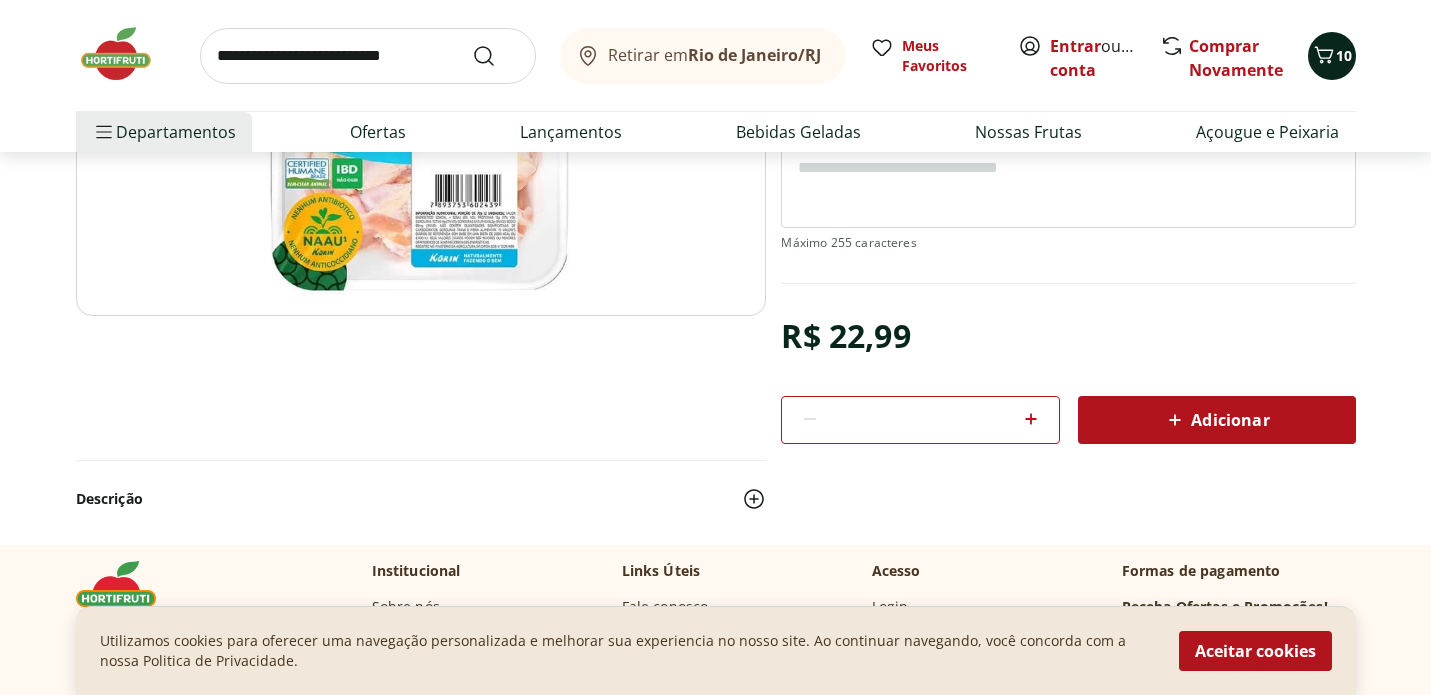 click 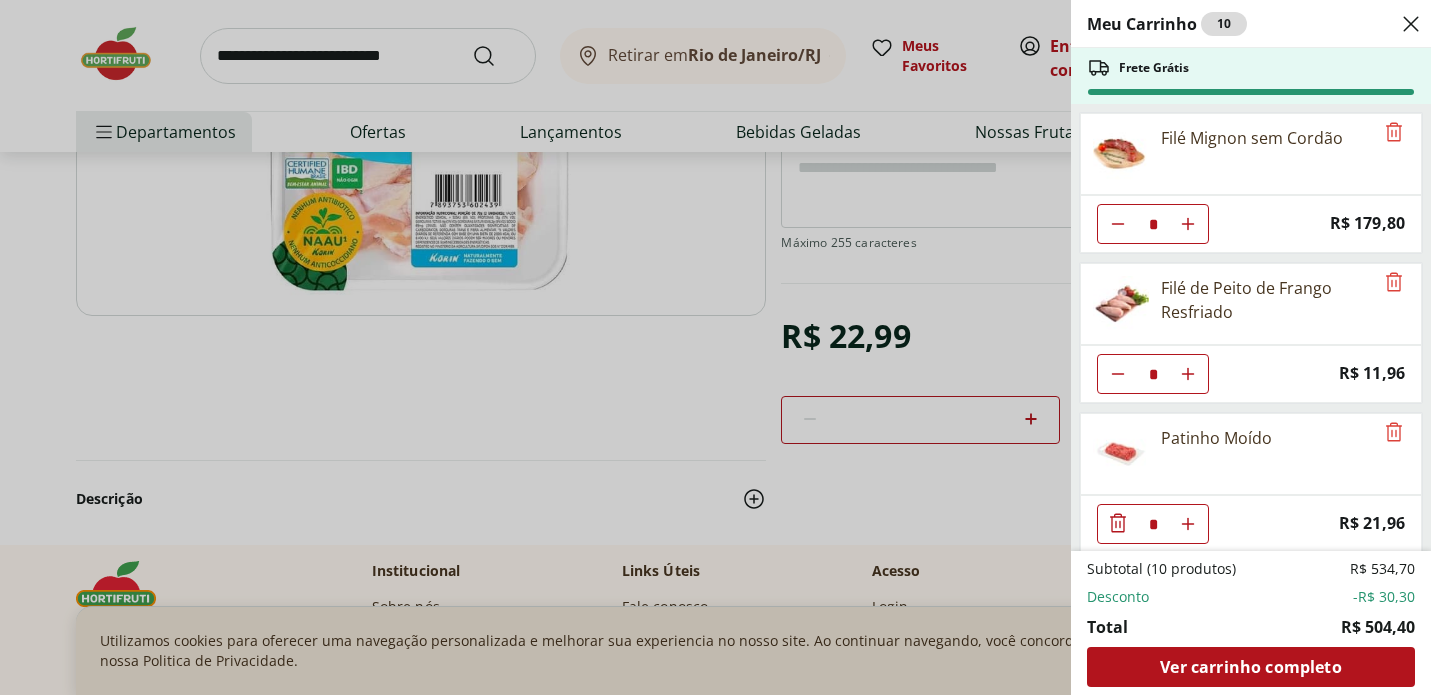 click 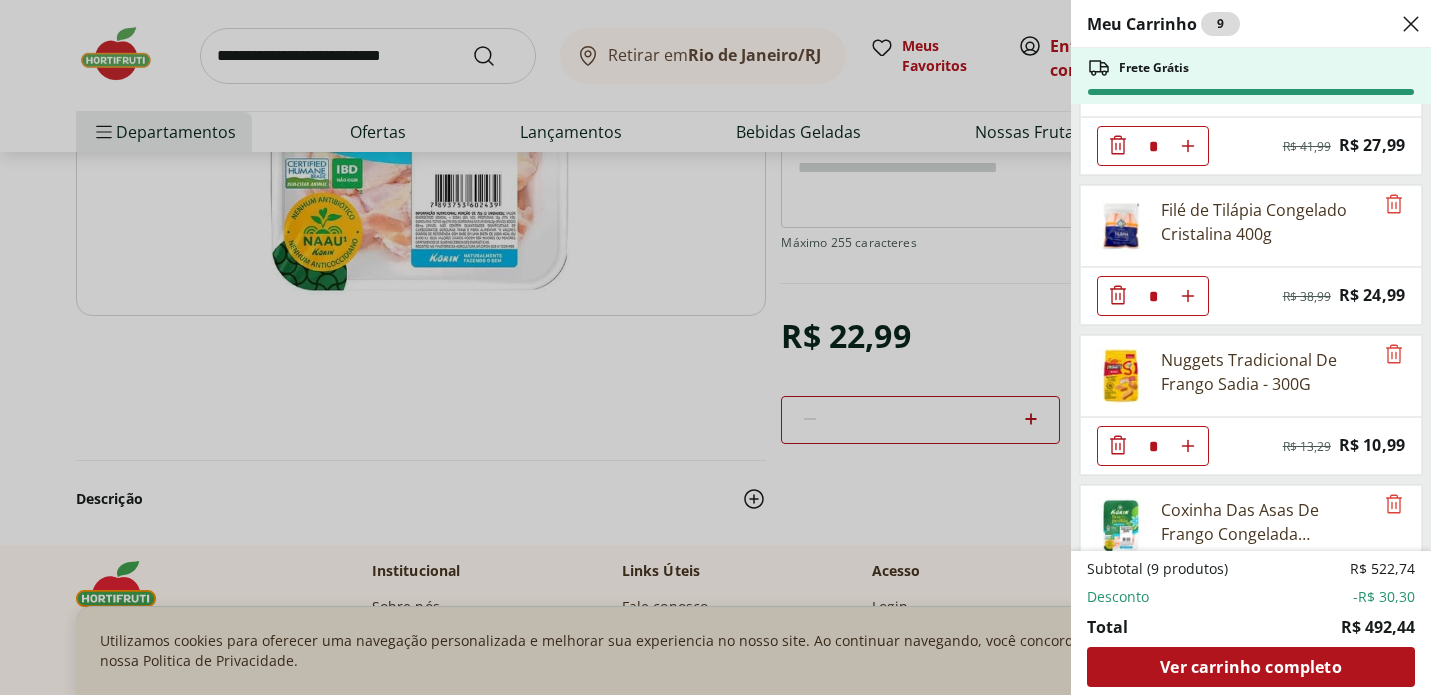 scroll, scrollTop: 611, scrollLeft: 0, axis: vertical 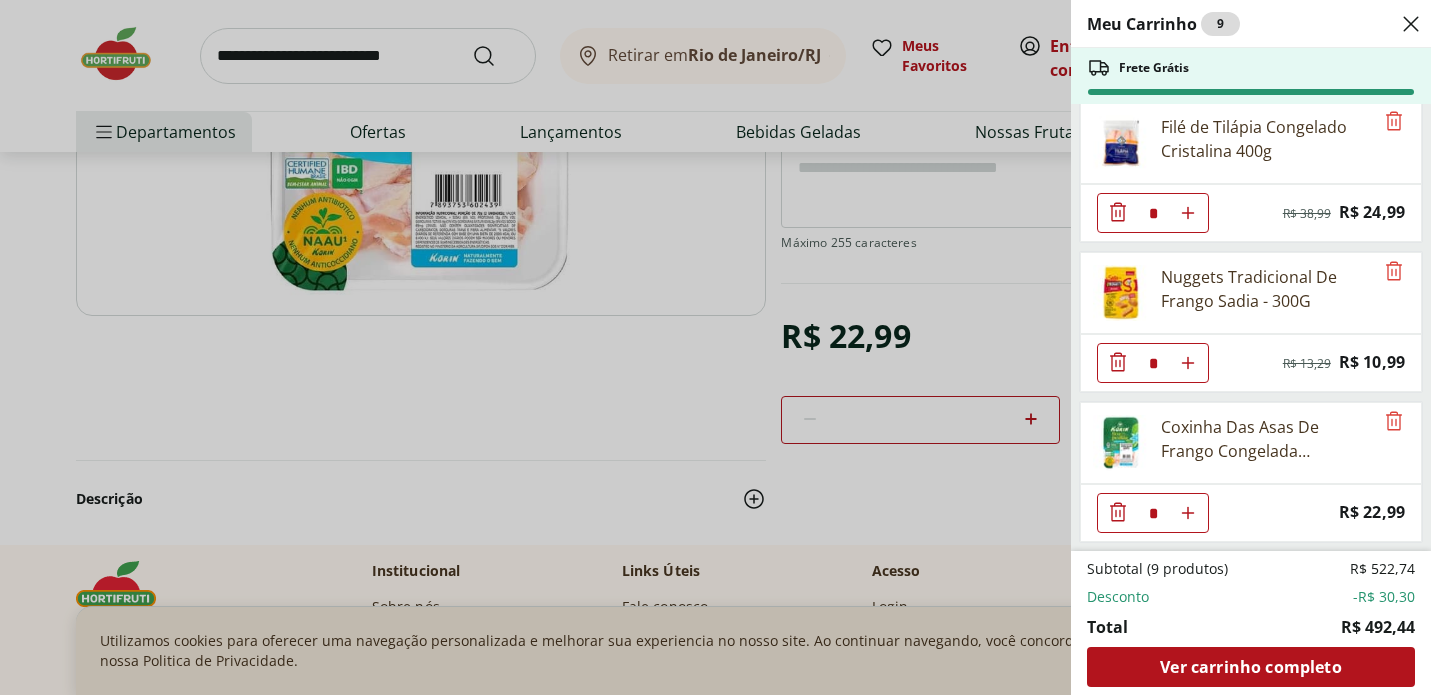 click on "Meu Carrinho 9 Frete Grátis Filé Mignon sem Cordão * Price: R$ [PRICE] Filé de Peito de Frango Resfriado * Price: R$ [PRICE] Patinho Moído * Price: R$ [PRICE] Filé de Tilápia Congelada Frescatto 500g * Original price: R$ [PRICE] Price: R$ [PRICE] Filé de Tilápia Congelado Cristalina 400g * Original price: R$ [PRICE] Price: R$ [PRICE] Nuggets Tradicional De Frango Sadia - 300G * Original price: R$ [PRICE] Price: R$ [PRICE] Coxinha Das Asas De Frango Congelada Drumette Korin 600G * Price: R$ [PRICE] Subtotal (9 produtos) R$ [PRICE] Desconto -R$ [PRICE] Total R$ [PRICE] Ver carrinho completo" at bounding box center [715, 347] 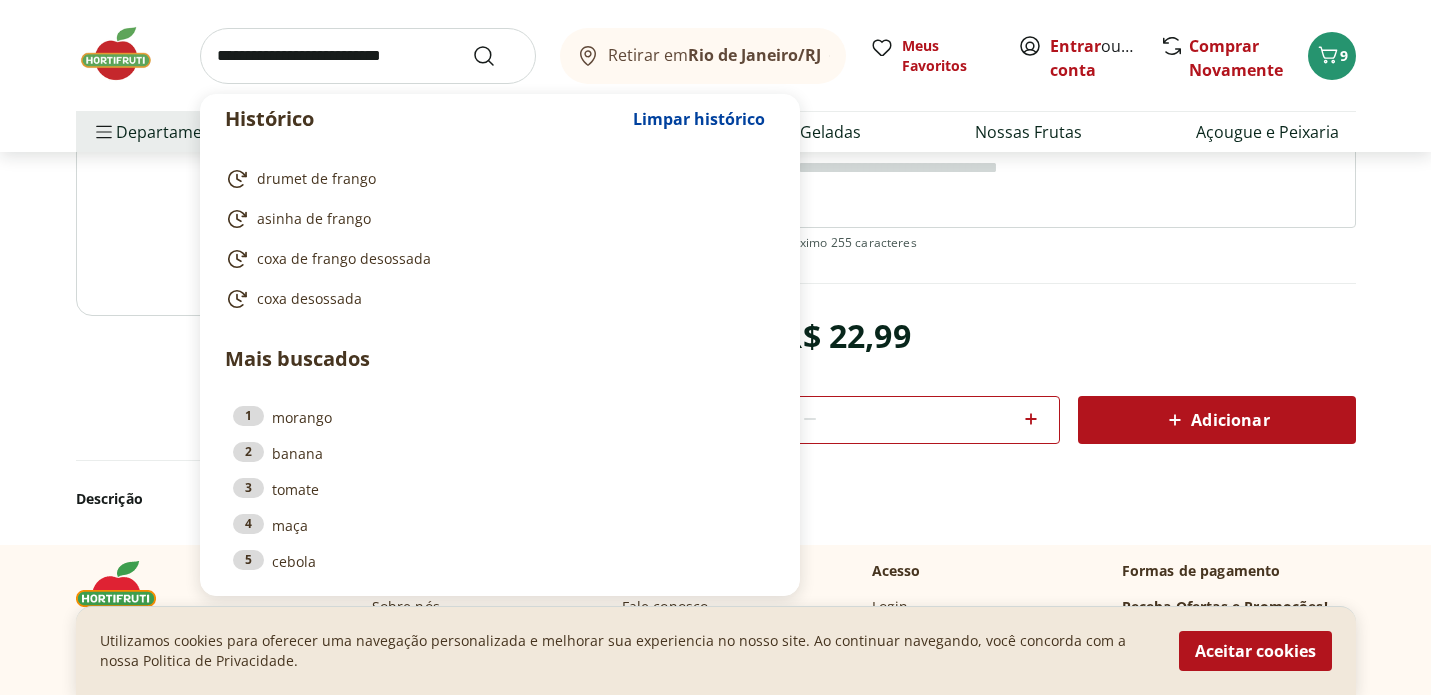 click at bounding box center [368, 56] 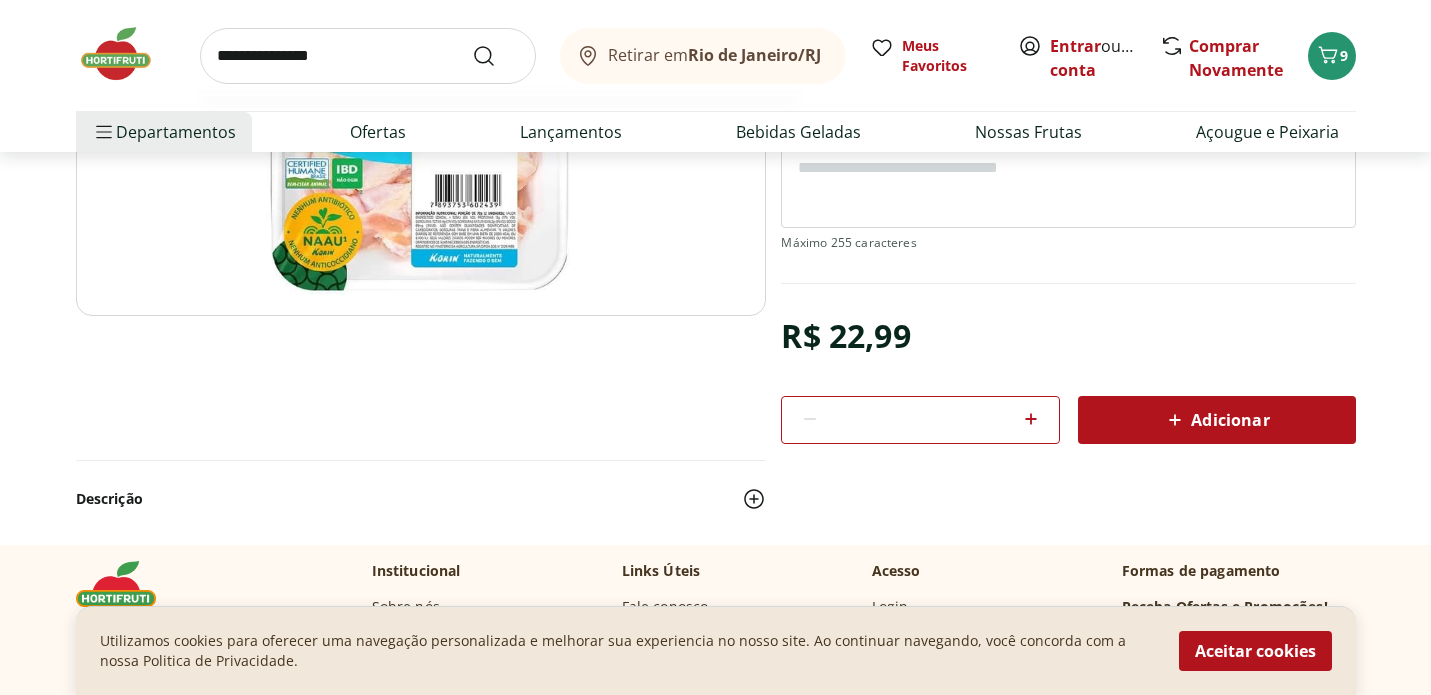 type on "**********" 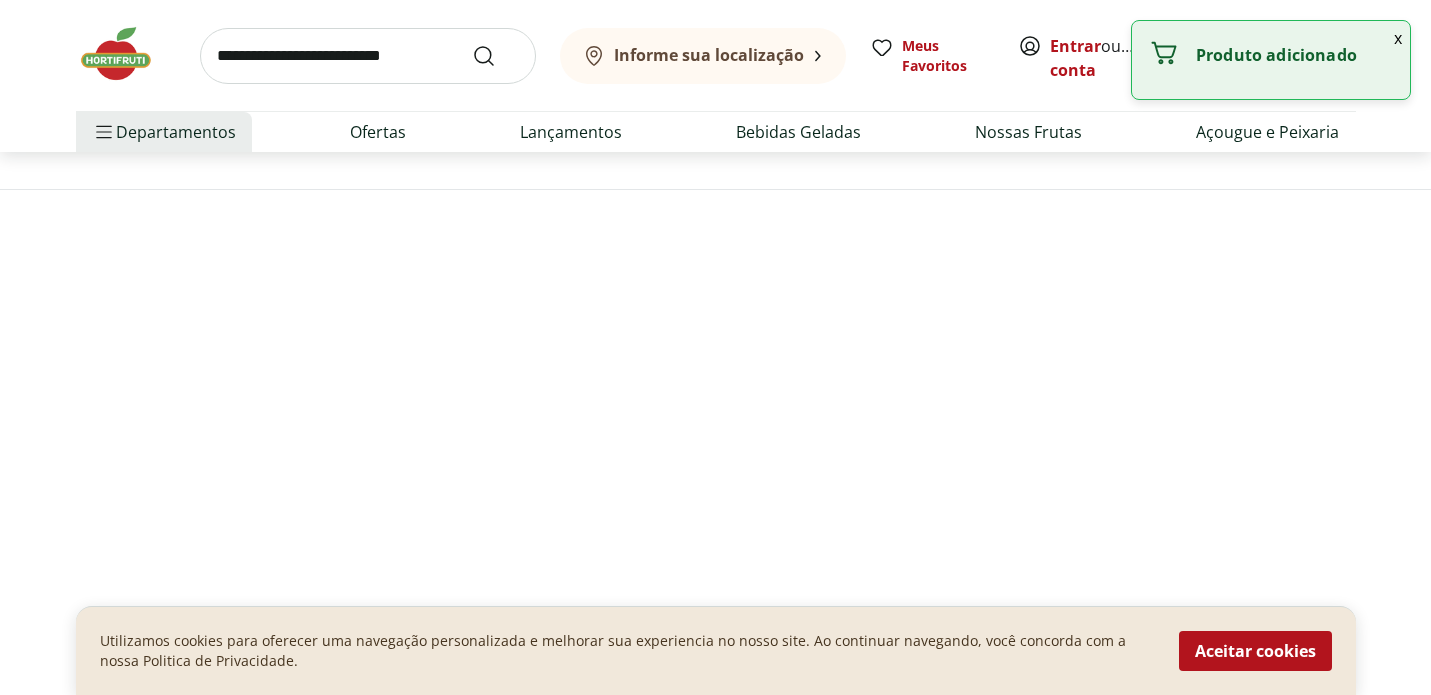 scroll, scrollTop: 0, scrollLeft: 0, axis: both 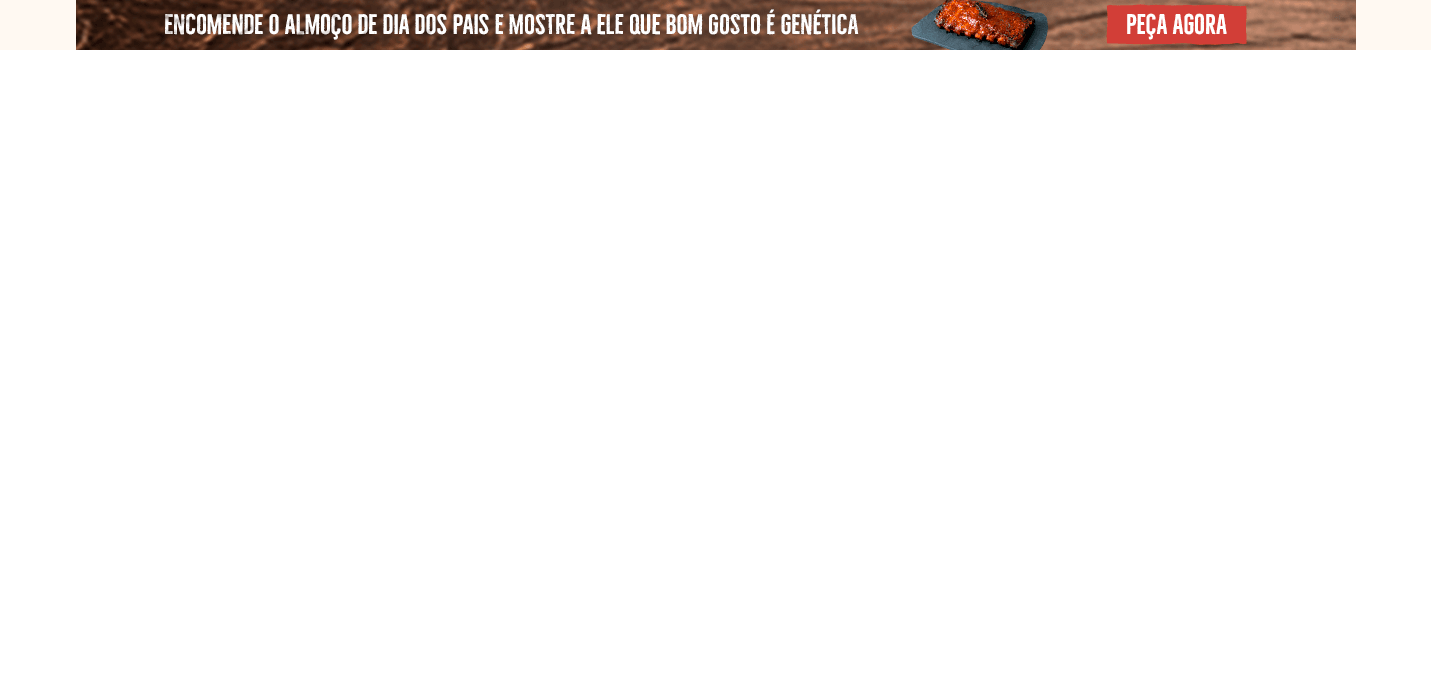 select on "**********" 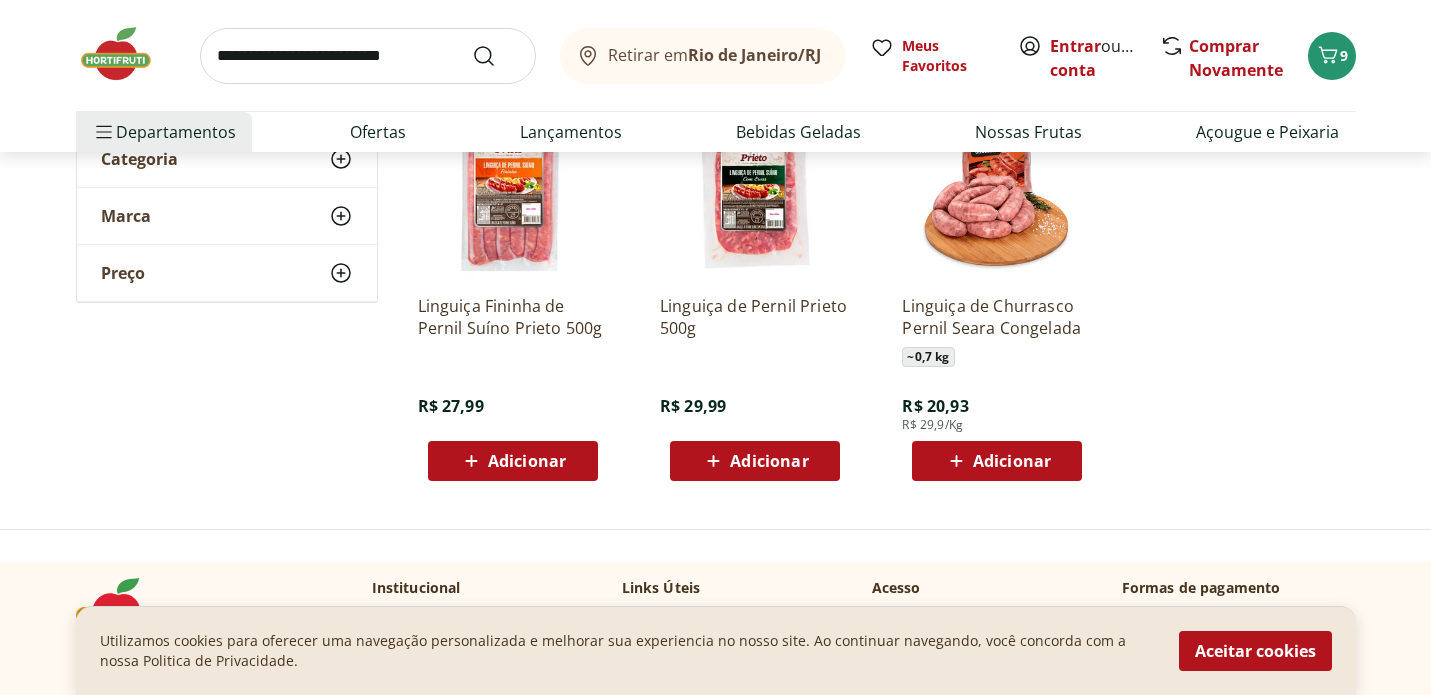 scroll, scrollTop: 329, scrollLeft: 0, axis: vertical 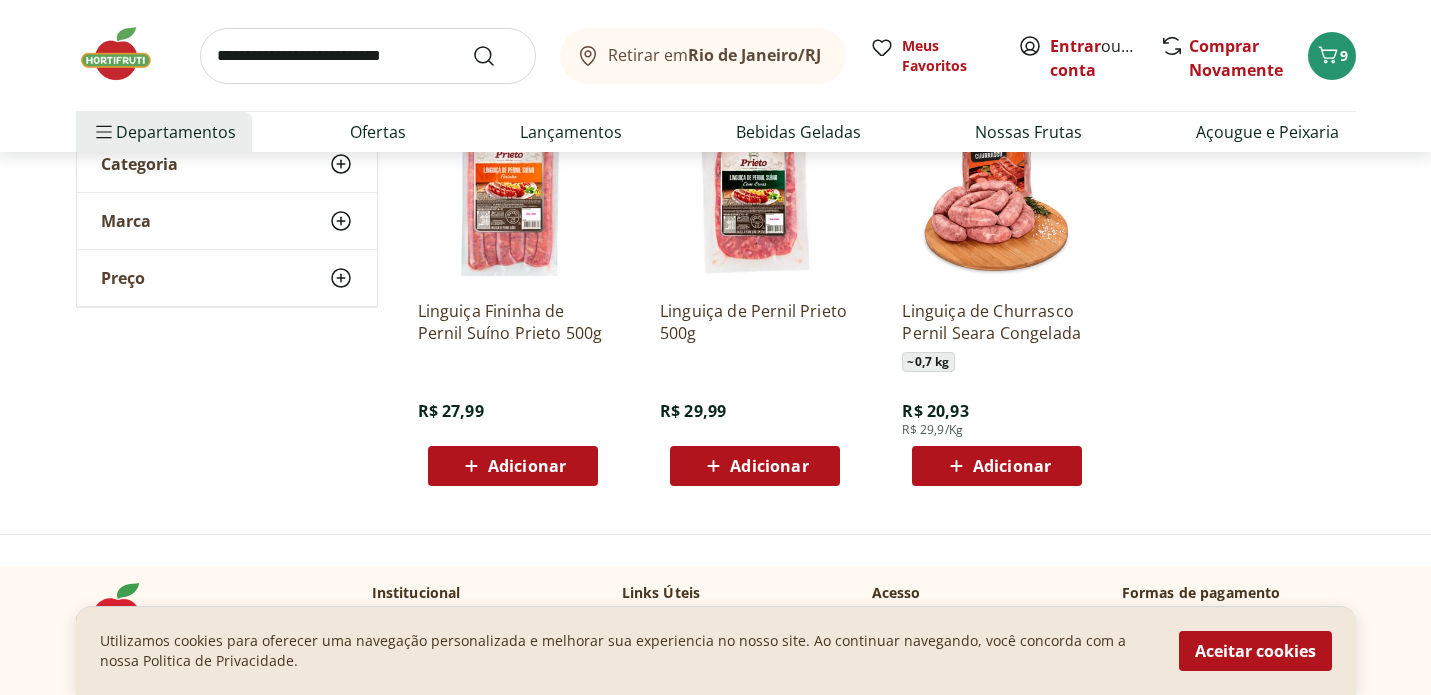 click at bounding box center [513, 189] 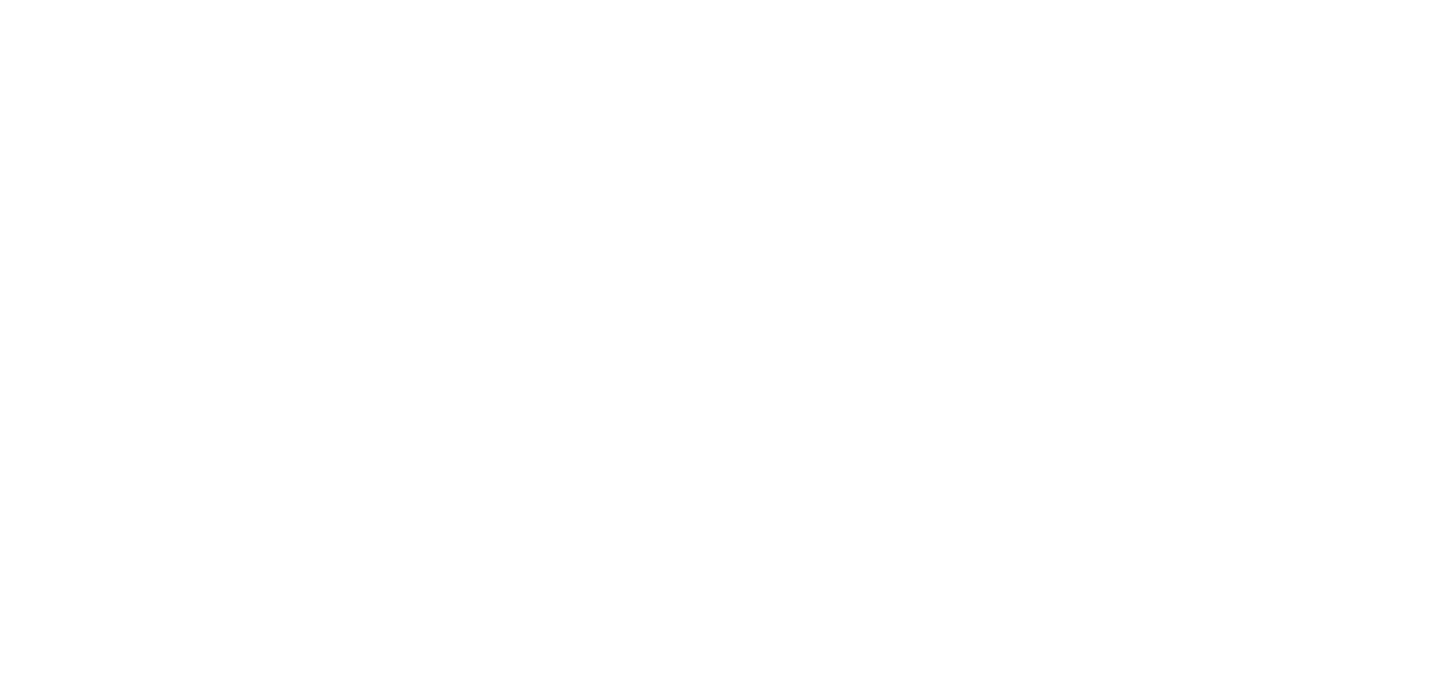 scroll, scrollTop: 0, scrollLeft: 0, axis: both 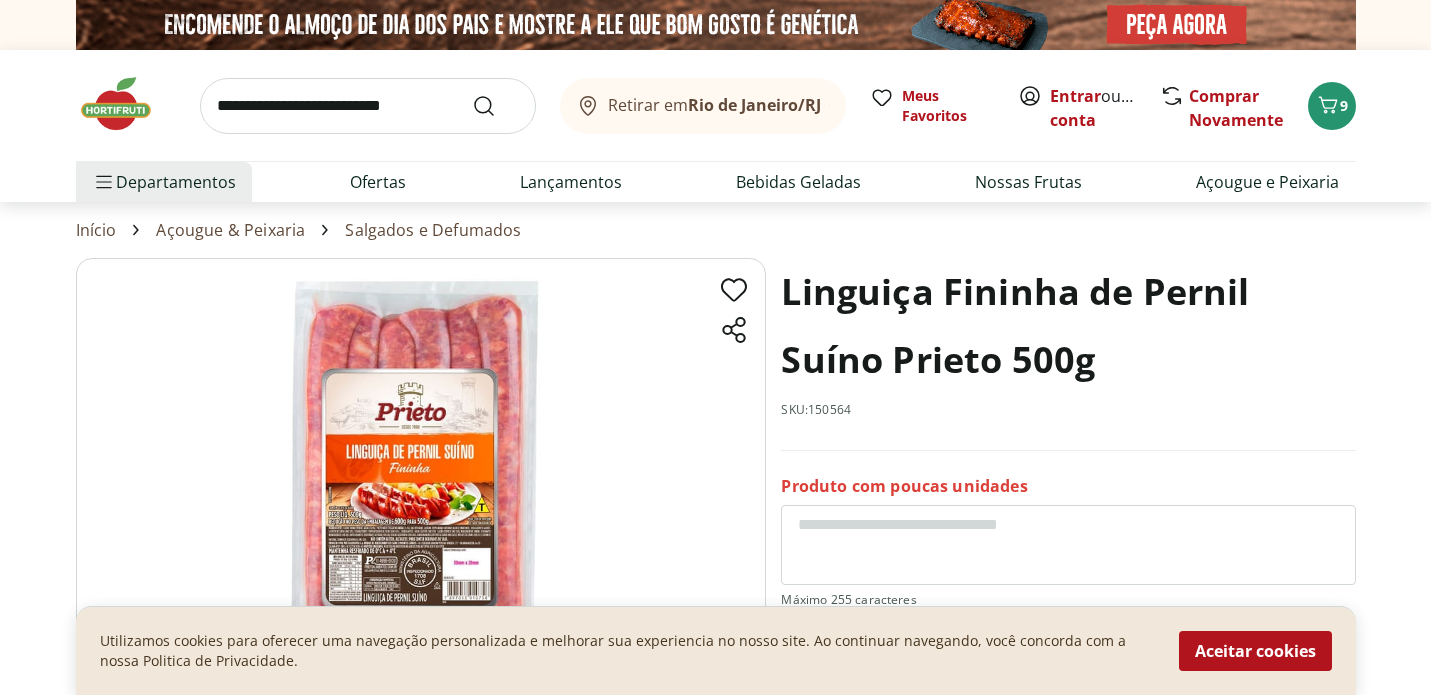click at bounding box center (421, 499) 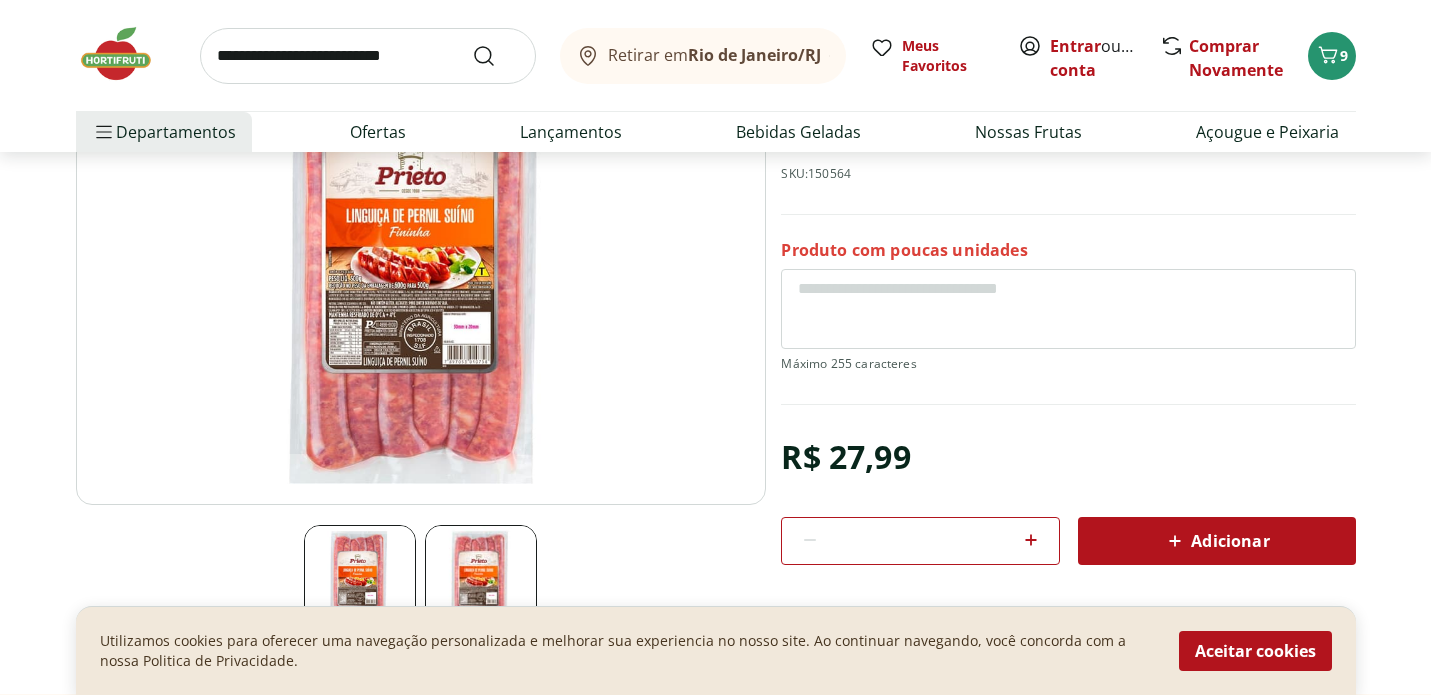 scroll, scrollTop: 245, scrollLeft: 0, axis: vertical 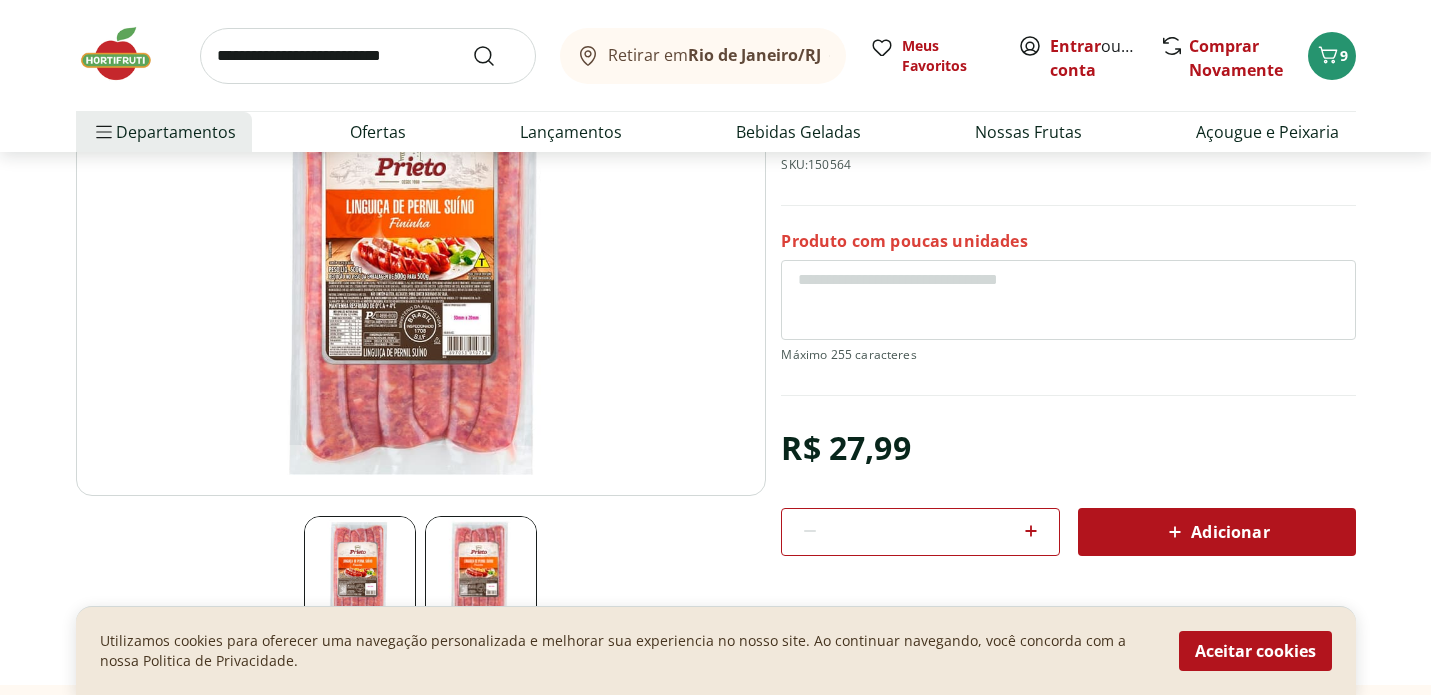 click 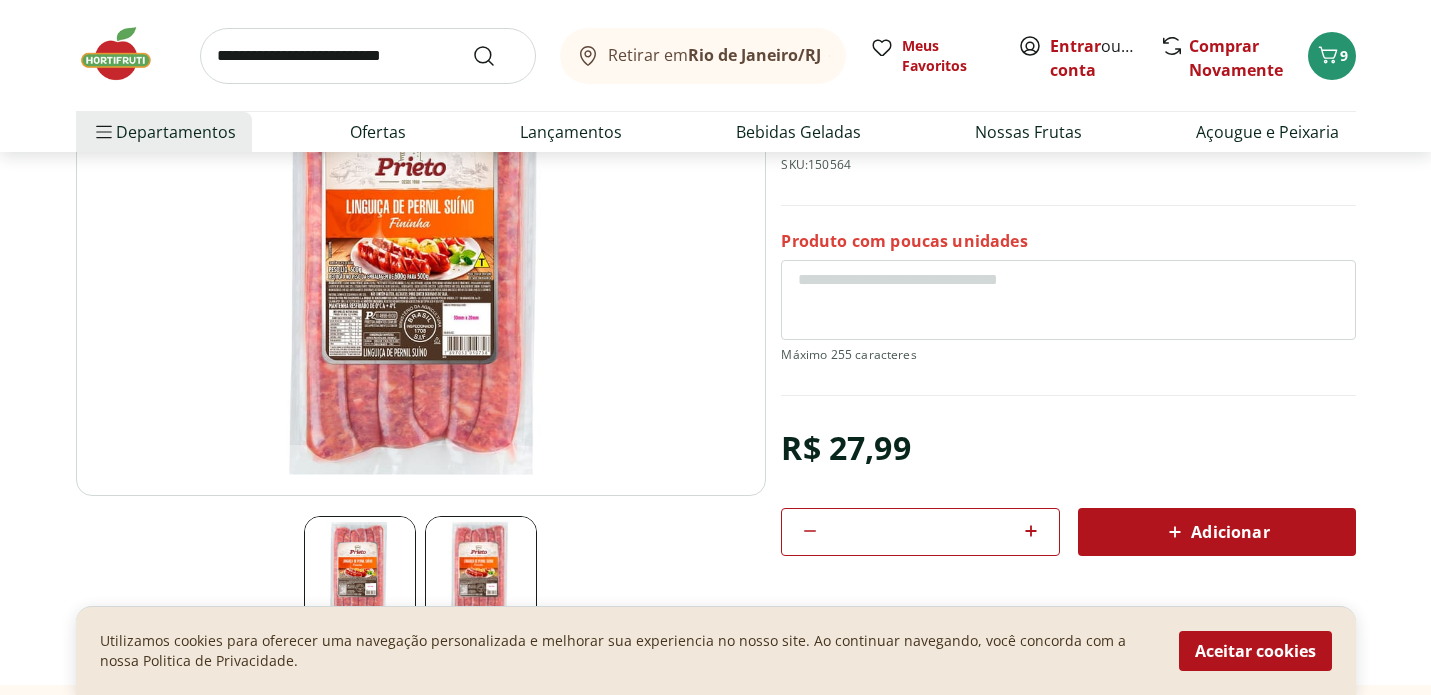 click 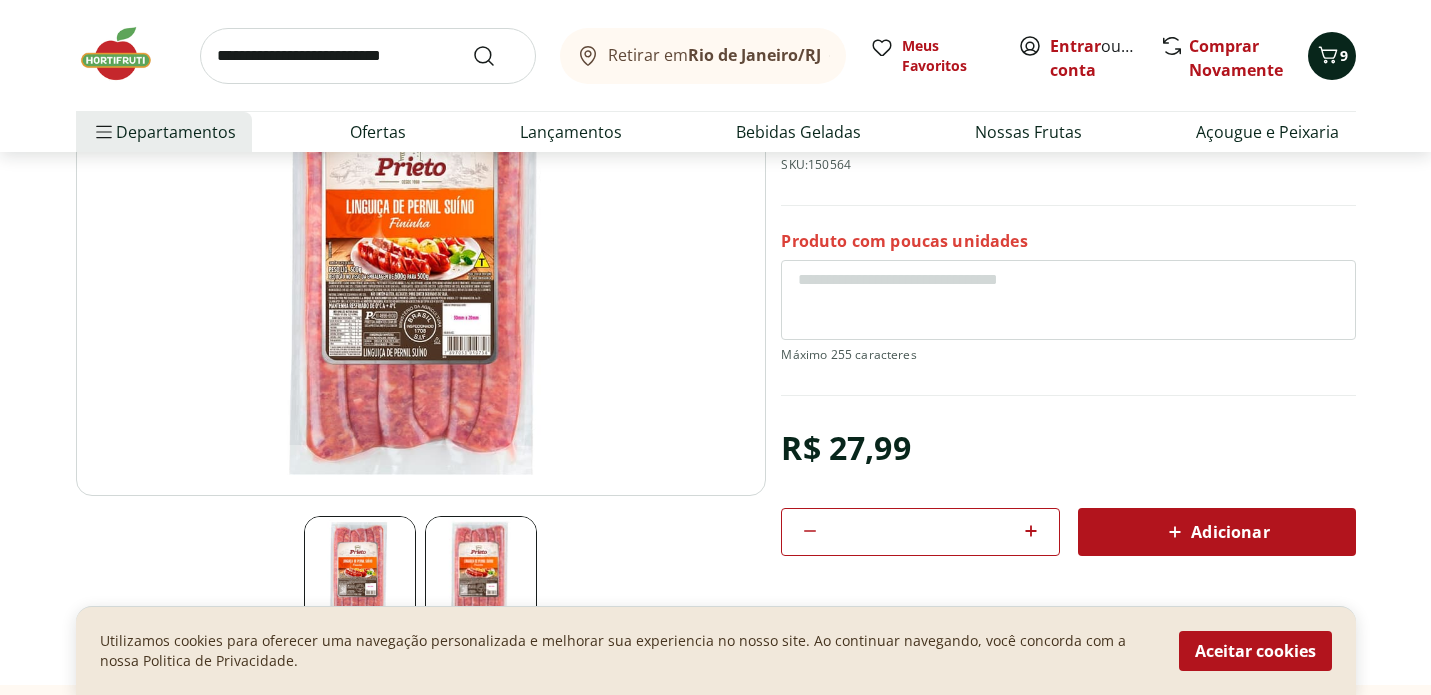 click on "9" at bounding box center [1332, 56] 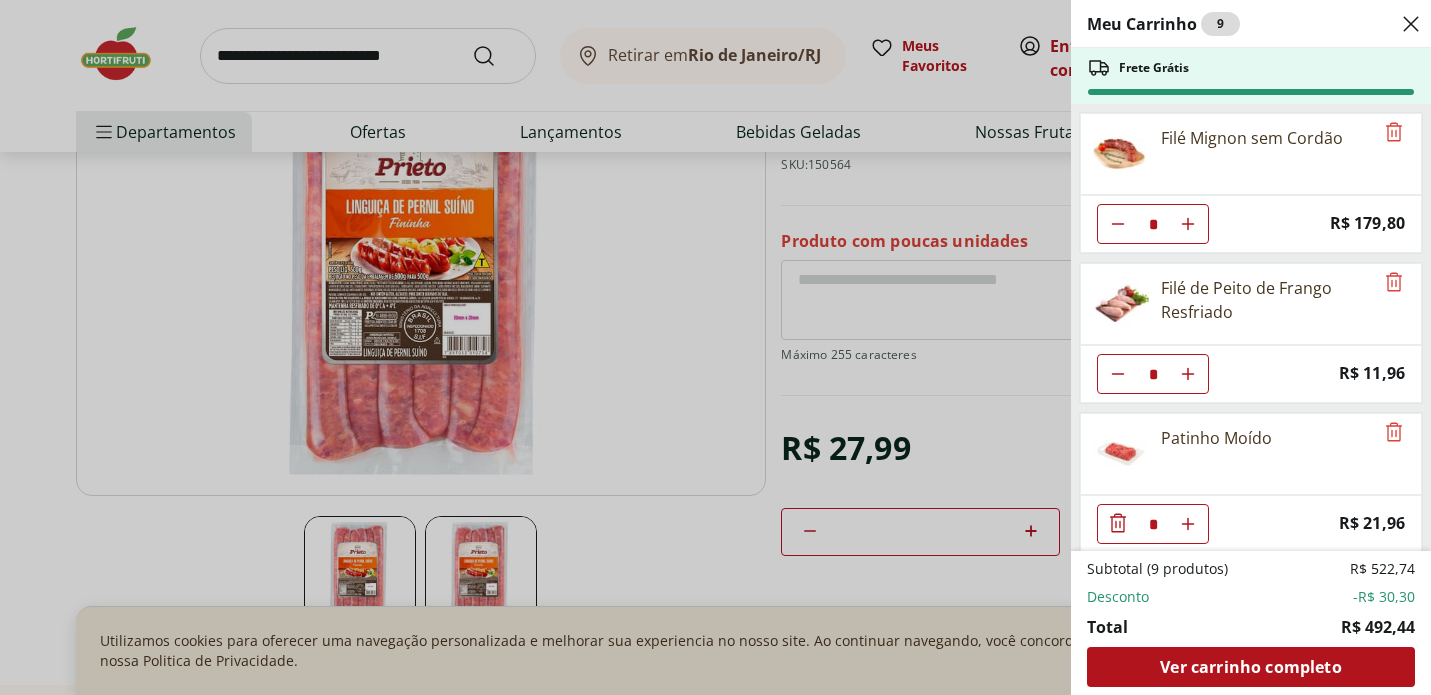 scroll, scrollTop: 611, scrollLeft: 0, axis: vertical 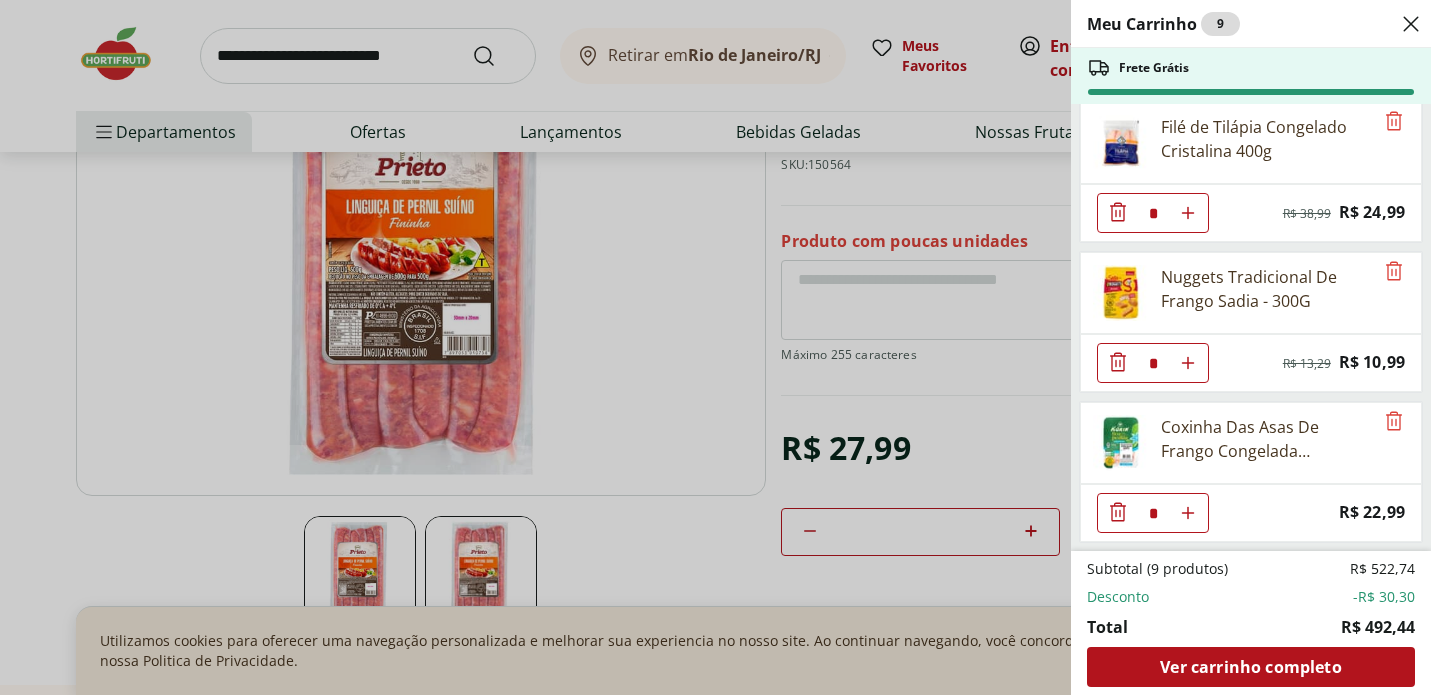 click on "Meu Carrinho 9 Frete Grátis Filé Mignon sem Cordão * Price: R$ [PRICE] Filé de Peito de Frango Resfriado * Price: R$ [PRICE] Patinho Moído * Price: R$ [PRICE] Filé de Tilápia Congelada Frescatto 500g * Original price: R$ [PRICE] Price: R$ [PRICE] Filé de Tilápia Congelado Cristalina 400g * Original price: R$ [PRICE] Price: R$ [PRICE] Nuggets Tradicional De Frango Sadia - 300G * Original price: R$ [PRICE] Price: R$ [PRICE] Coxinha Das Asas De Frango Congelada Drumette Korin 600G * Price: R$ [PRICE] Subtotal (9 produtos) R$ [PRICE] Desconto -R$ [PRICE] Total R$ [PRICE] Ver carrinho completo" at bounding box center [715, 347] 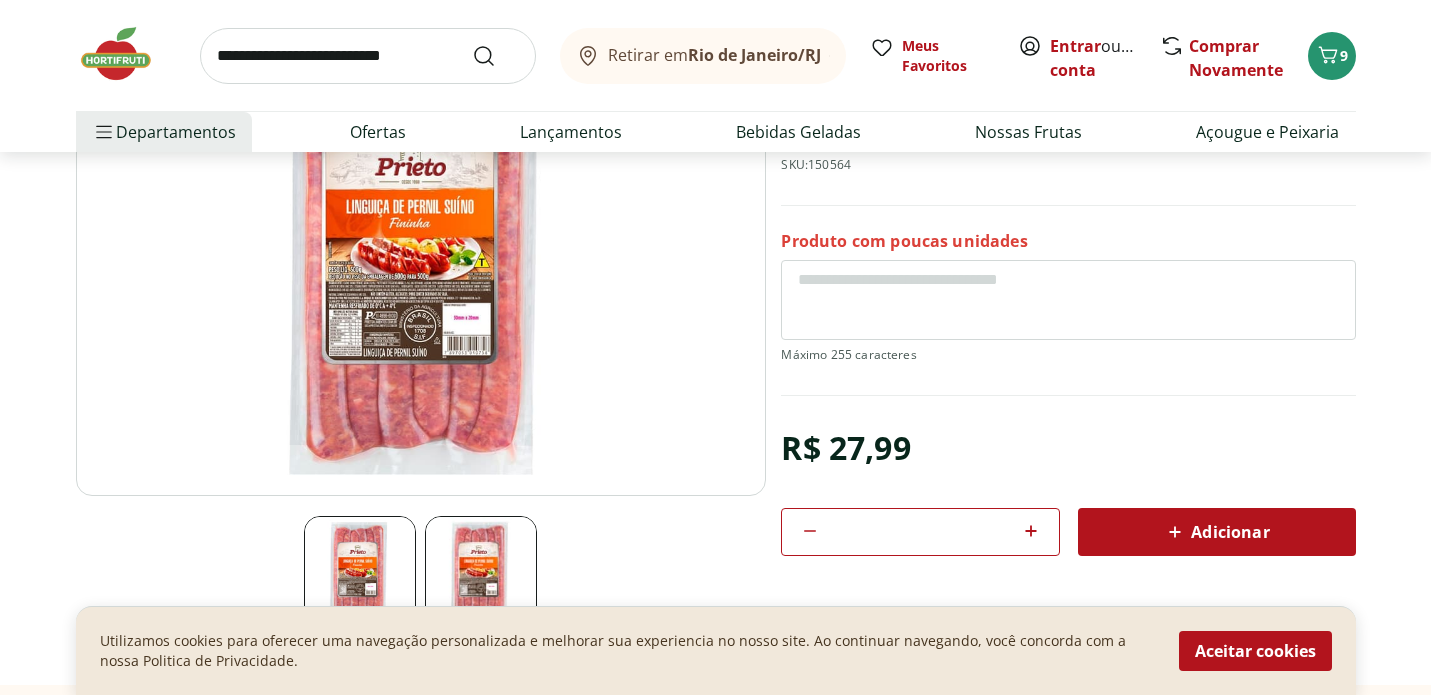 click on "R$ 27,99 * Adicionar" at bounding box center [1068, 488] 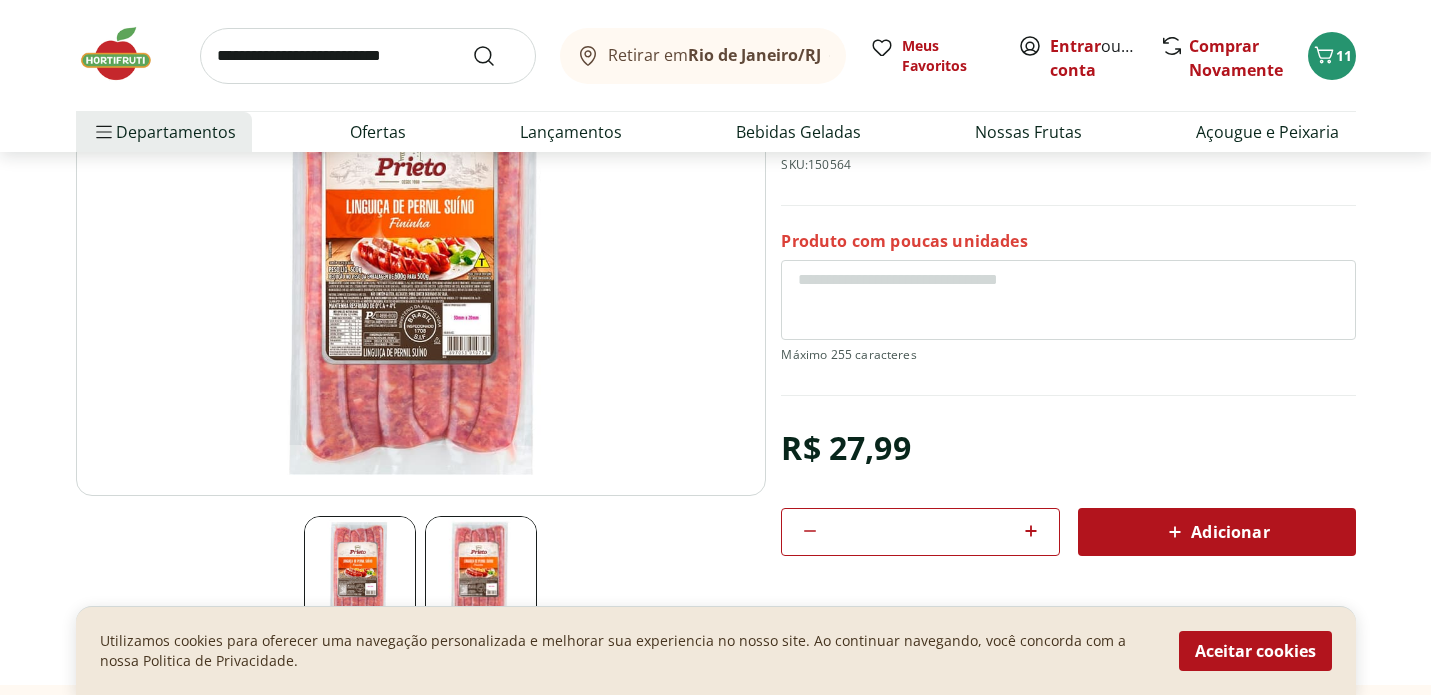 click at bounding box center [368, 56] 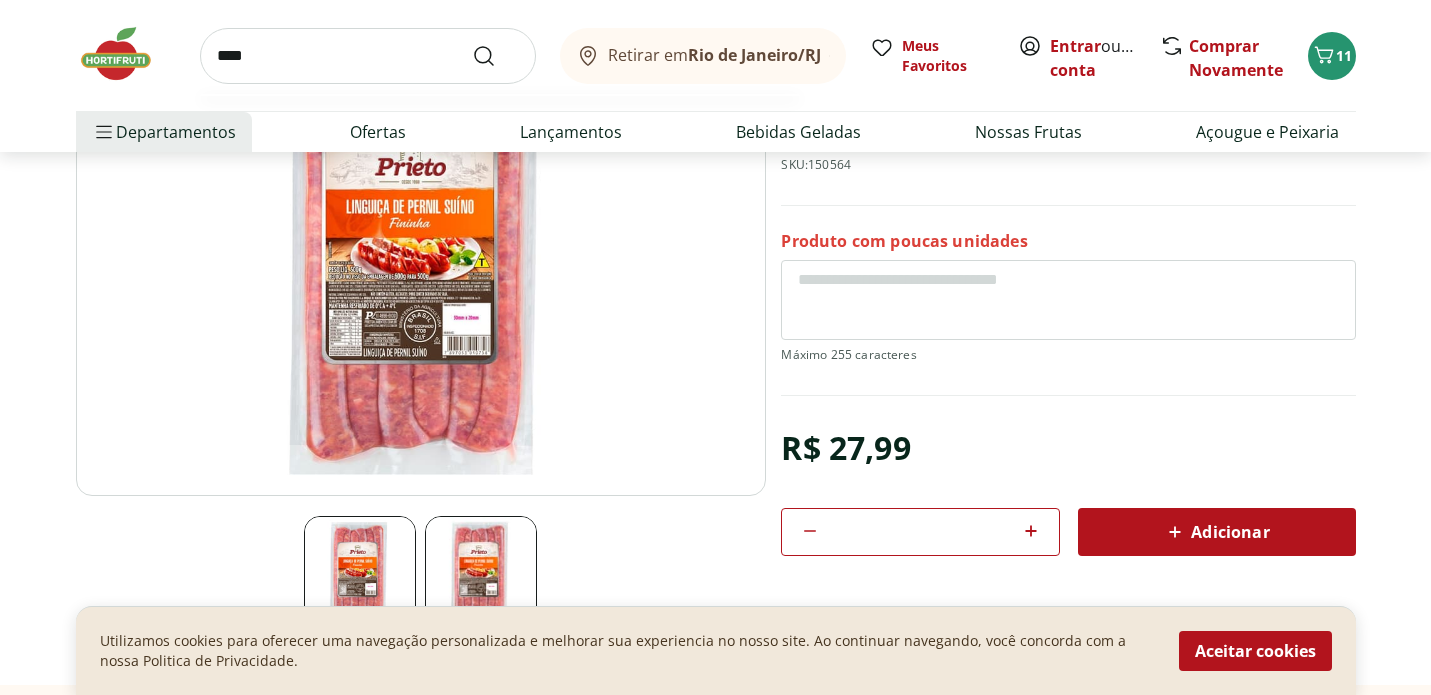 type on "*****" 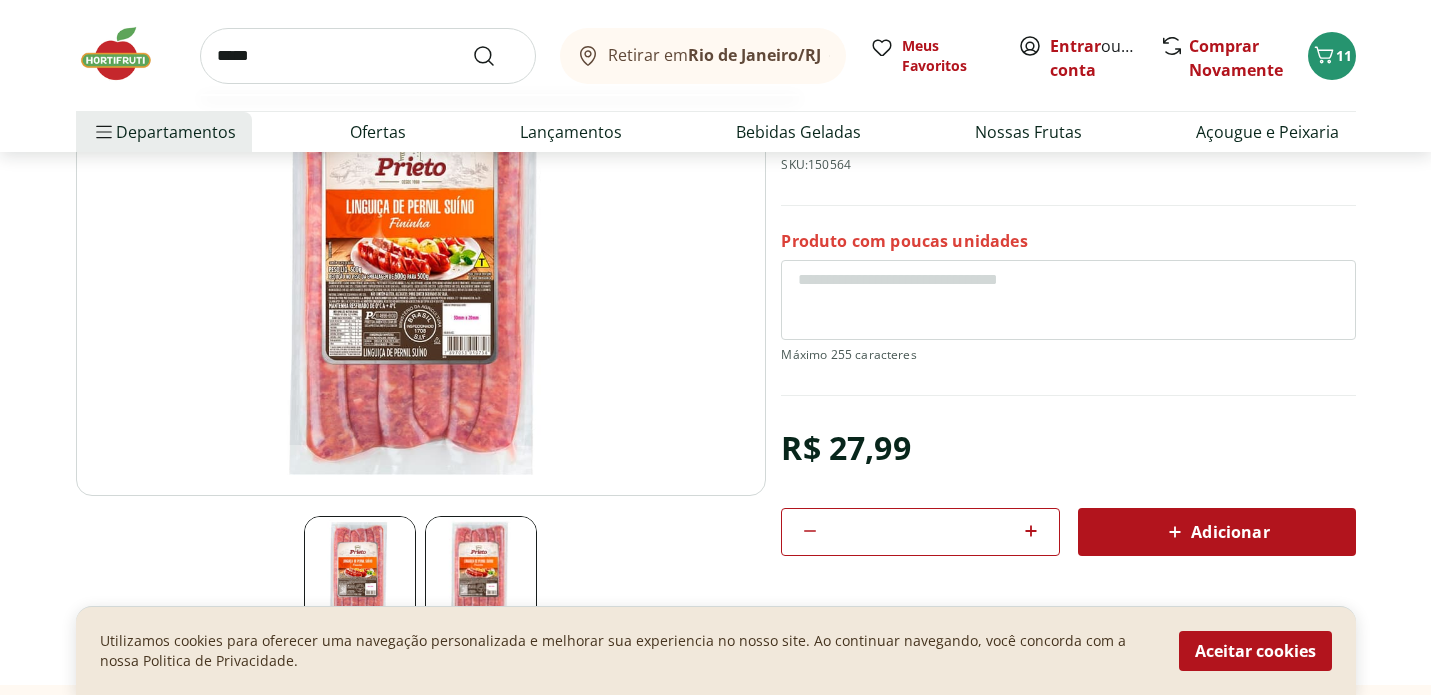 click at bounding box center [496, 56] 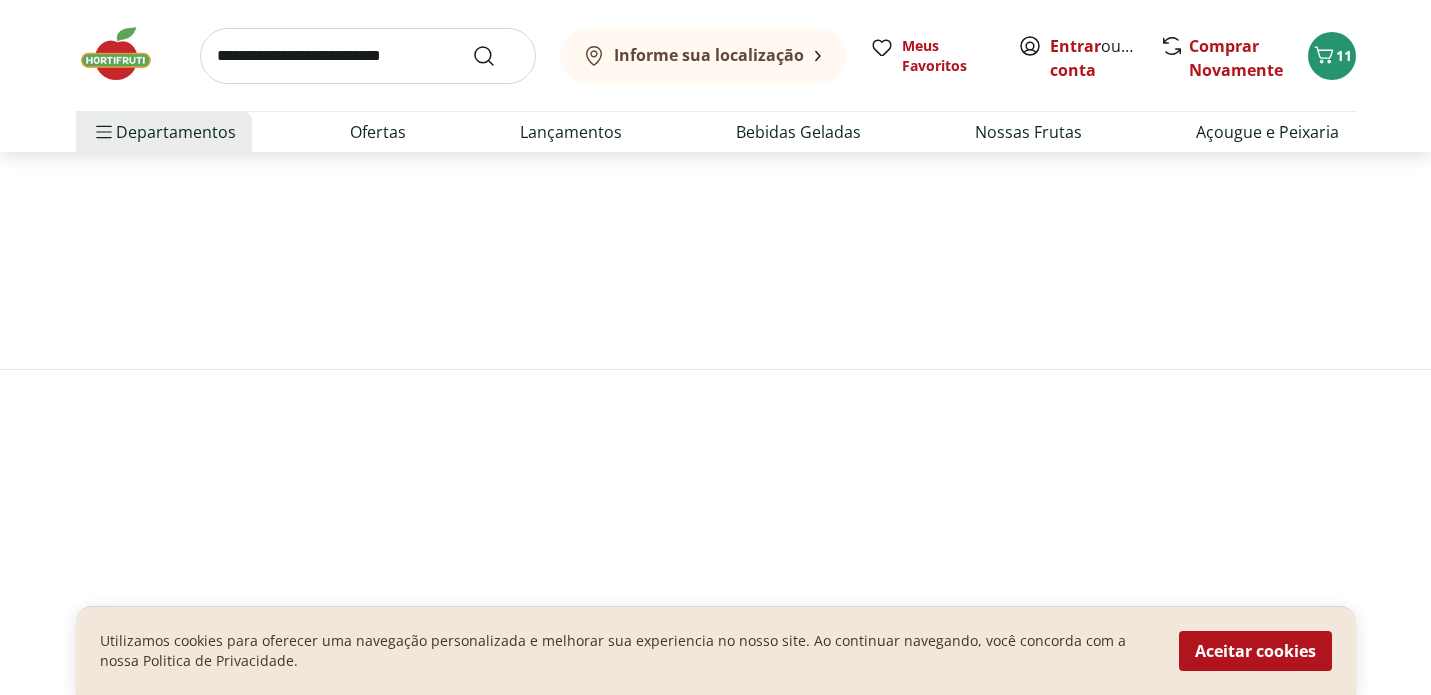 scroll, scrollTop: 0, scrollLeft: 0, axis: both 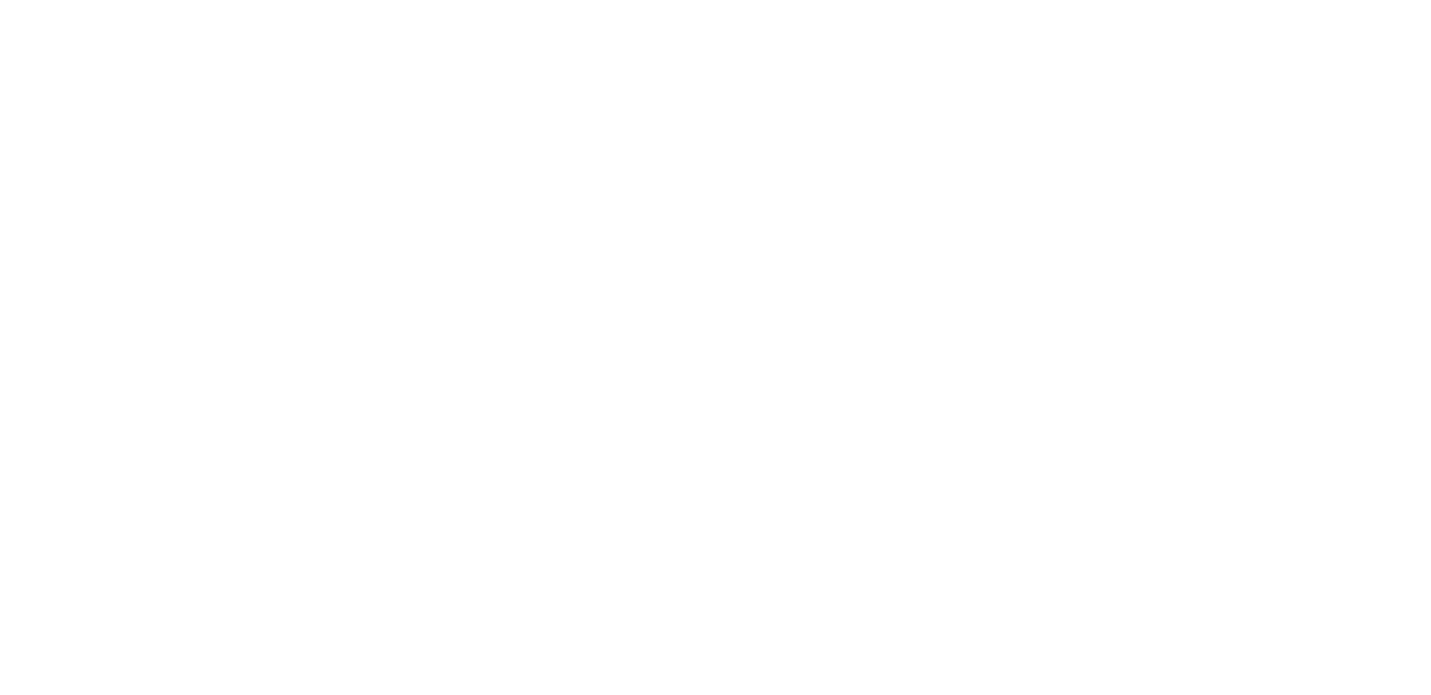 select on "**********" 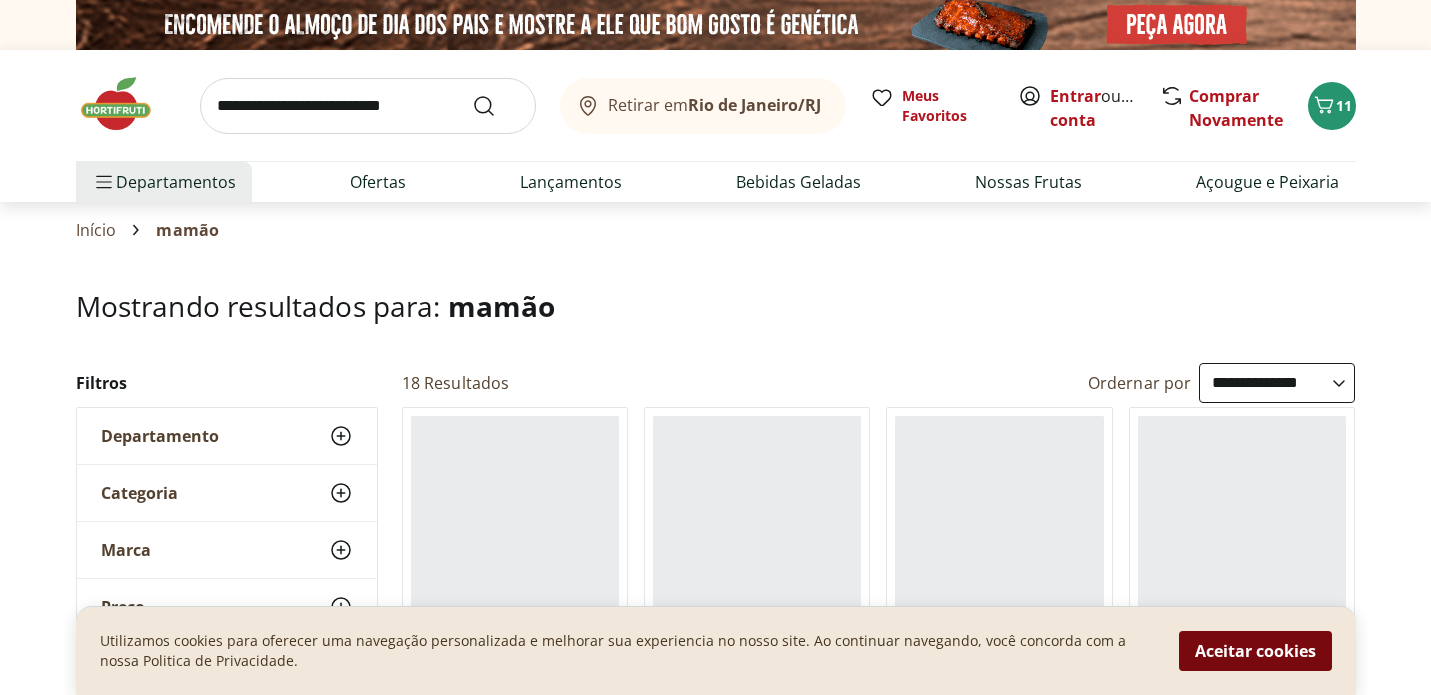 click on "Aceitar cookies" at bounding box center (1255, 651) 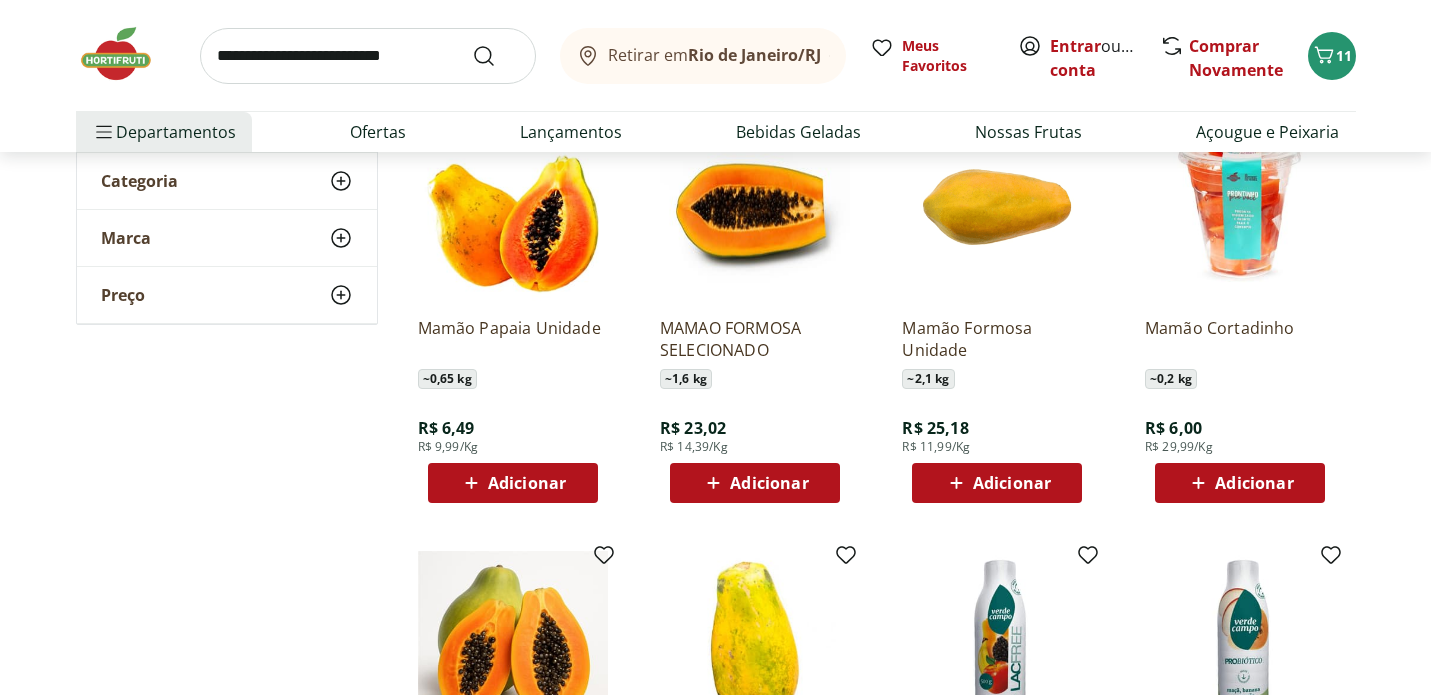 scroll, scrollTop: 287, scrollLeft: 0, axis: vertical 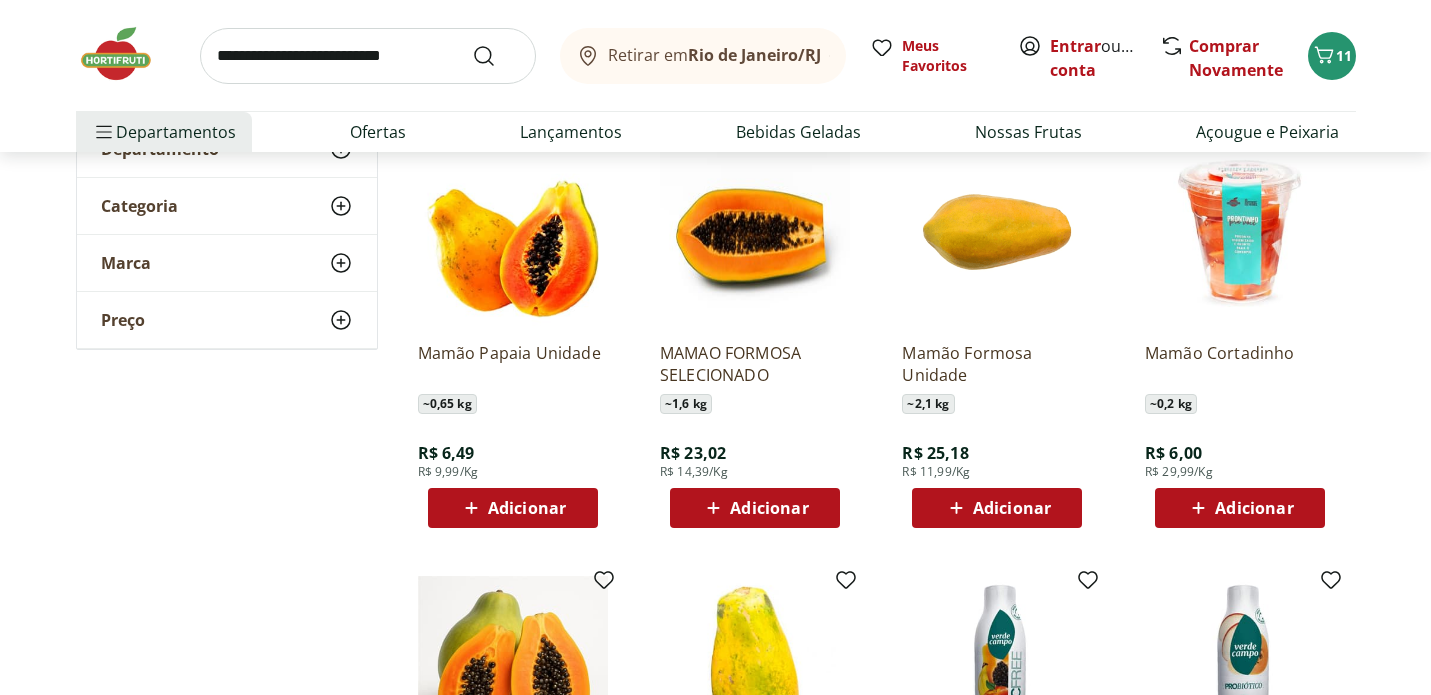 click on "Adicionar" at bounding box center [769, 508] 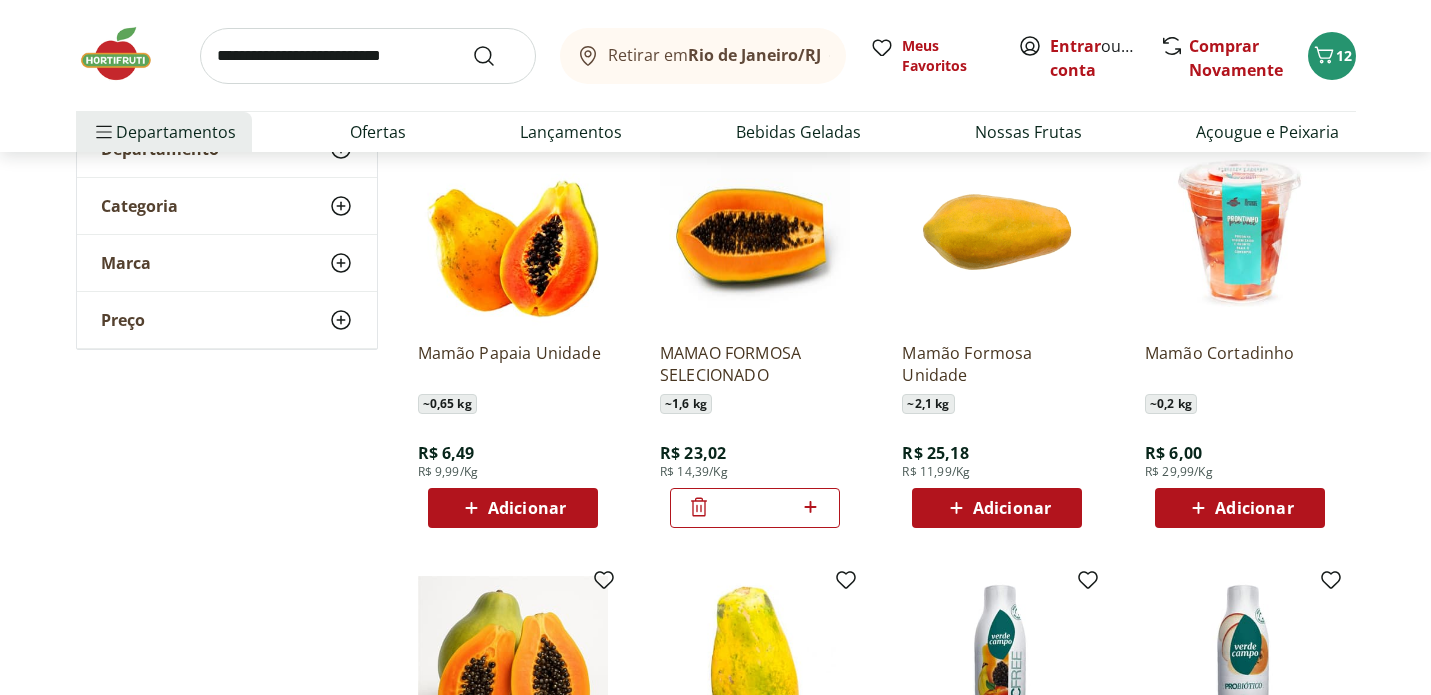 click 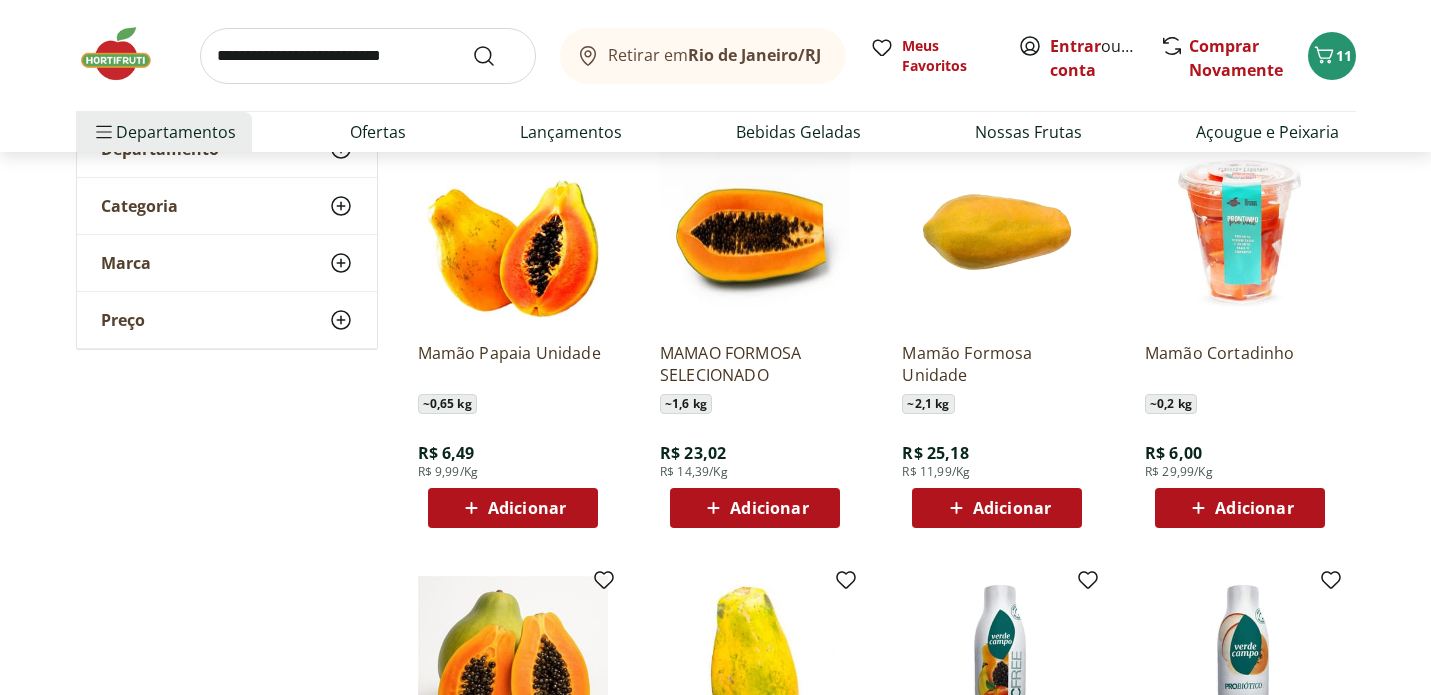click on "Adicionar" at bounding box center [1012, 508] 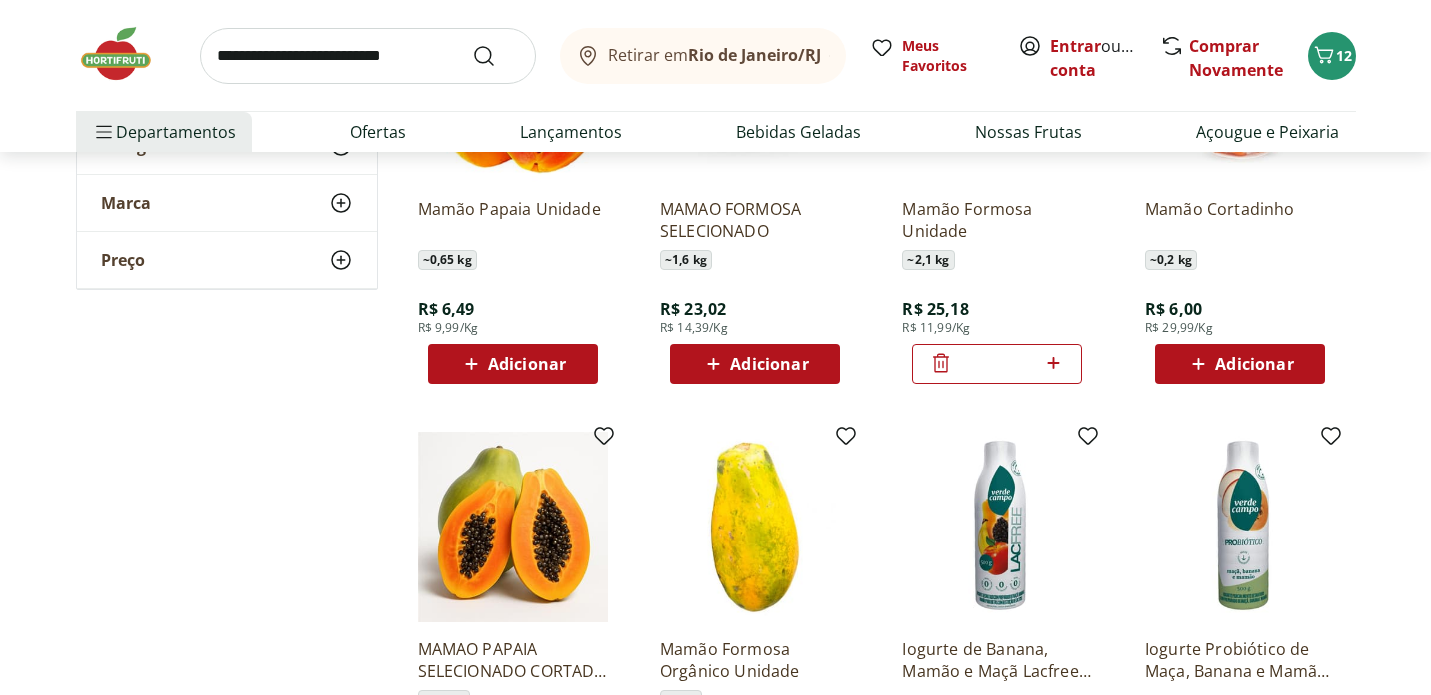scroll, scrollTop: 0, scrollLeft: 0, axis: both 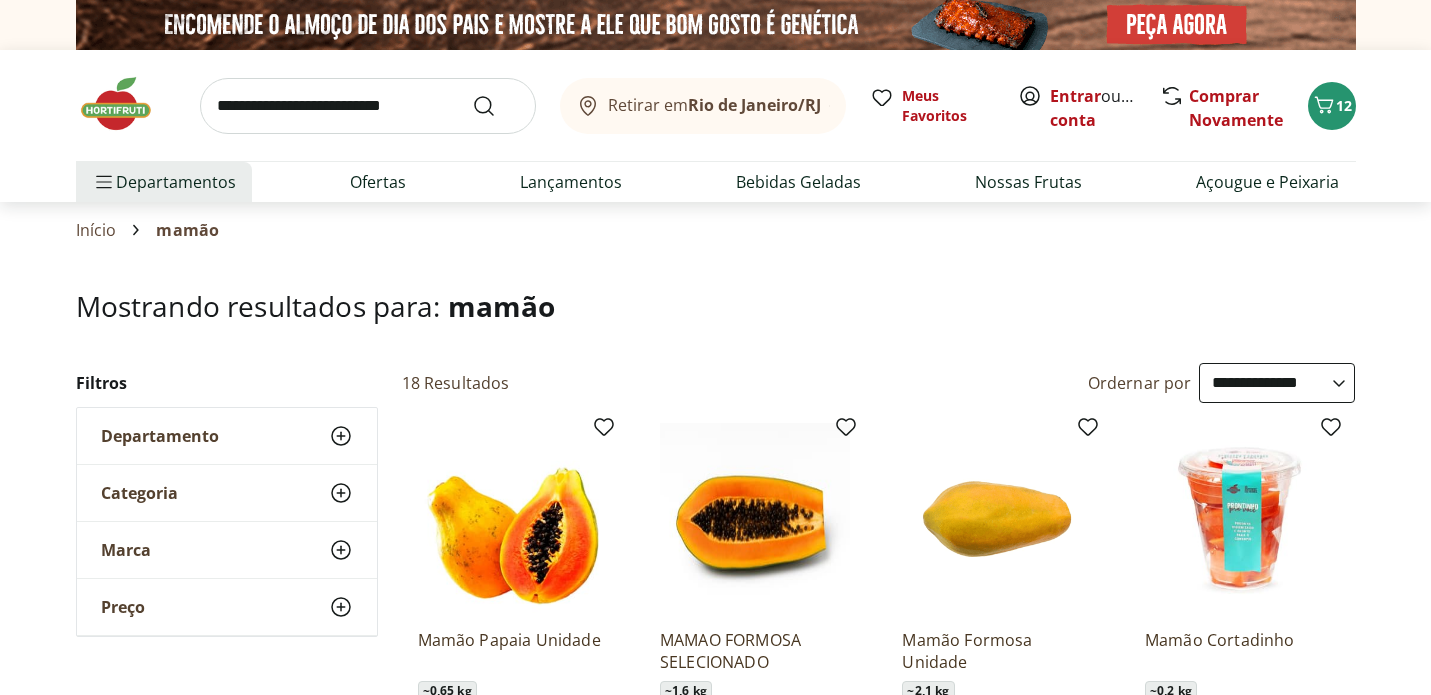 click at bounding box center (368, 106) 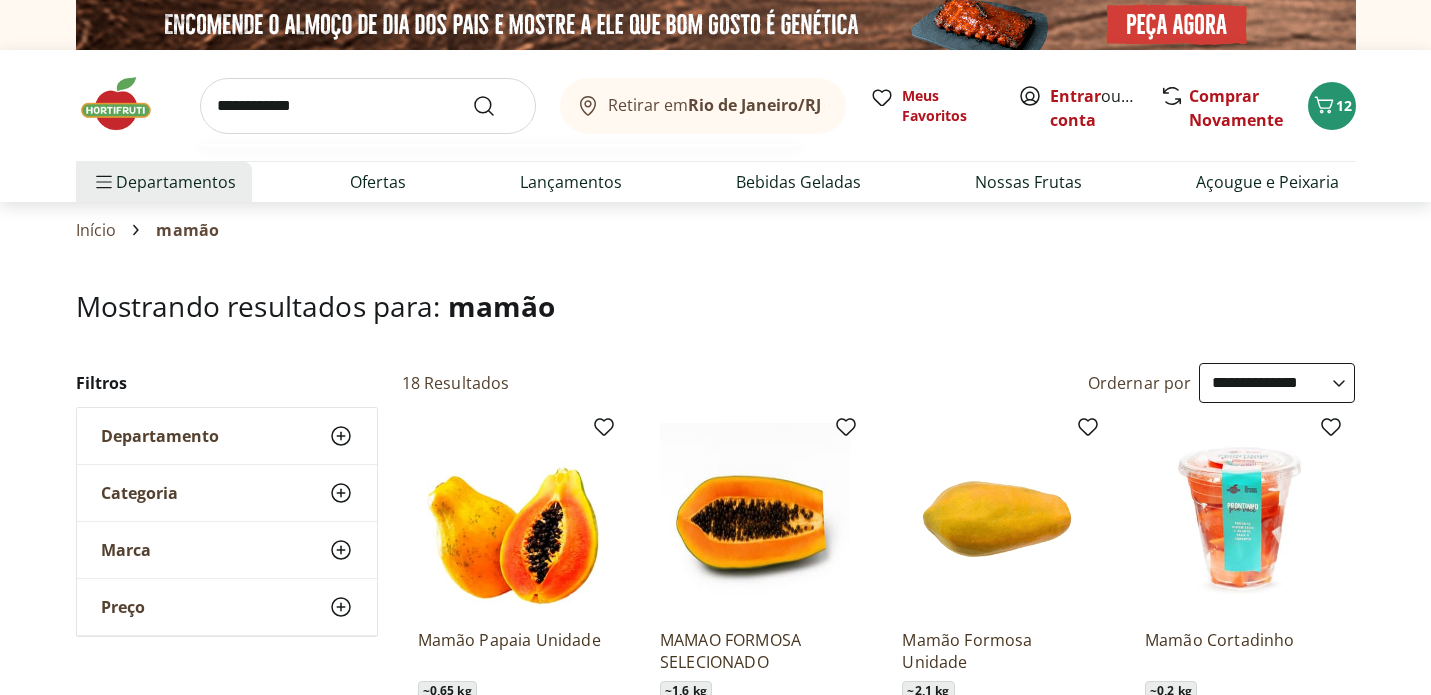 type on "**********" 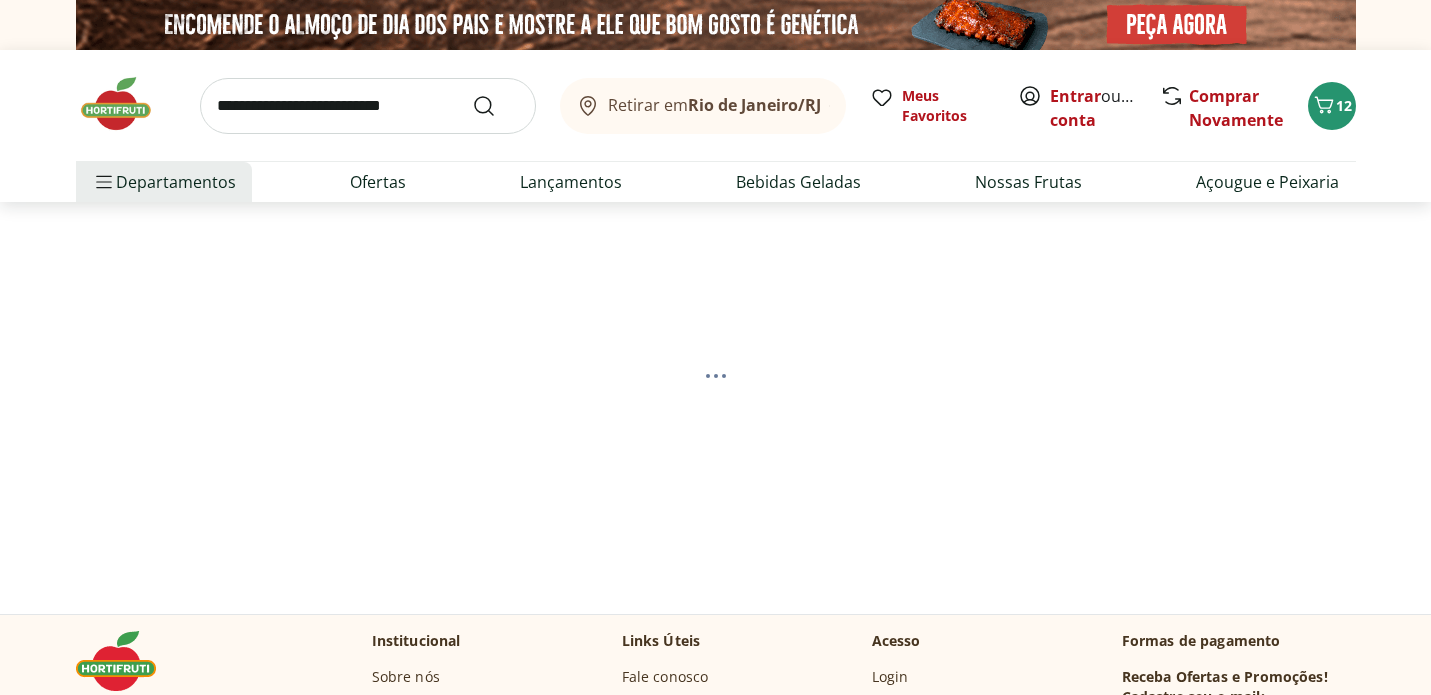 select on "**********" 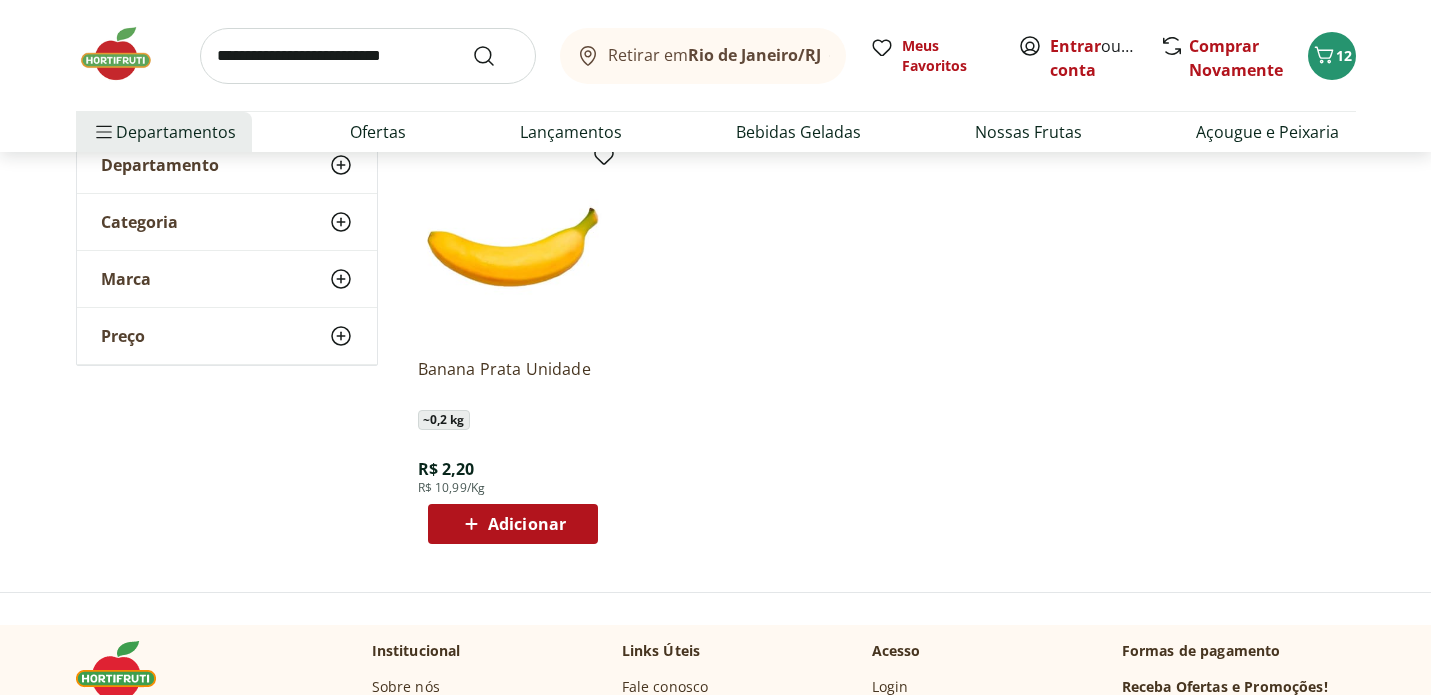 scroll, scrollTop: 287, scrollLeft: 0, axis: vertical 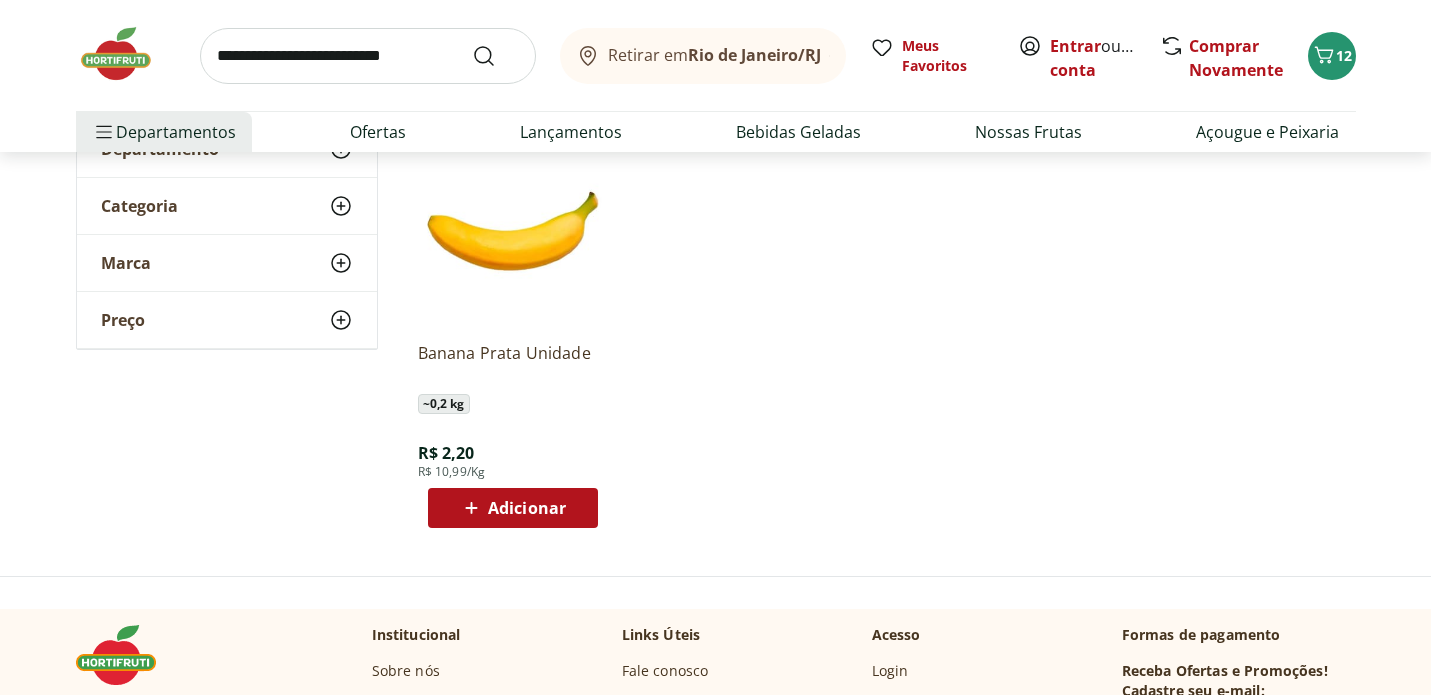 click on "Adicionar" at bounding box center [513, 508] 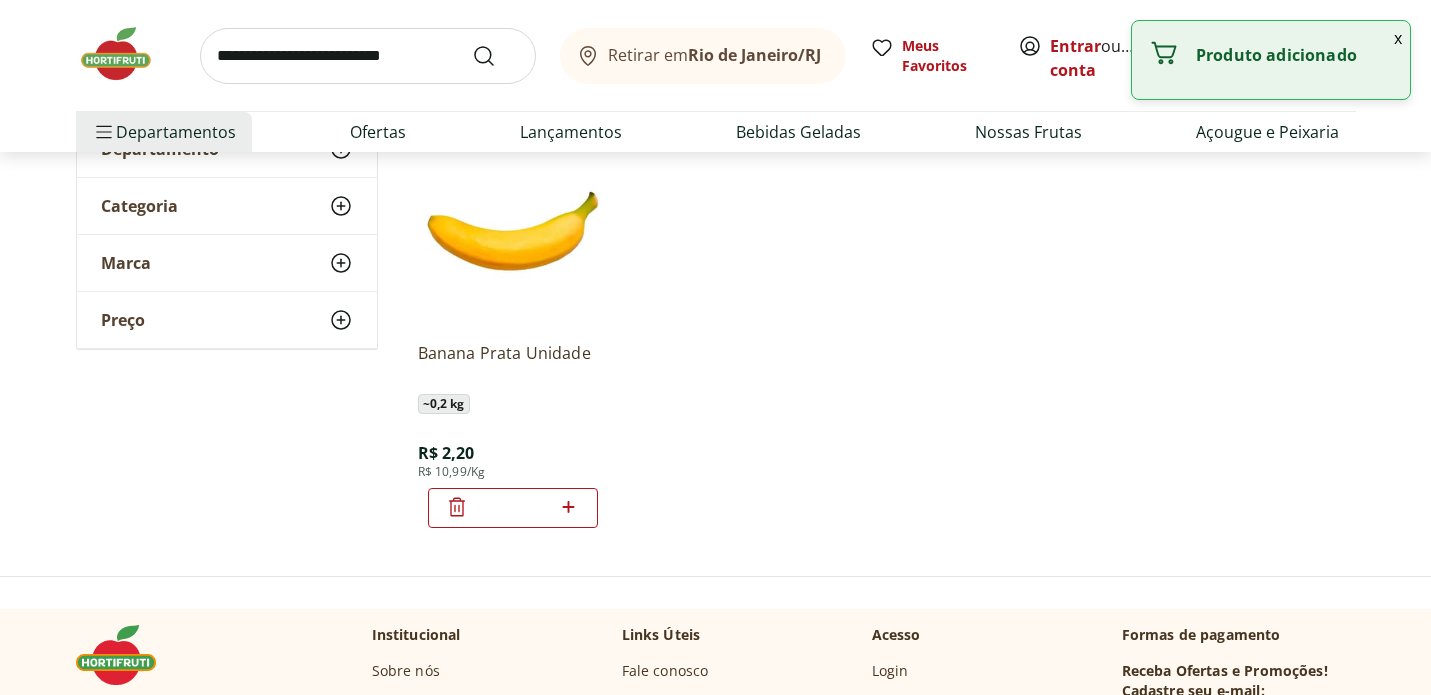 click 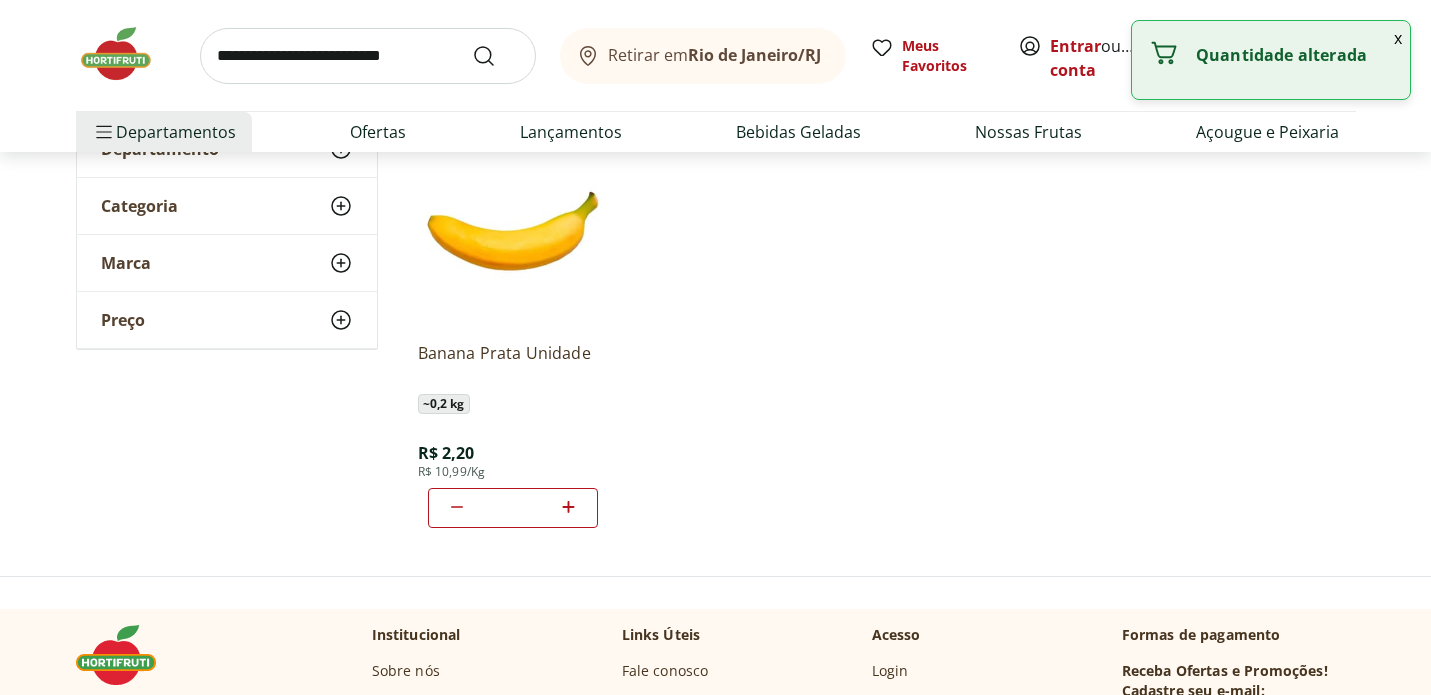 click 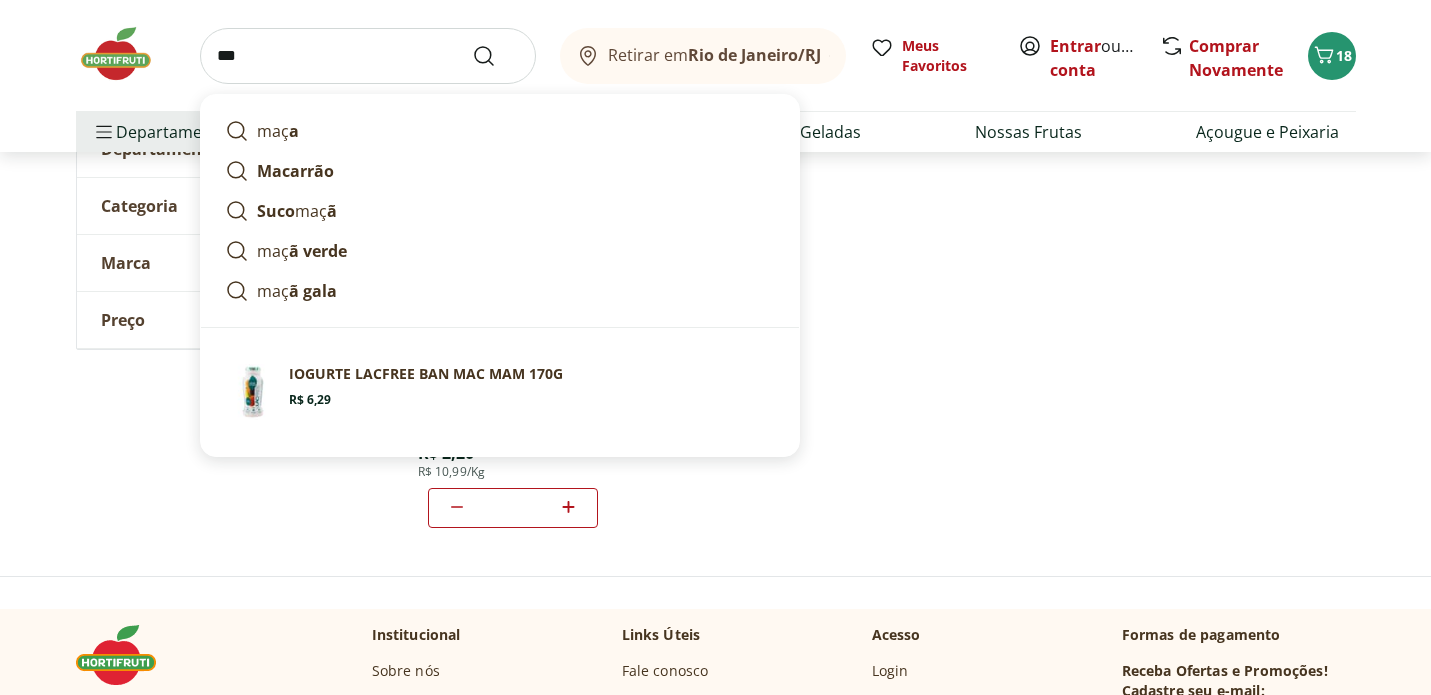 type on "***" 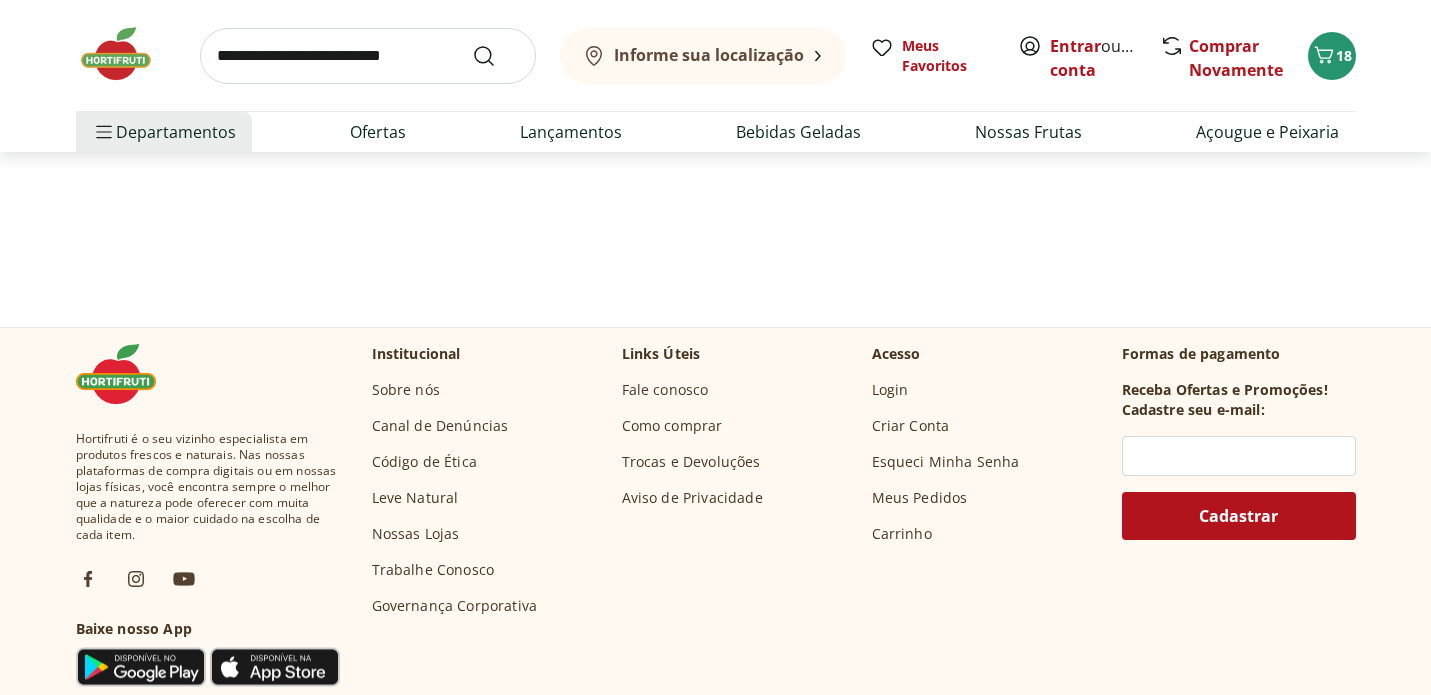 scroll, scrollTop: 0, scrollLeft: 0, axis: both 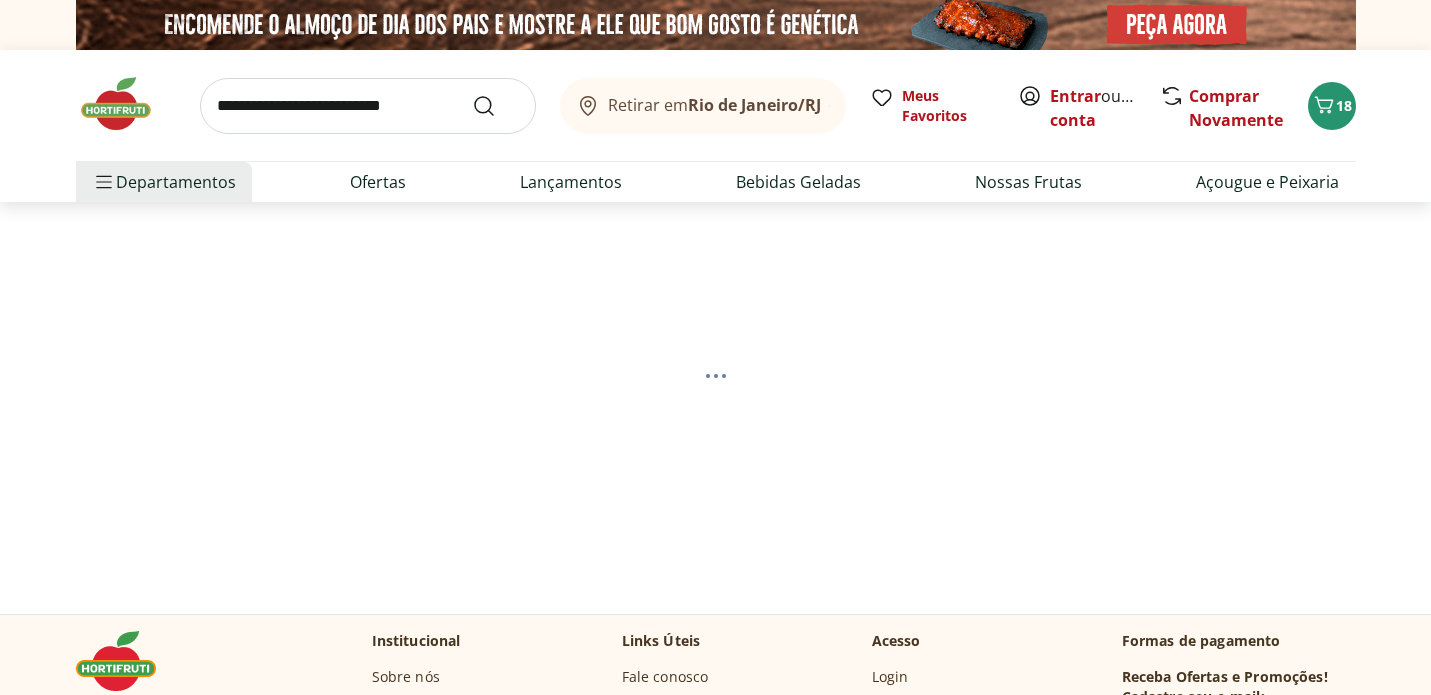 select on "**********" 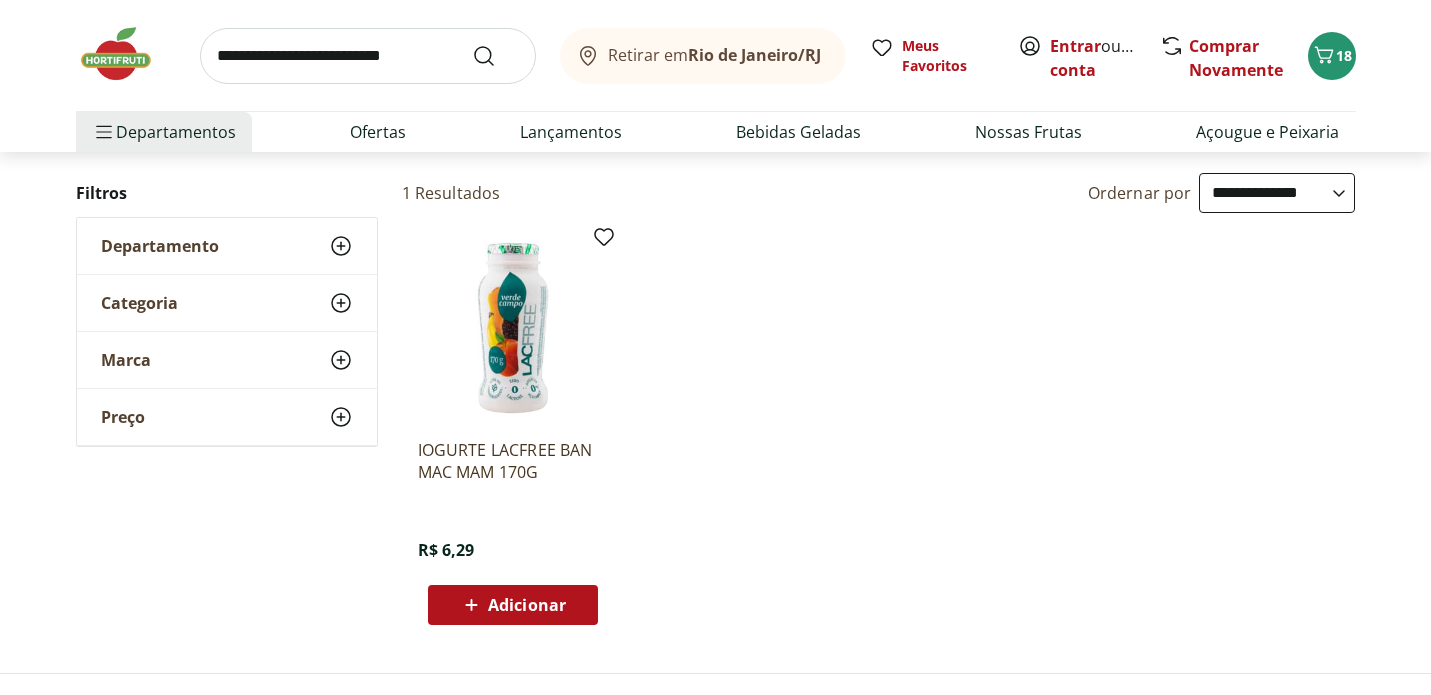 scroll, scrollTop: 204, scrollLeft: 0, axis: vertical 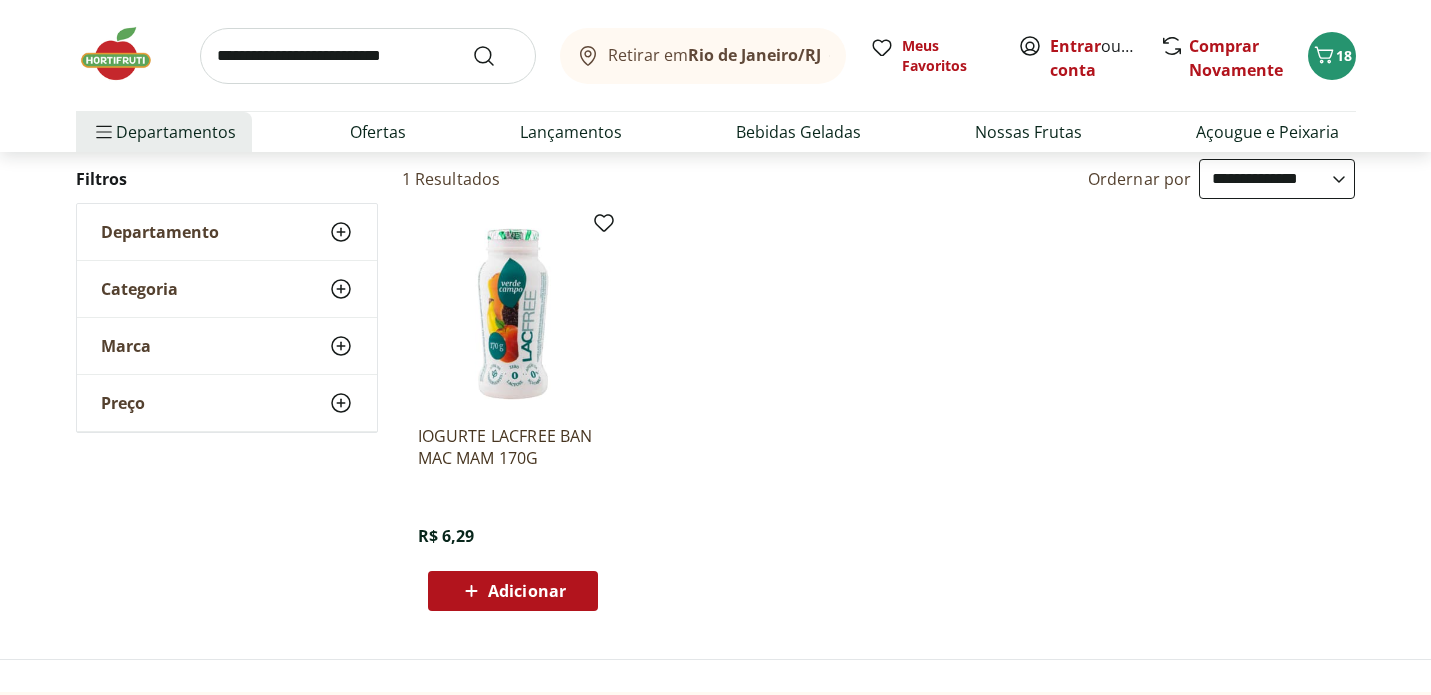 click at bounding box center (368, 56) 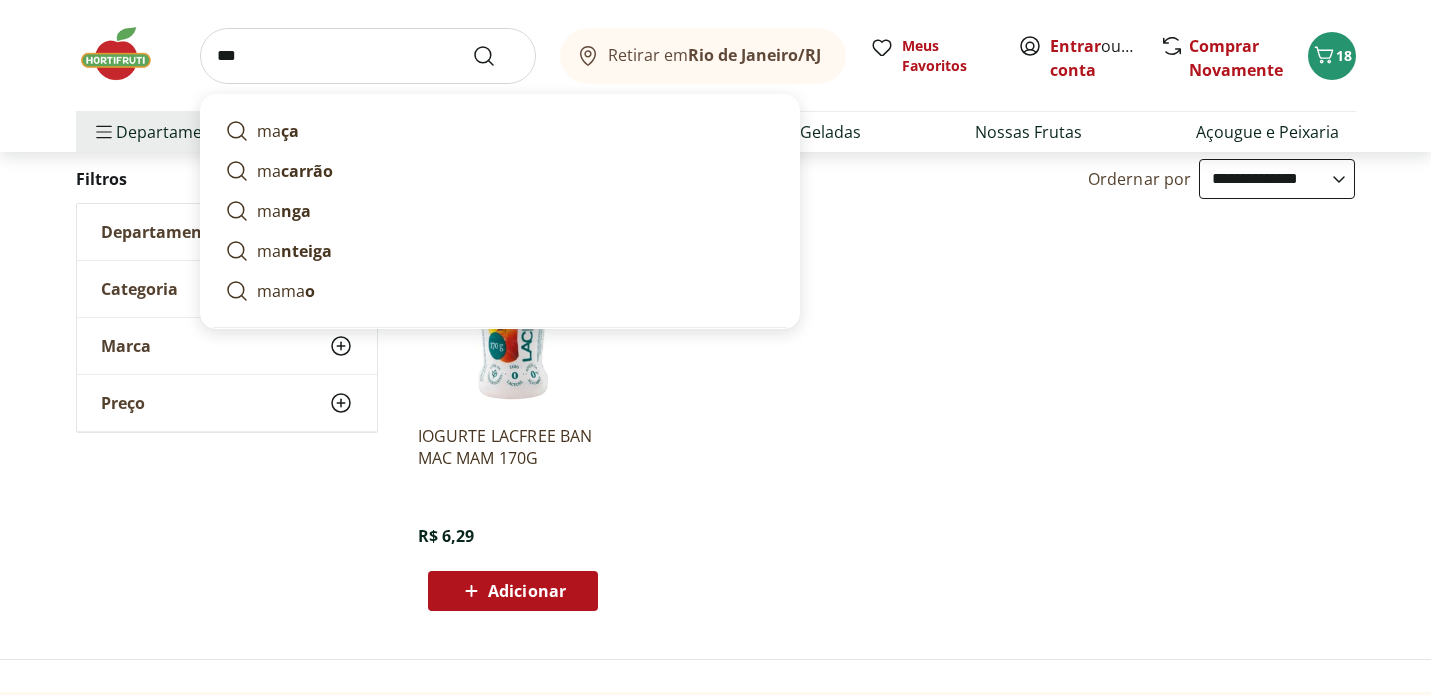 type on "****" 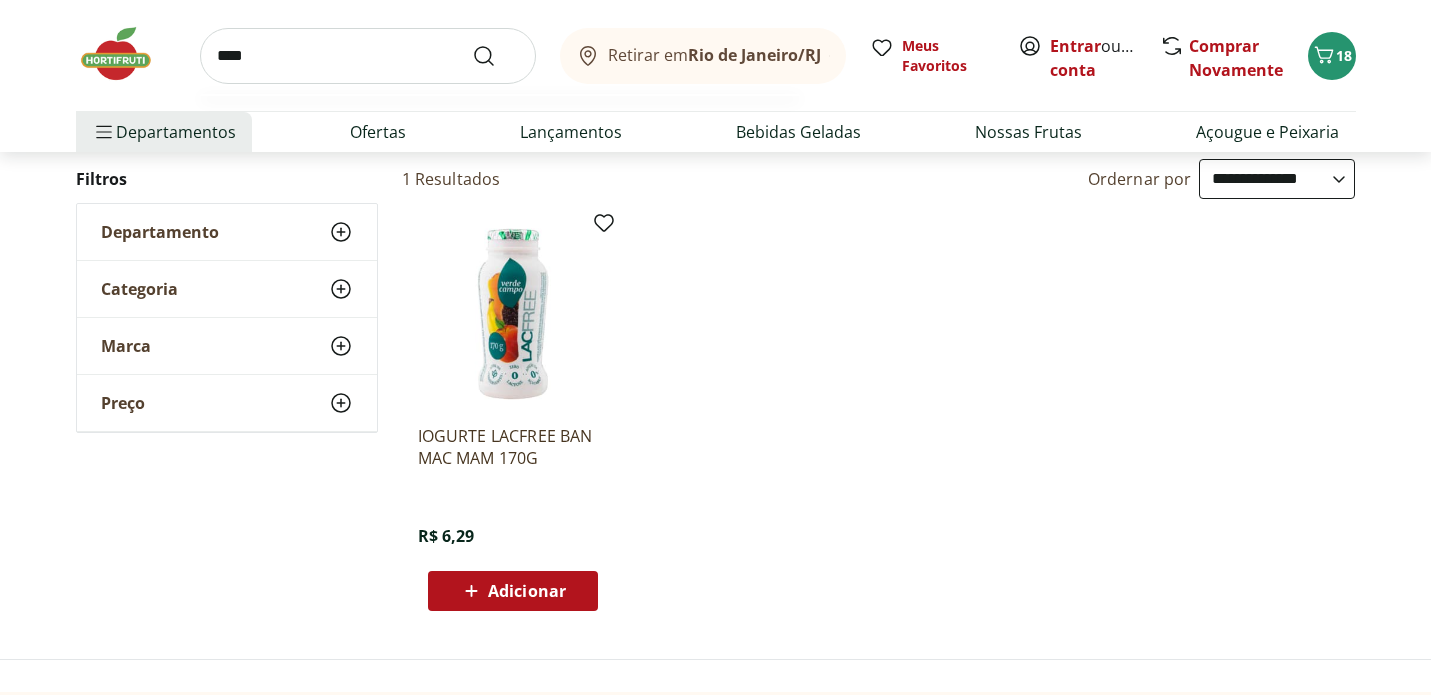 click at bounding box center [496, 56] 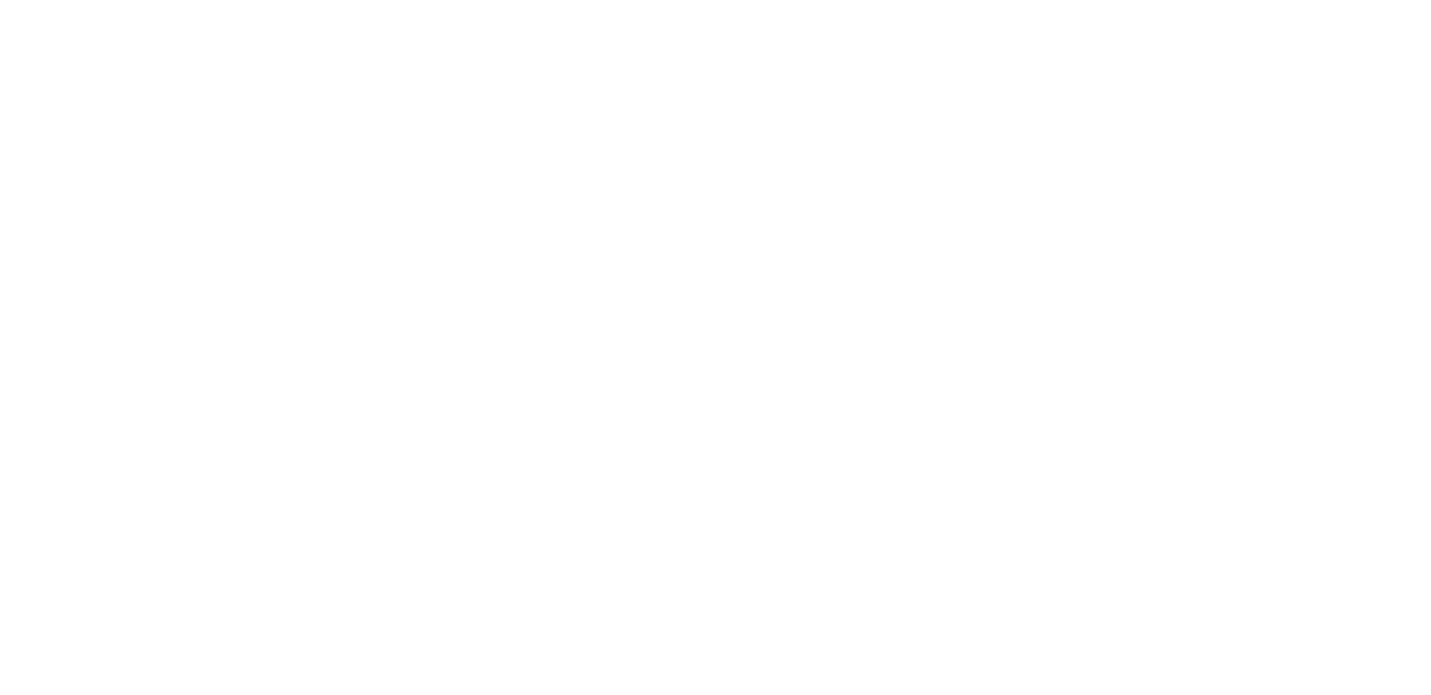 scroll, scrollTop: 0, scrollLeft: 0, axis: both 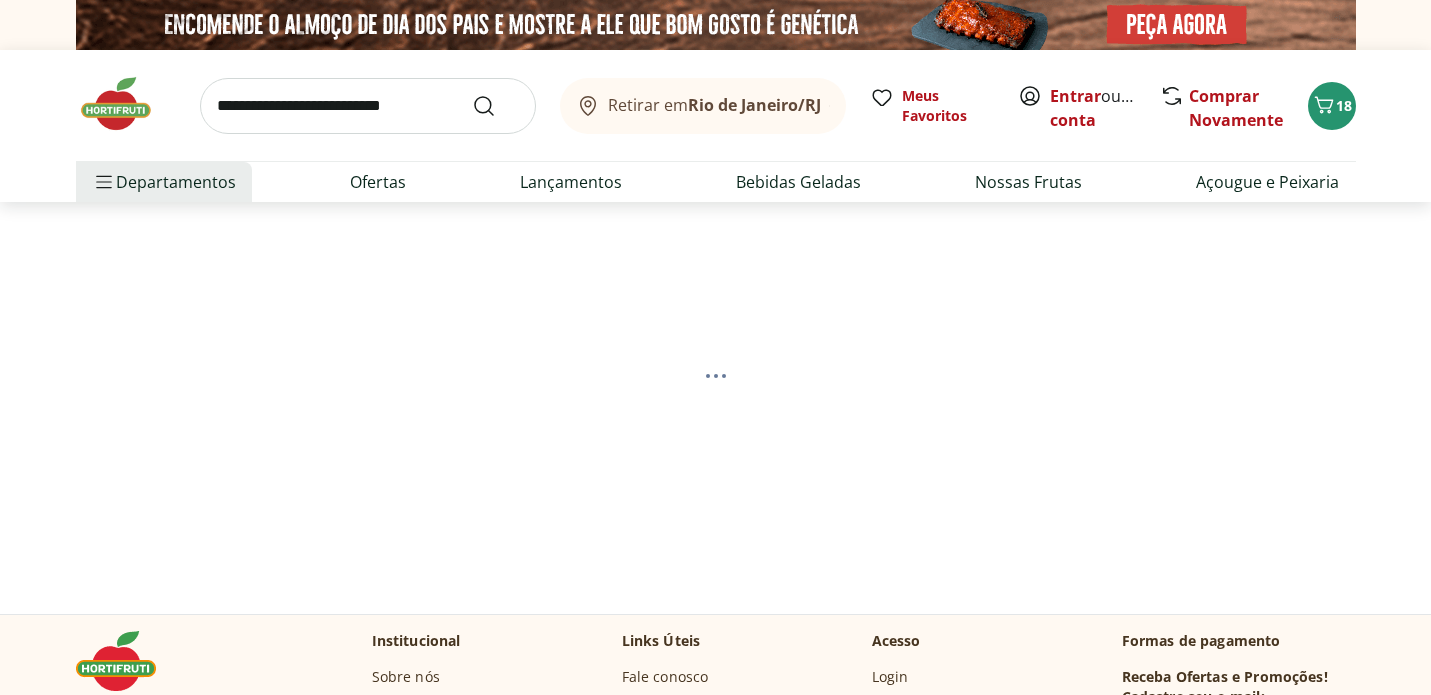 select on "**********" 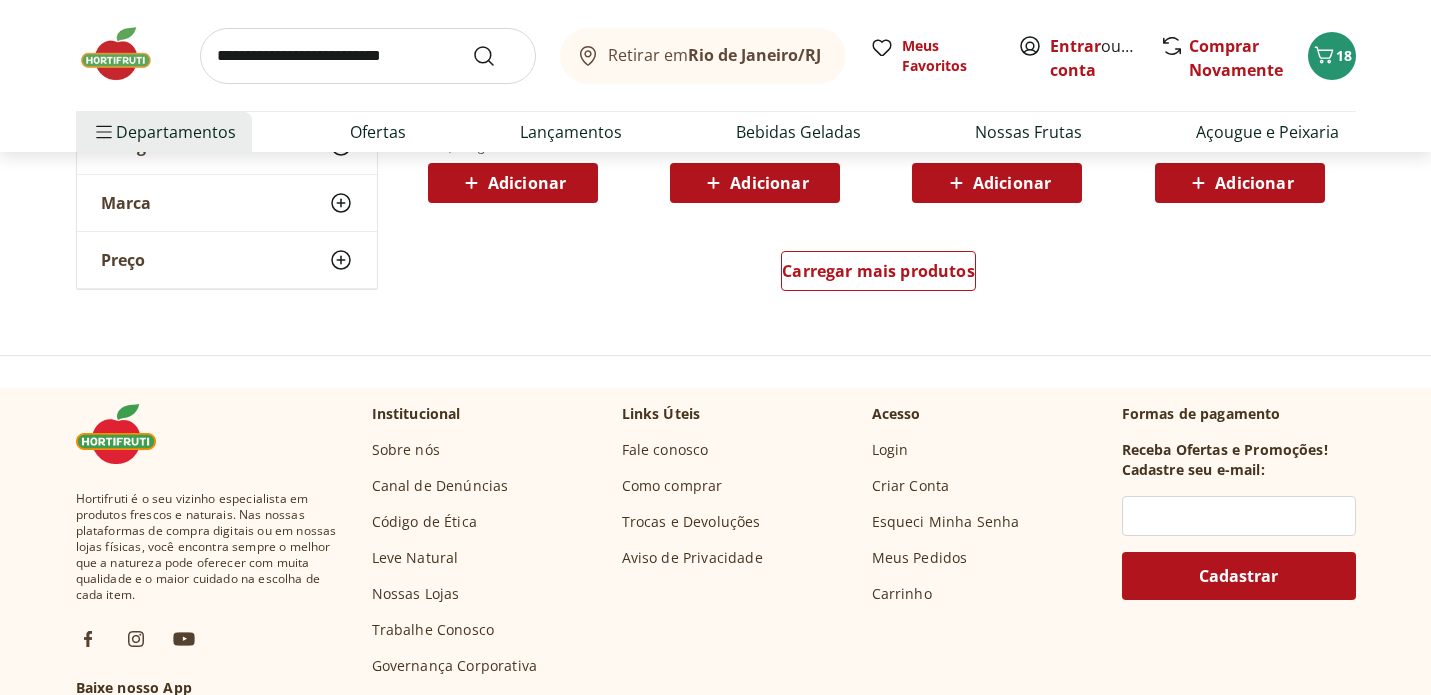scroll, scrollTop: 1493, scrollLeft: 0, axis: vertical 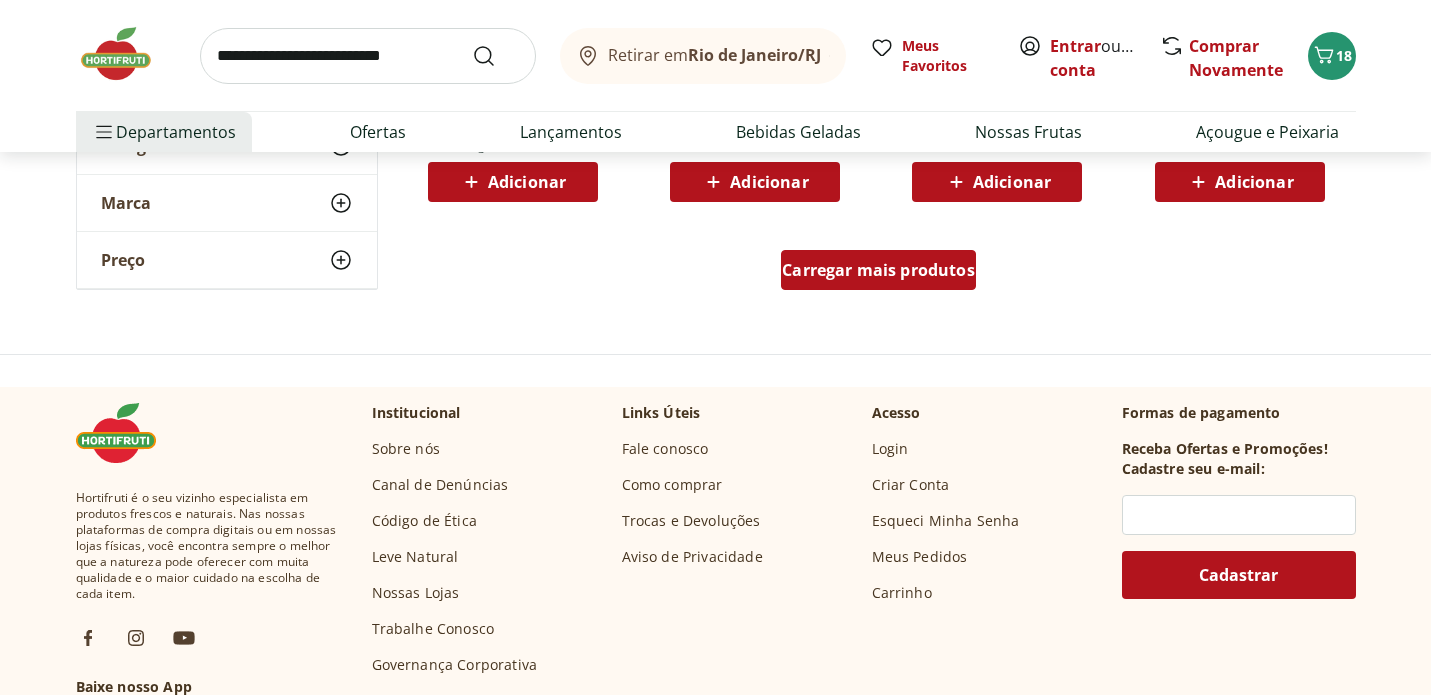 click on "Carregar mais produtos" at bounding box center (879, 274) 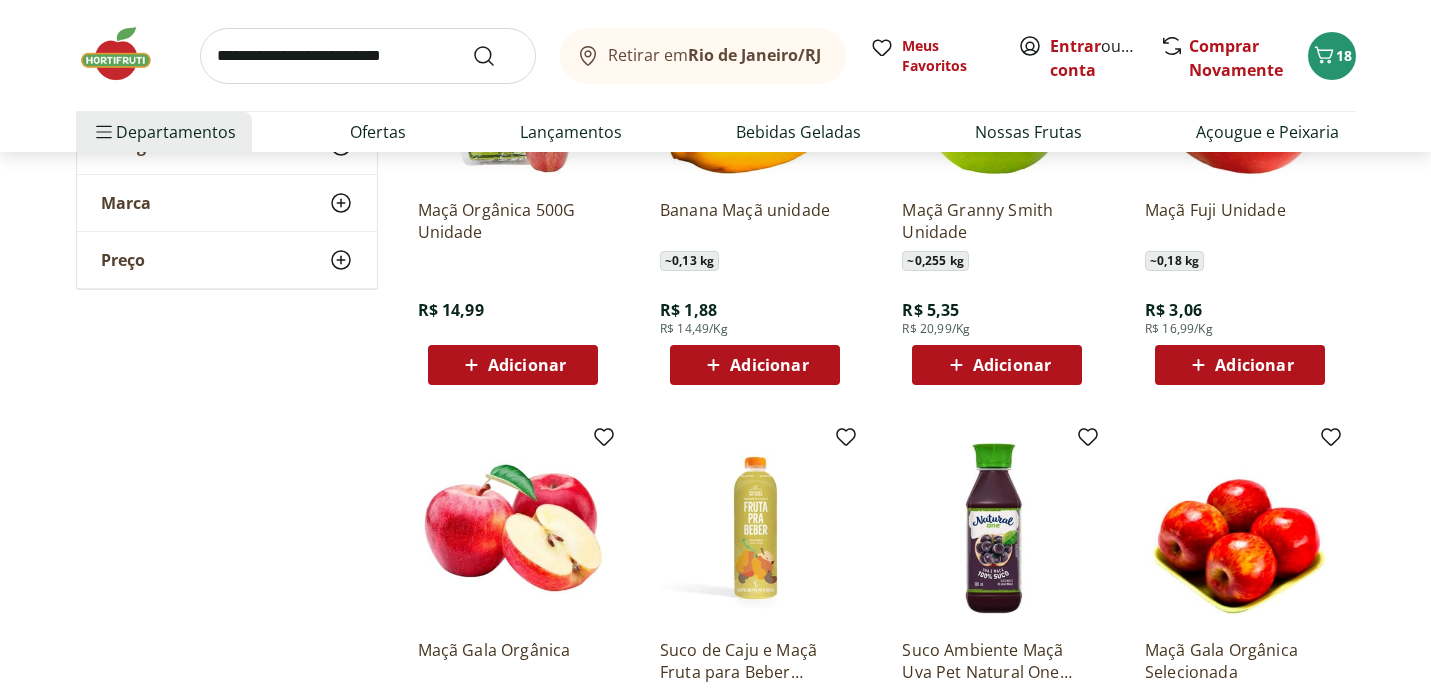 scroll, scrollTop: 2163, scrollLeft: 0, axis: vertical 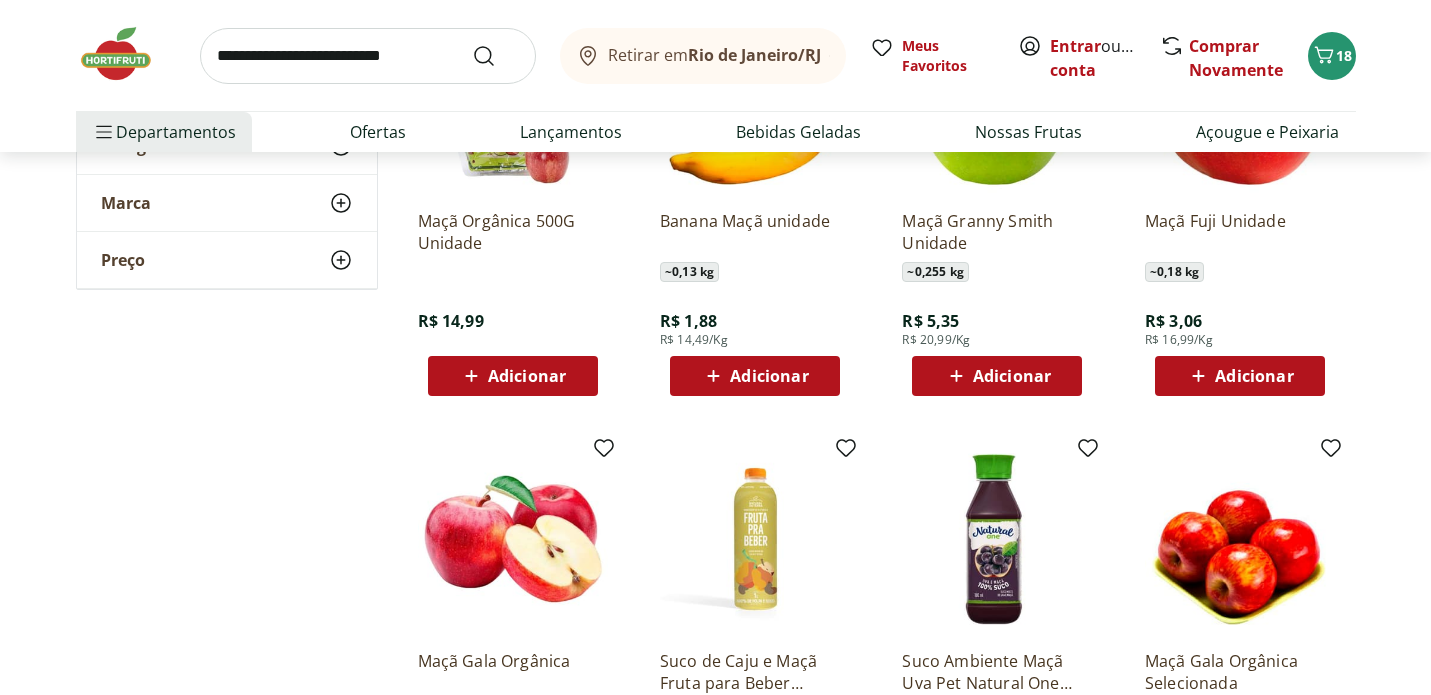 click on "Adicionar" at bounding box center [1240, 376] 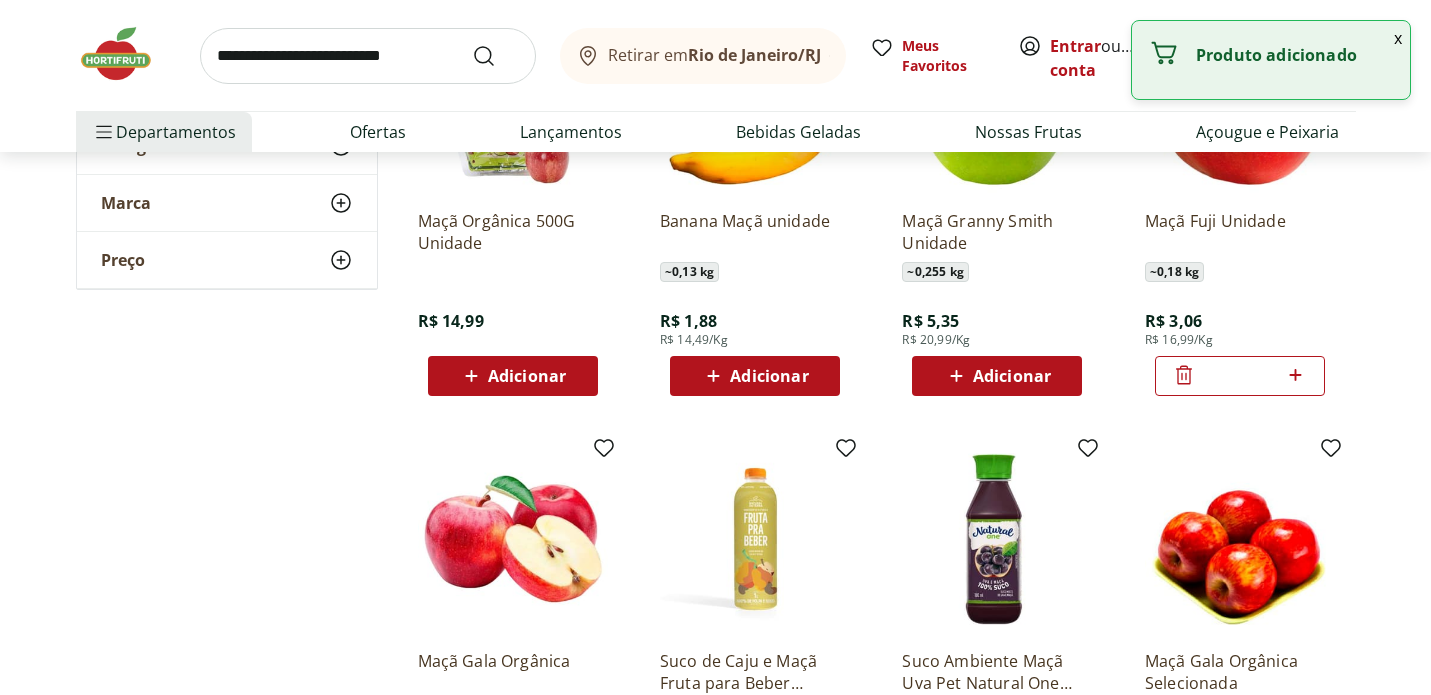 click 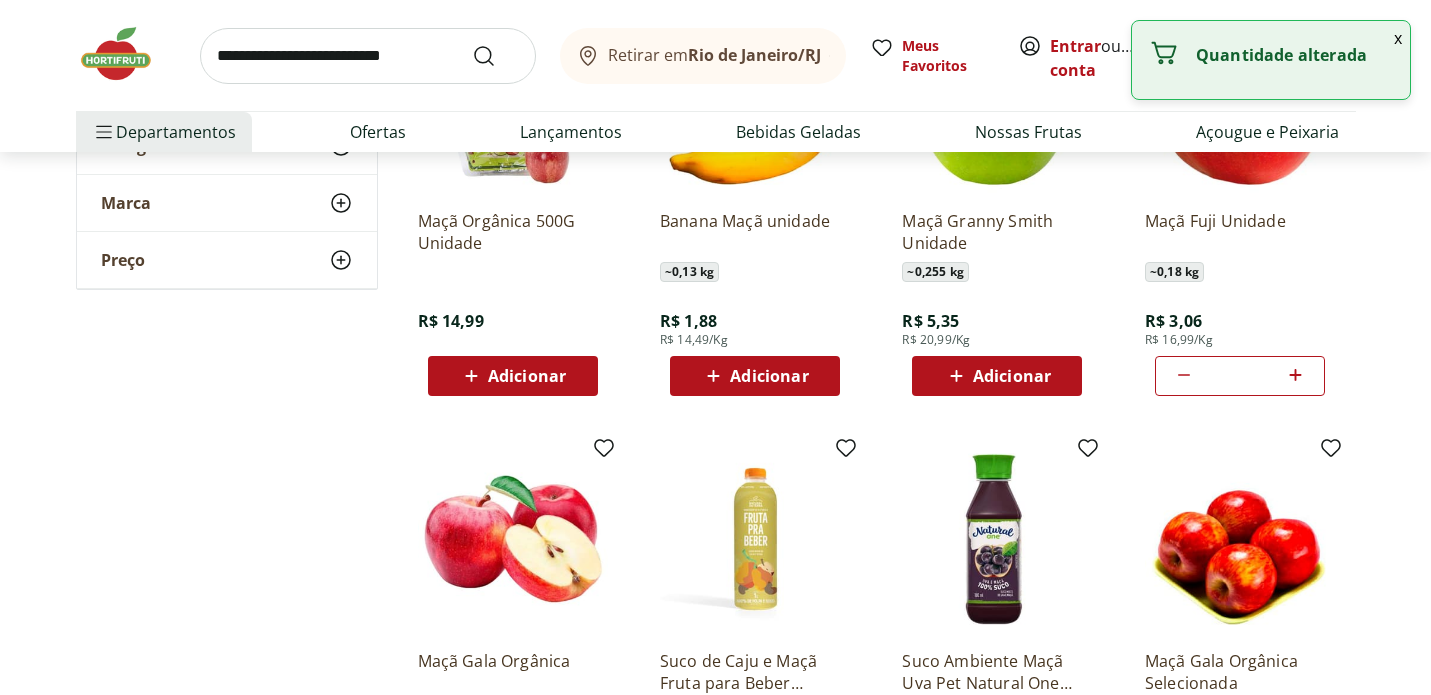 click 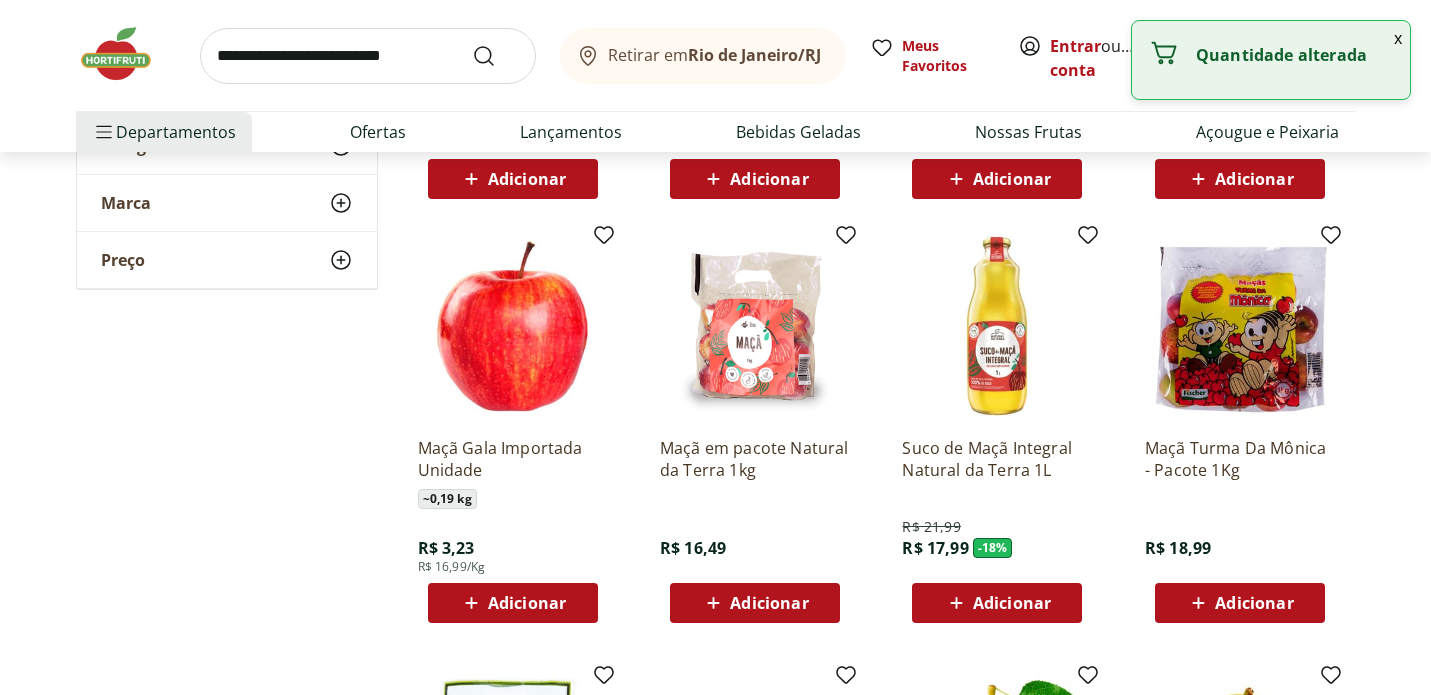 scroll, scrollTop: 1147, scrollLeft: 0, axis: vertical 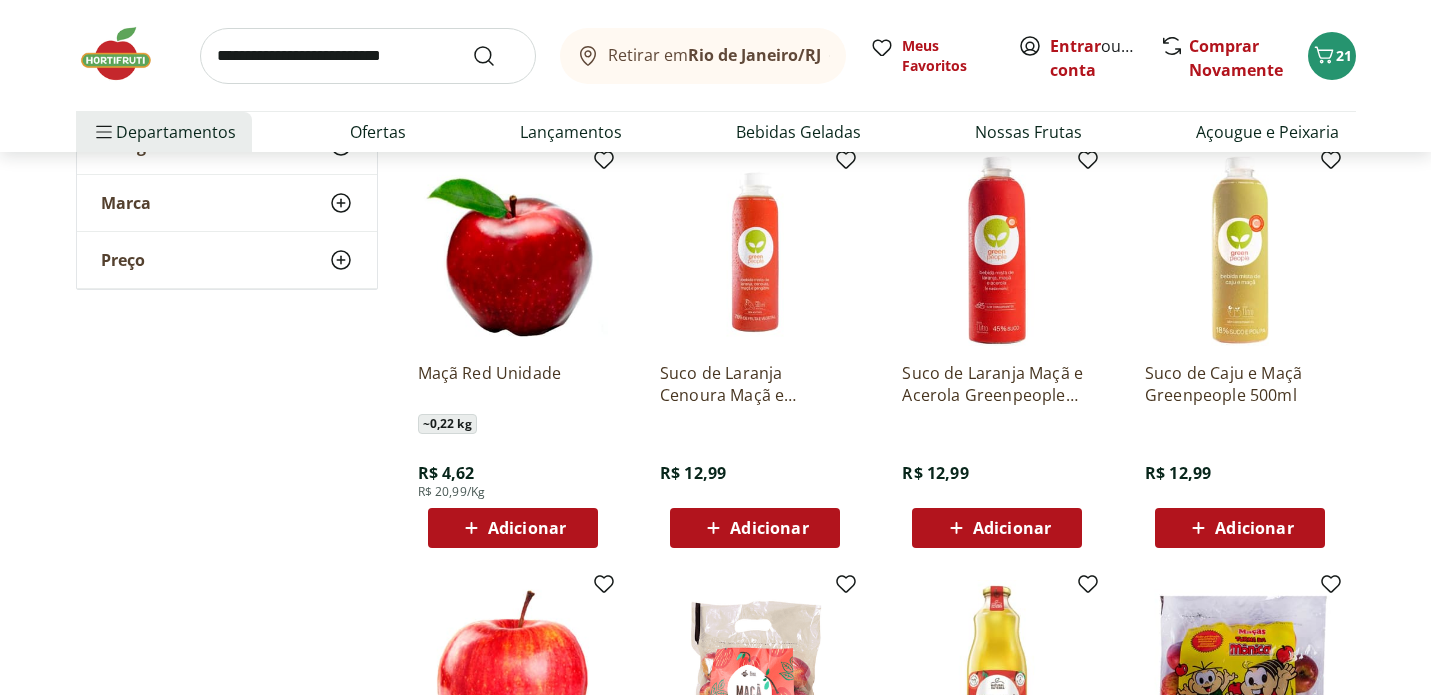 click at bounding box center [368, 56] 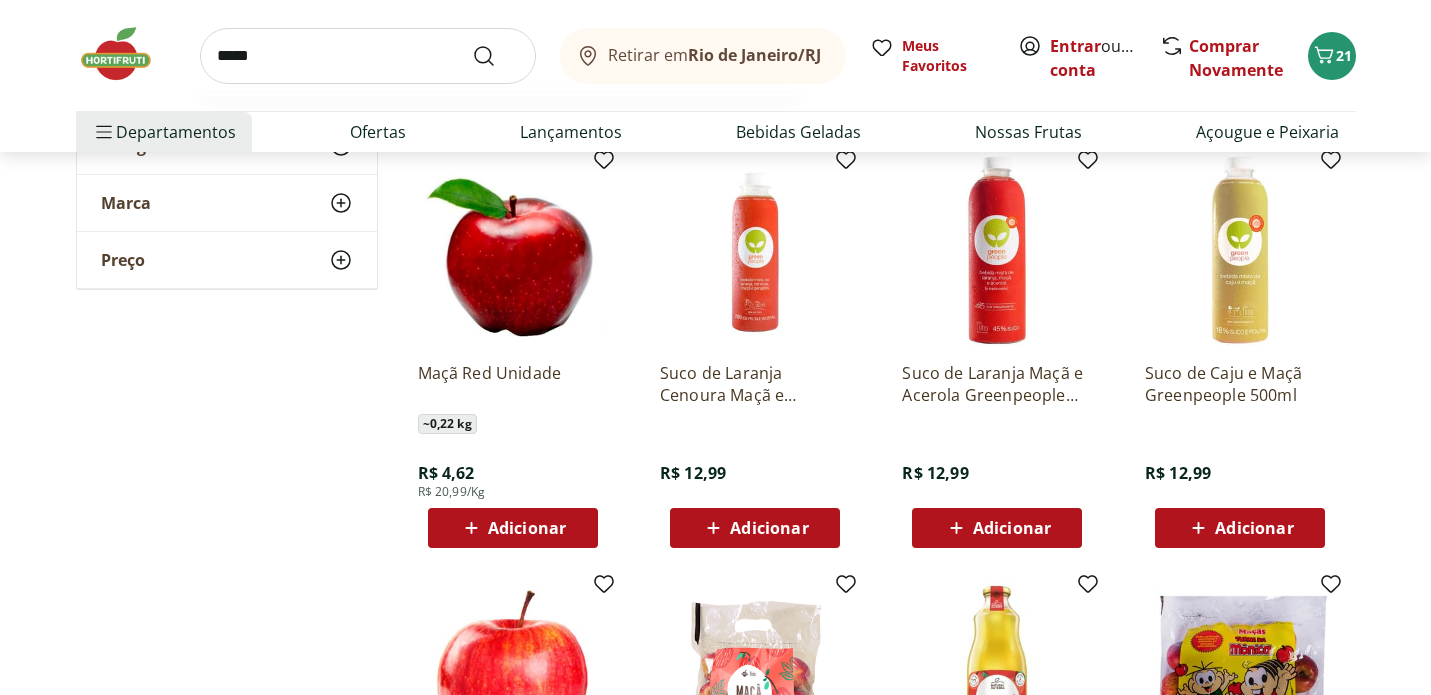 type on "*****" 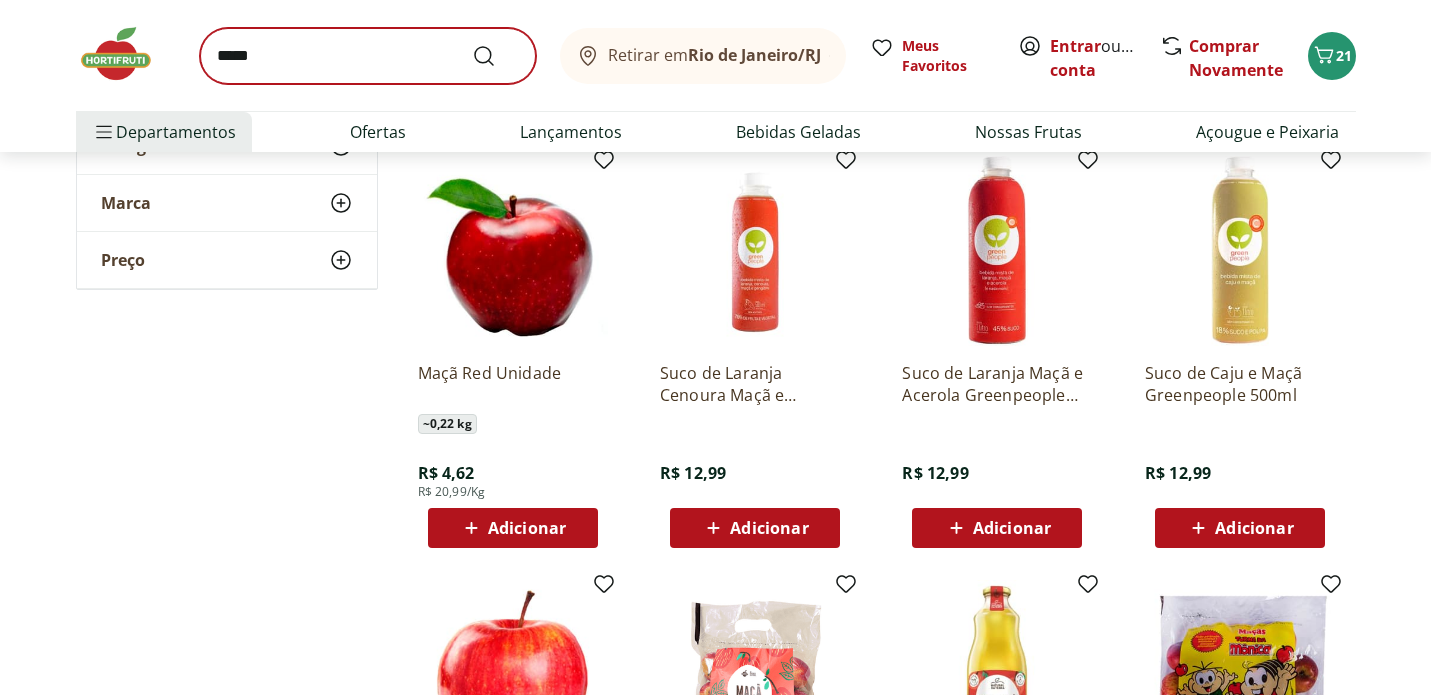 scroll, scrollTop: 0, scrollLeft: 0, axis: both 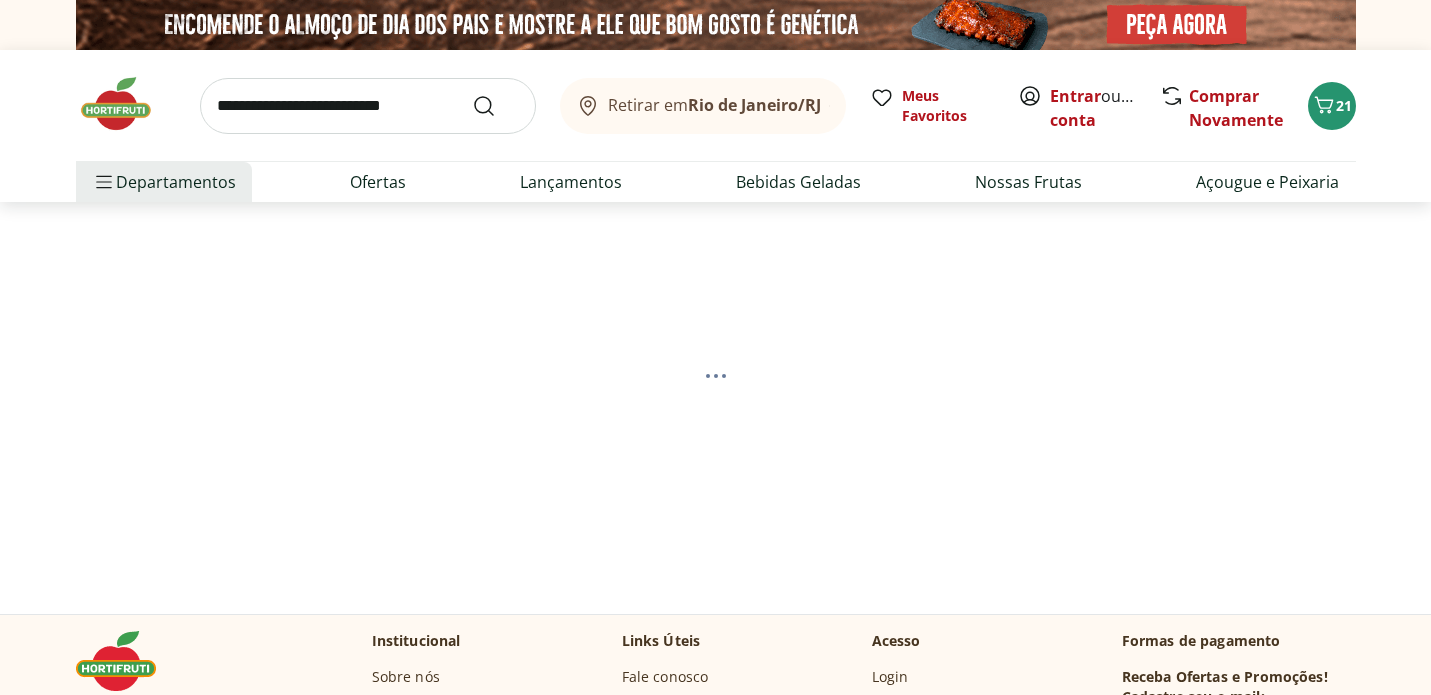 select on "**********" 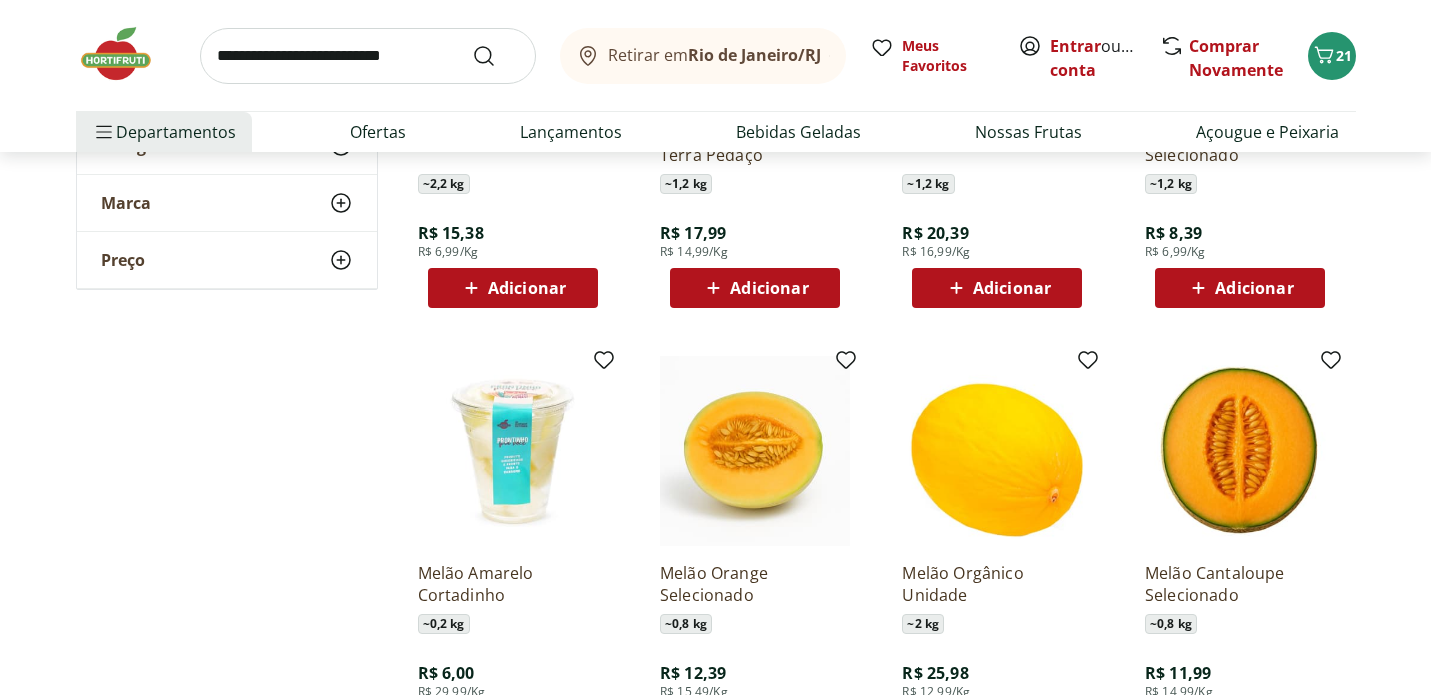 scroll, scrollTop: 525, scrollLeft: 0, axis: vertical 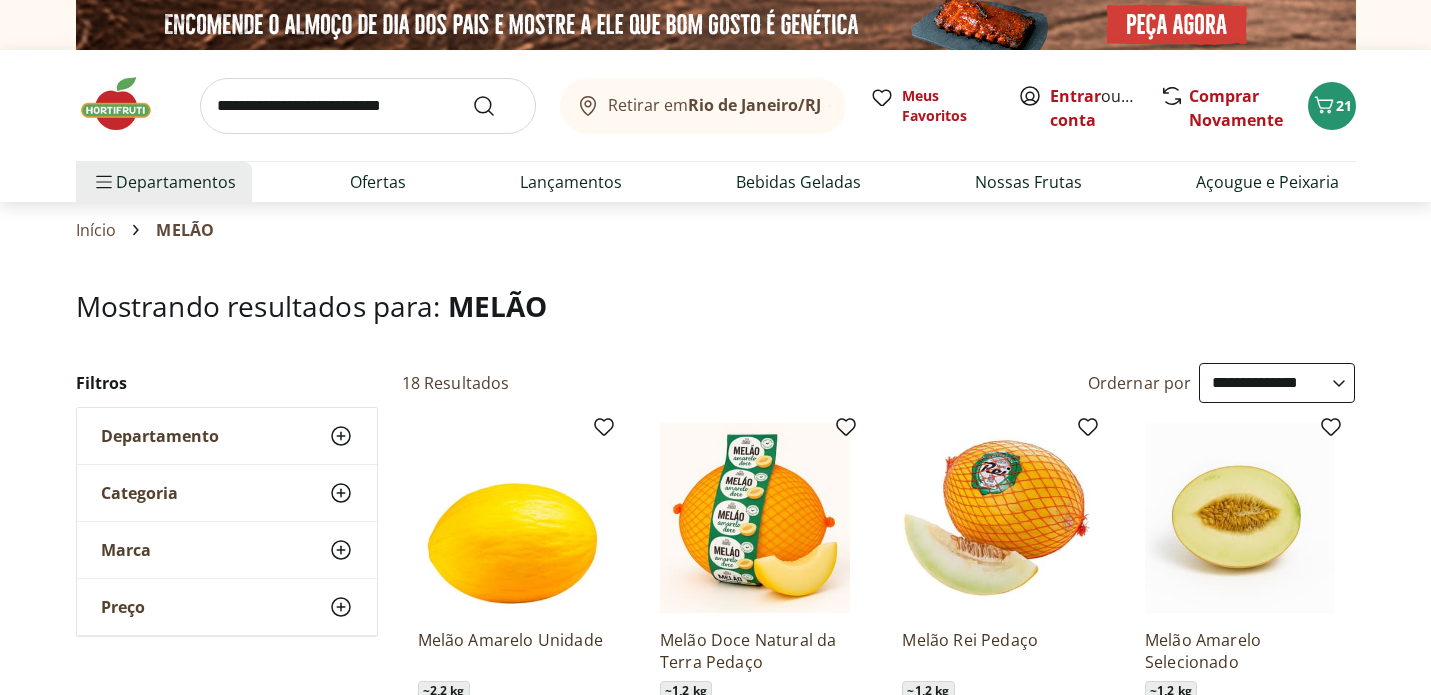 select on "**********" 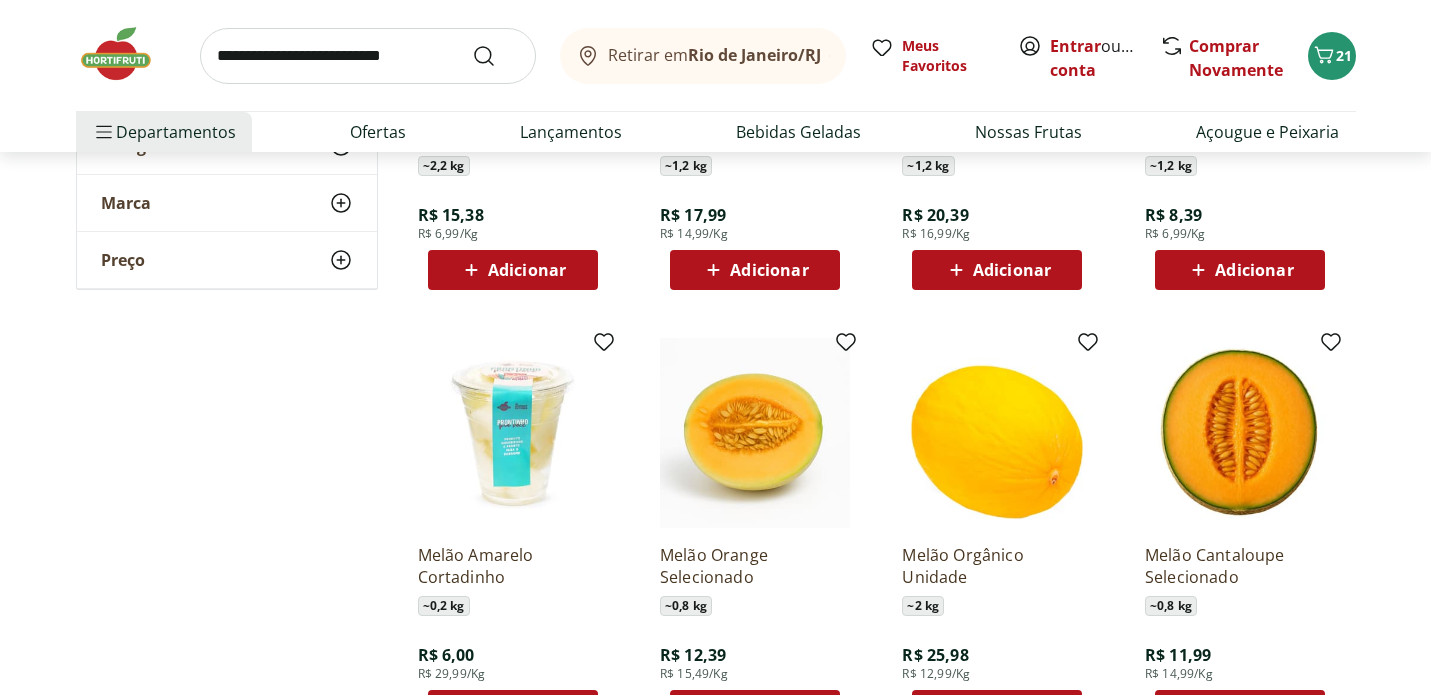 scroll, scrollTop: 0, scrollLeft: 0, axis: both 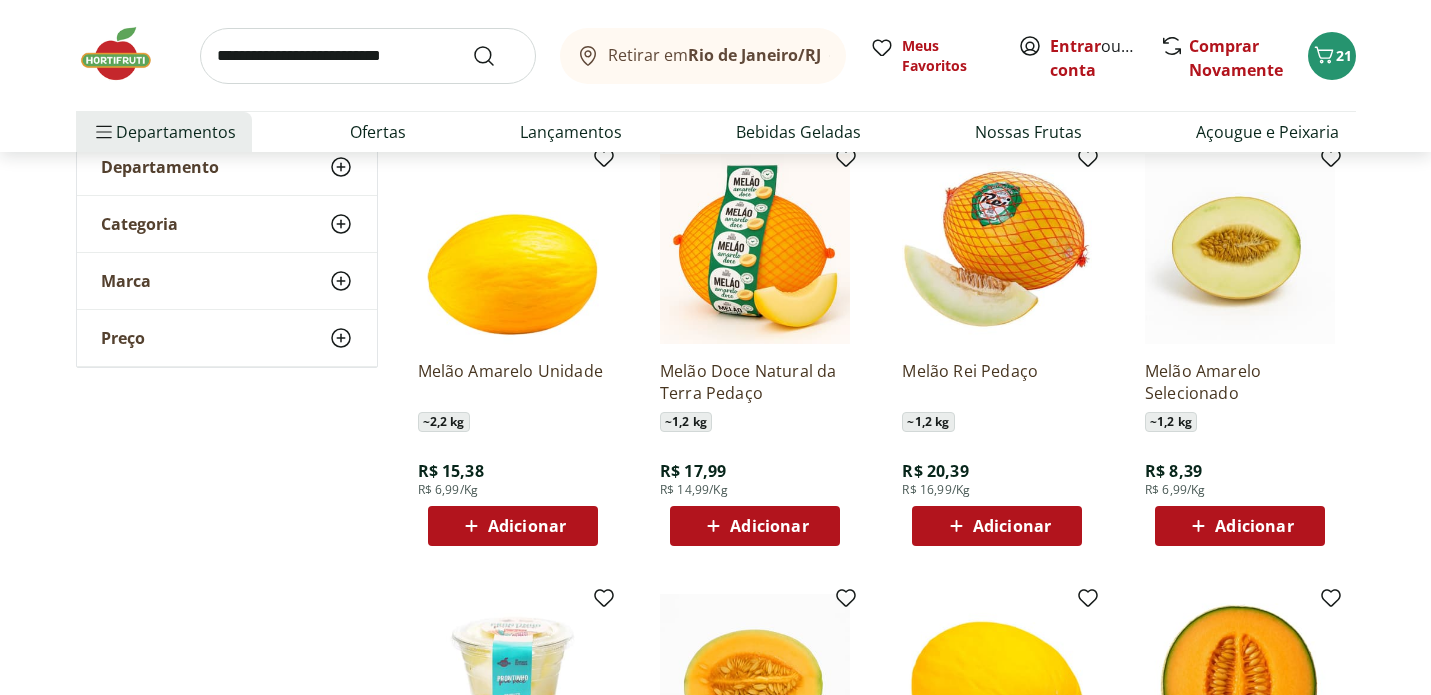 click on "Adicionar" at bounding box center [1012, 526] 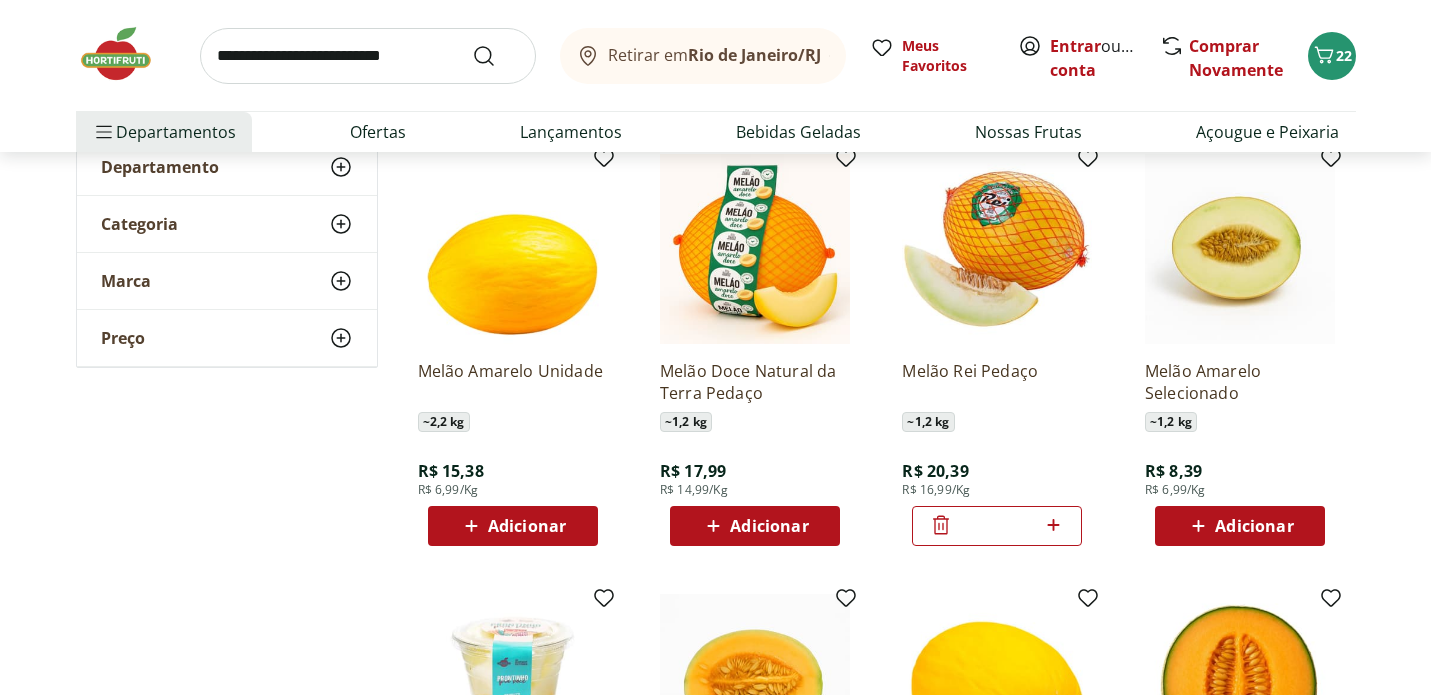 click at bounding box center [368, 56] 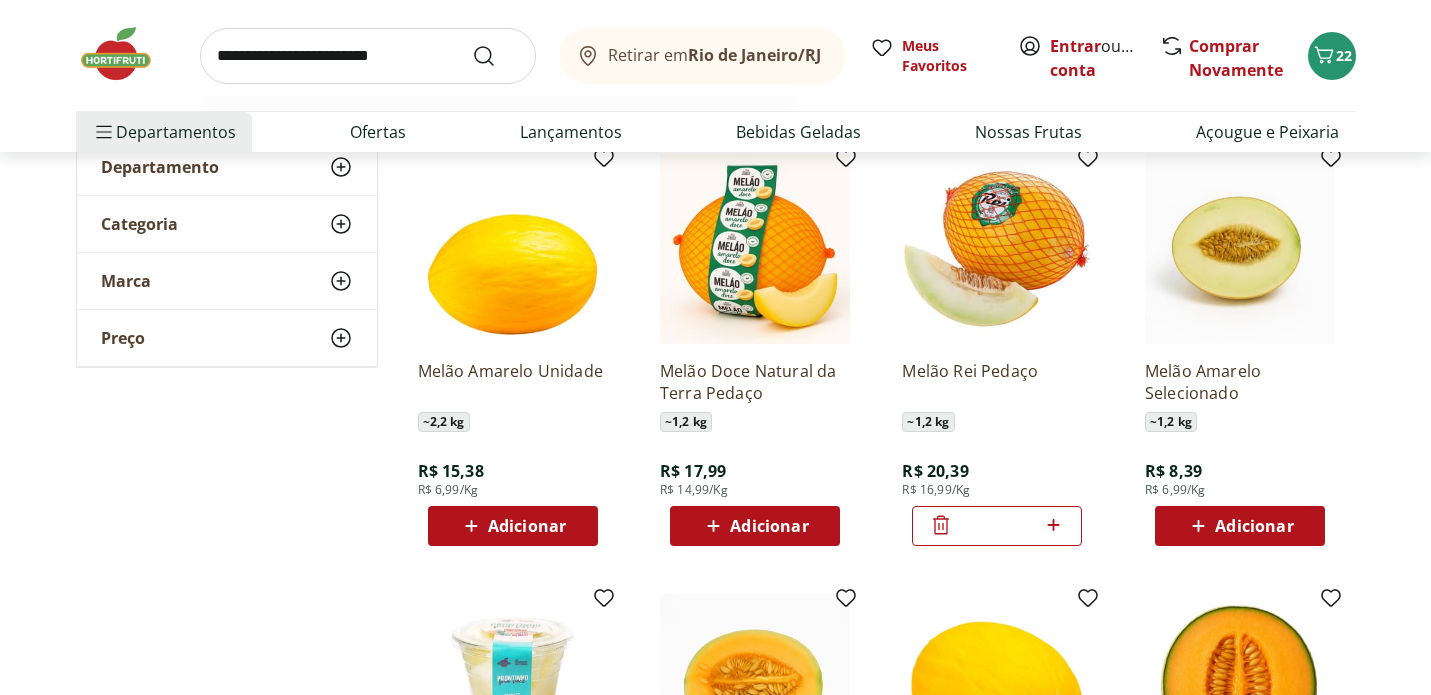type on "**********" 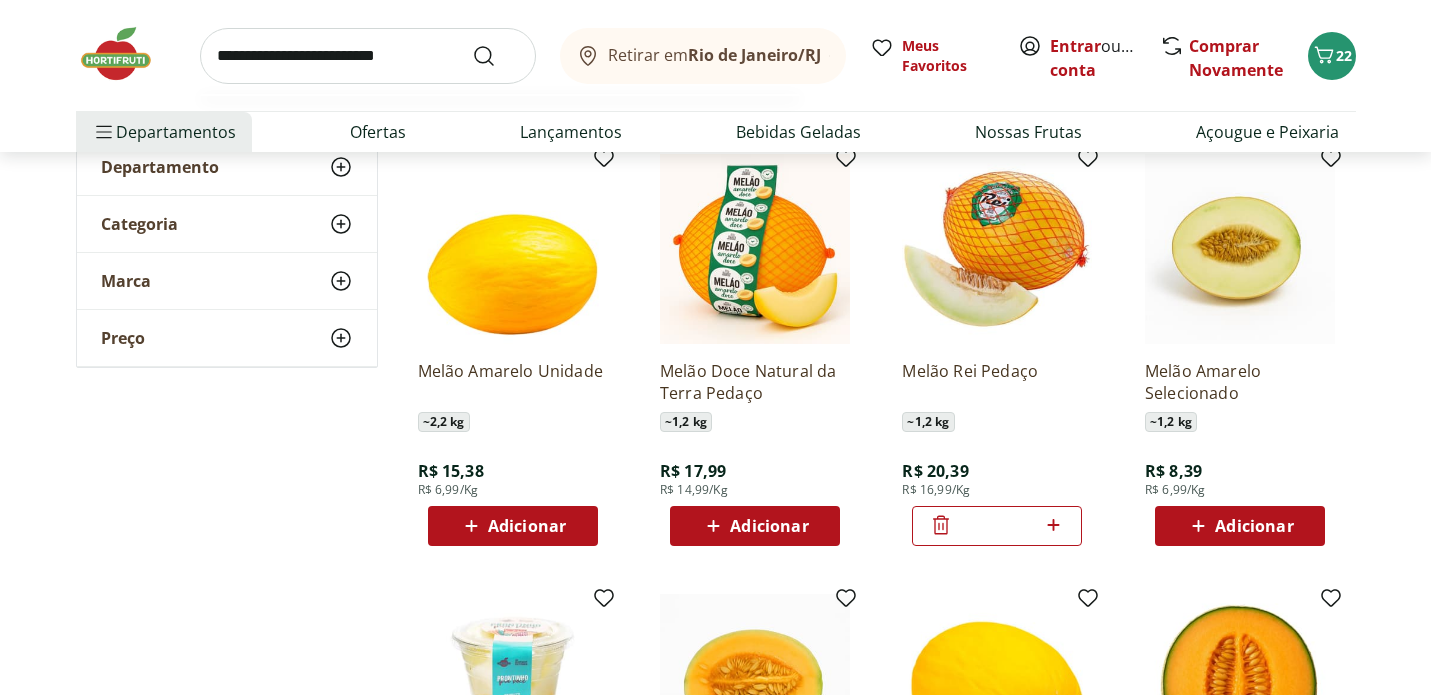 click at bounding box center (496, 56) 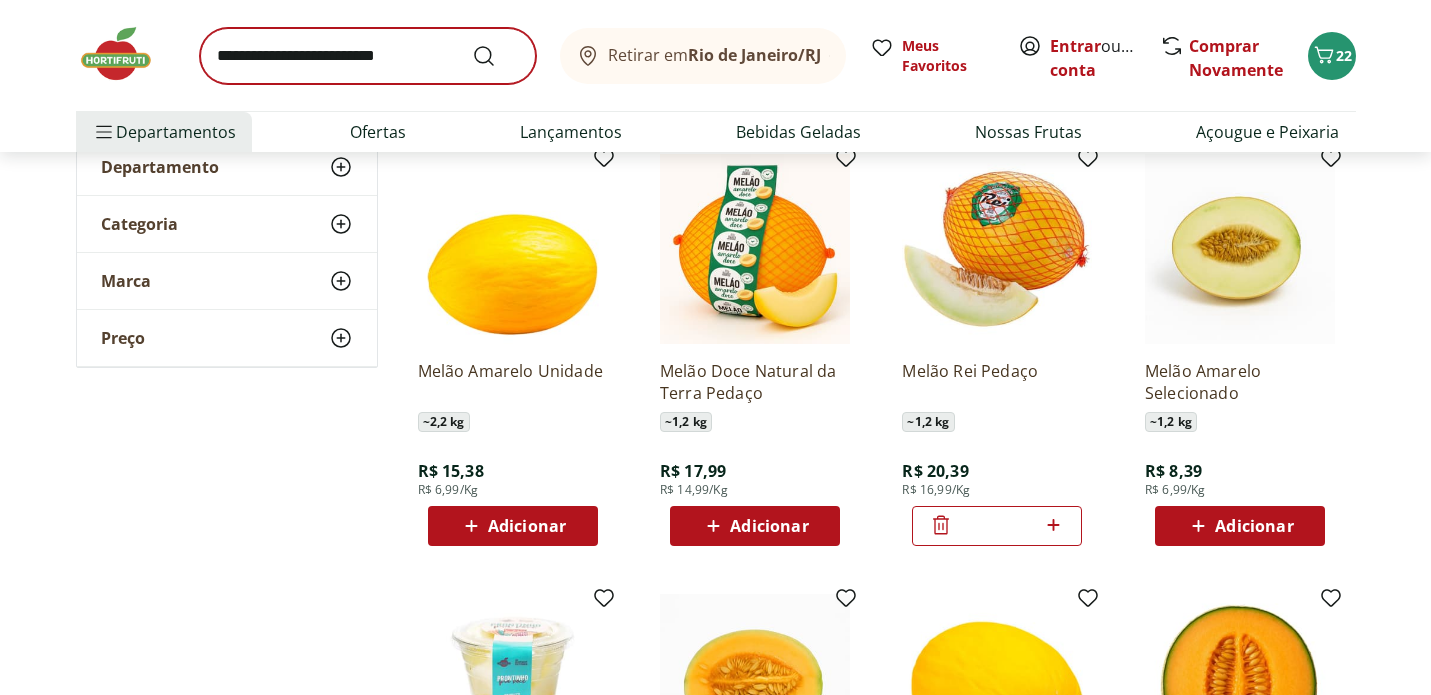 scroll, scrollTop: 0, scrollLeft: 0, axis: both 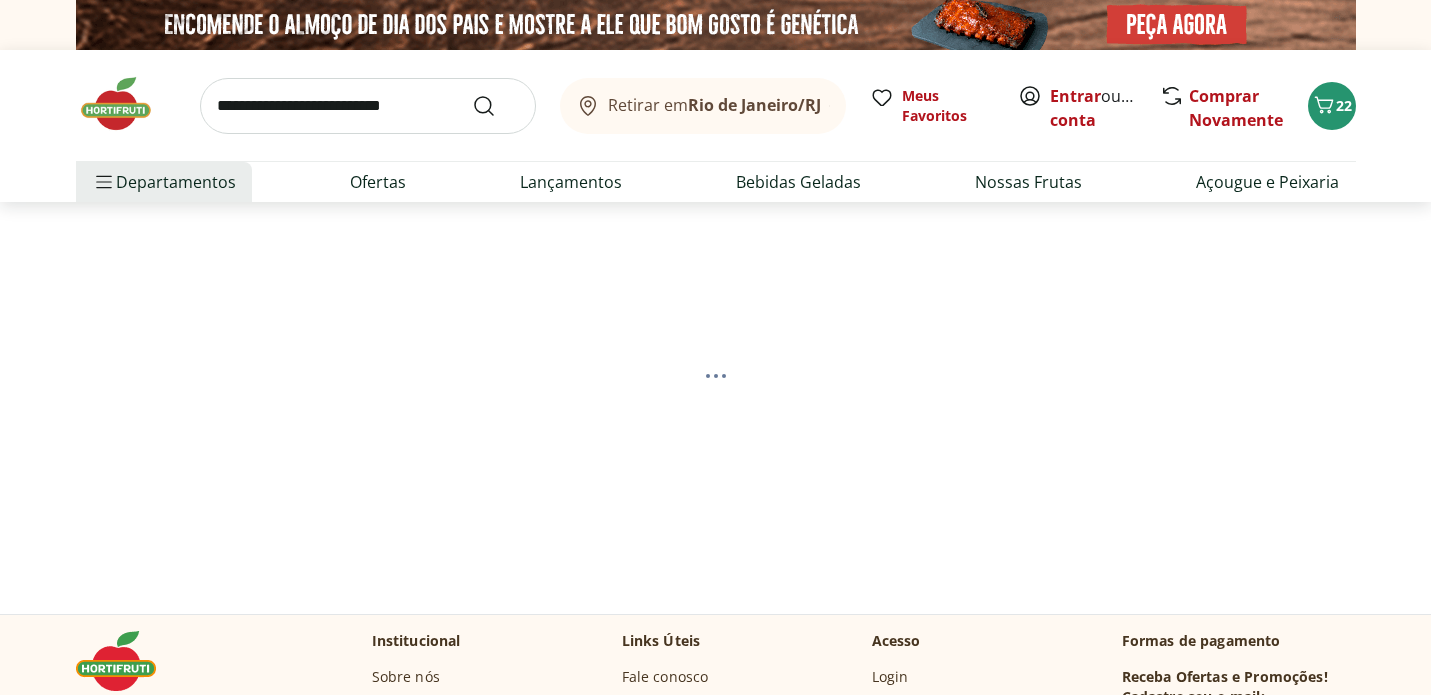 select on "**********" 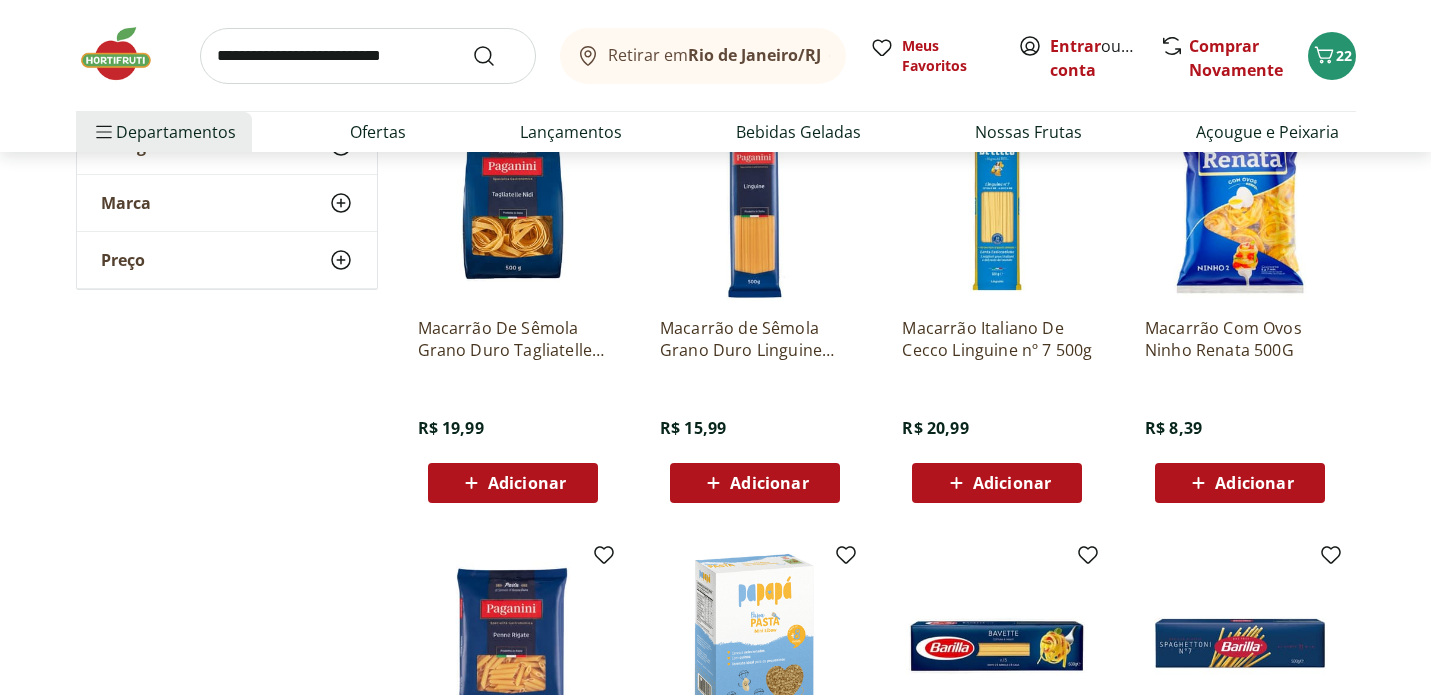 scroll, scrollTop: 1615, scrollLeft: 0, axis: vertical 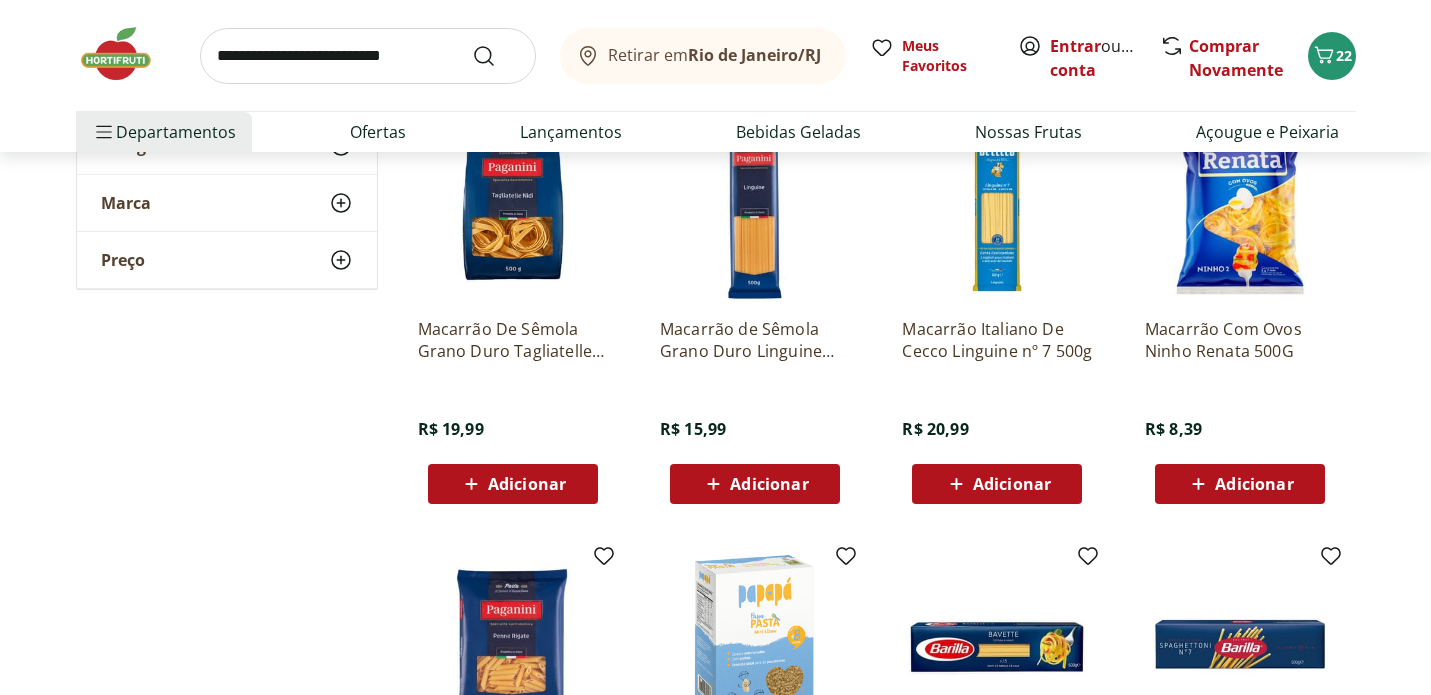 click at bounding box center [1240, 207] 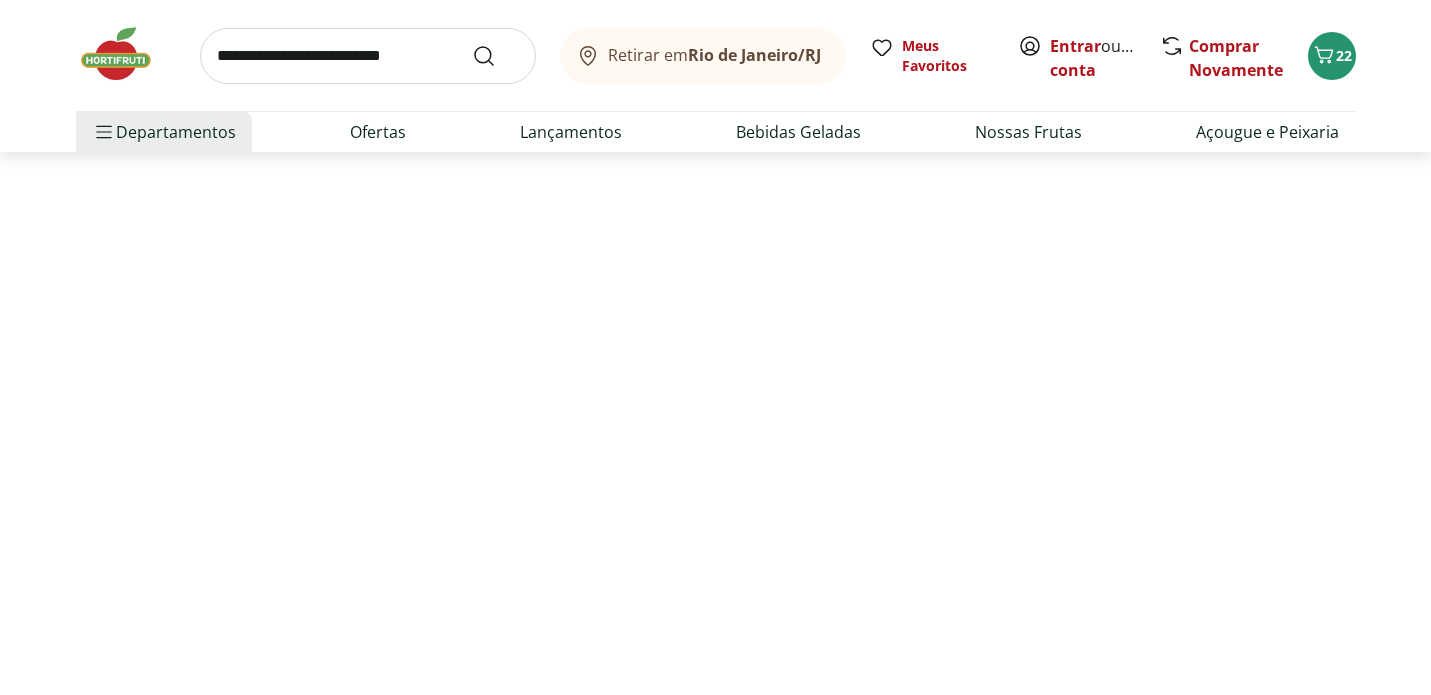select on "**********" 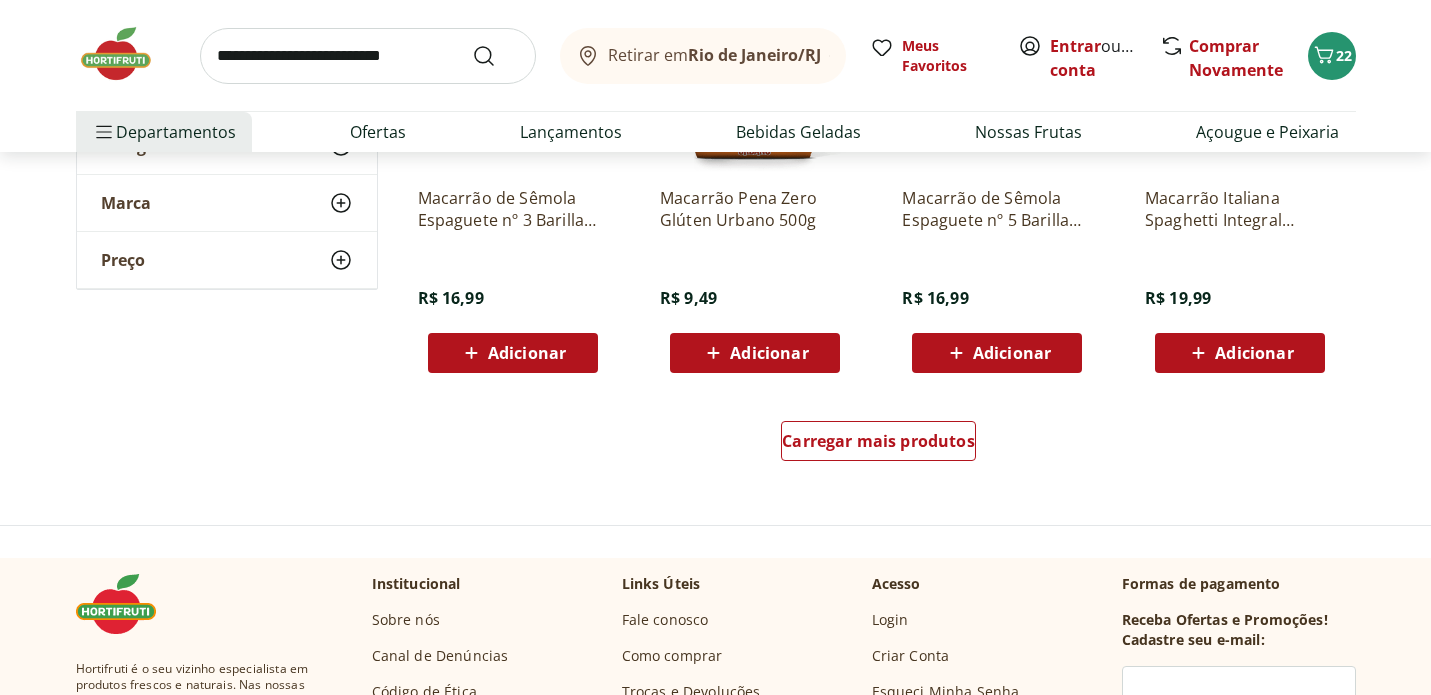 scroll, scrollTop: 2176, scrollLeft: 0, axis: vertical 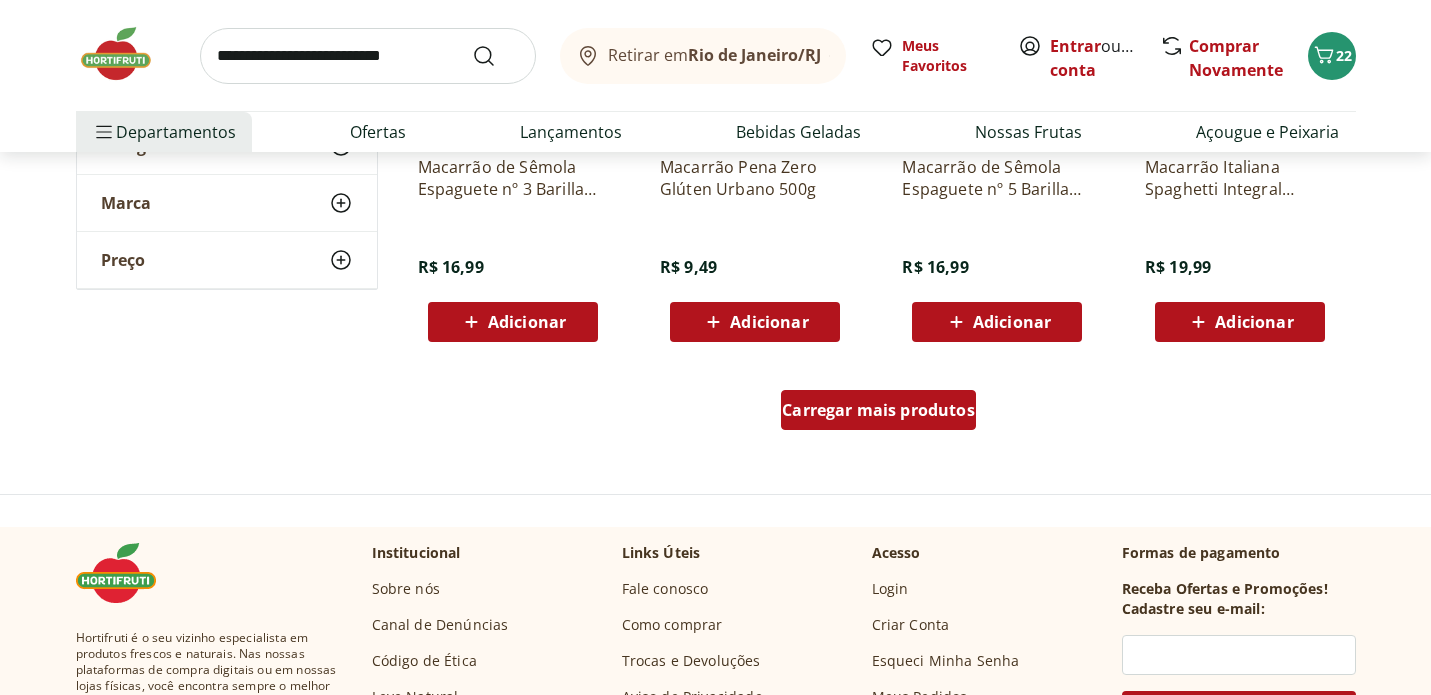 click on "Carregar mais produtos" at bounding box center (878, 410) 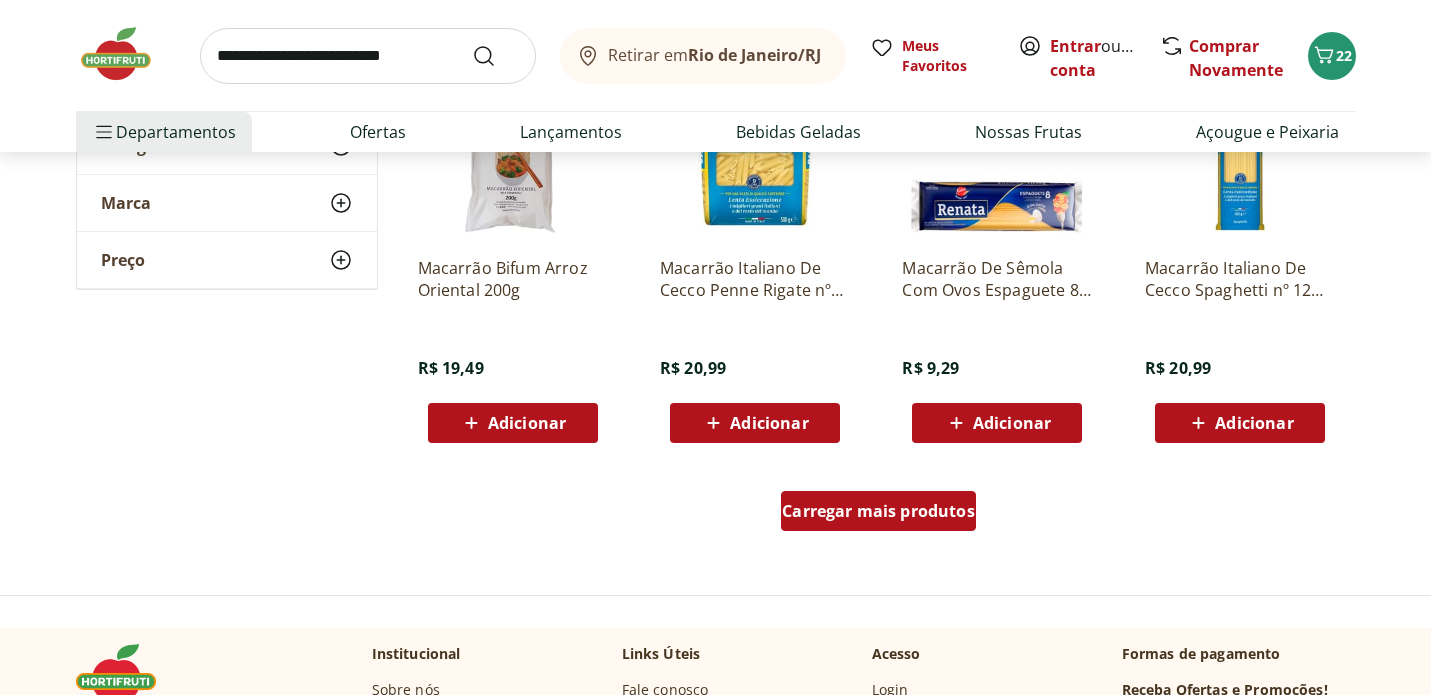 scroll, scrollTop: 3407, scrollLeft: 0, axis: vertical 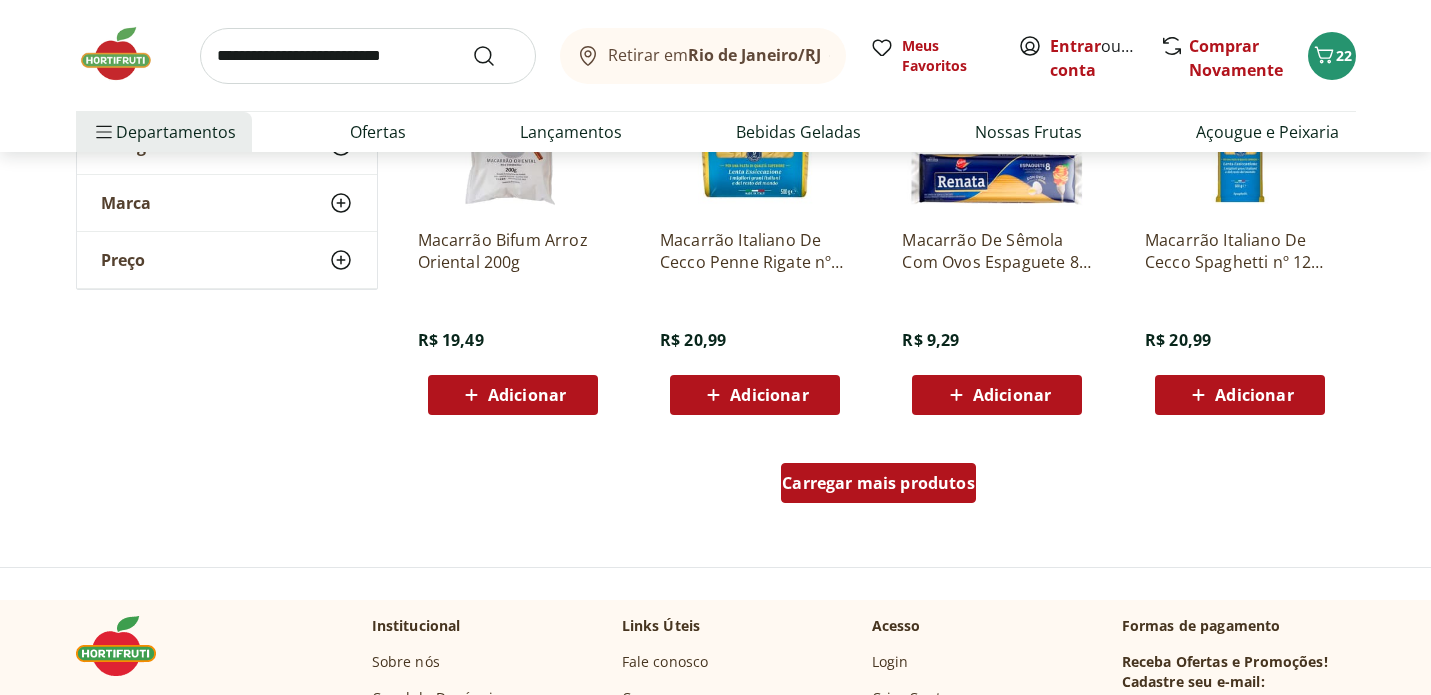 click on "Carregar mais produtos" at bounding box center (878, 483) 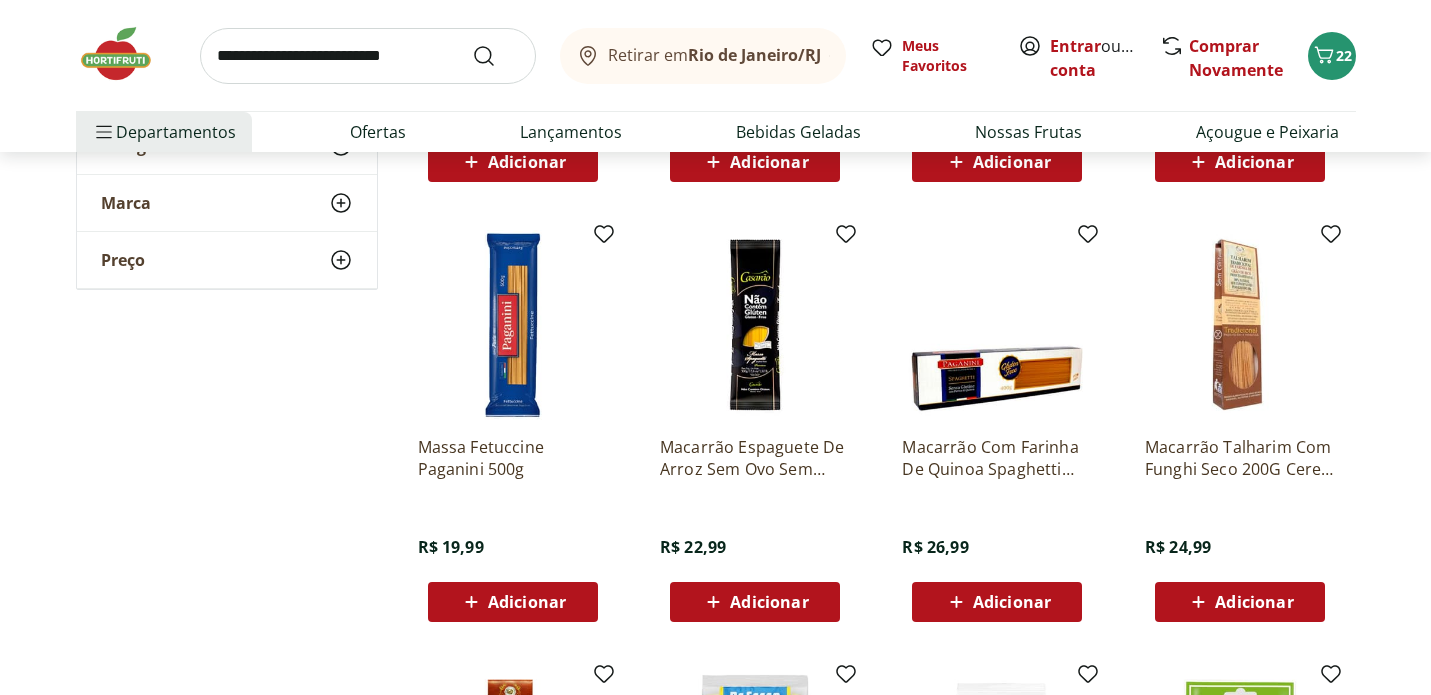 scroll, scrollTop: 4066, scrollLeft: 0, axis: vertical 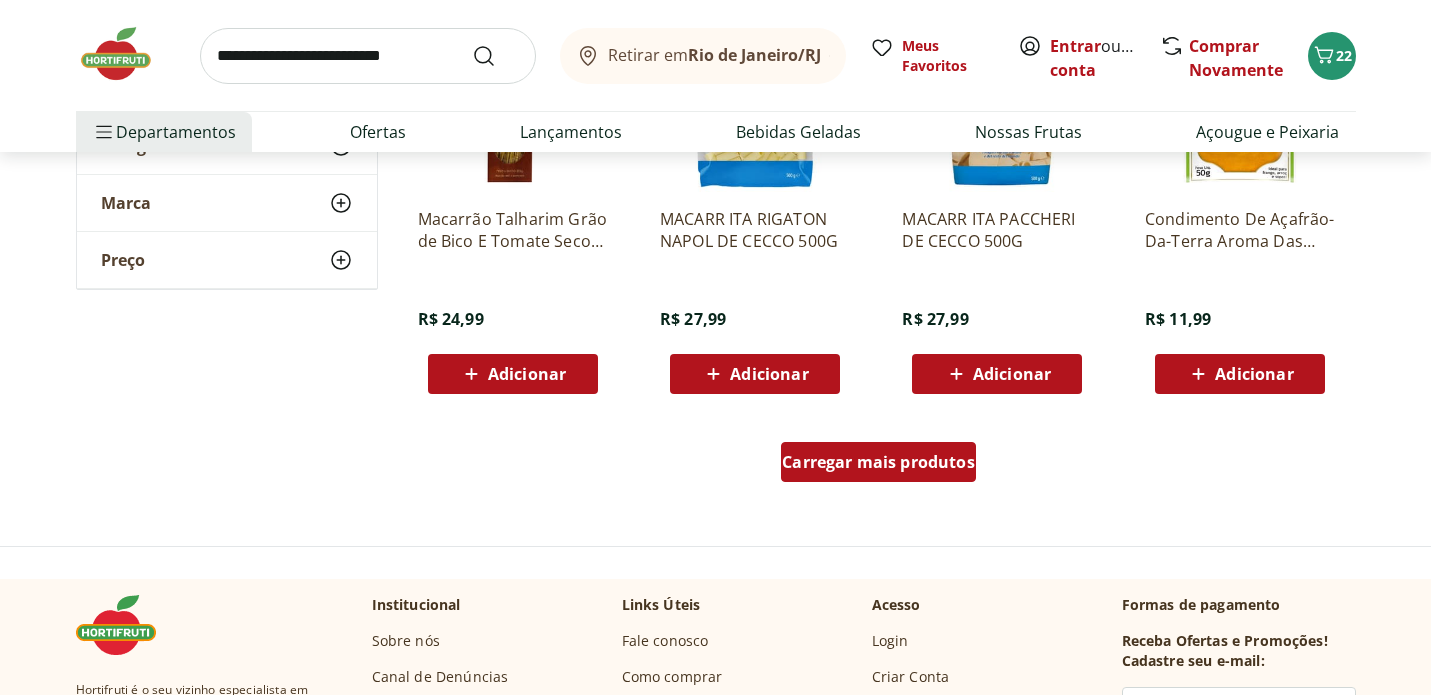 click on "Carregar mais produtos" at bounding box center (878, 462) 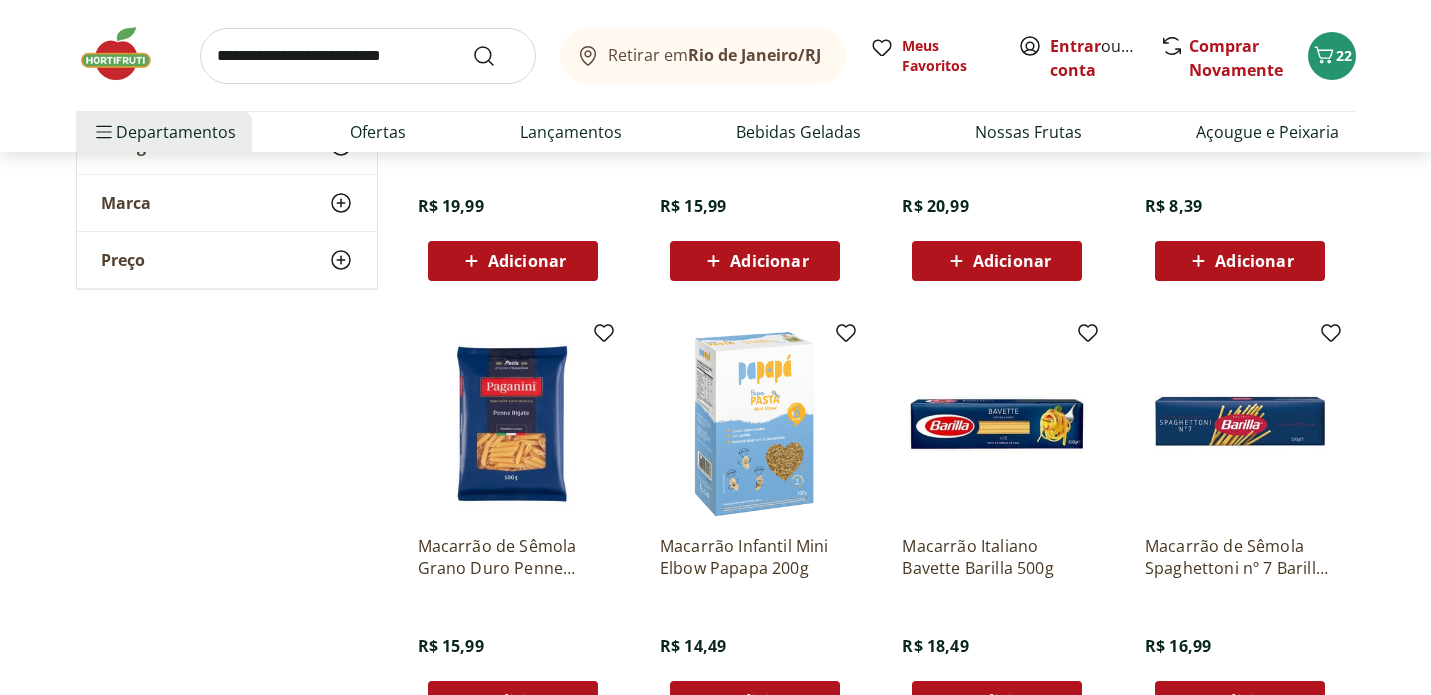 scroll, scrollTop: 2087, scrollLeft: 0, axis: vertical 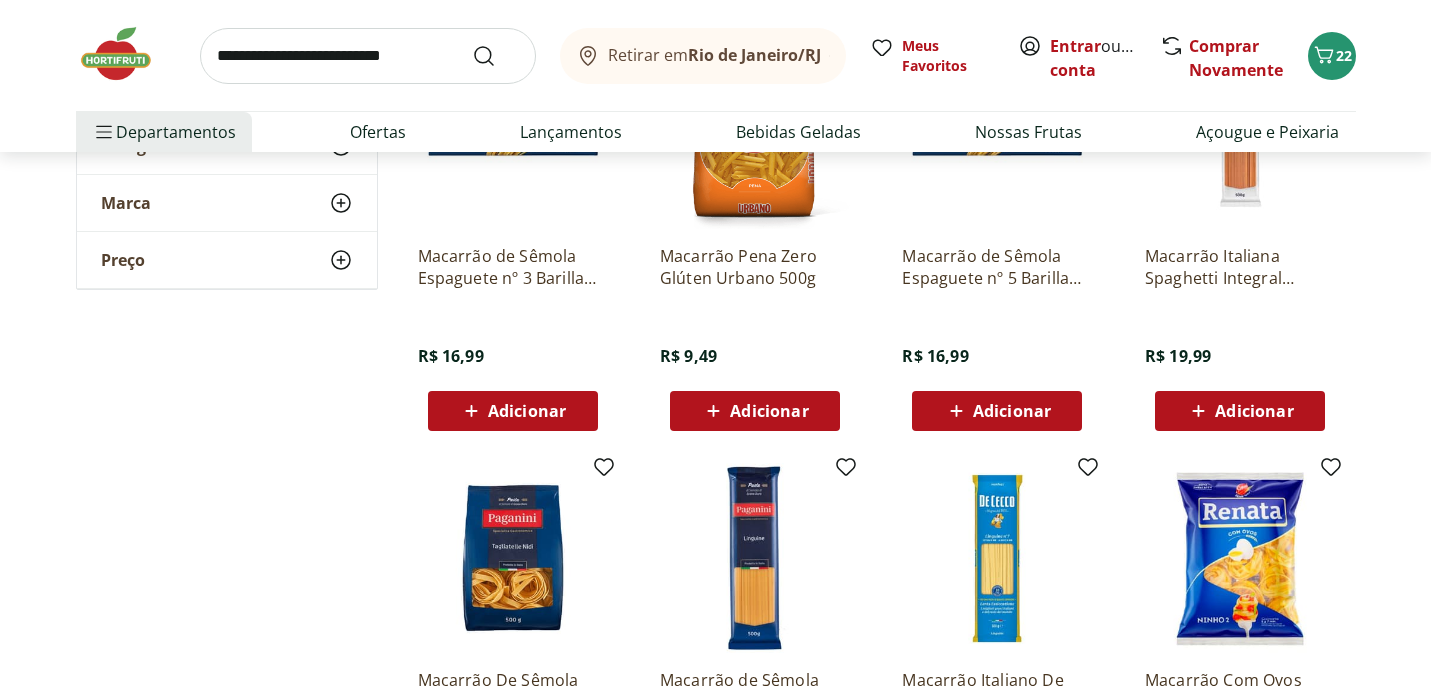 click at bounding box center [368, 56] 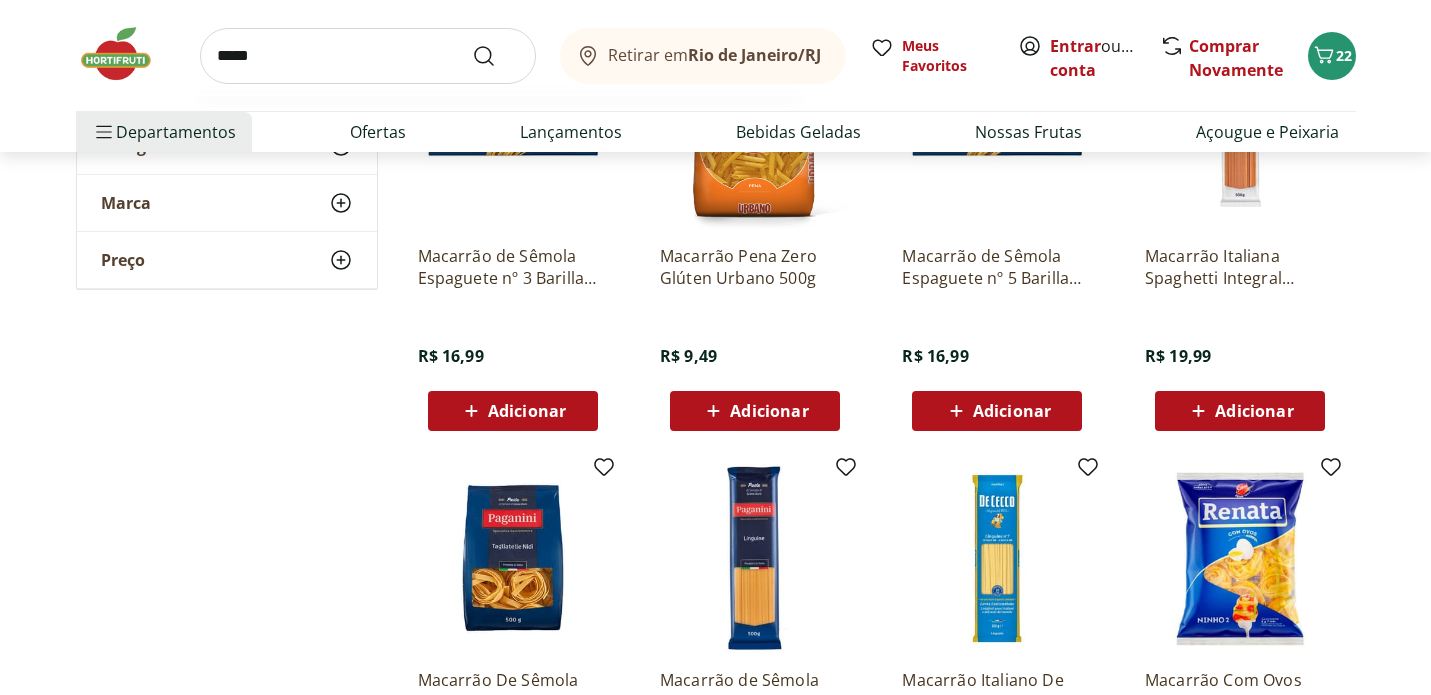 type on "******" 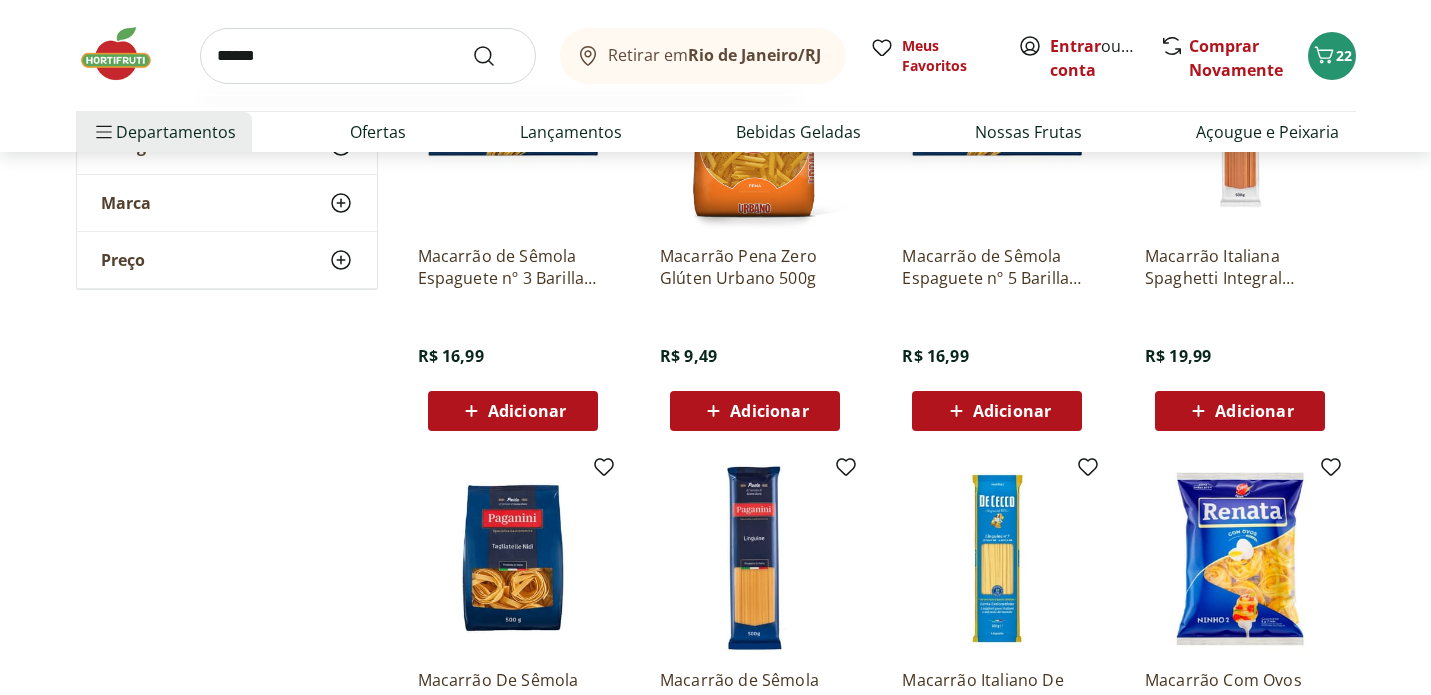 click at bounding box center [496, 56] 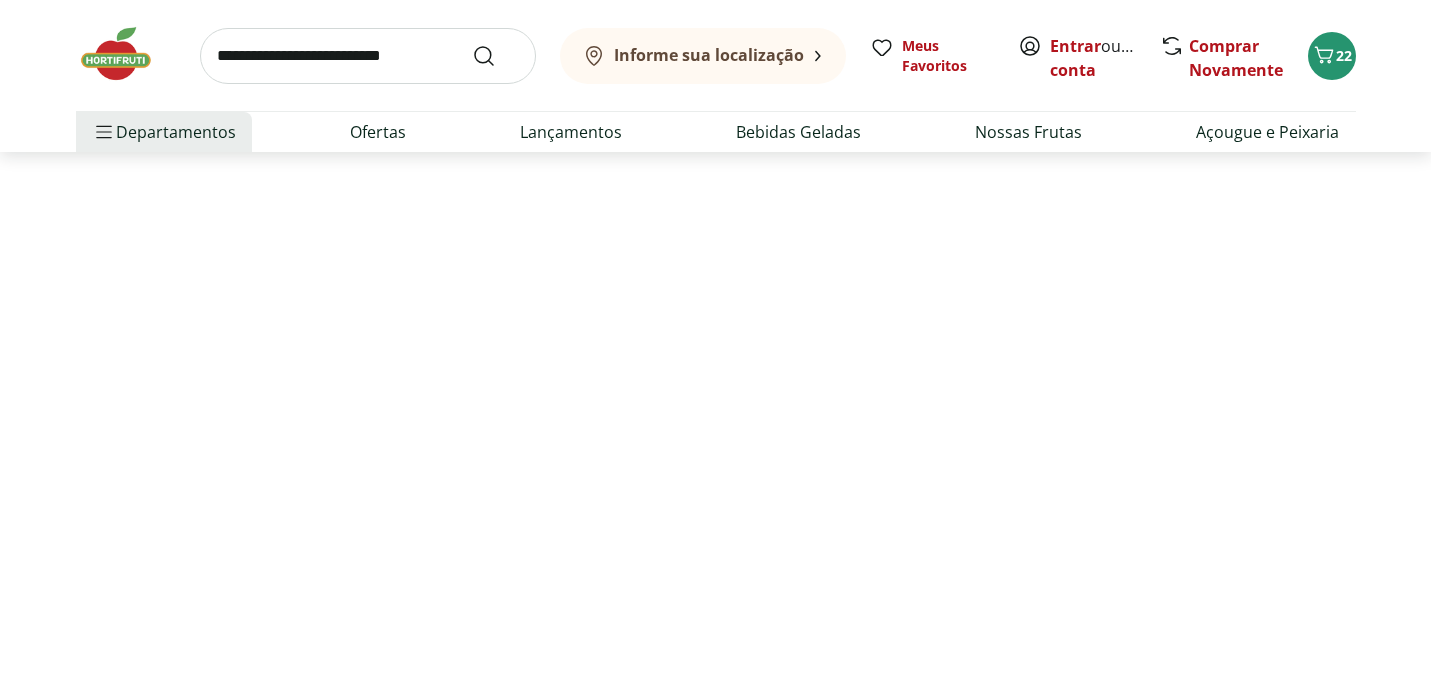 scroll, scrollTop: 0, scrollLeft: 0, axis: both 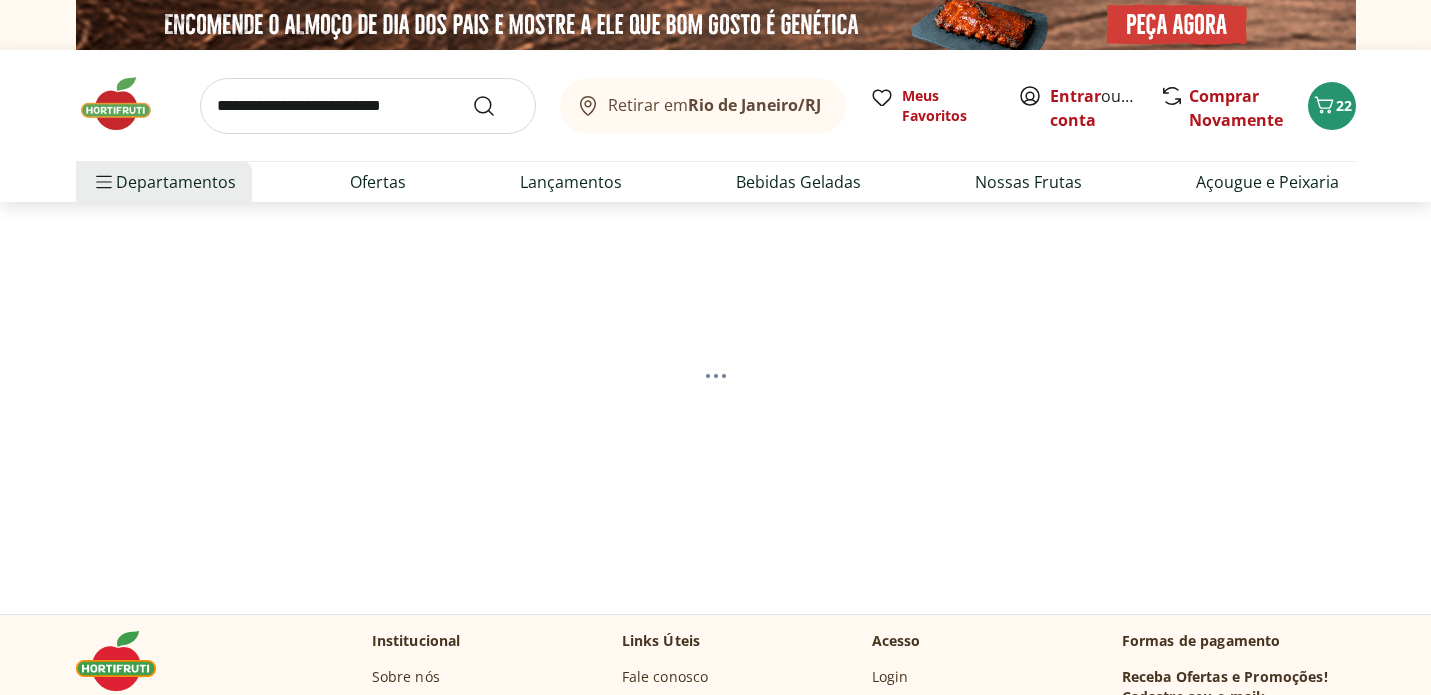 select on "**********" 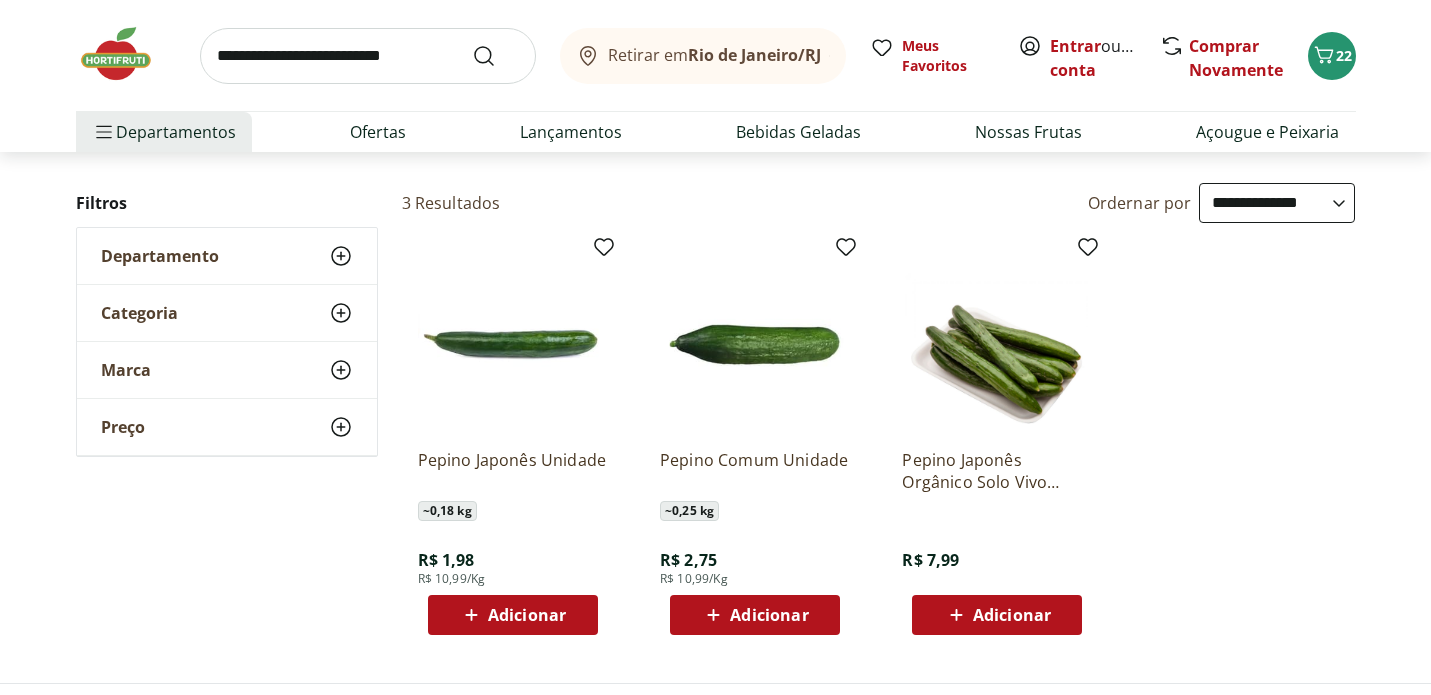 scroll, scrollTop: 188, scrollLeft: 0, axis: vertical 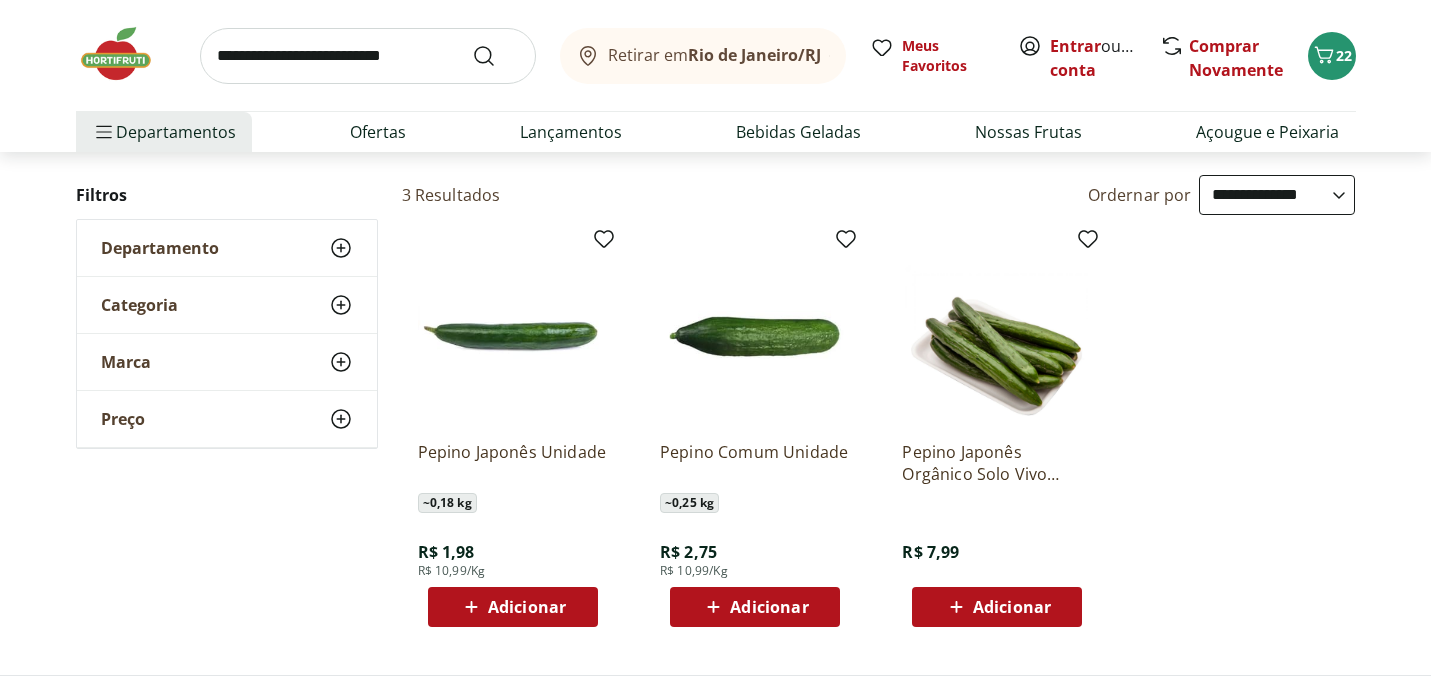 click on "Adicionar" at bounding box center [527, 607] 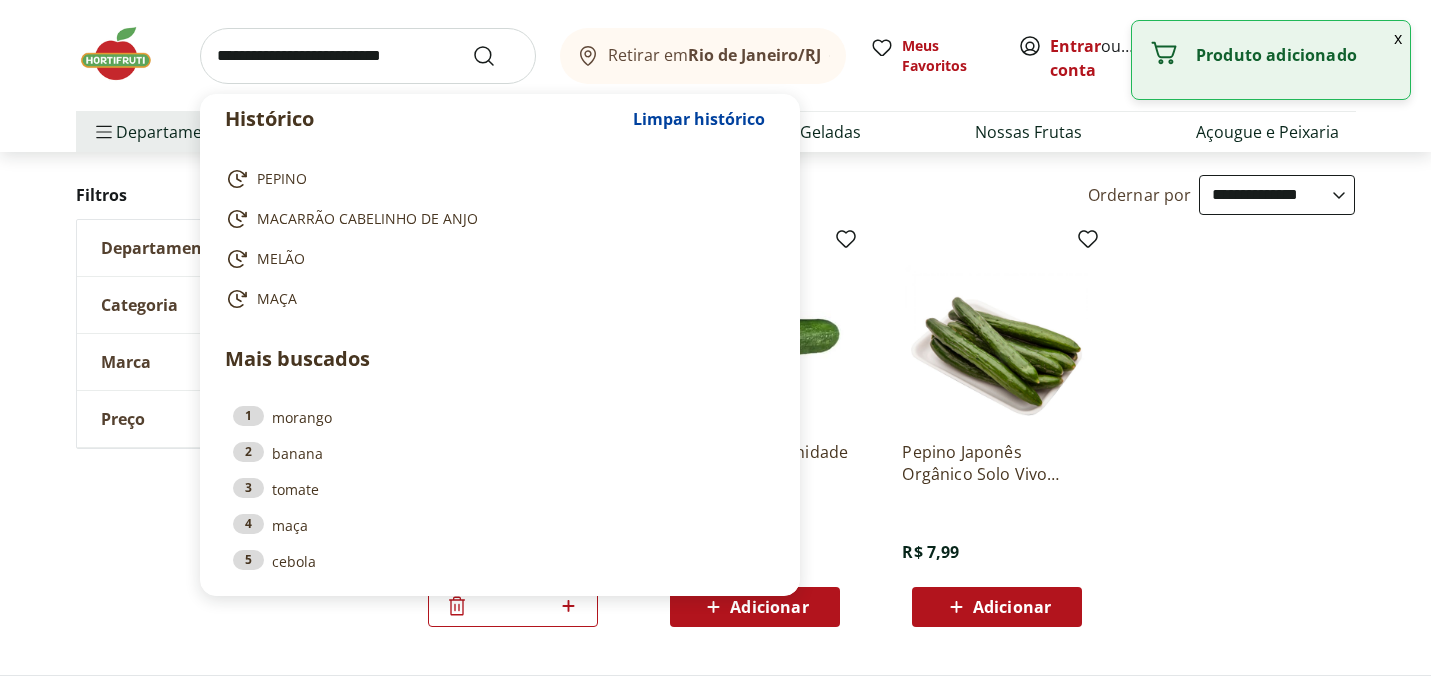 click at bounding box center (368, 56) 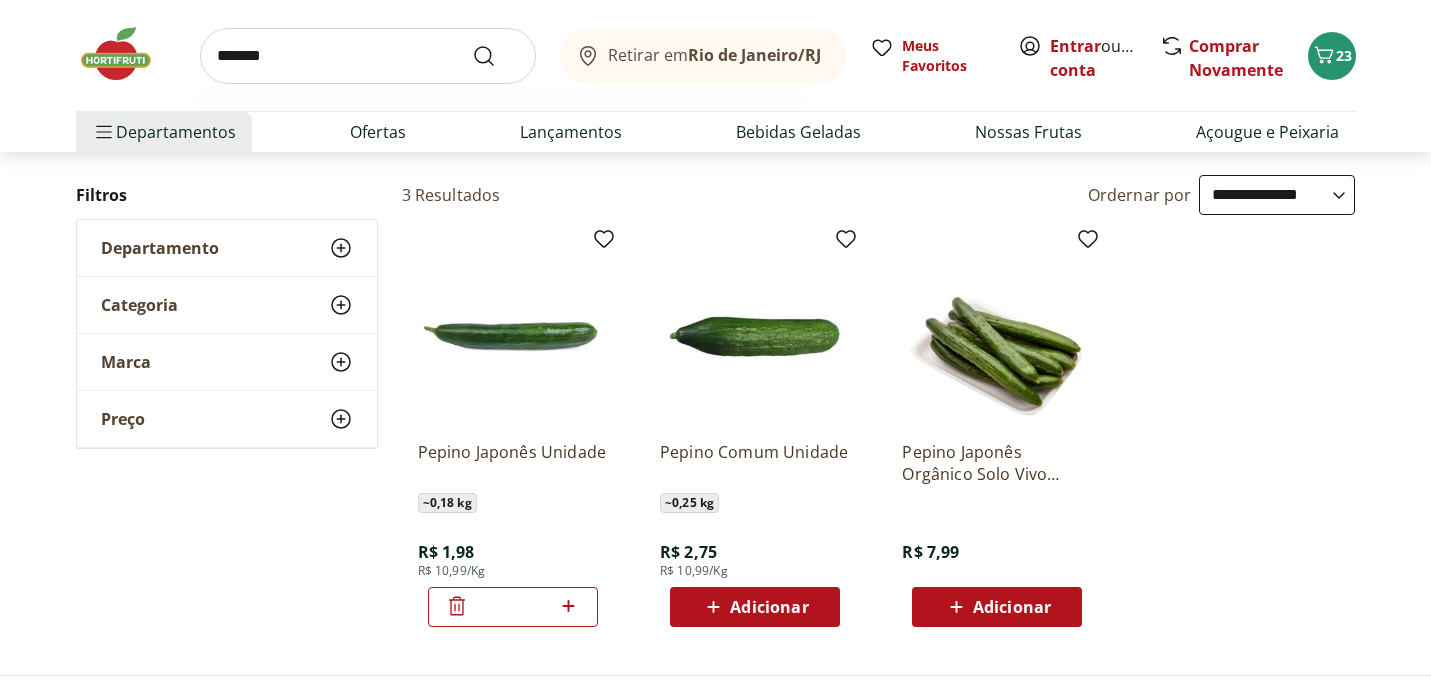 type on "*******" 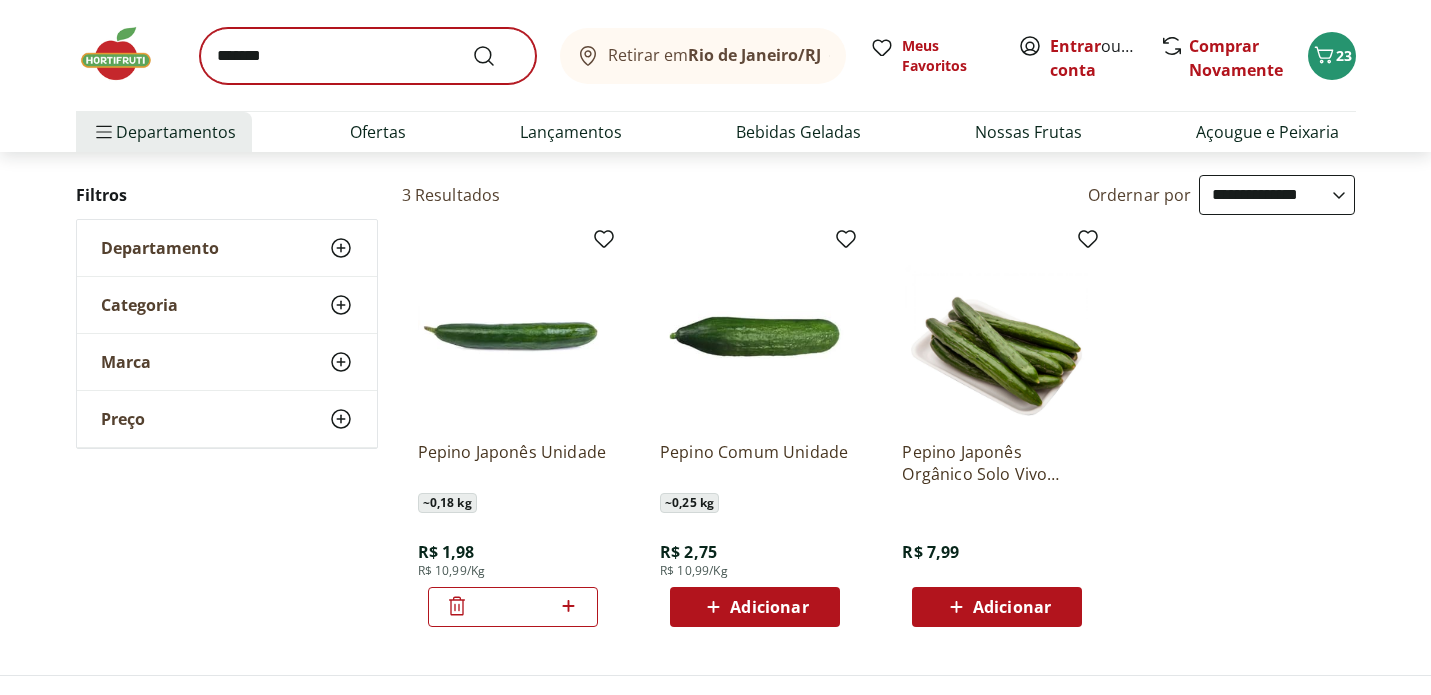 scroll, scrollTop: 0, scrollLeft: 0, axis: both 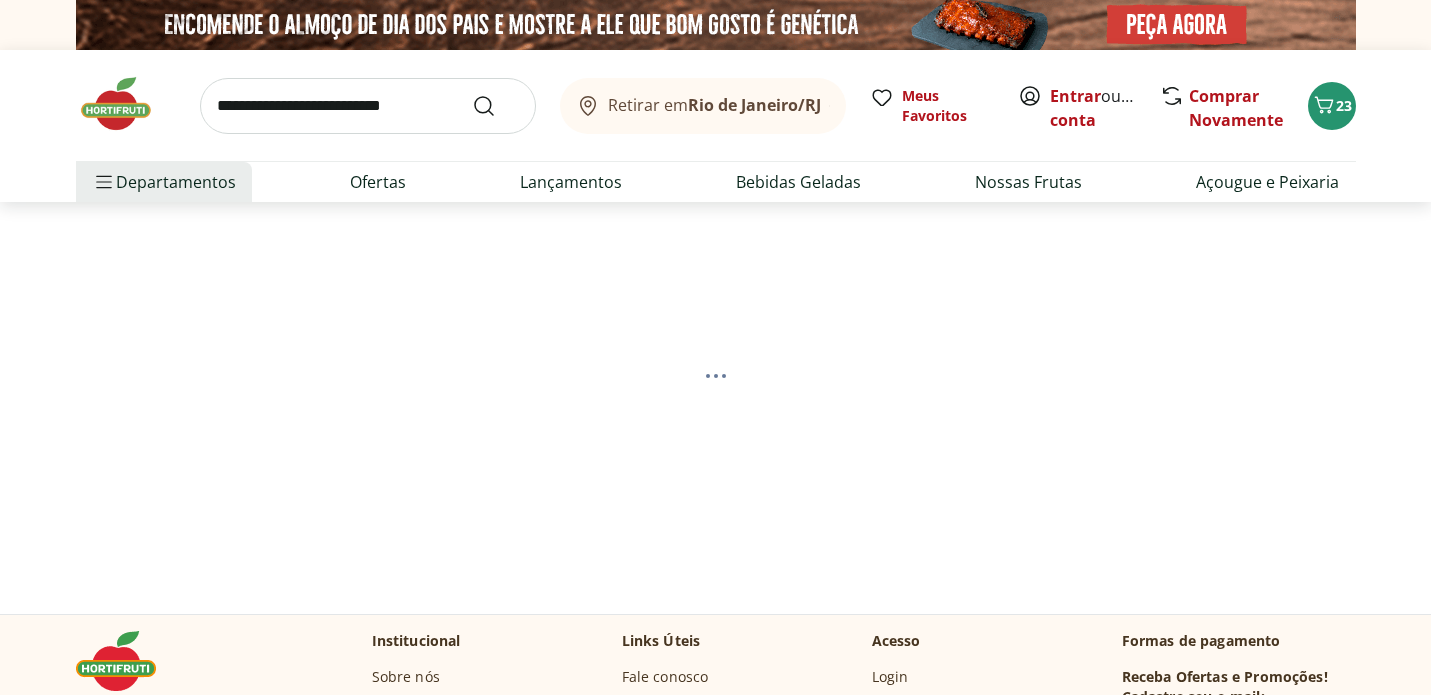 select on "**********" 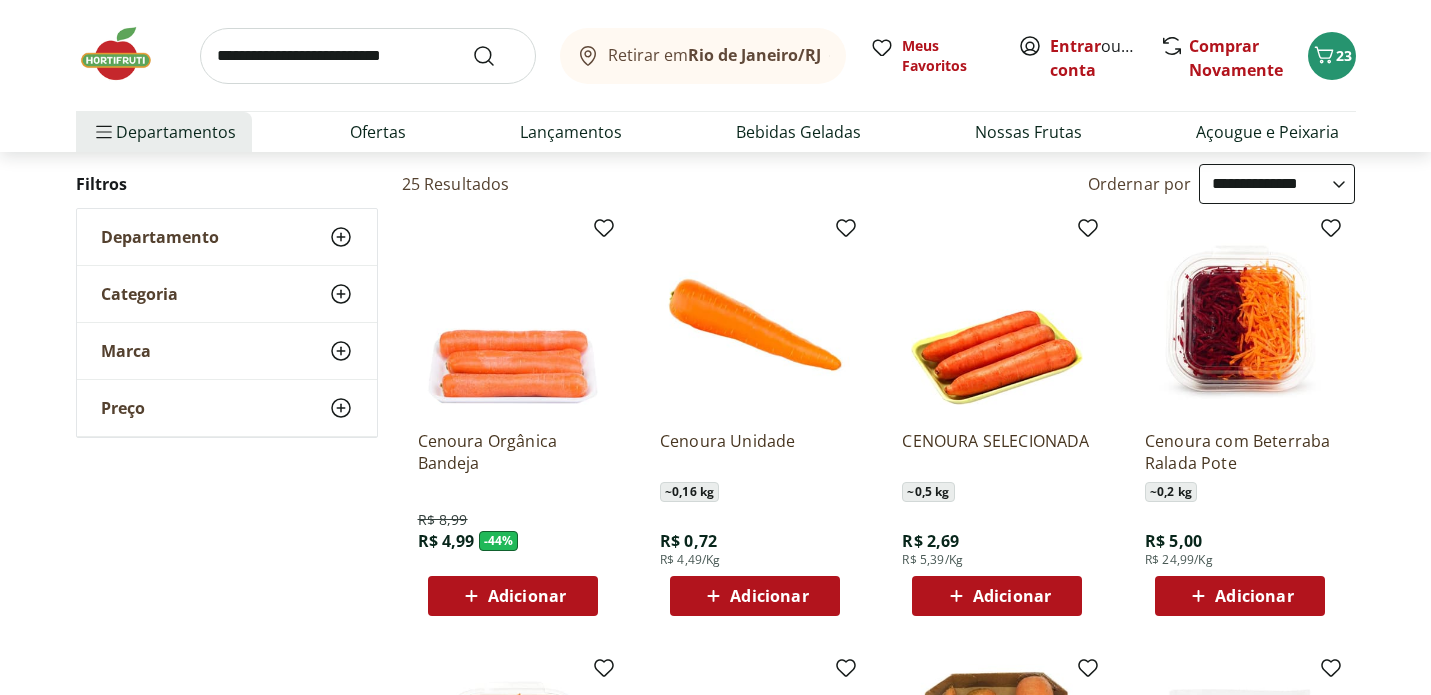 scroll, scrollTop: 206, scrollLeft: 0, axis: vertical 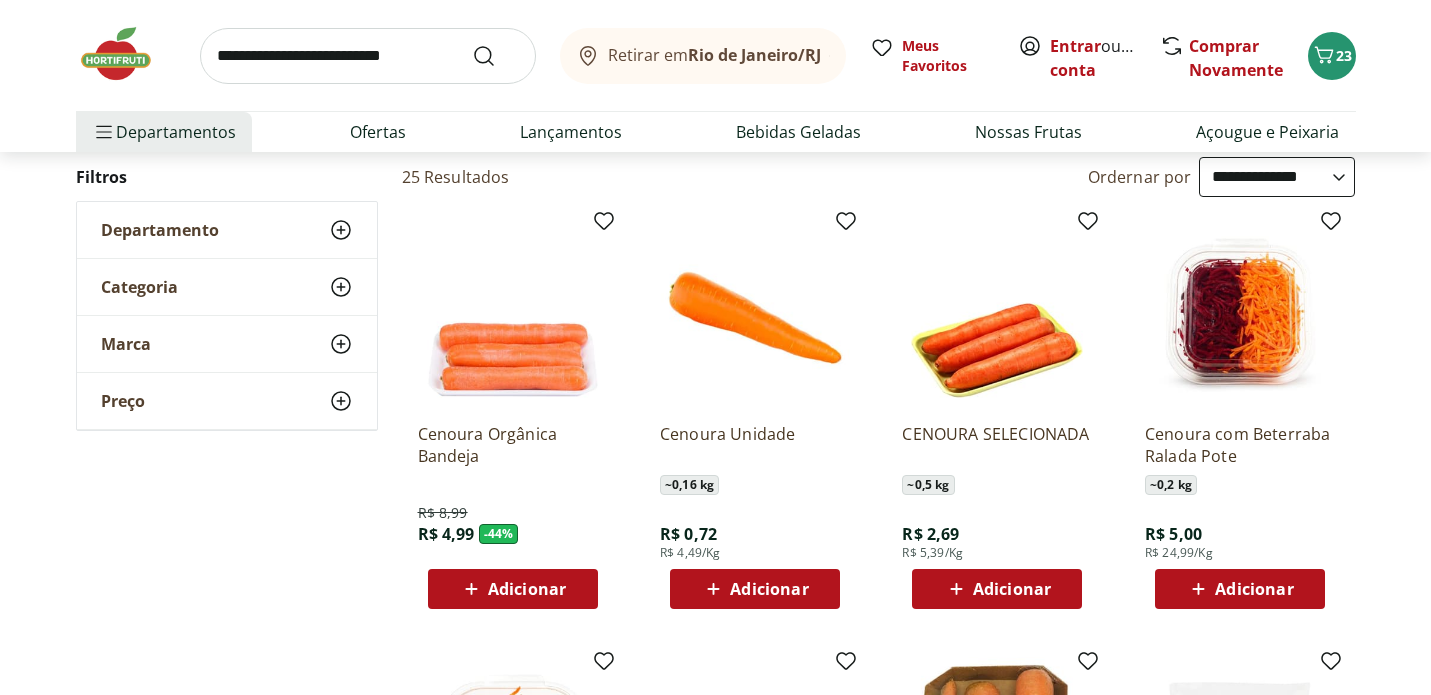 click on "Adicionar" at bounding box center (527, 589) 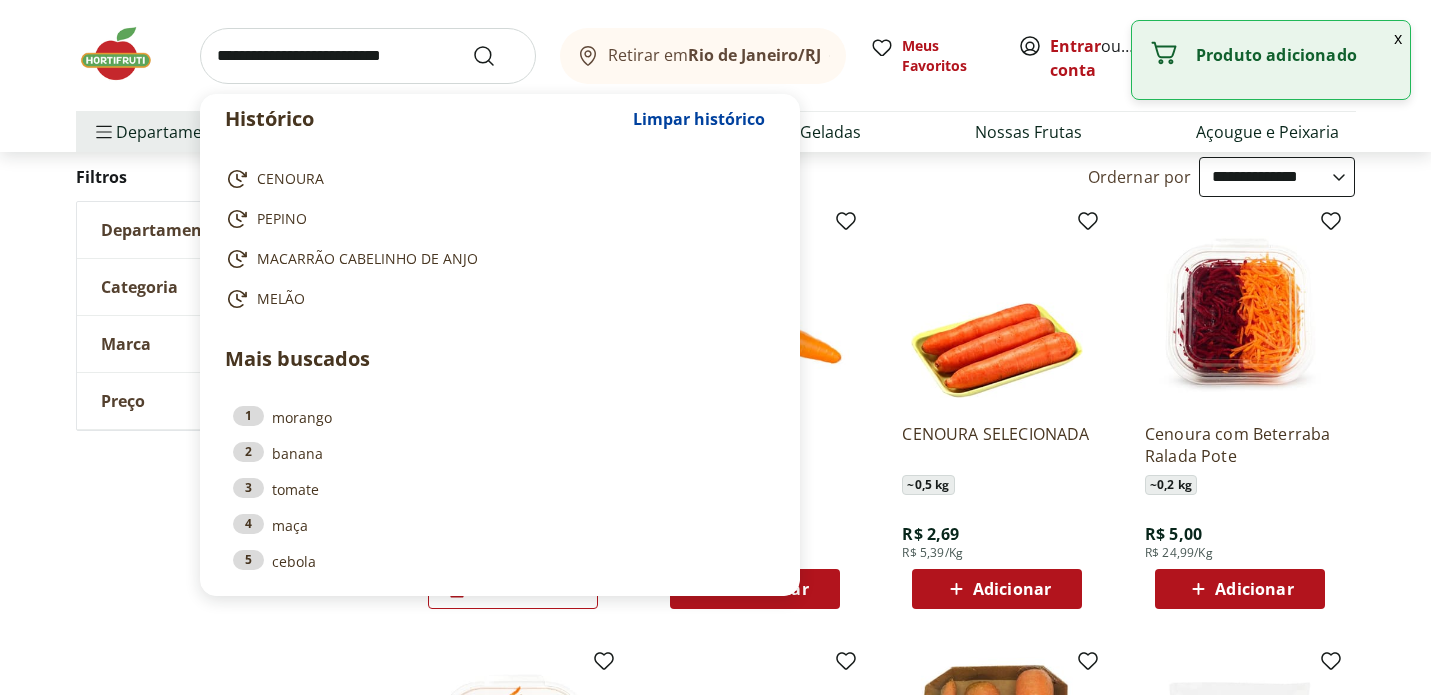 click at bounding box center [368, 56] 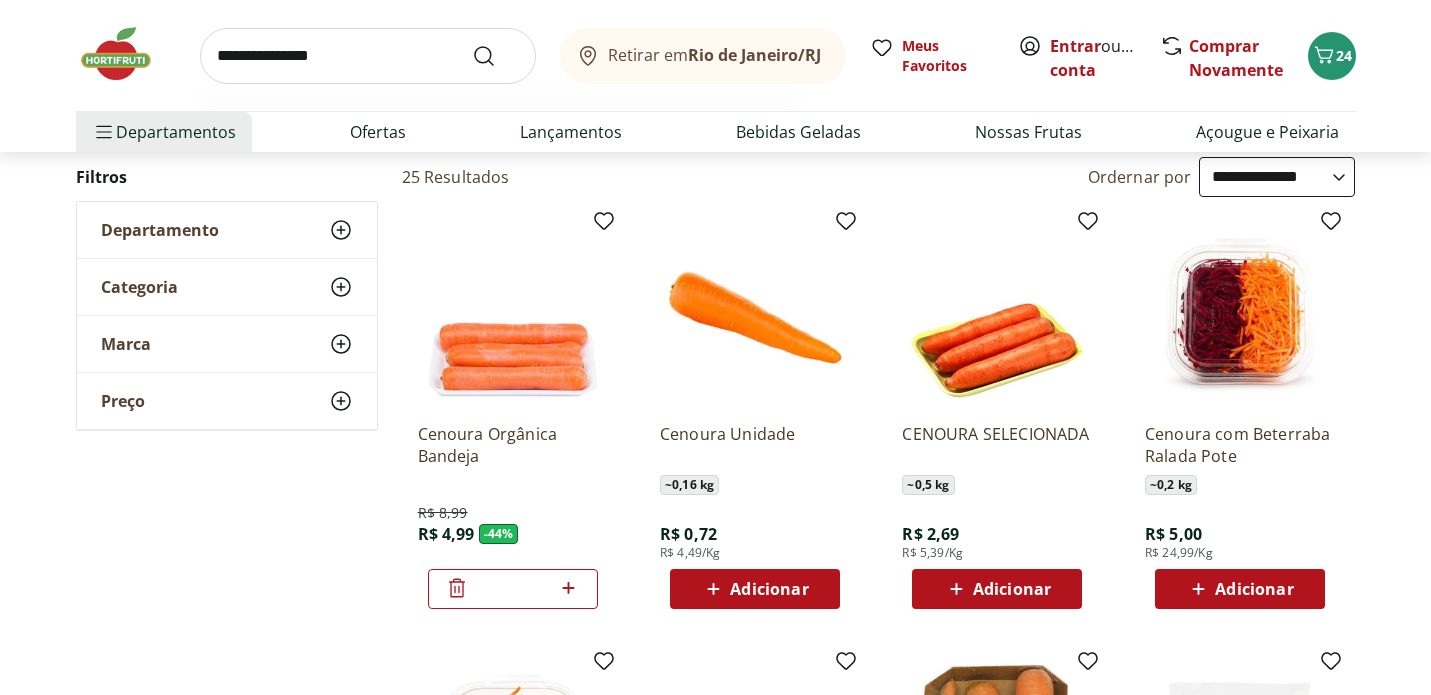type on "**********" 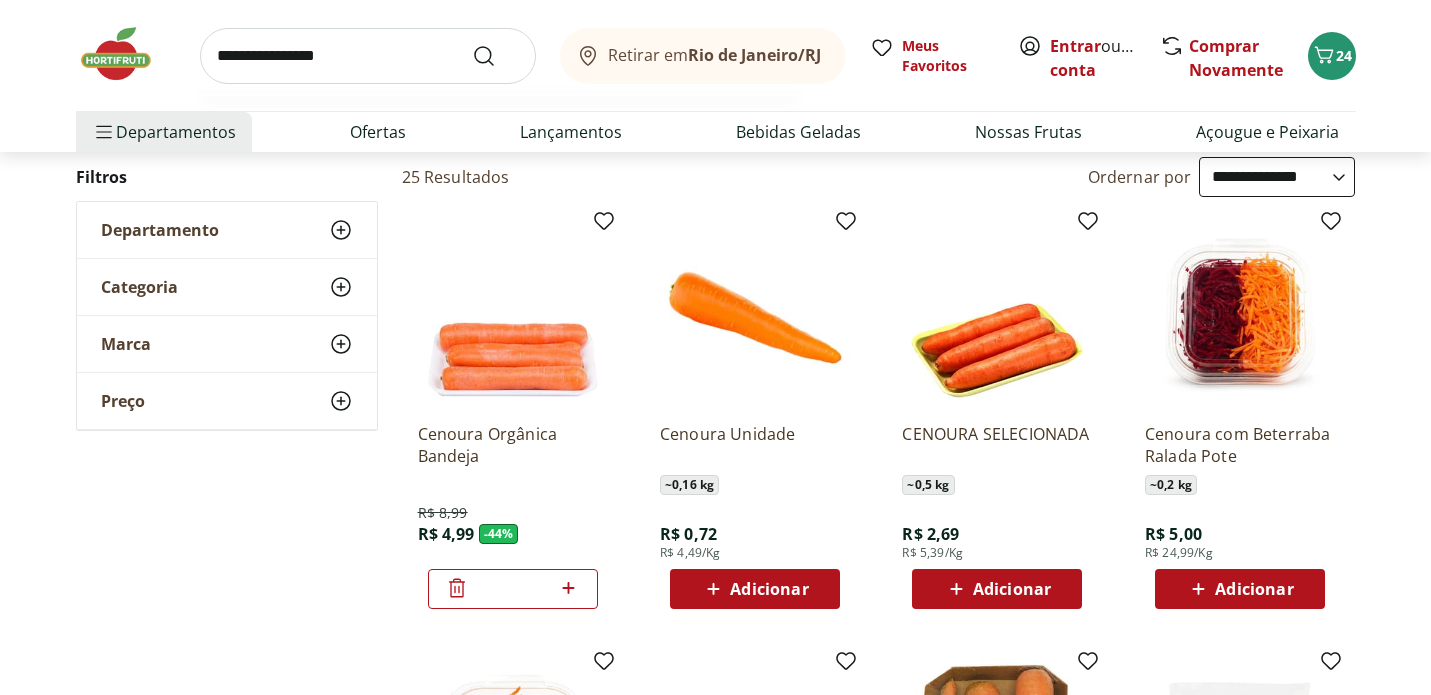 click at bounding box center [496, 56] 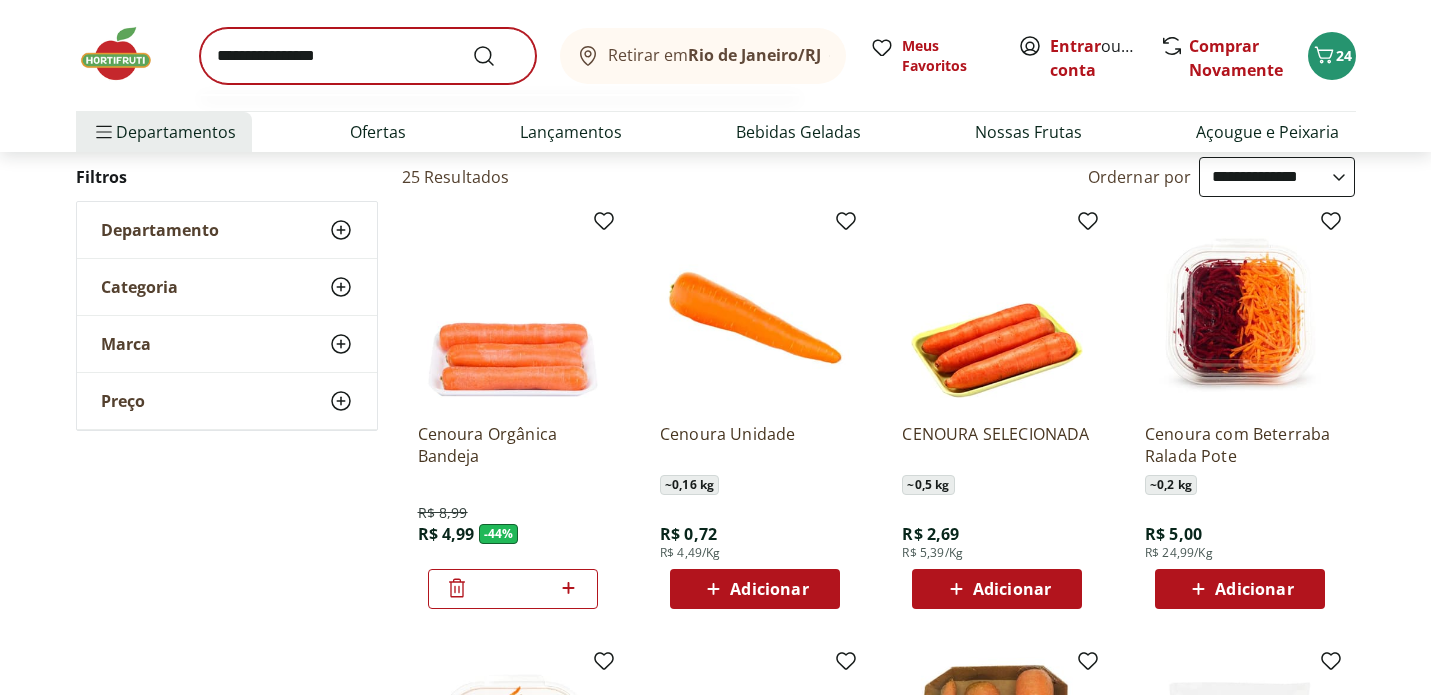 scroll, scrollTop: 0, scrollLeft: 0, axis: both 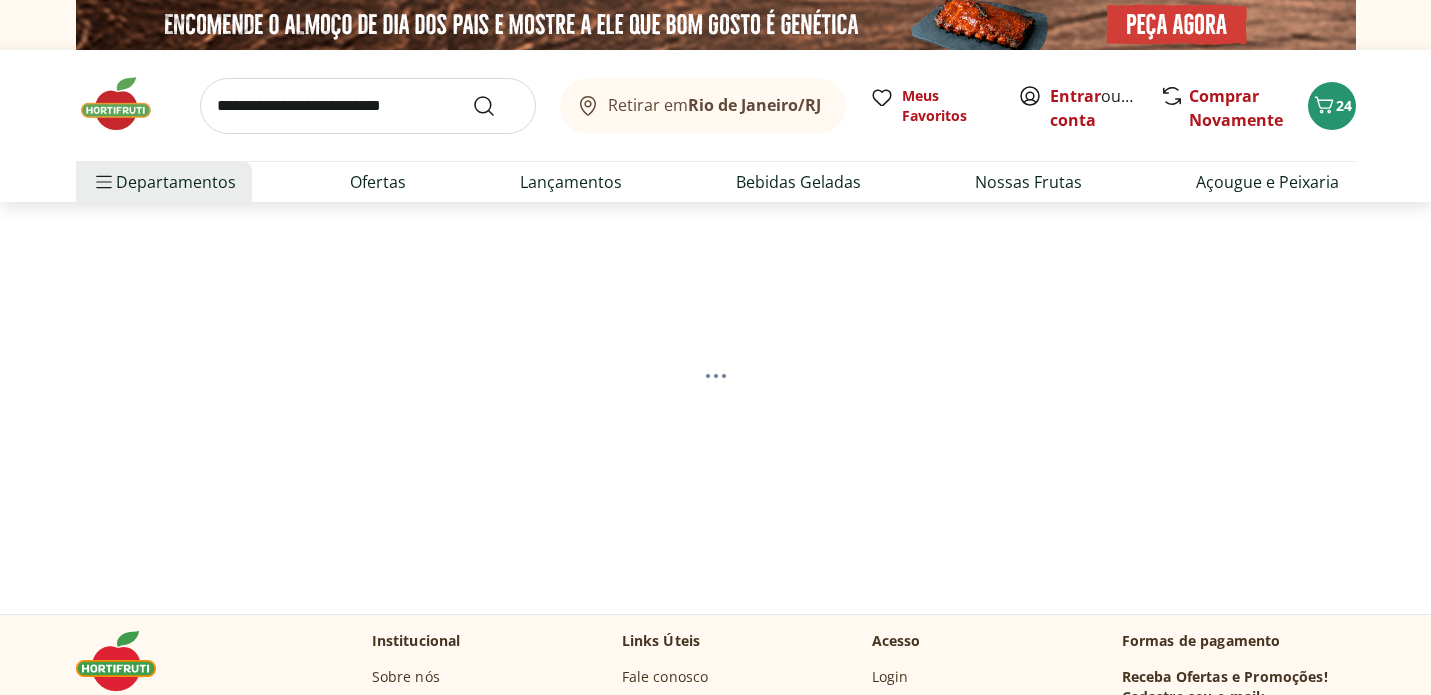 select on "**********" 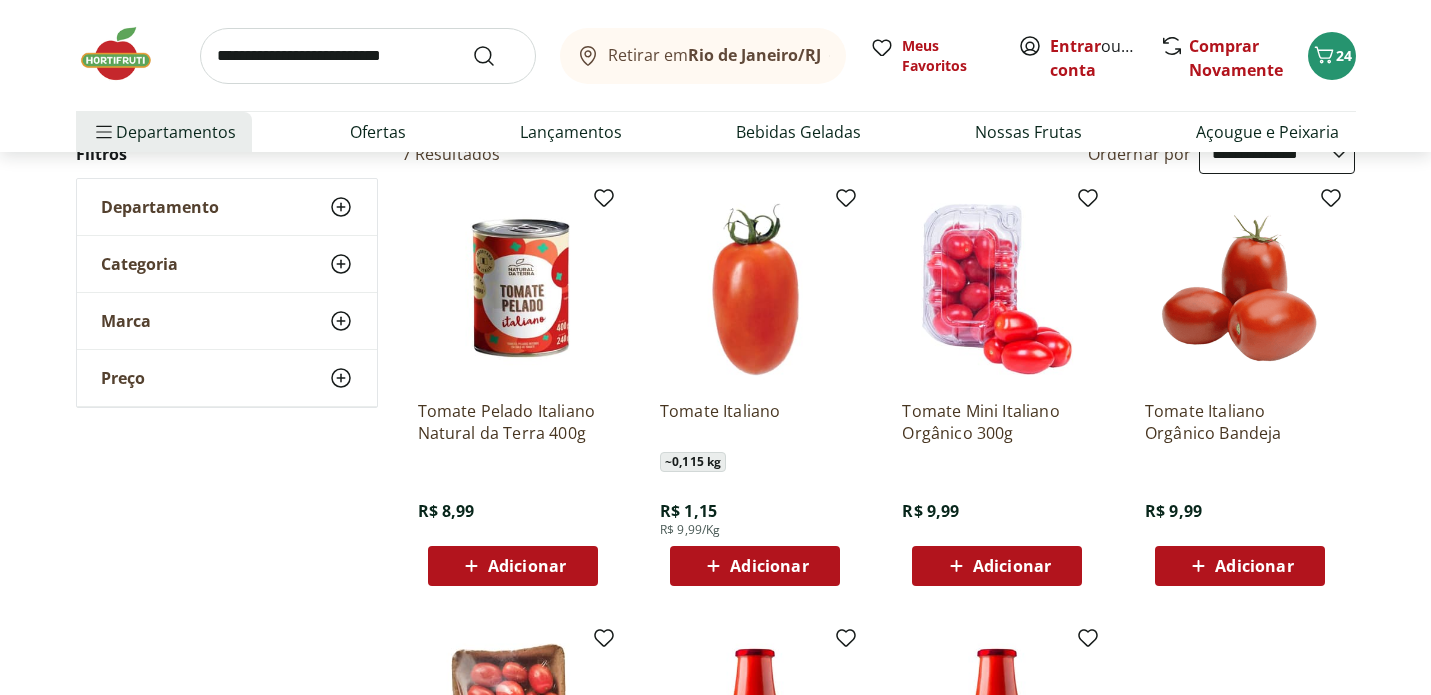 scroll, scrollTop: 257, scrollLeft: 0, axis: vertical 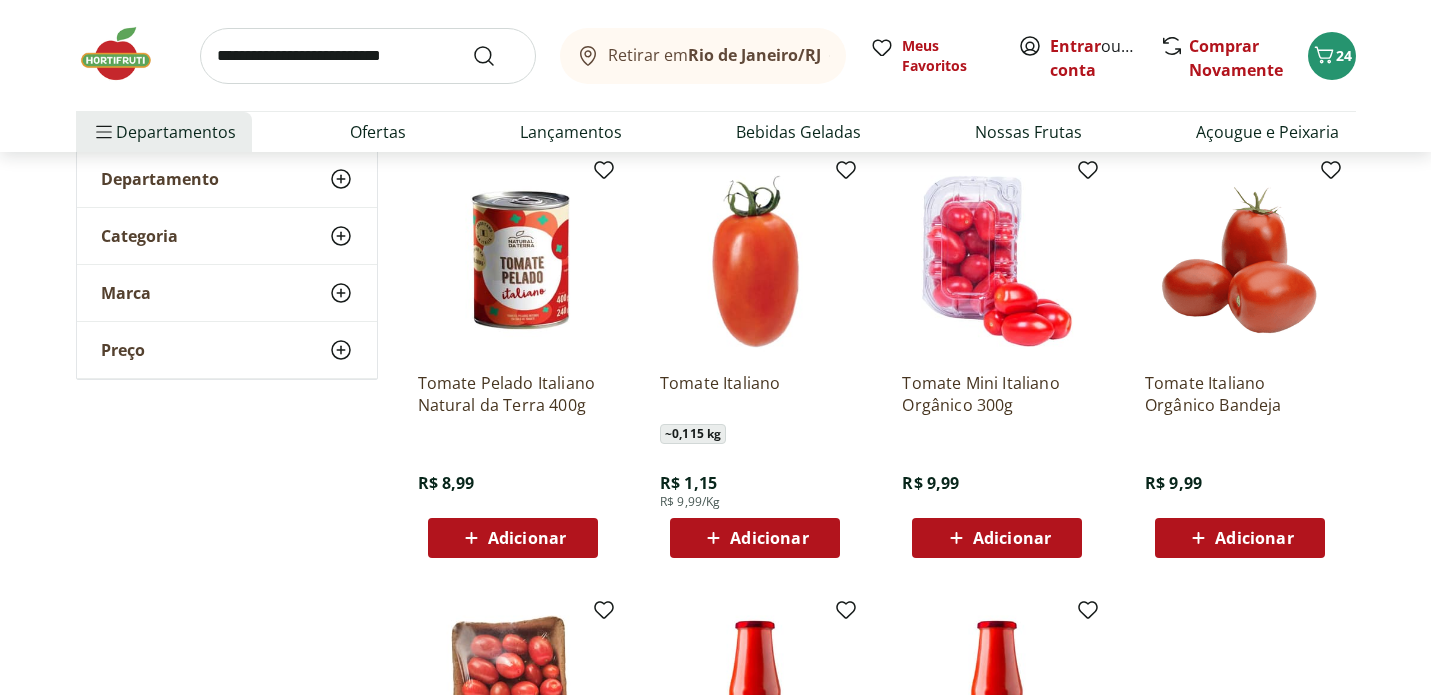 click on "Adicionar" at bounding box center (1254, 538) 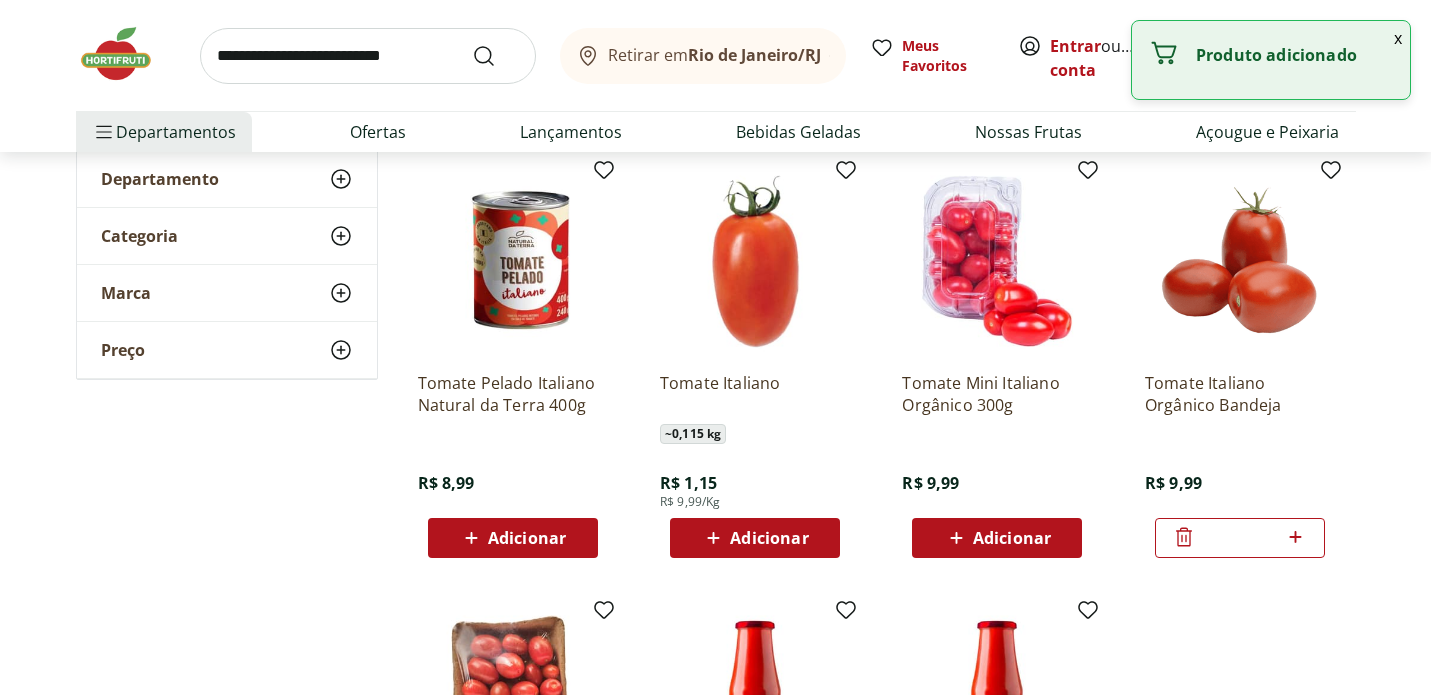 click 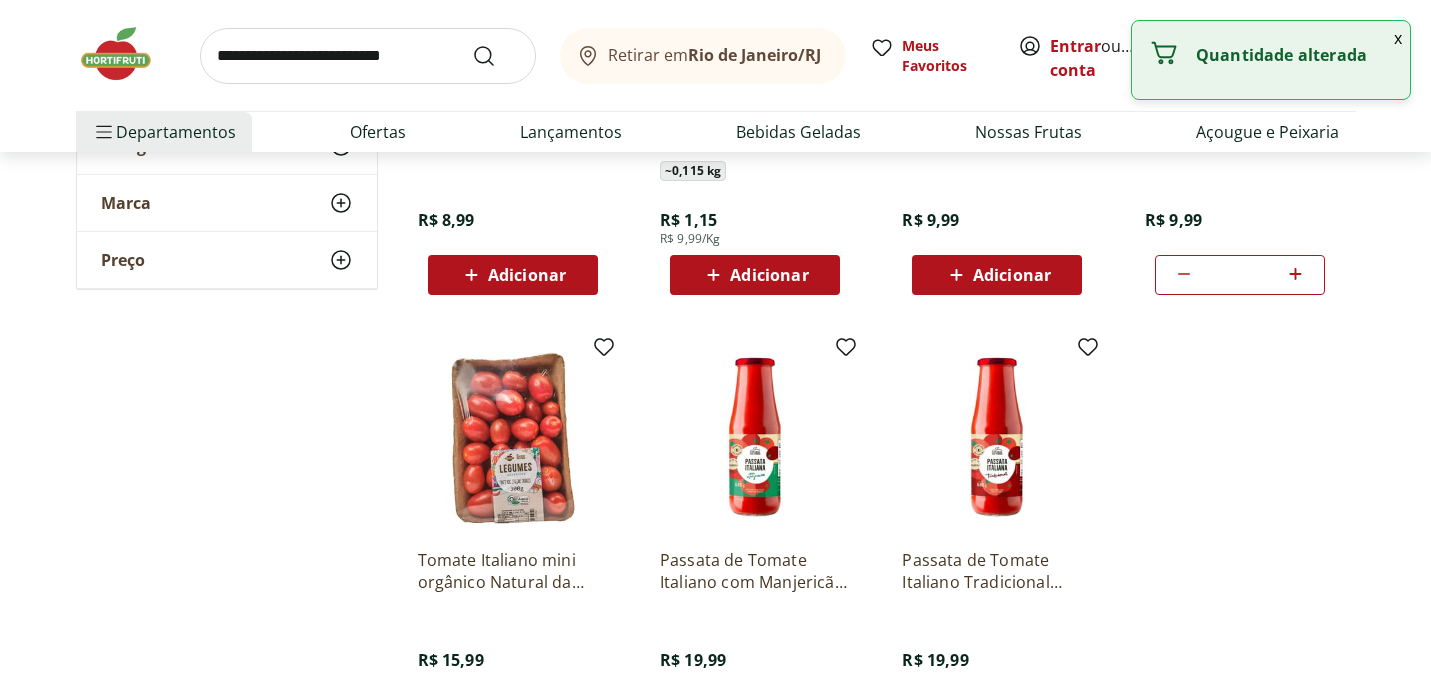scroll, scrollTop: 522, scrollLeft: 0, axis: vertical 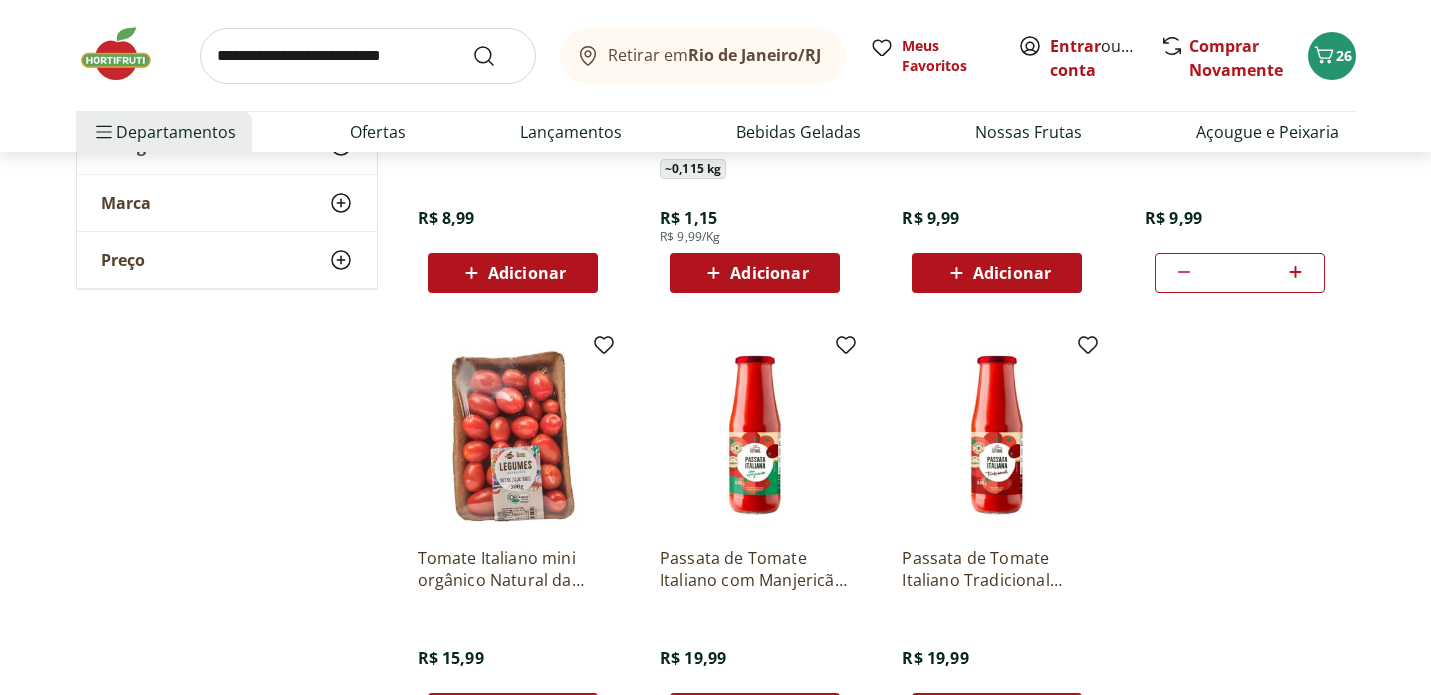click at bounding box center (368, 56) 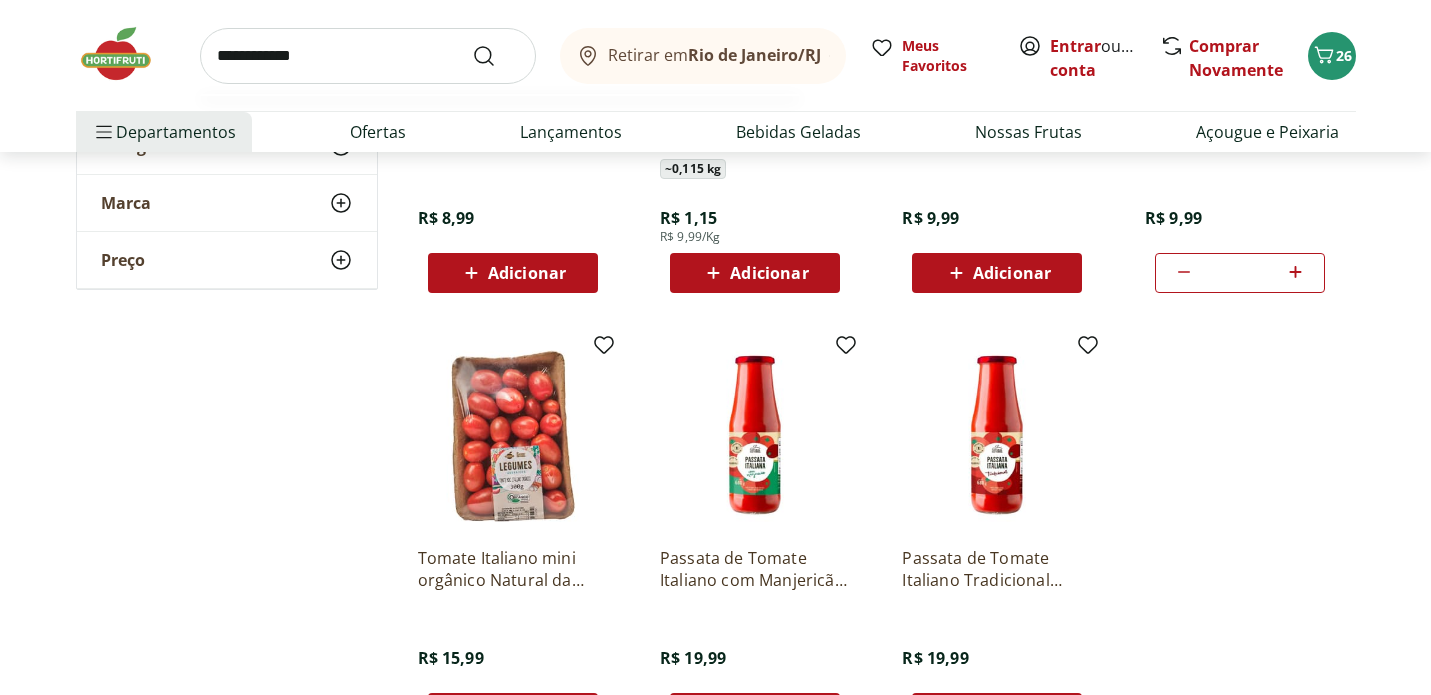 click at bounding box center (496, 56) 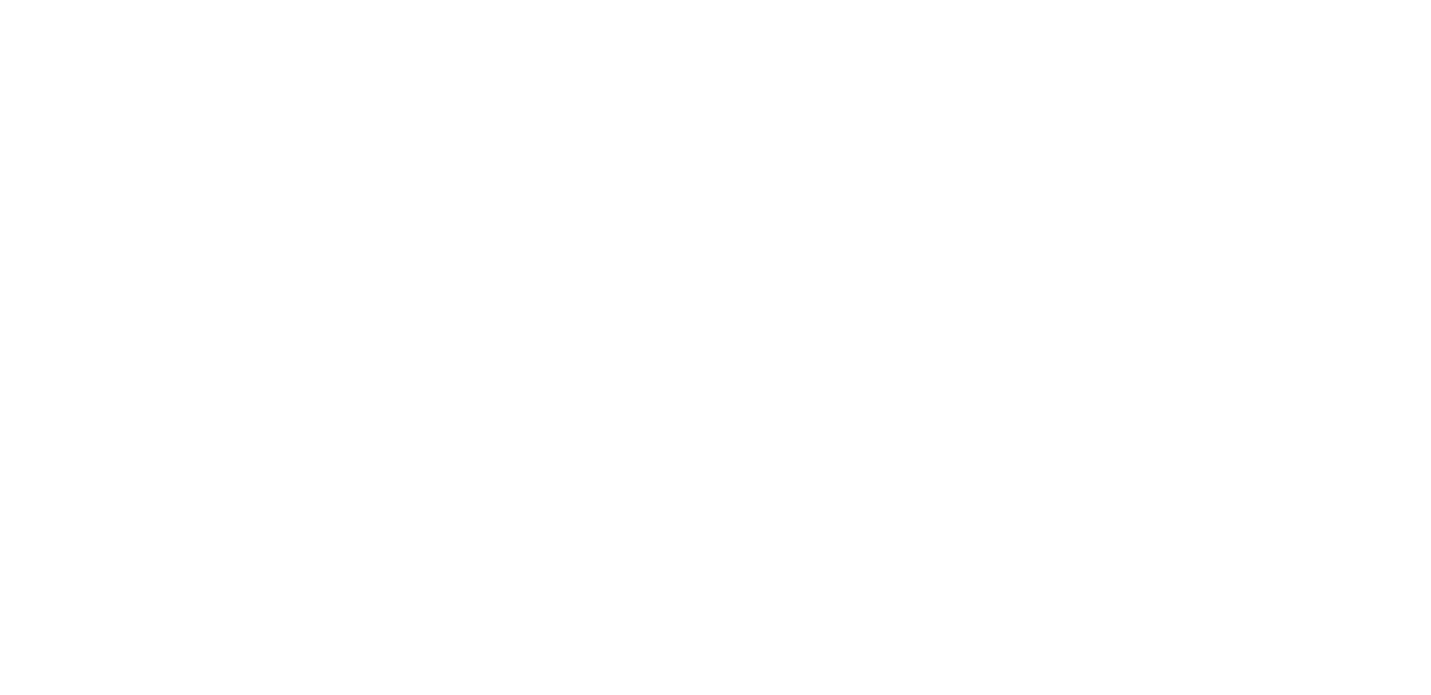 scroll, scrollTop: 0, scrollLeft: 0, axis: both 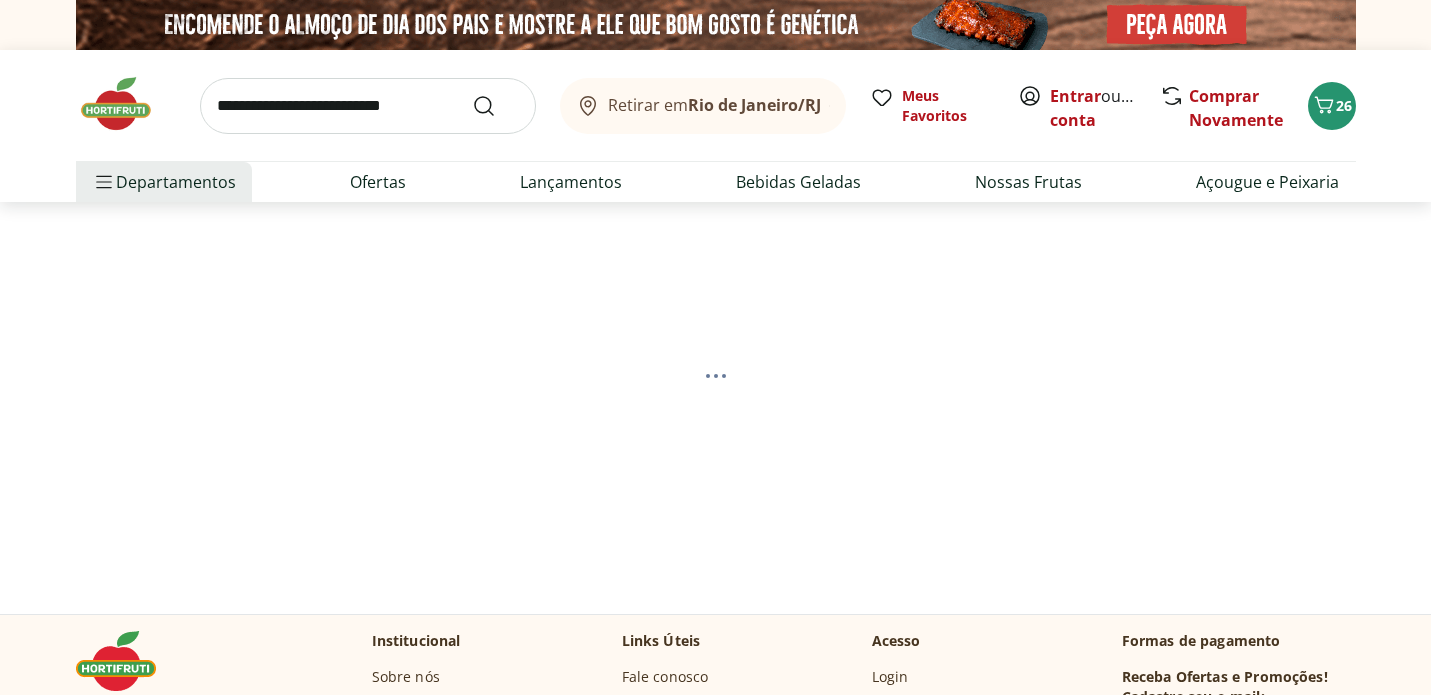 select on "**********" 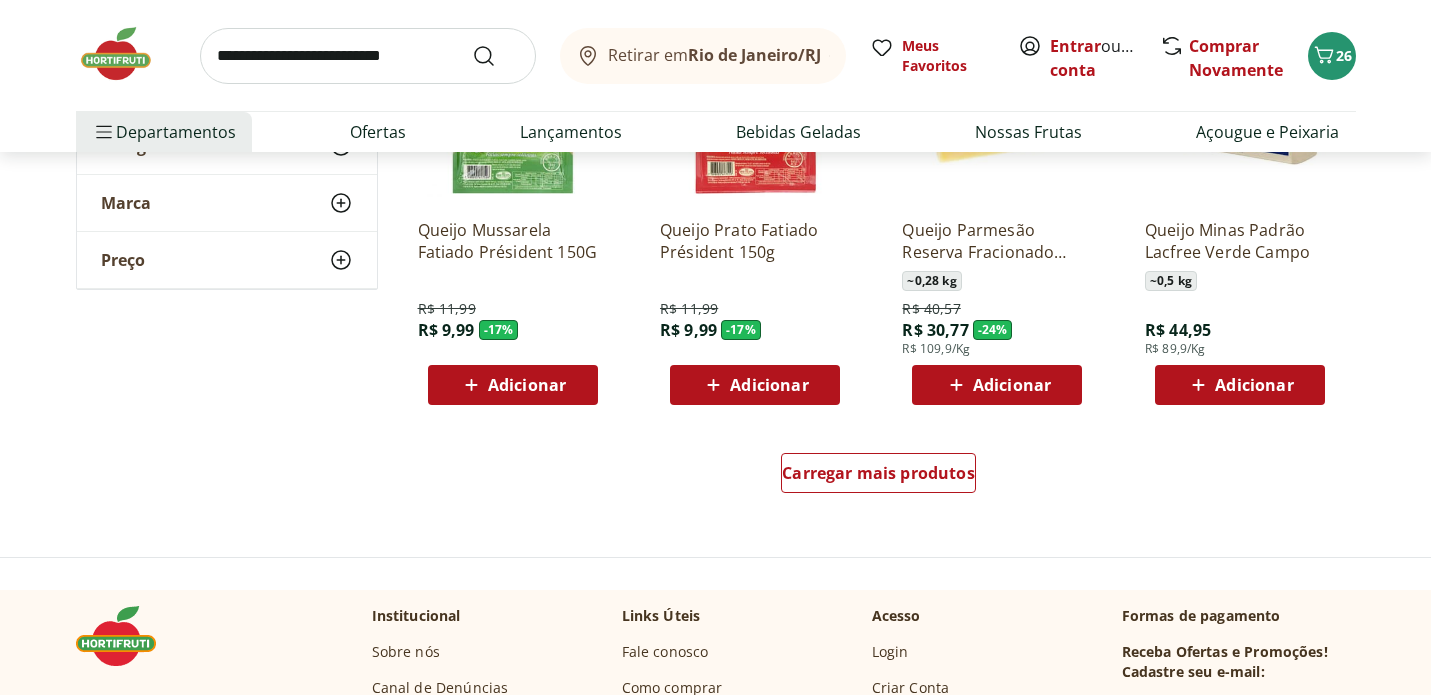 scroll, scrollTop: 1338, scrollLeft: 0, axis: vertical 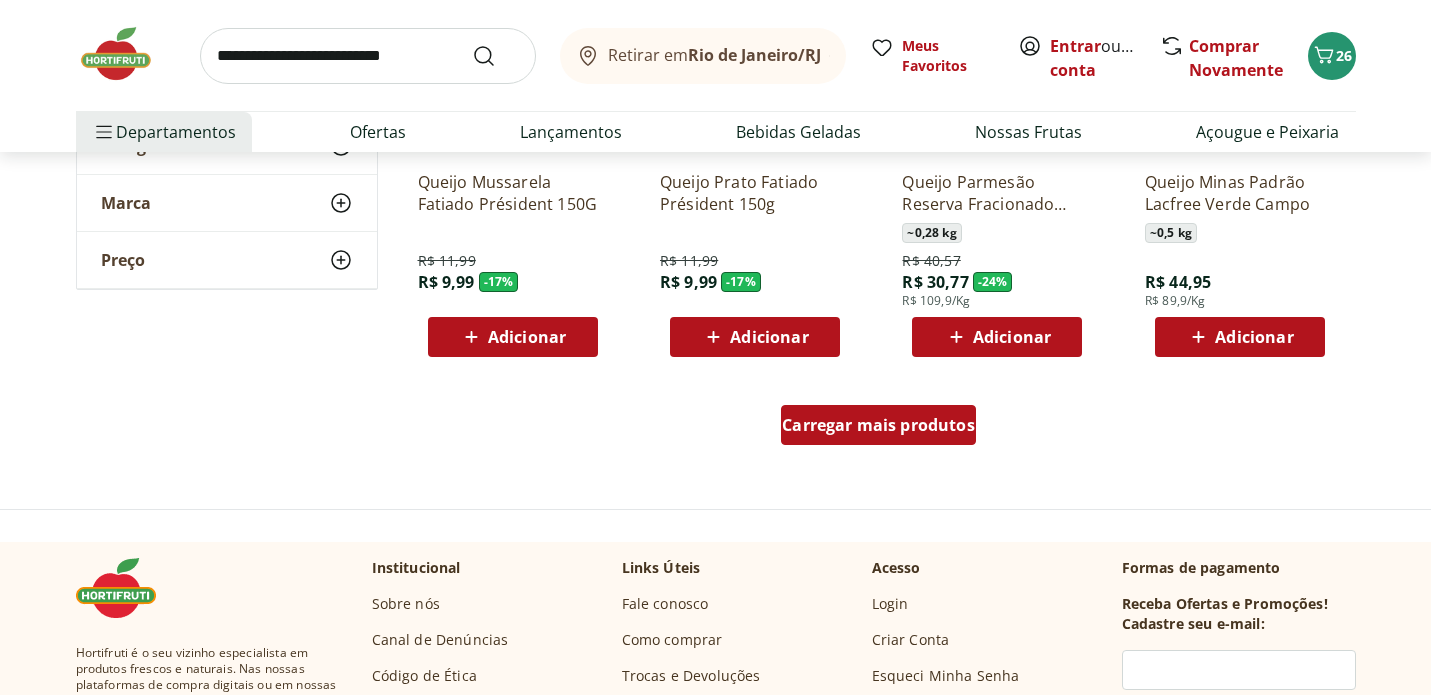 click on "Carregar mais produtos" at bounding box center [878, 425] 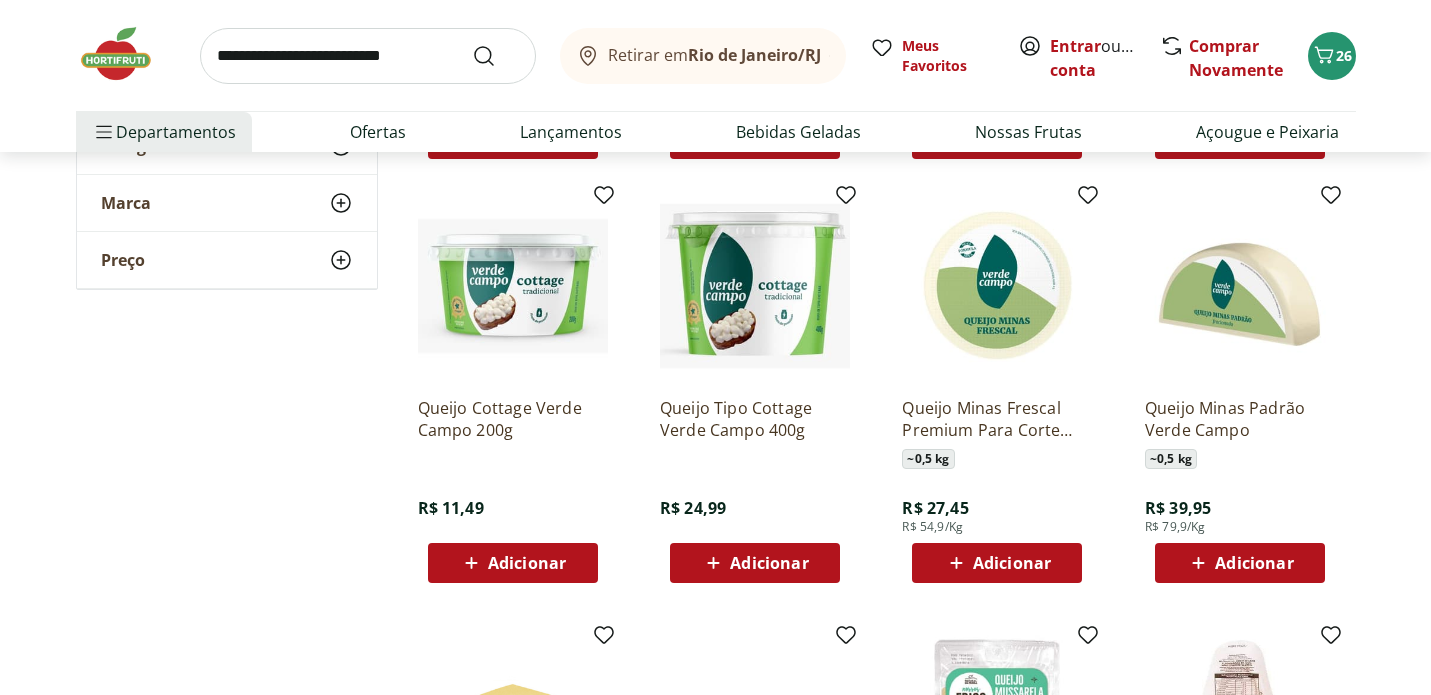 scroll, scrollTop: 1557, scrollLeft: 0, axis: vertical 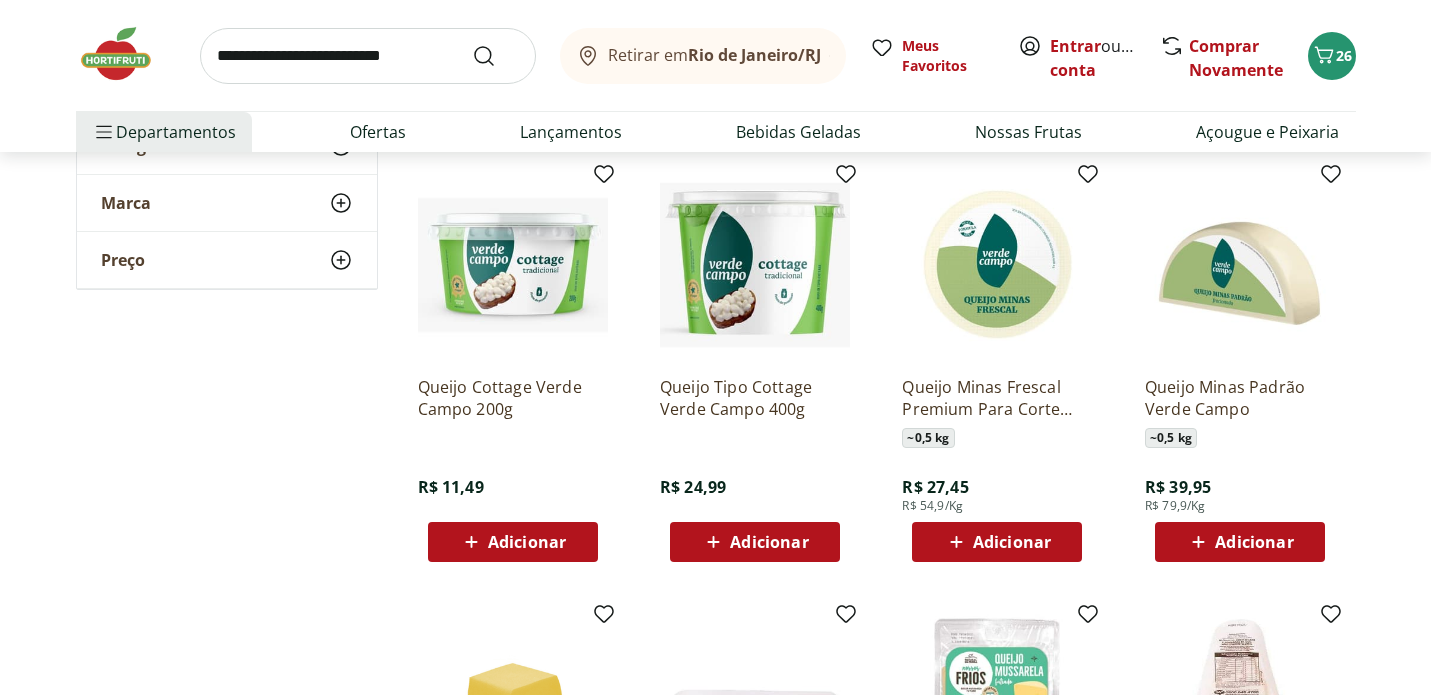 click at bounding box center (368, 56) 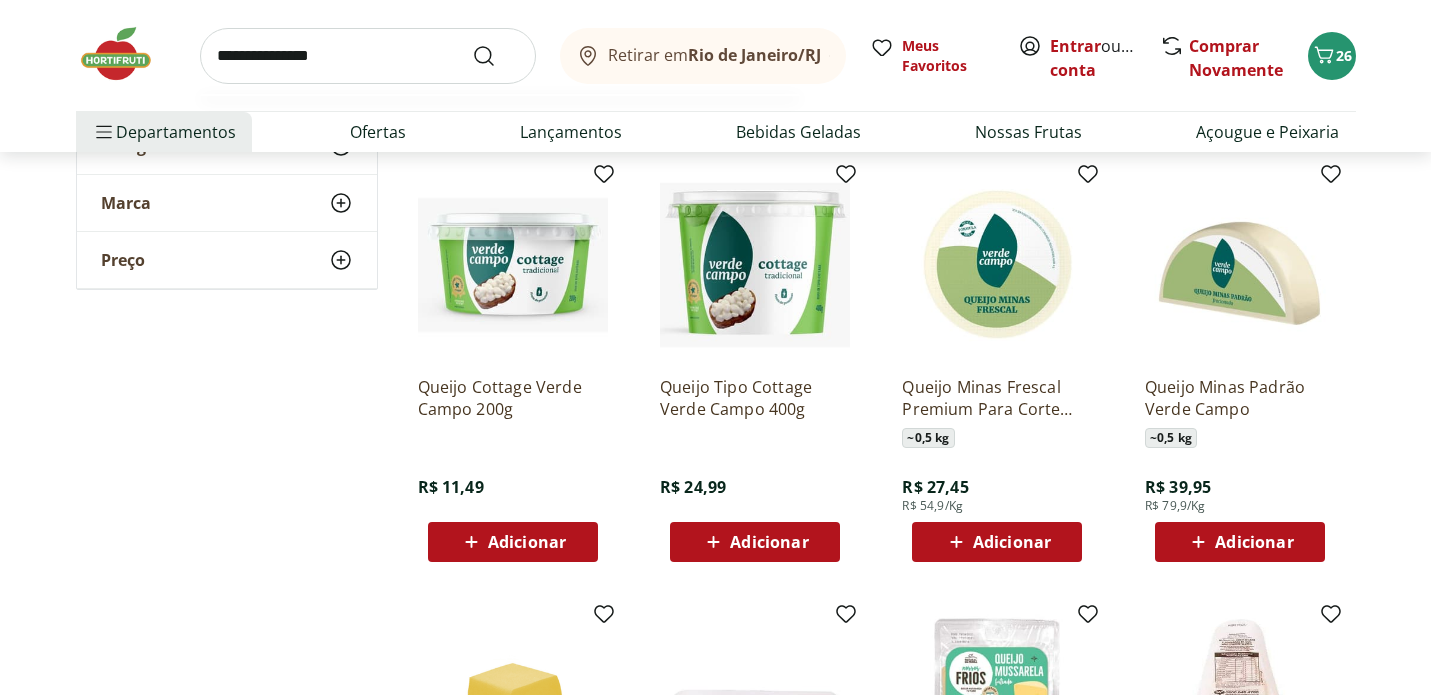 type on "**********" 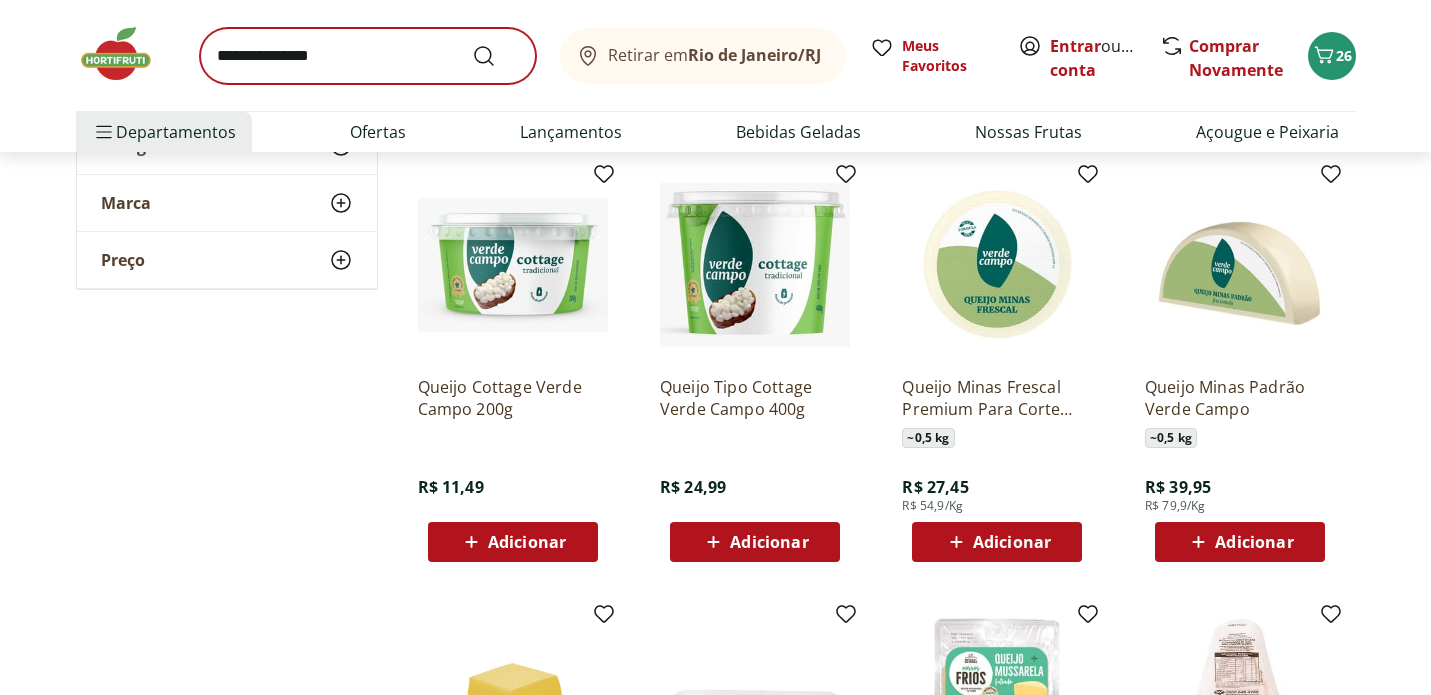 scroll, scrollTop: 0, scrollLeft: 0, axis: both 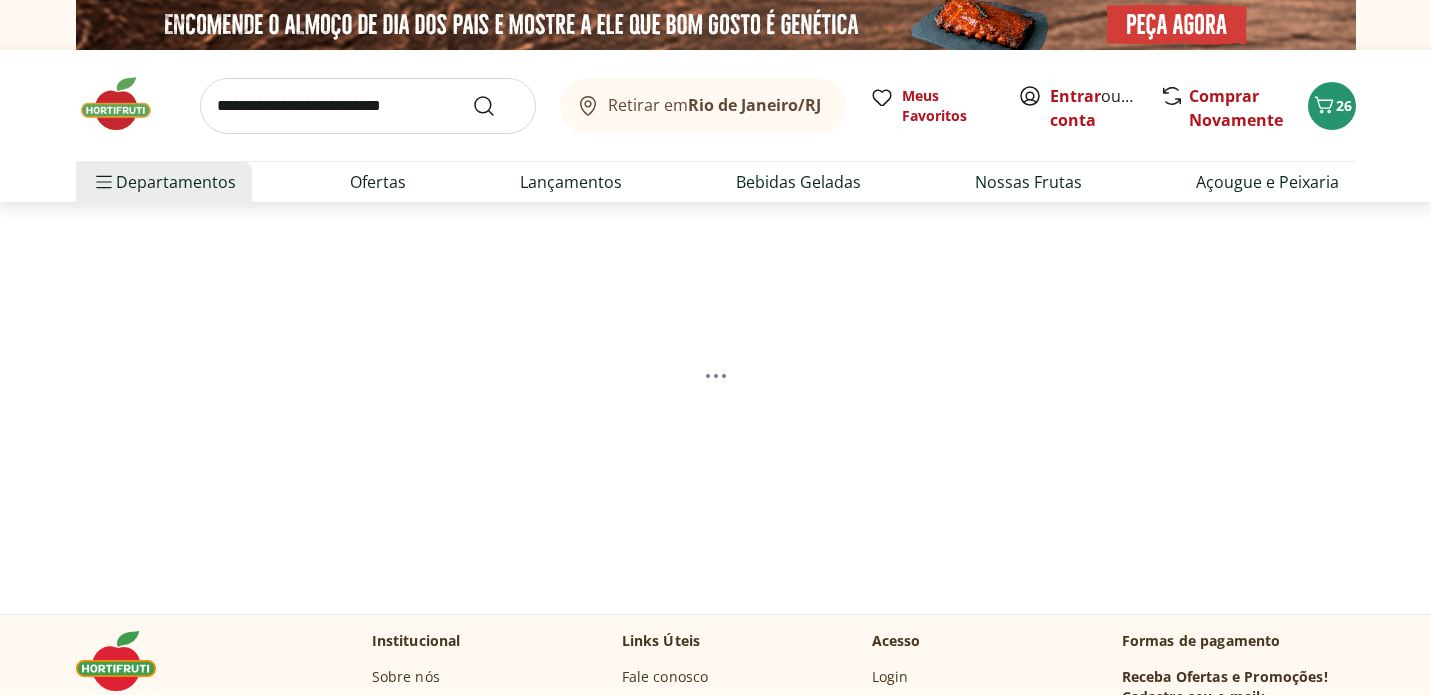 select on "**********" 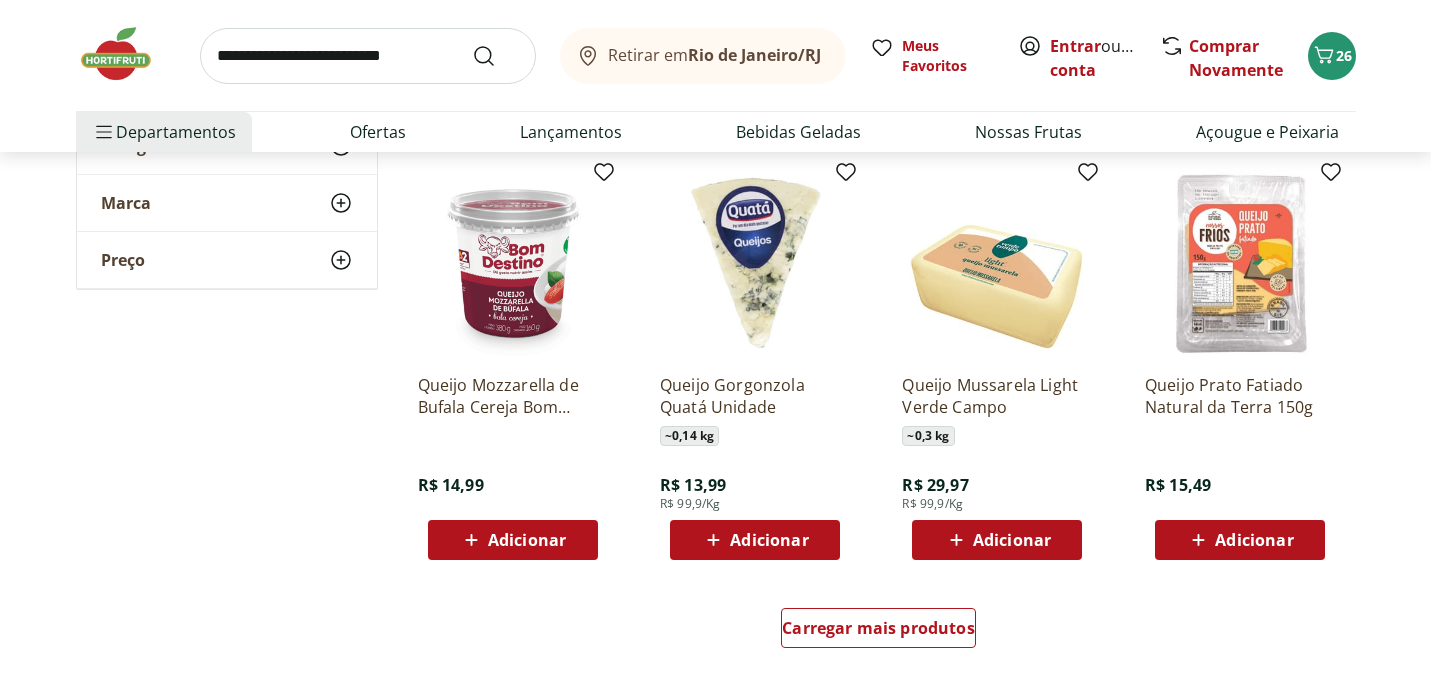 scroll, scrollTop: 2536, scrollLeft: 0, axis: vertical 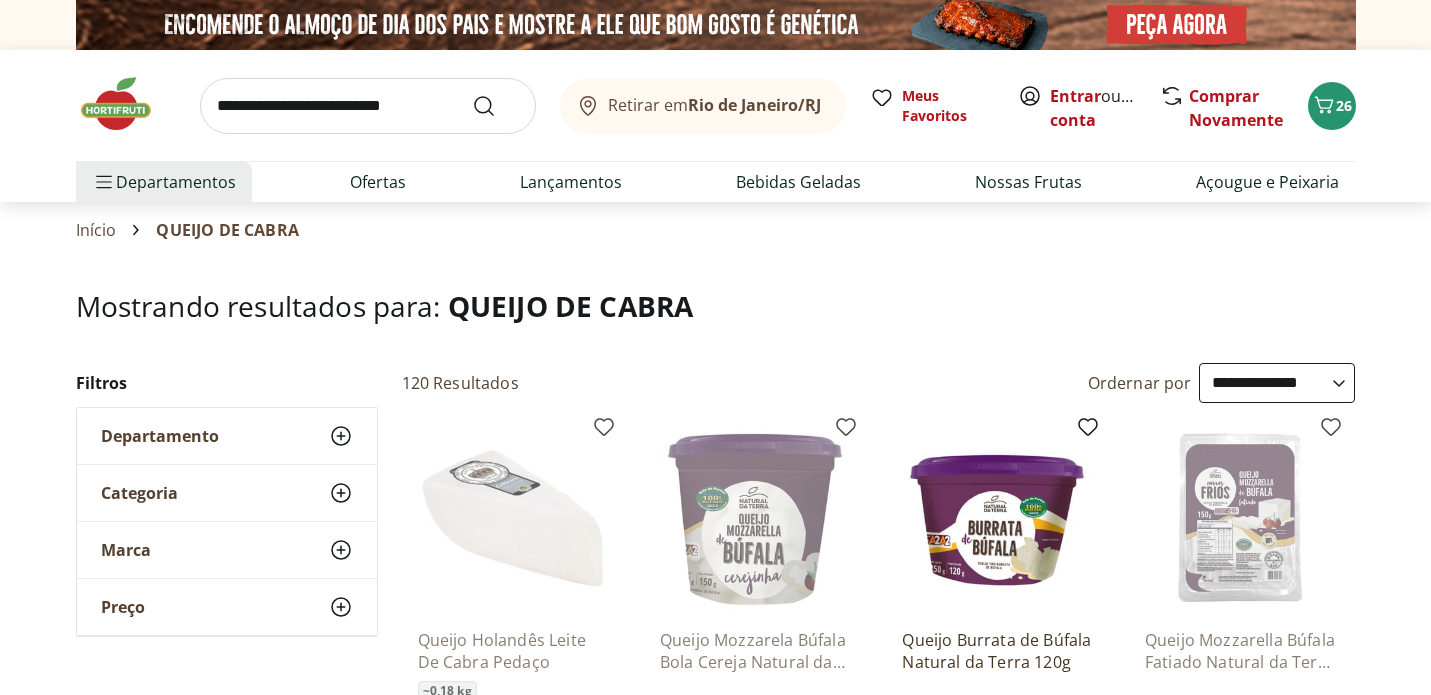 select on "**********" 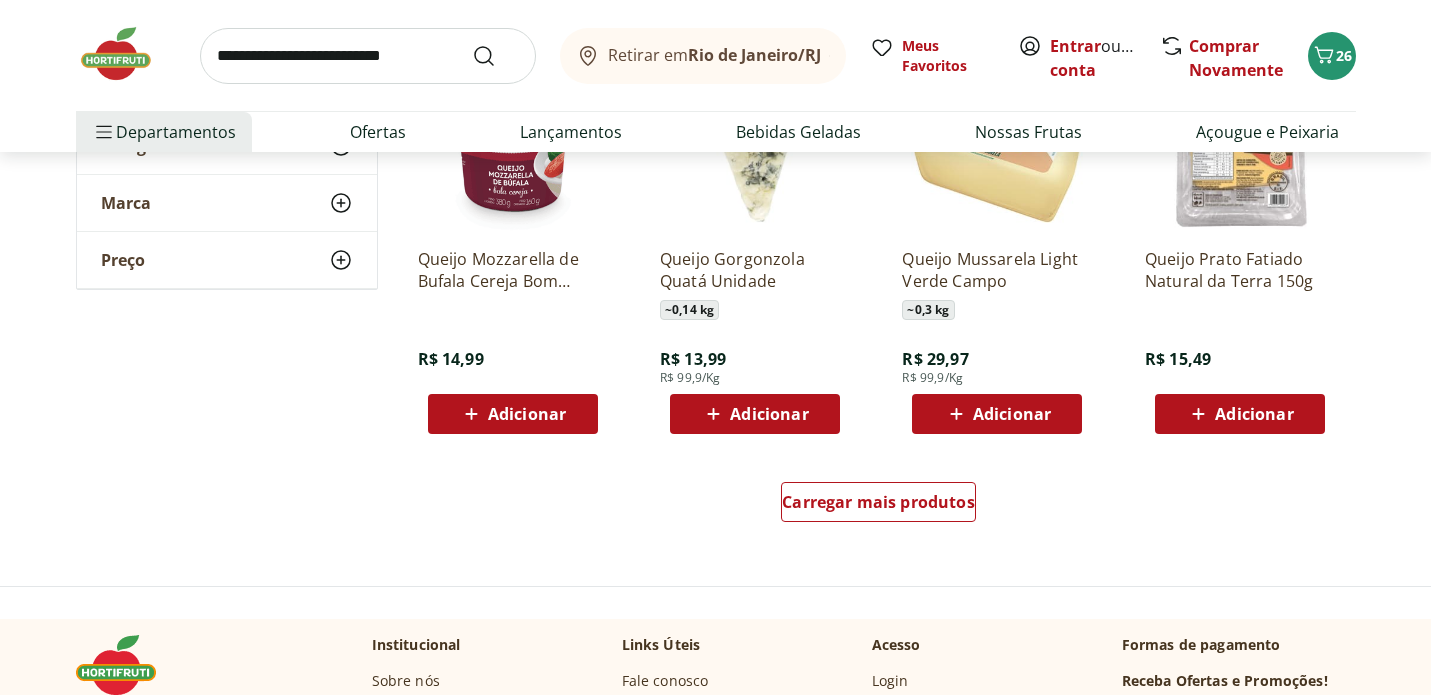 scroll, scrollTop: 0, scrollLeft: 0, axis: both 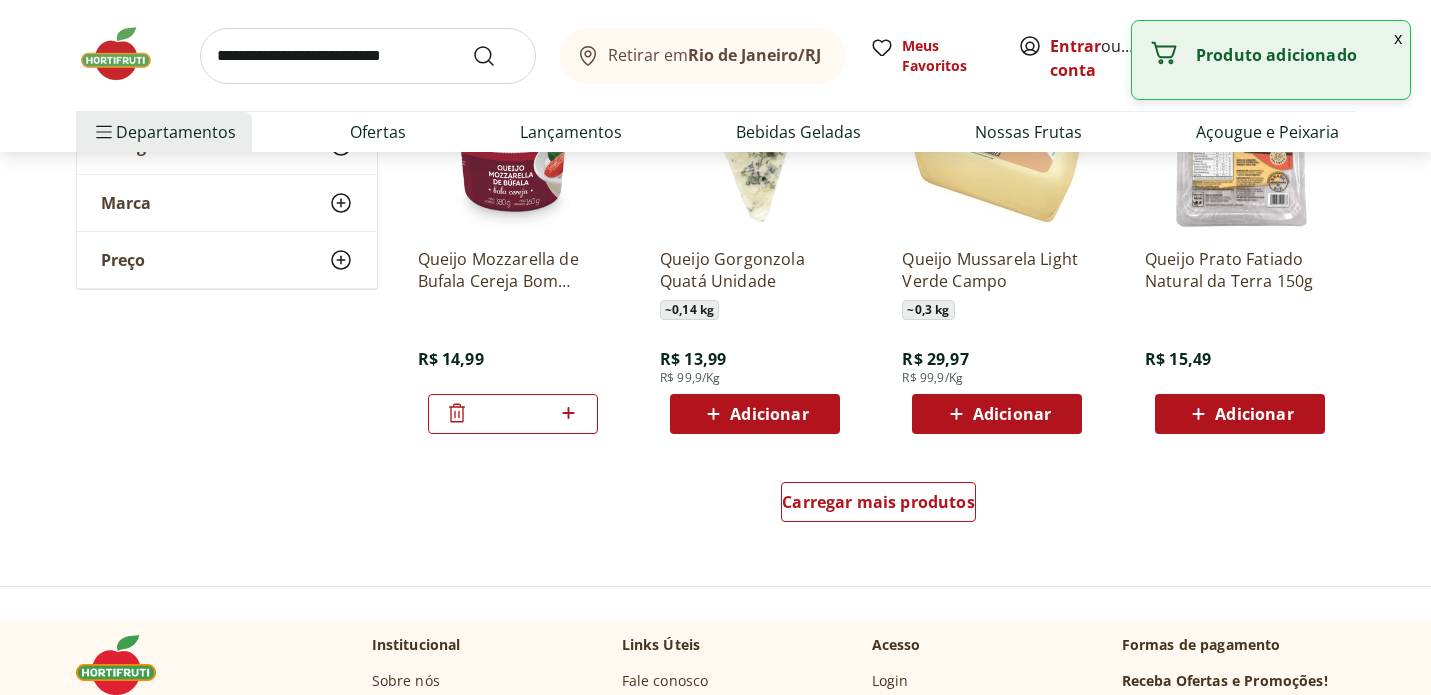 click at bounding box center (368, 56) 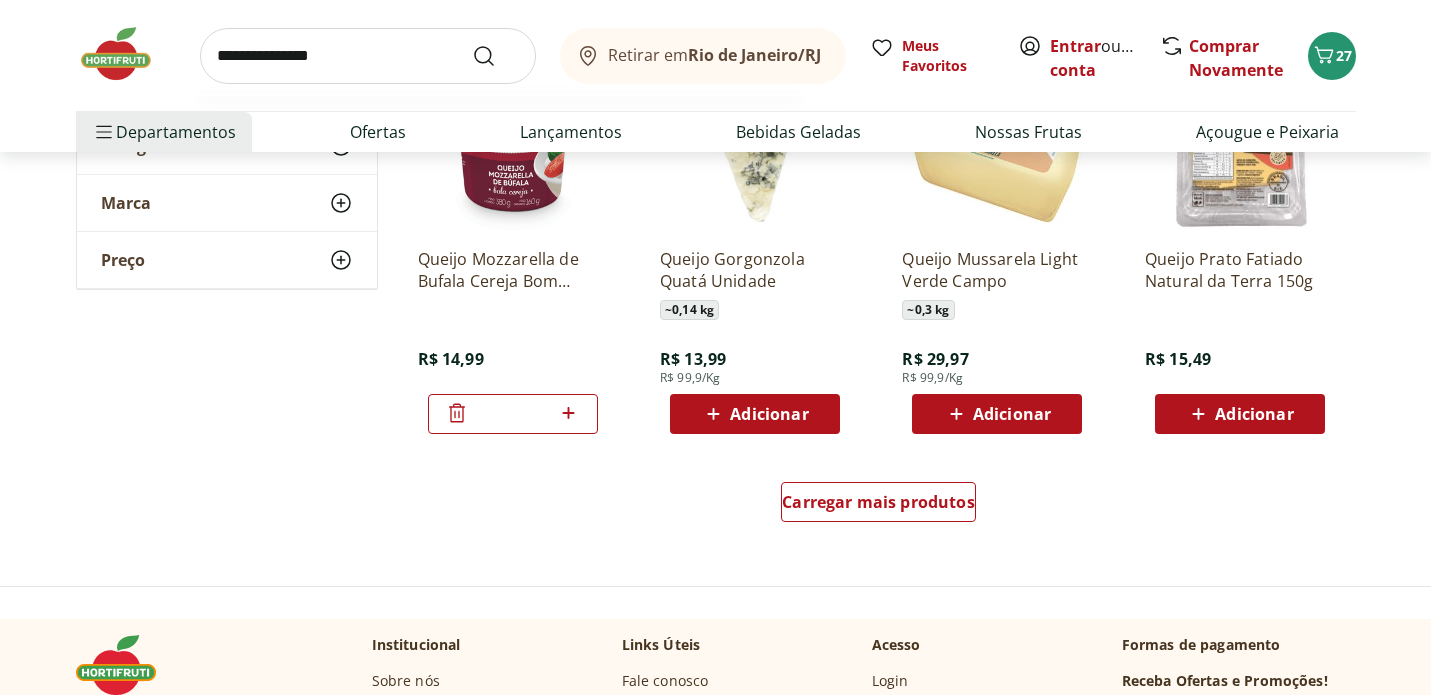 type on "**********" 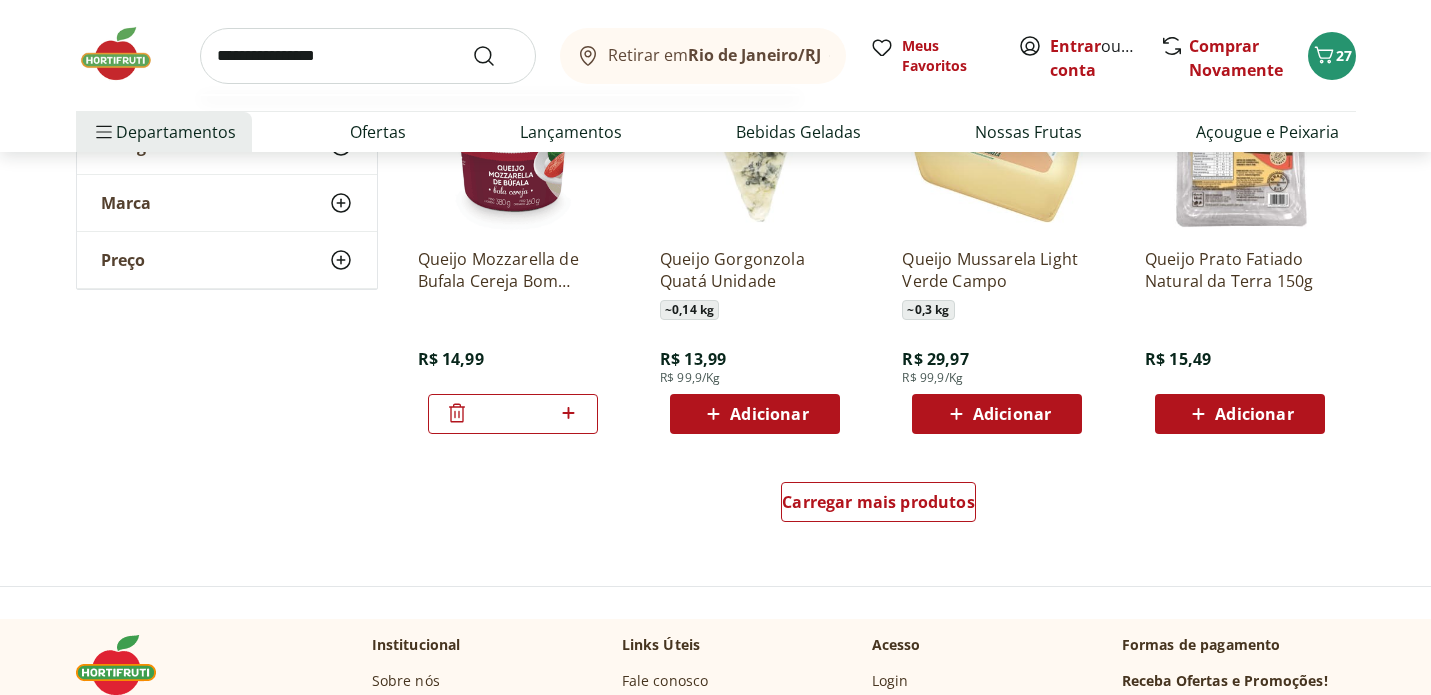 click at bounding box center (496, 56) 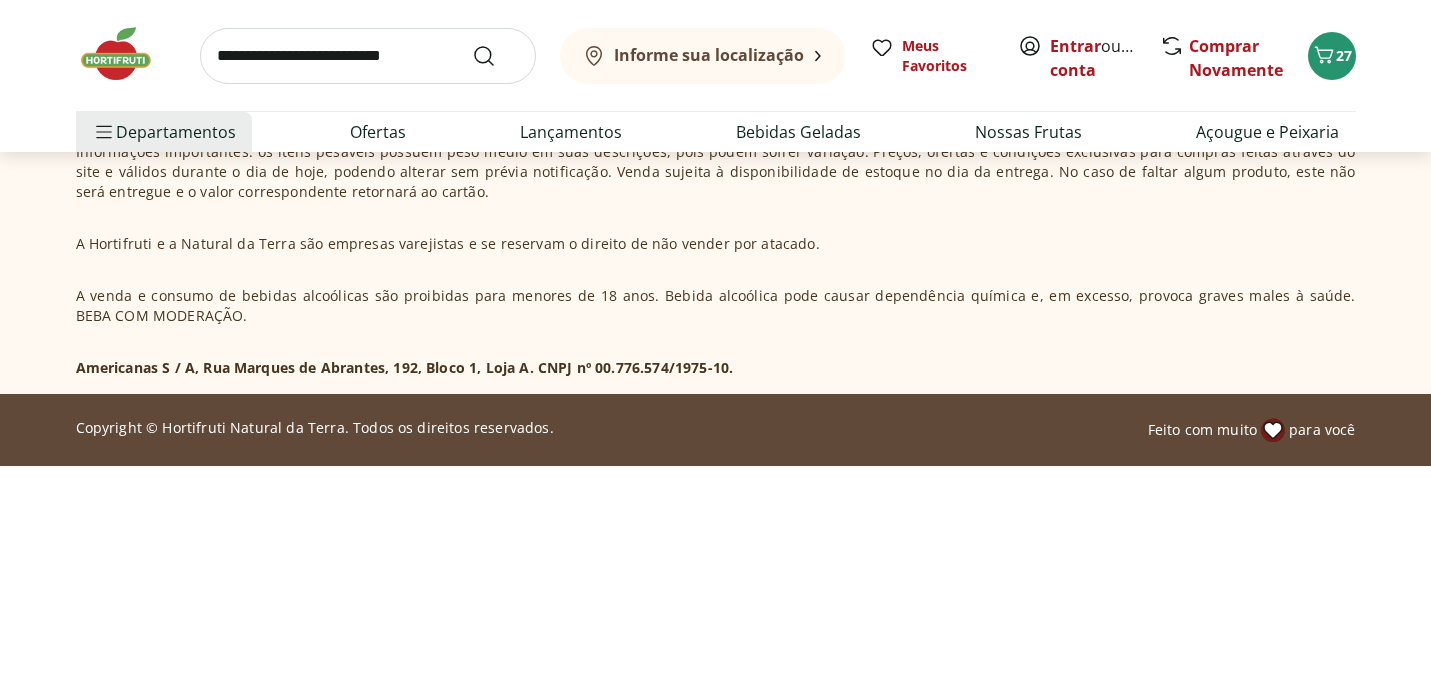 scroll, scrollTop: 0, scrollLeft: 0, axis: both 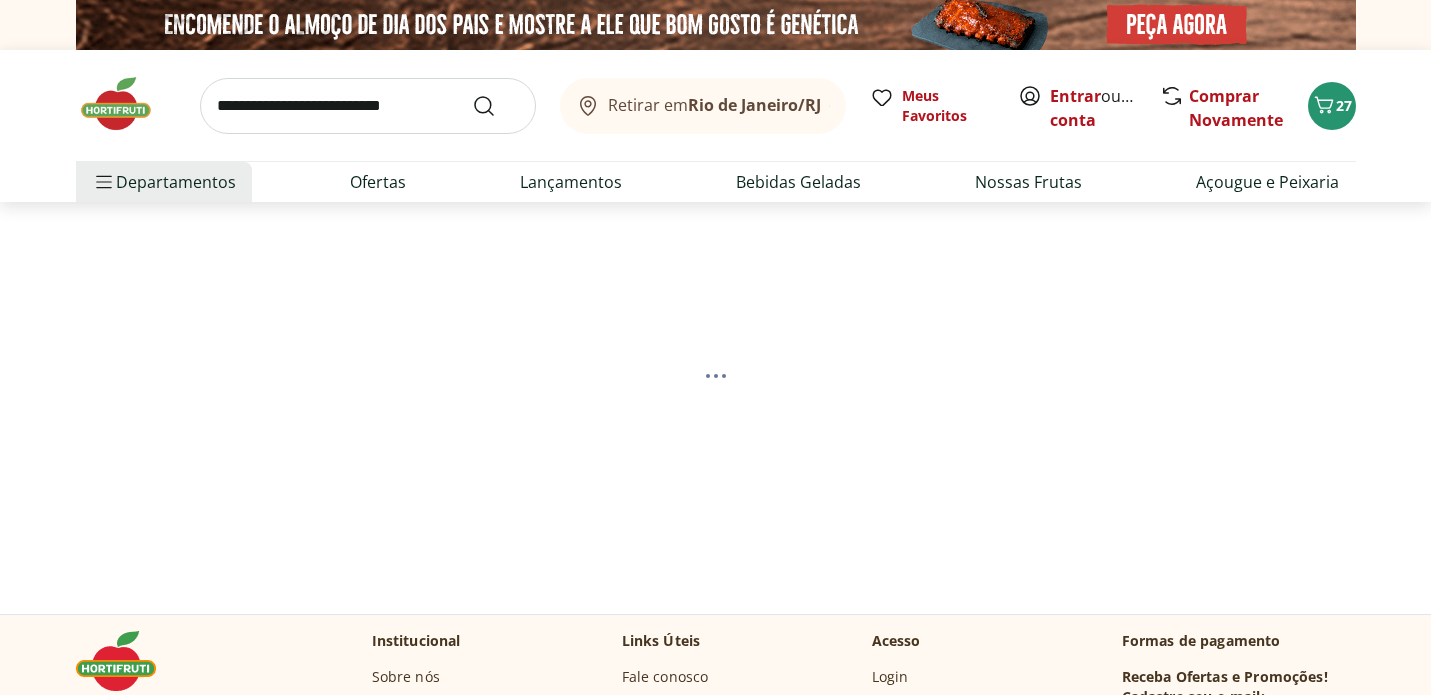 select on "**********" 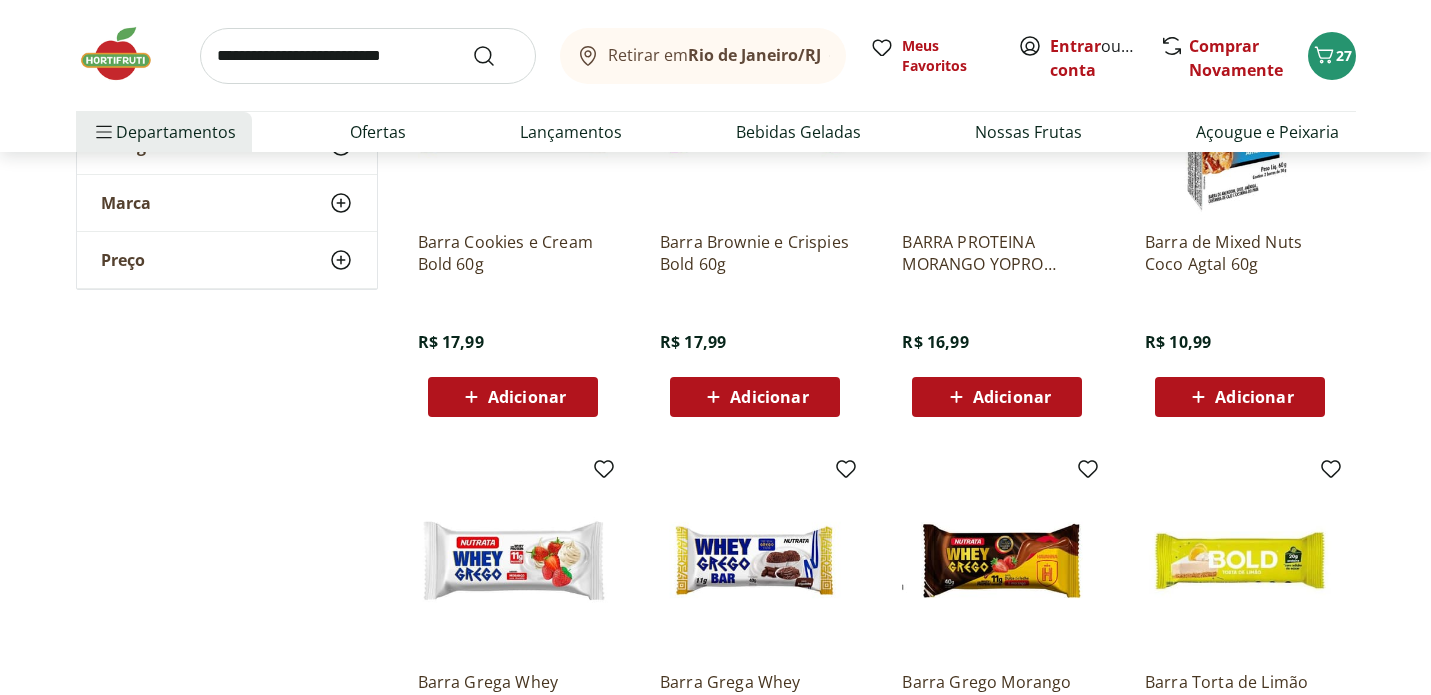 scroll, scrollTop: 1409, scrollLeft: 0, axis: vertical 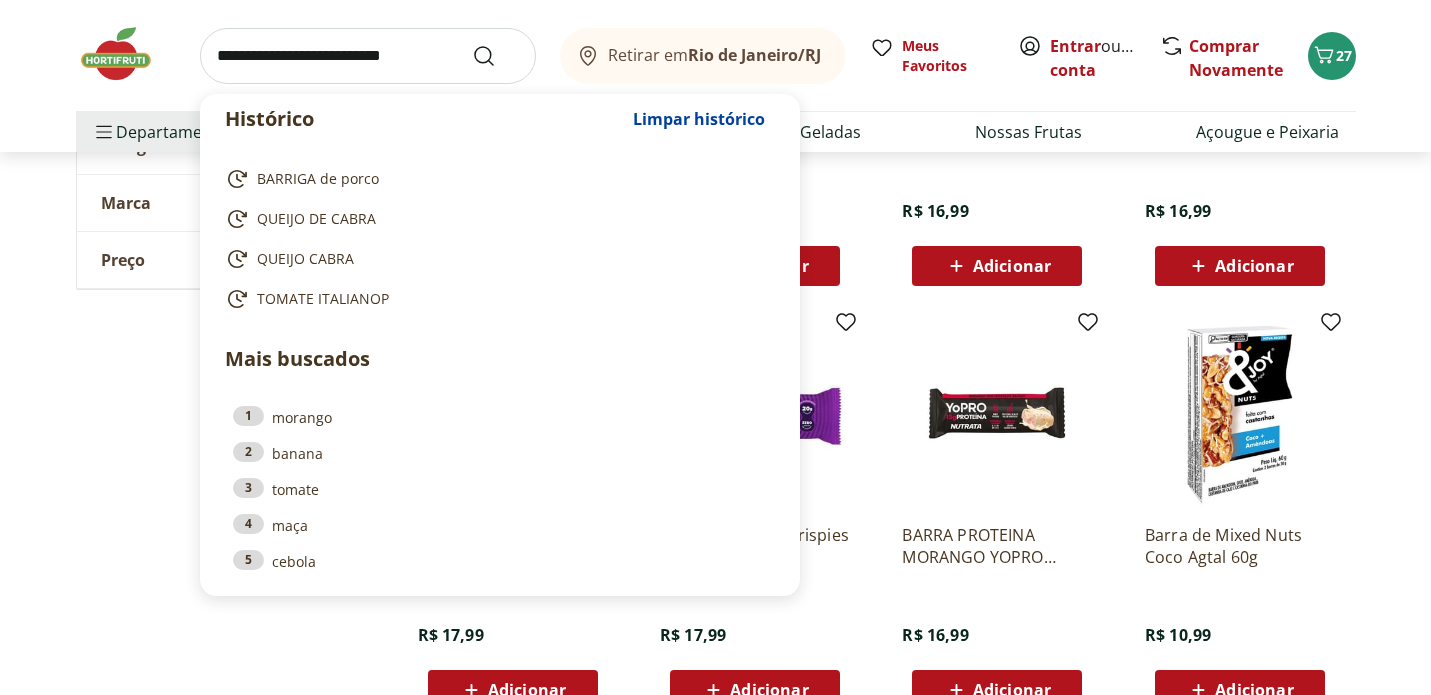 click at bounding box center (368, 56) 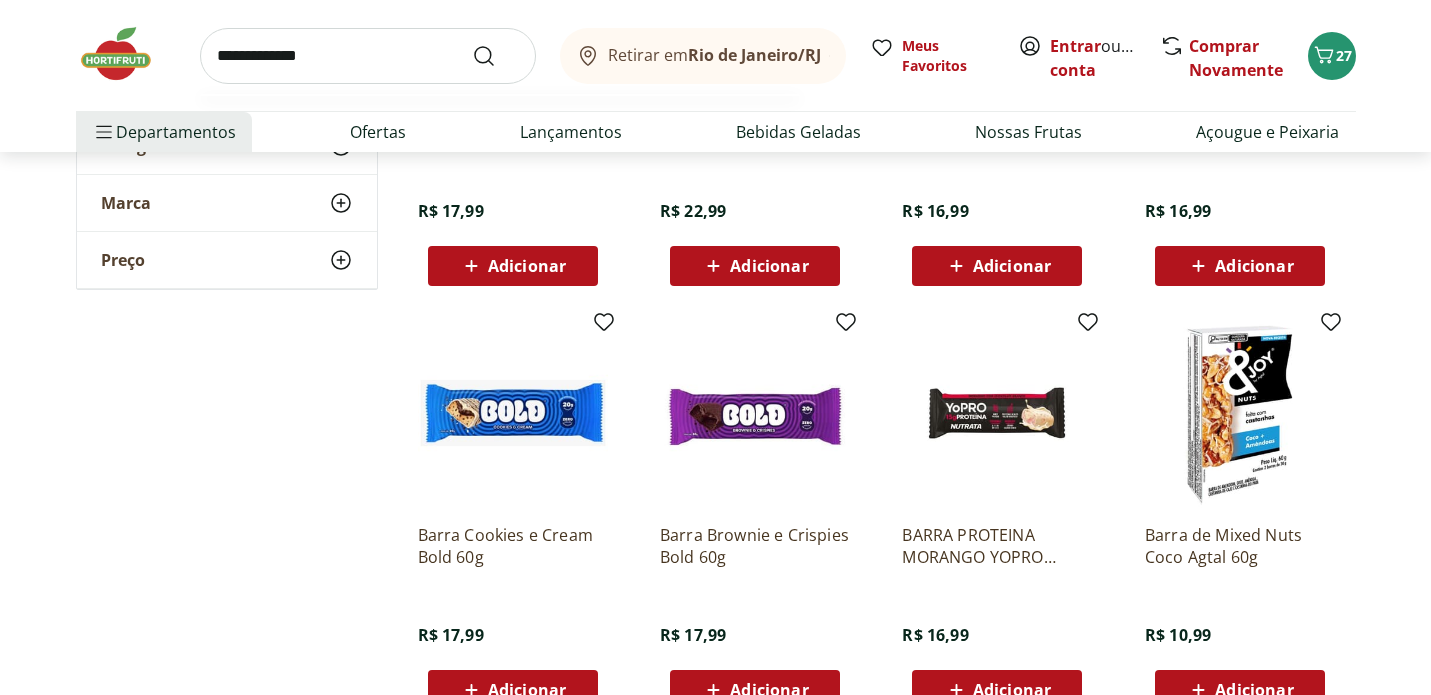 type on "**********" 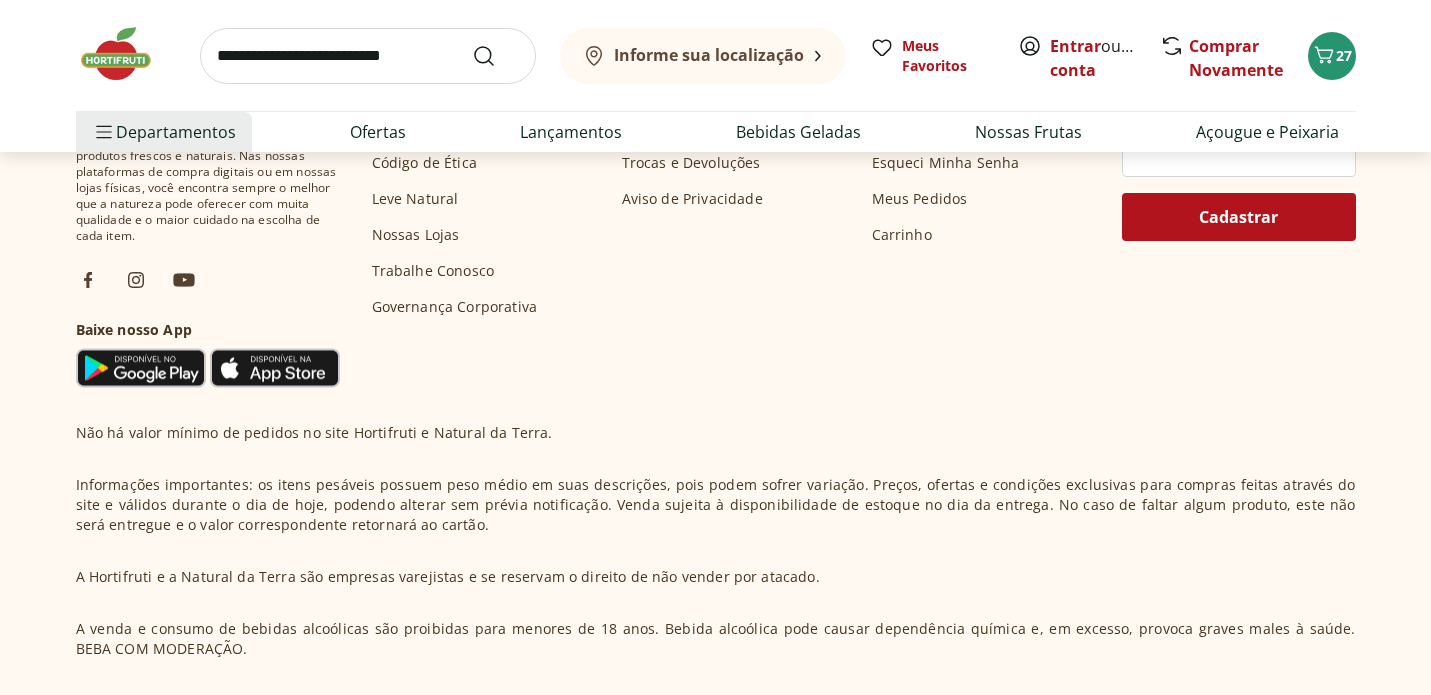 scroll, scrollTop: 0, scrollLeft: 0, axis: both 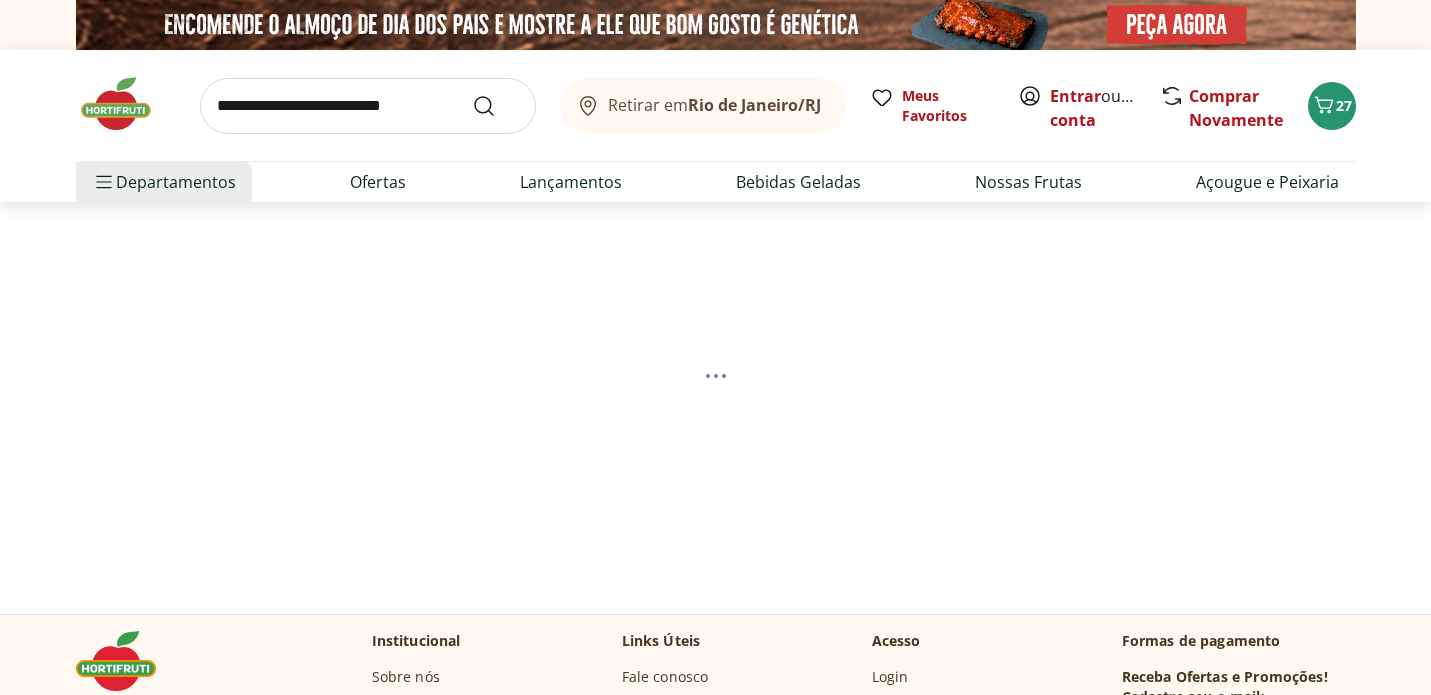 select on "**********" 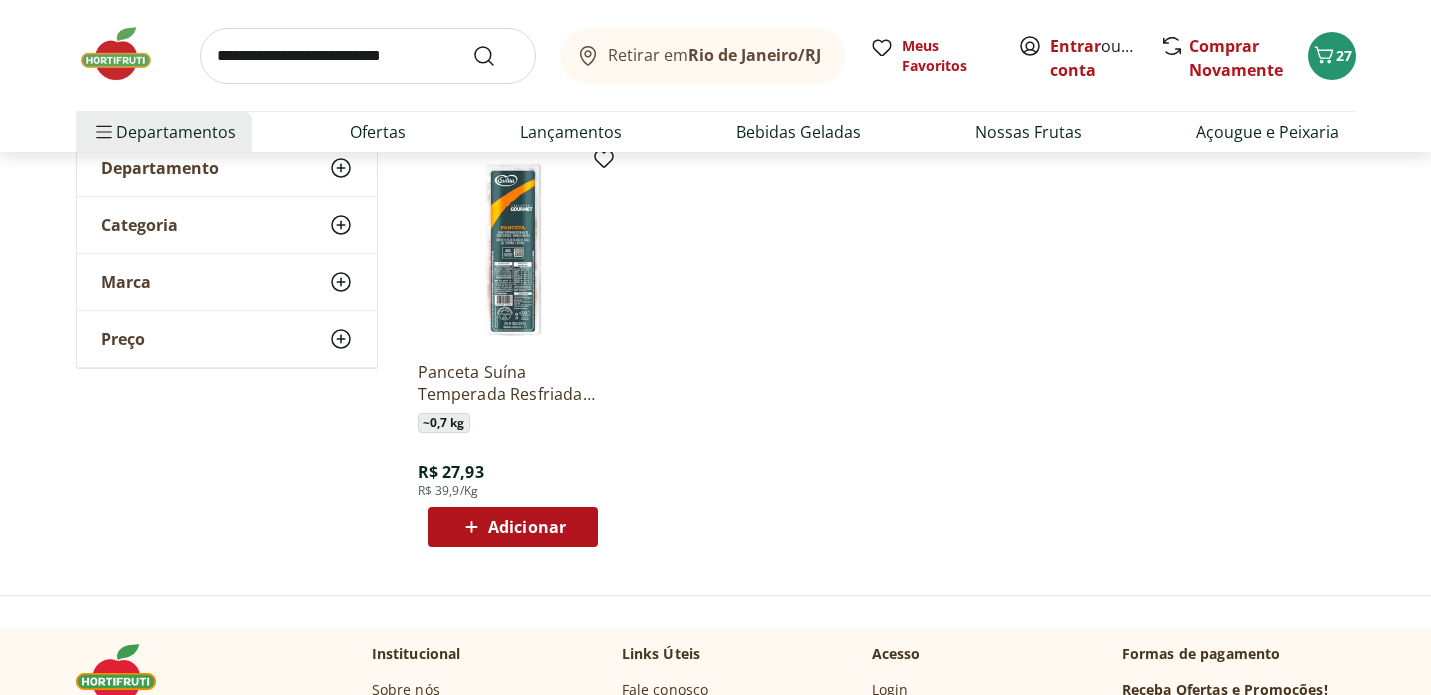 scroll, scrollTop: 269, scrollLeft: 0, axis: vertical 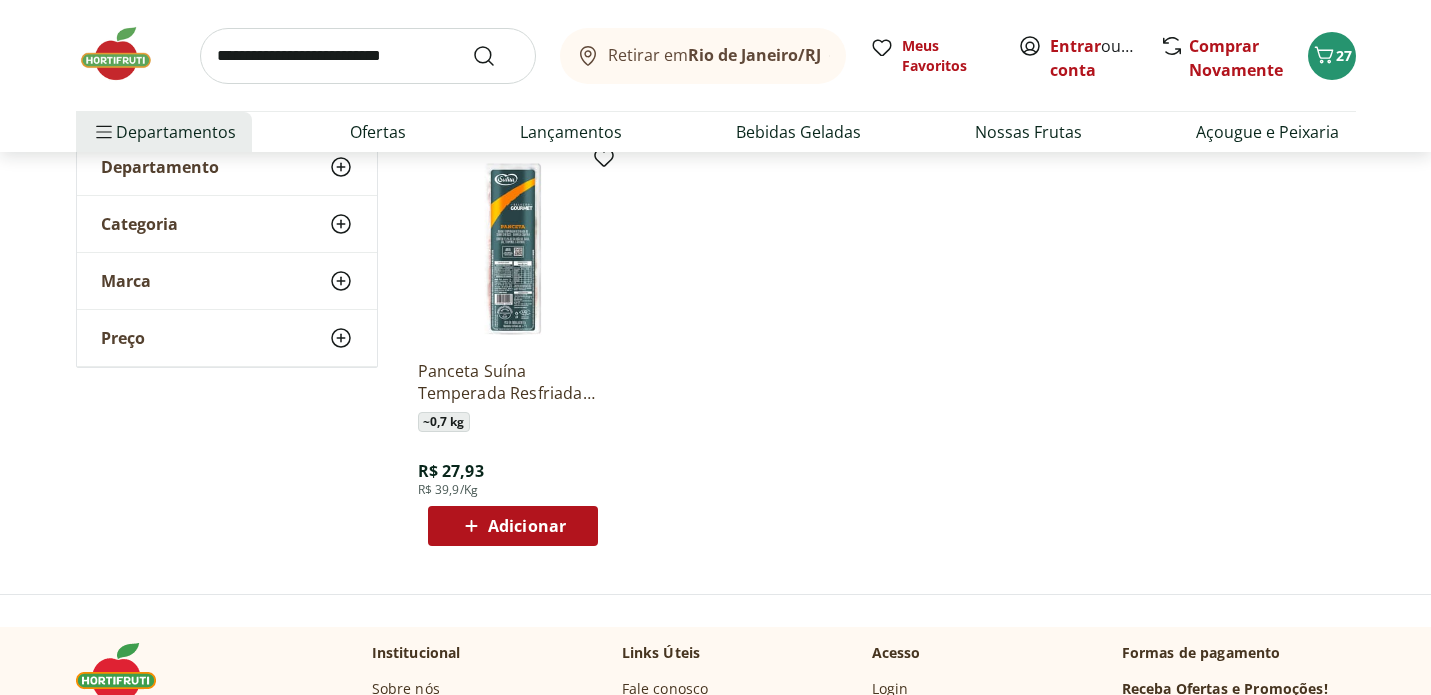 click at bounding box center [368, 56] 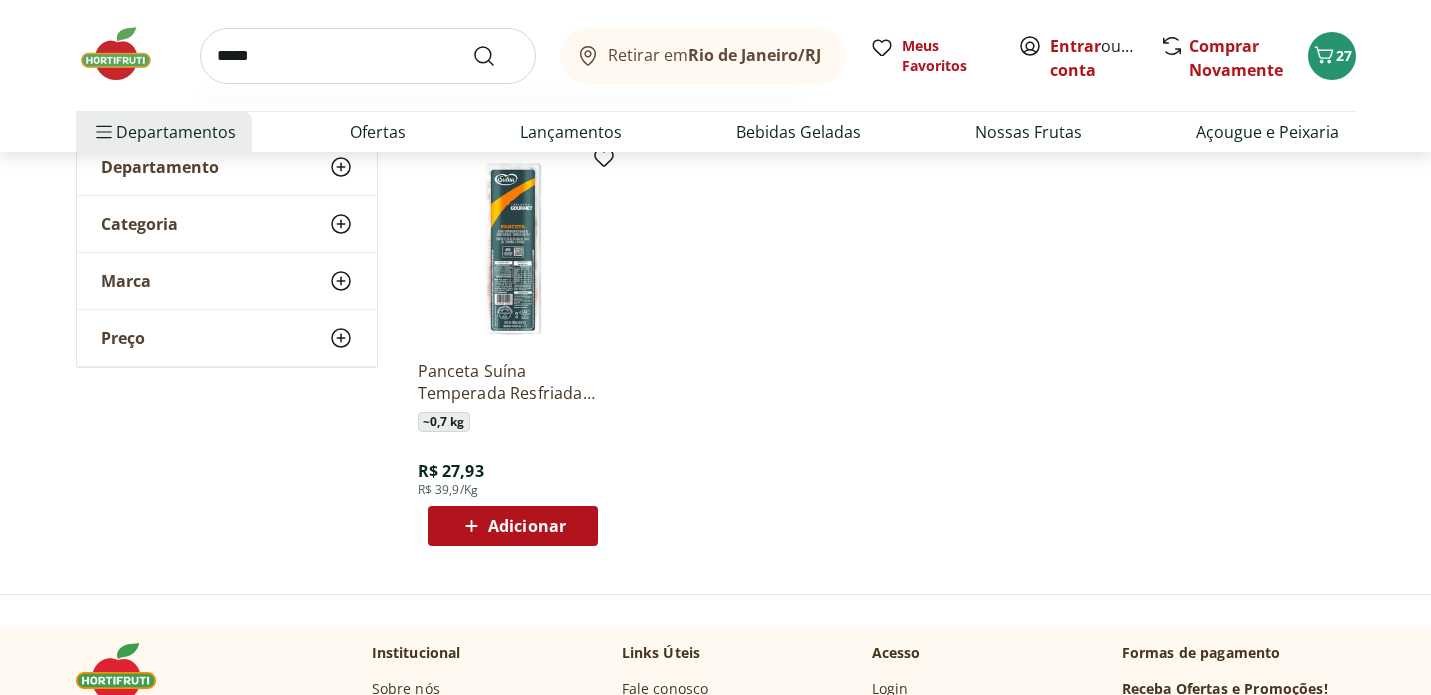 click at bounding box center [496, 56] 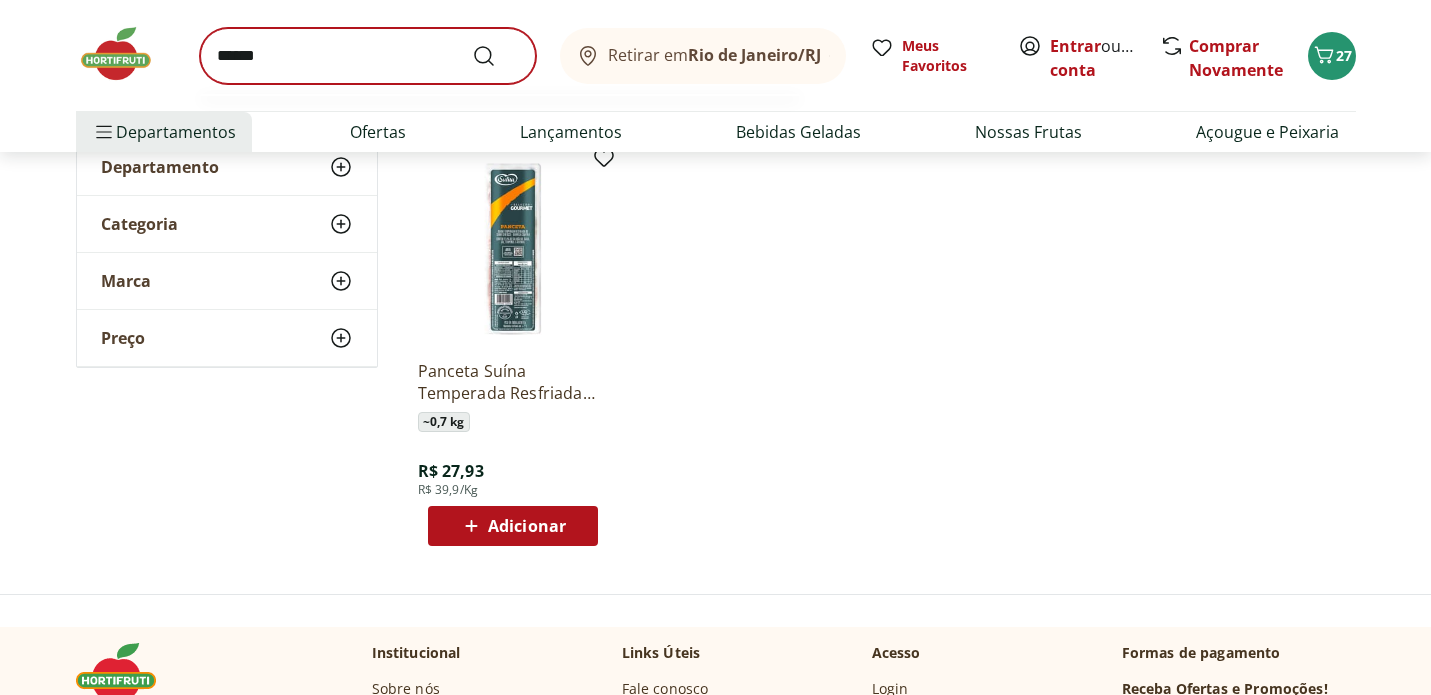 scroll, scrollTop: 0, scrollLeft: 0, axis: both 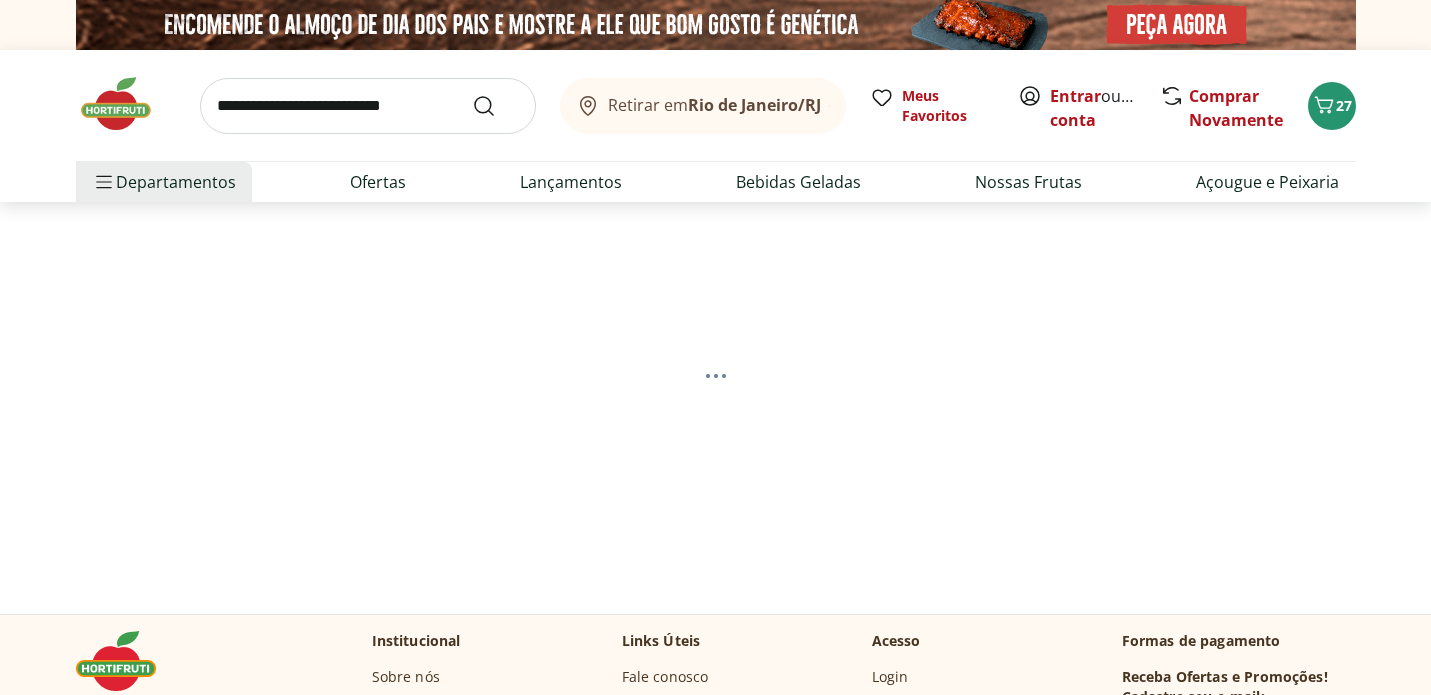 select on "**********" 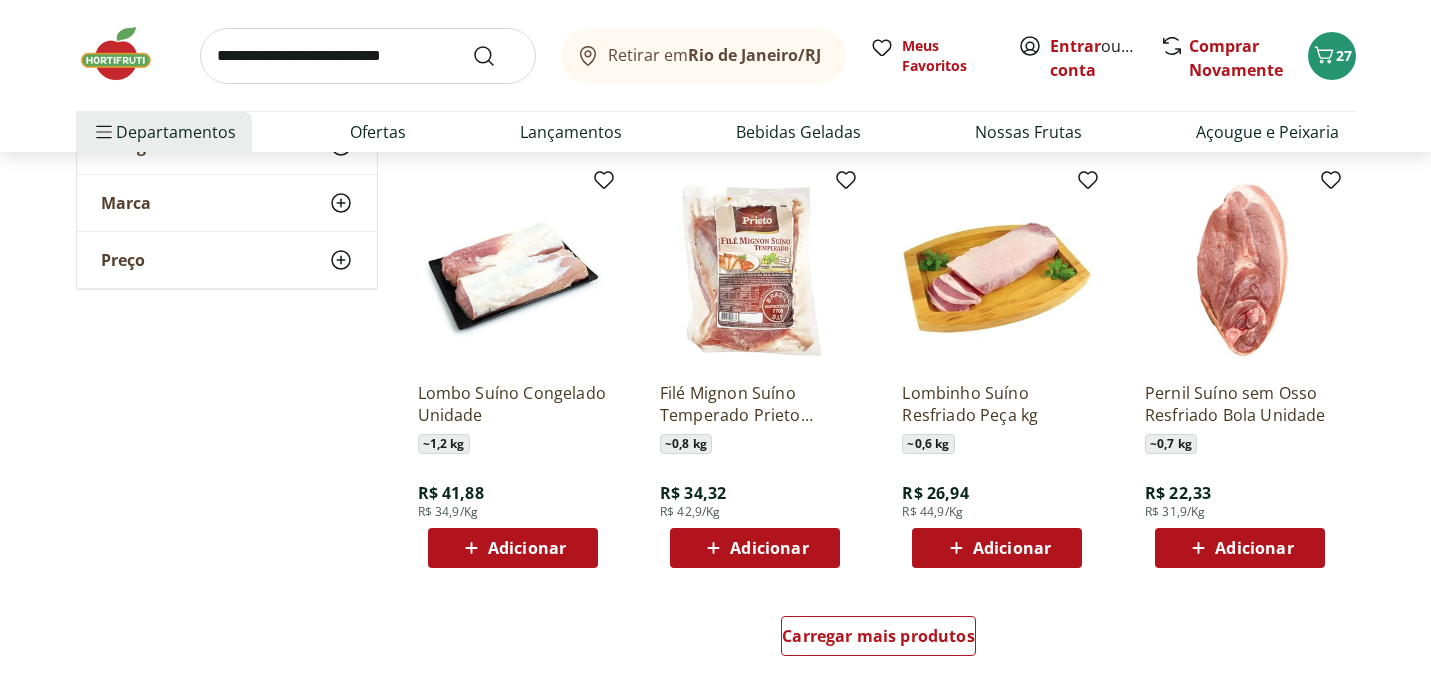 scroll, scrollTop: 1134, scrollLeft: 0, axis: vertical 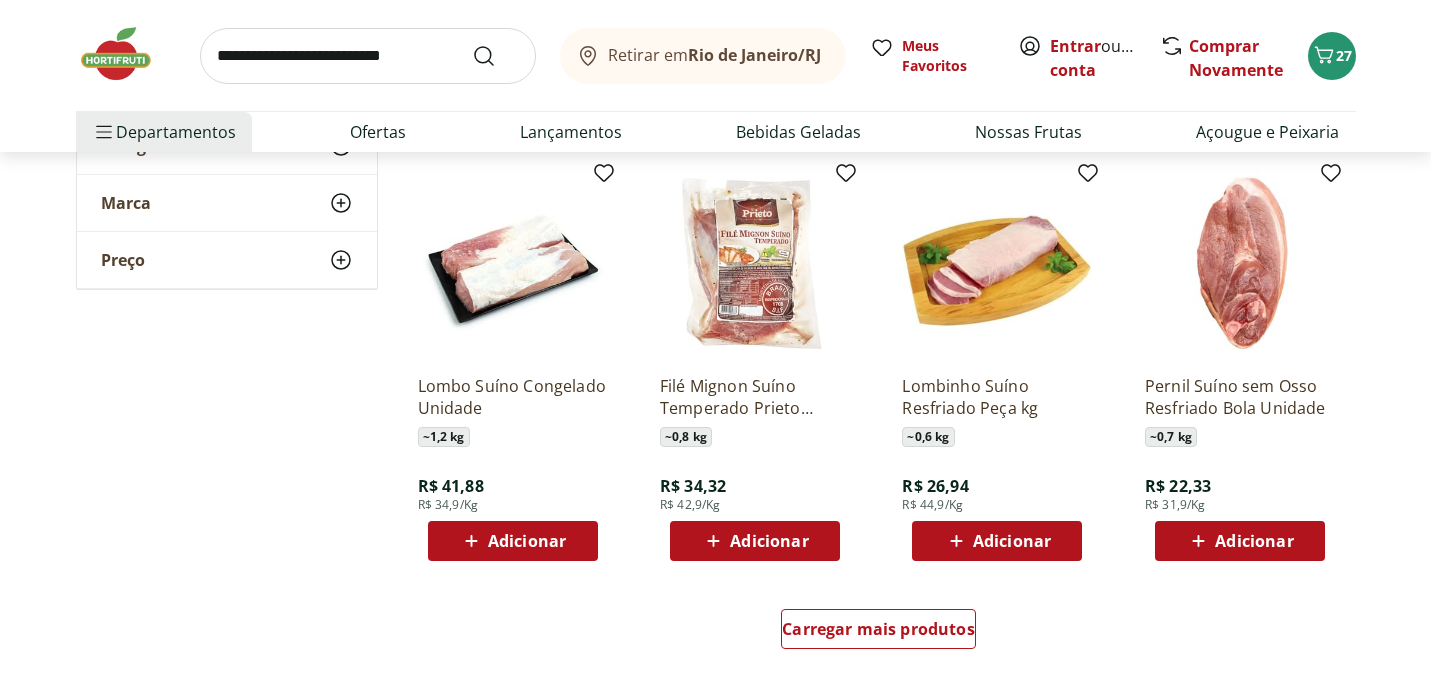 click on "Adicionar" at bounding box center (1254, 541) 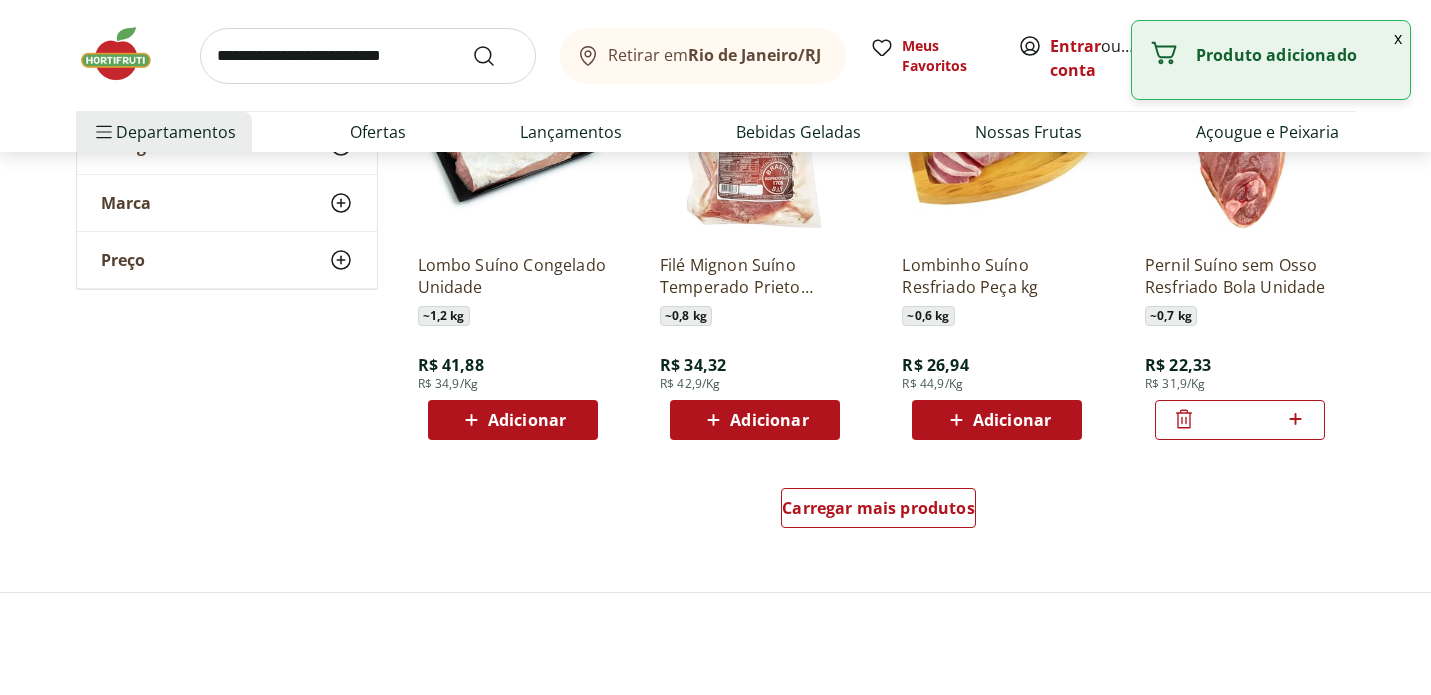 scroll, scrollTop: 1256, scrollLeft: 0, axis: vertical 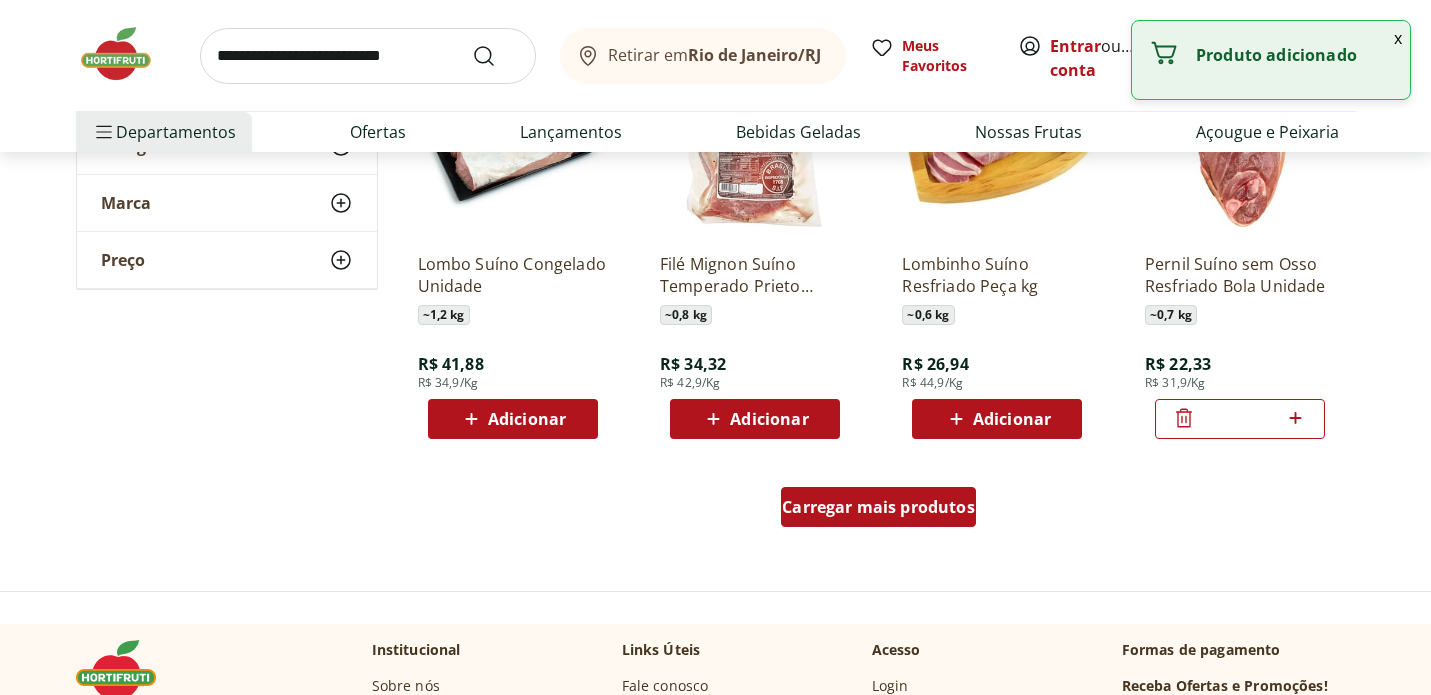 click on "Carregar mais produtos" at bounding box center (878, 507) 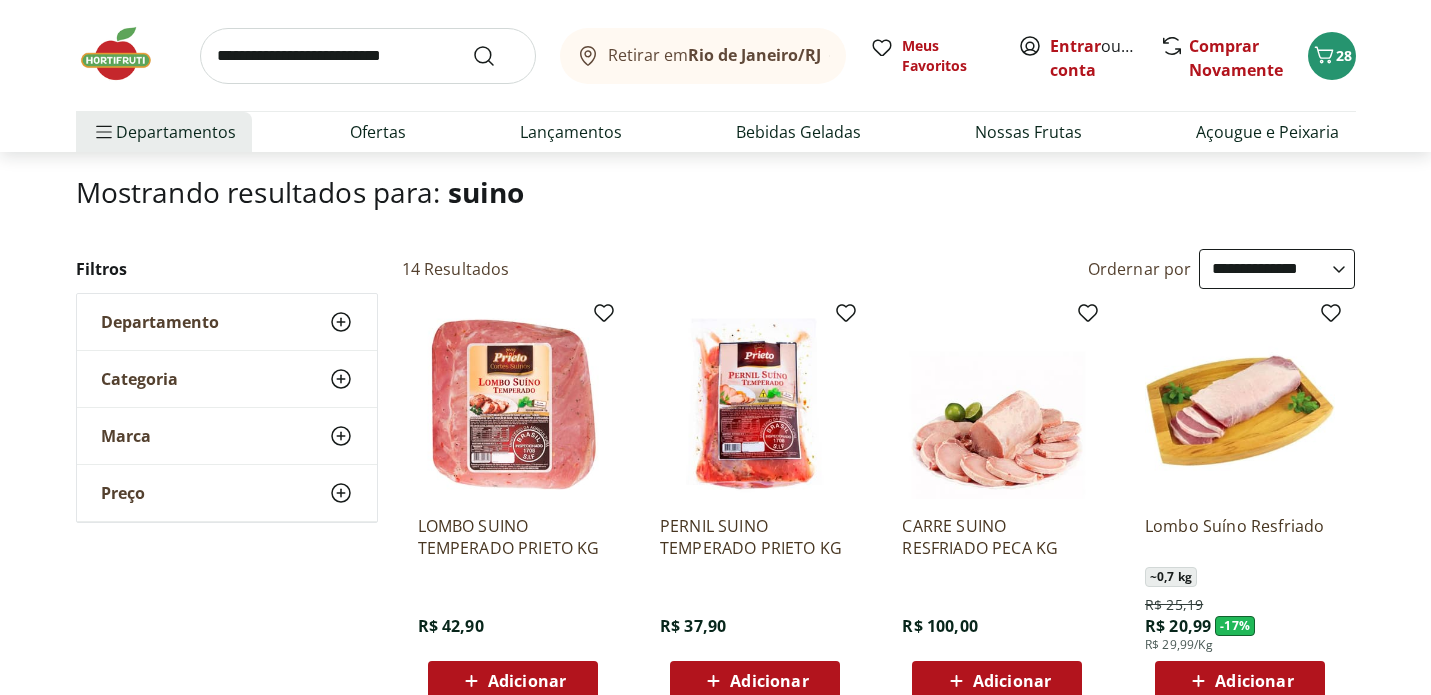 scroll, scrollTop: 0, scrollLeft: 0, axis: both 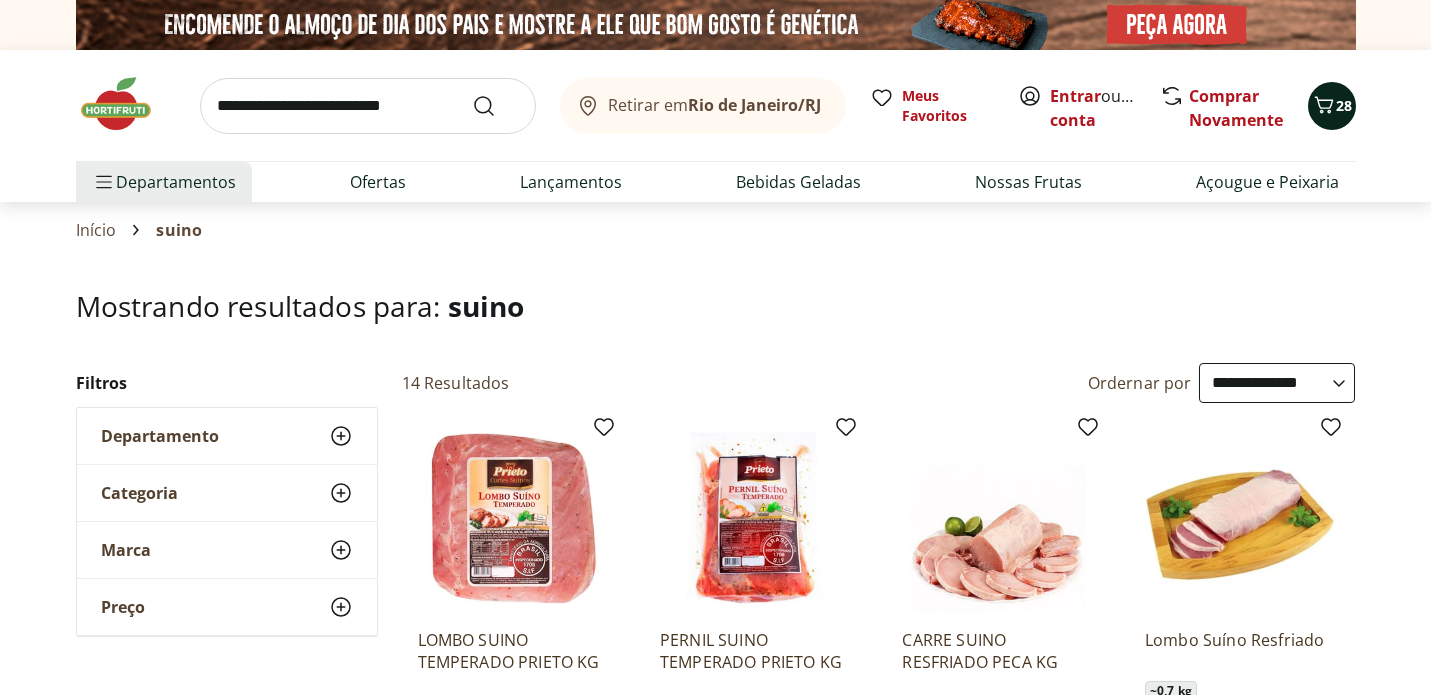 click 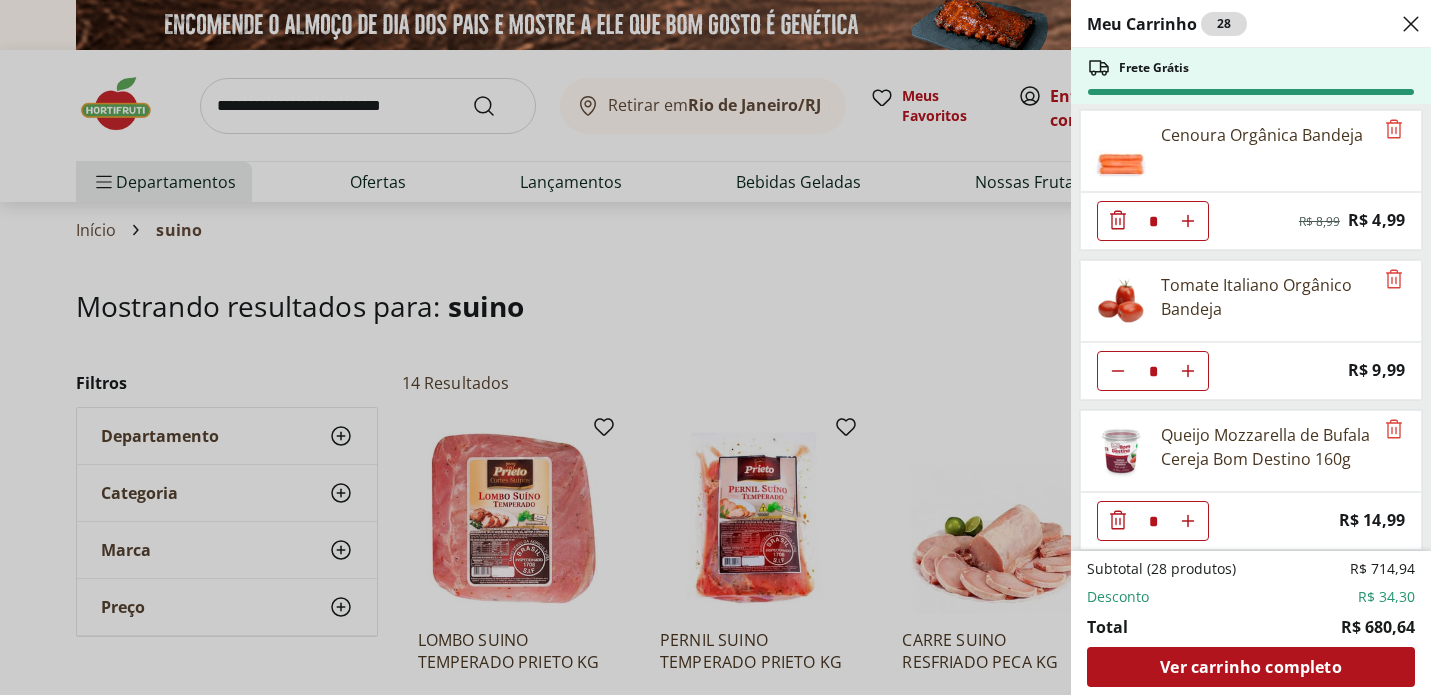 scroll, scrollTop: 2111, scrollLeft: 0, axis: vertical 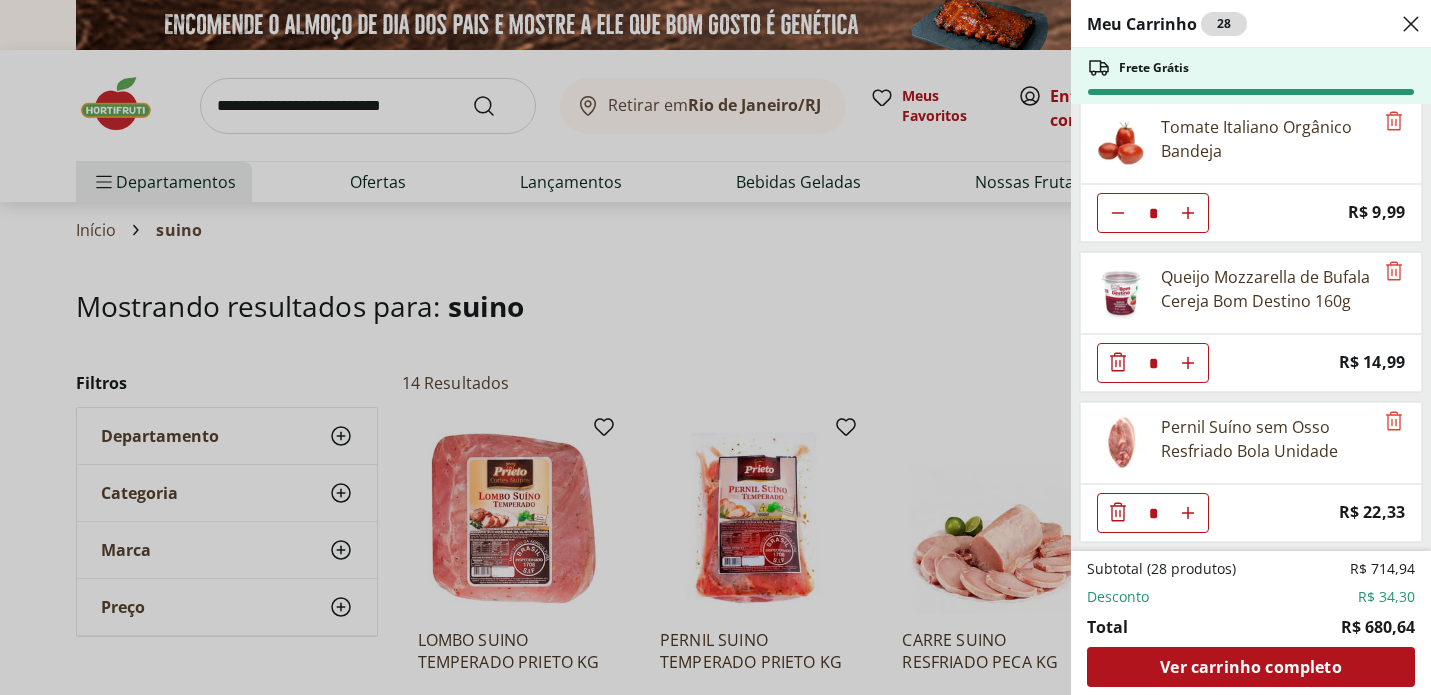 click on "Meu Carrinho 28 Frete Grátis Filé Mignon sem Cordão * Price: R$ 179,80 Filé de Peito de Frango Resfriado * Price: R$ 11,96 Patinho Moído * Price: R$ 21,96 Filé de Tilápia Congelada Frescatto 500g * Original price: R$ 41,99 Price: R$ 27,99 Filé de Tilápia Congelado Cristalina 400g * Original price: R$ 38,99 Price: R$ 24,99 Nuggets Tradicional De Frango Sadia - 300G * Original price: R$ 13,29 Price: R$ 10,99 Coxinha Das Asas De Frango Congelada Drumette Korin 600G * Price: R$ 22,99 Linguiça Fininha de Pernil Suíno Prieto 500g * Price: R$ 27,99 Mamão Formosa Unidade * Price: R$ 25,18 Banana Prata Unidade * Price: R$ 2,20 Maçã Fuji Unidade * Price: R$ 3,06 Melão Rei Pedaço * Price: R$ 20,39 Pepino Japonês Unidade * Price: R$ 1,98 Cenoura Orgânica Bandeja * Original price: R$ 8,99 Price: R$ 4,99 Tomate Italiano Orgânico Bandeja * Price: R$ 9,99 Queijo Mozzarella de Bufala Cereja Bom Destino 160g * Price: R$ 14,99 Pernil Suíno sem Osso Resfriado Bola Unidade * Price: Desconto" at bounding box center [715, 347] 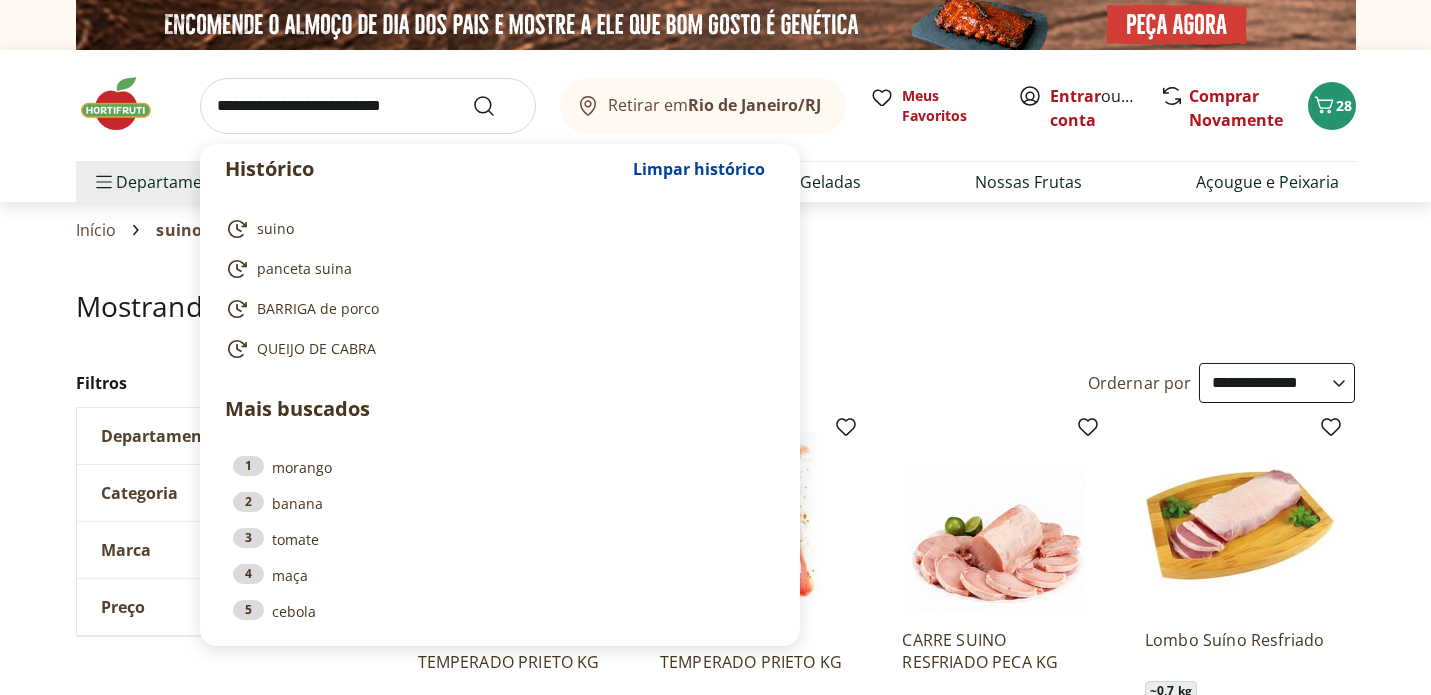 click at bounding box center [368, 106] 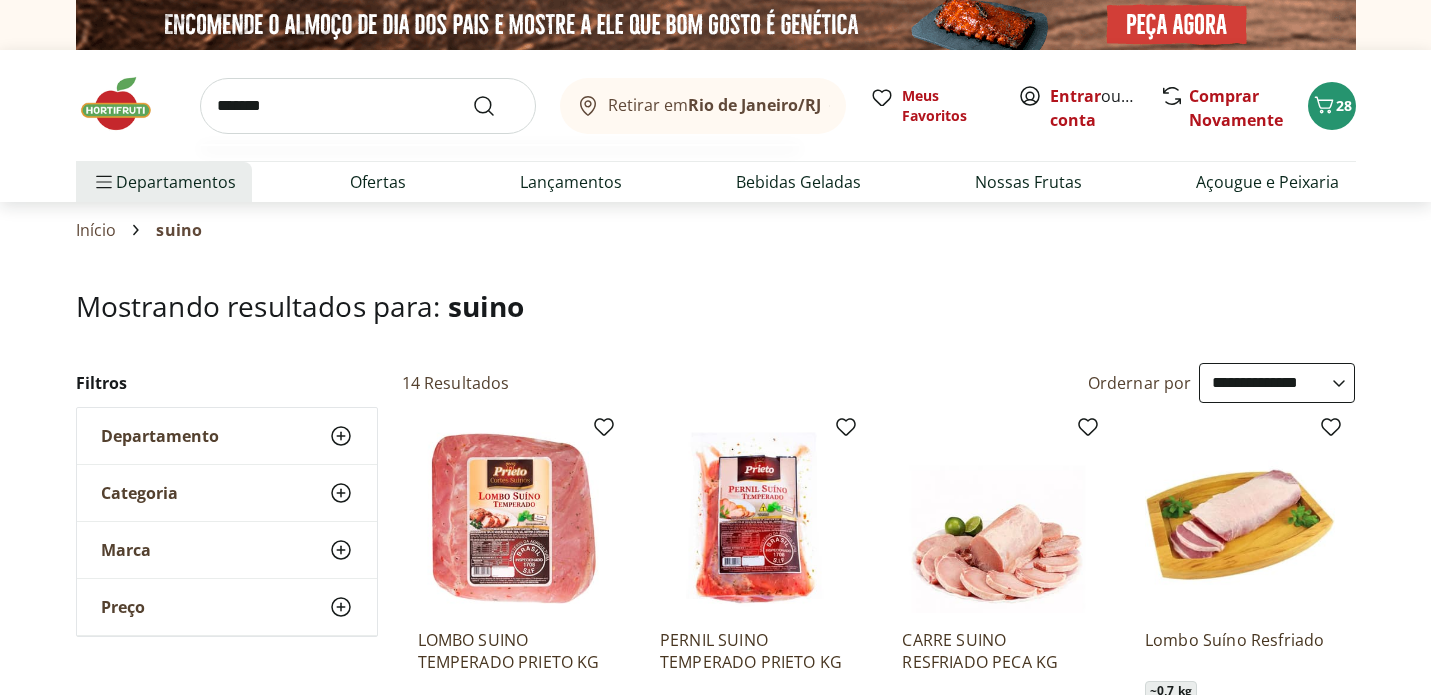 type on "*******" 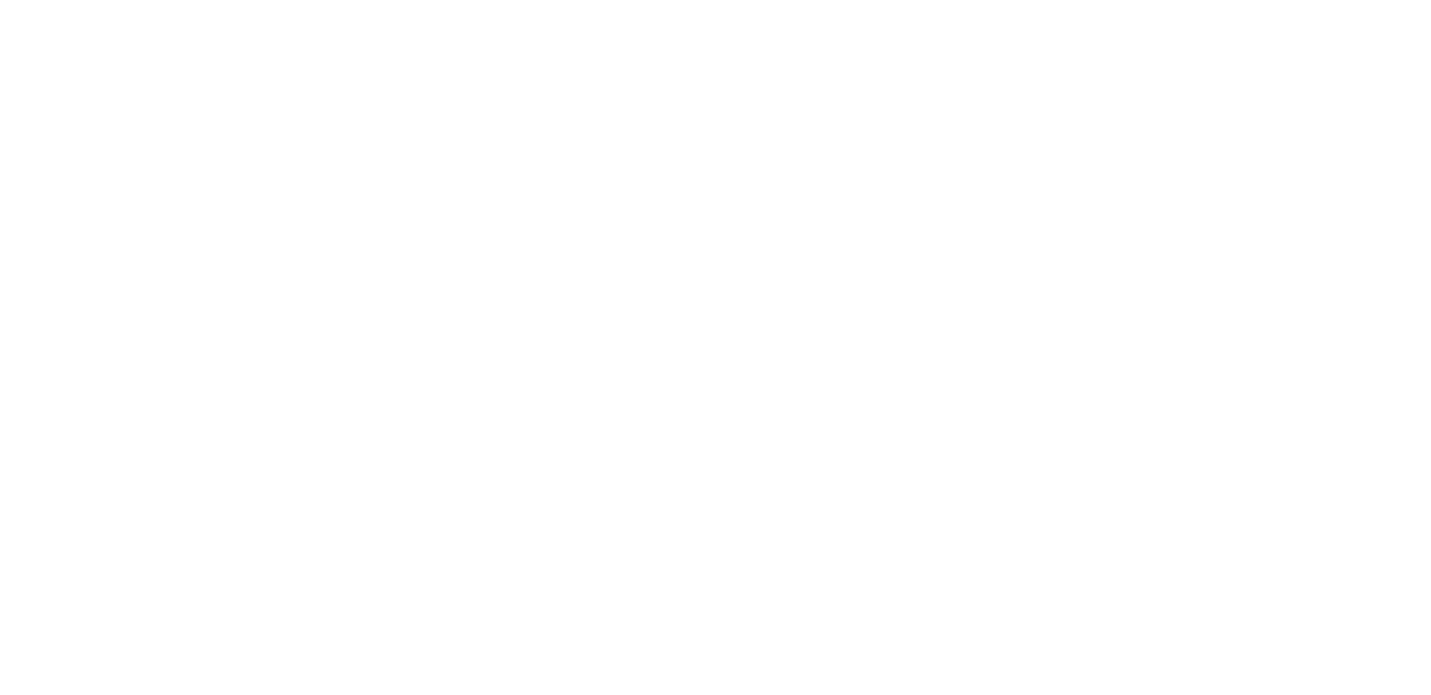 select on "**********" 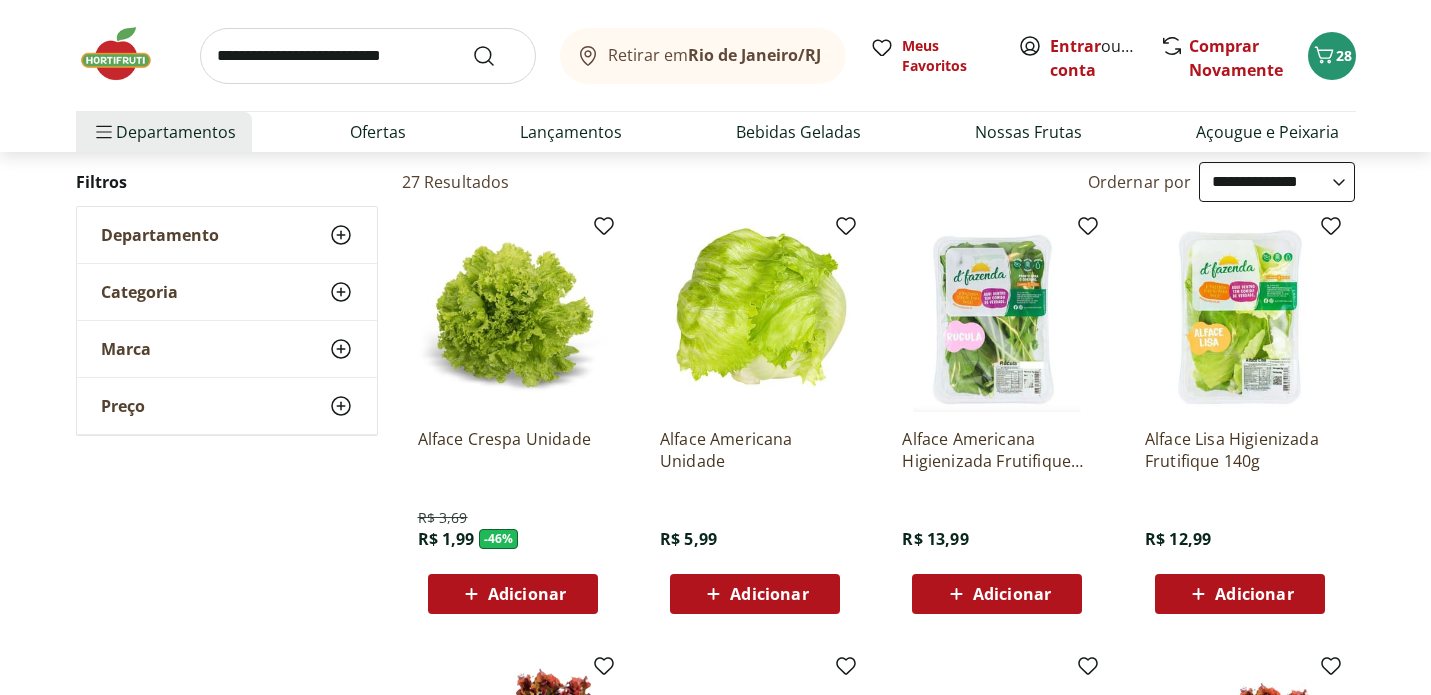 scroll, scrollTop: 208, scrollLeft: 0, axis: vertical 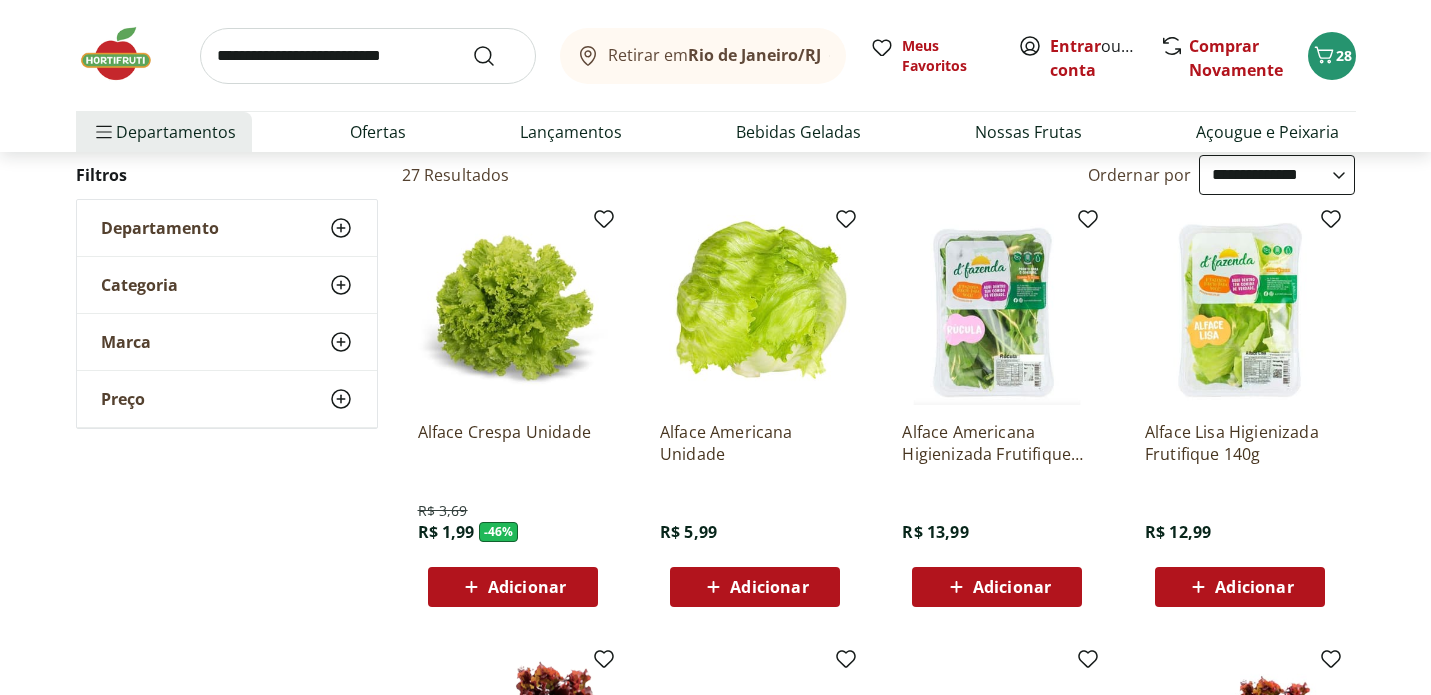 click on "Adicionar" at bounding box center [513, 587] 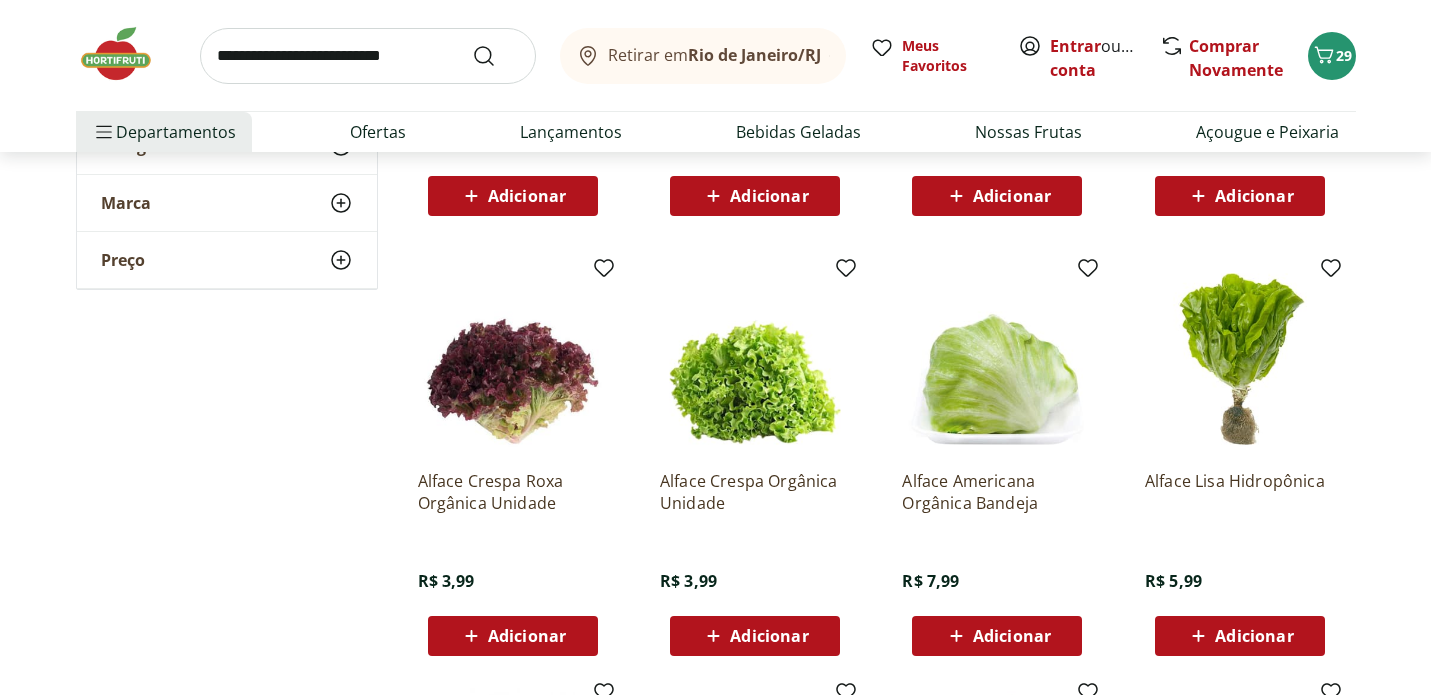 scroll, scrollTop: 1023, scrollLeft: 0, axis: vertical 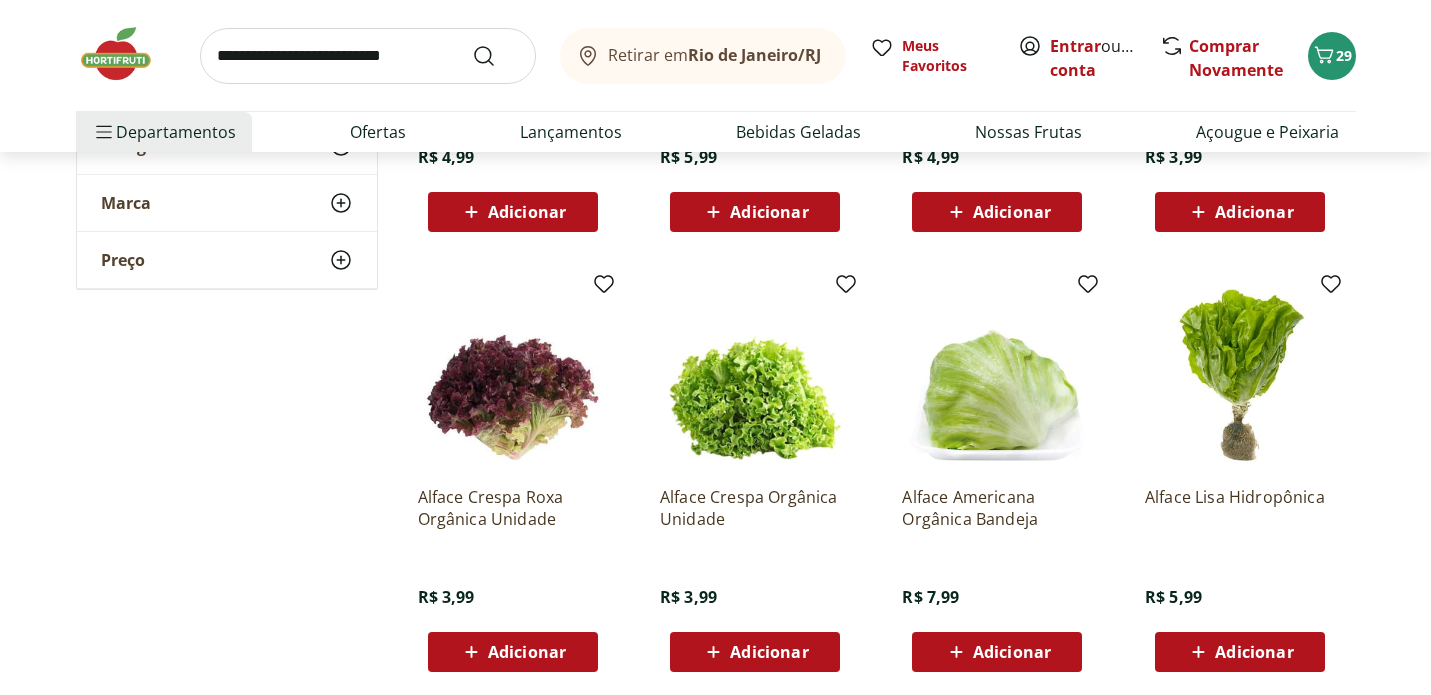 click at bounding box center (368, 56) 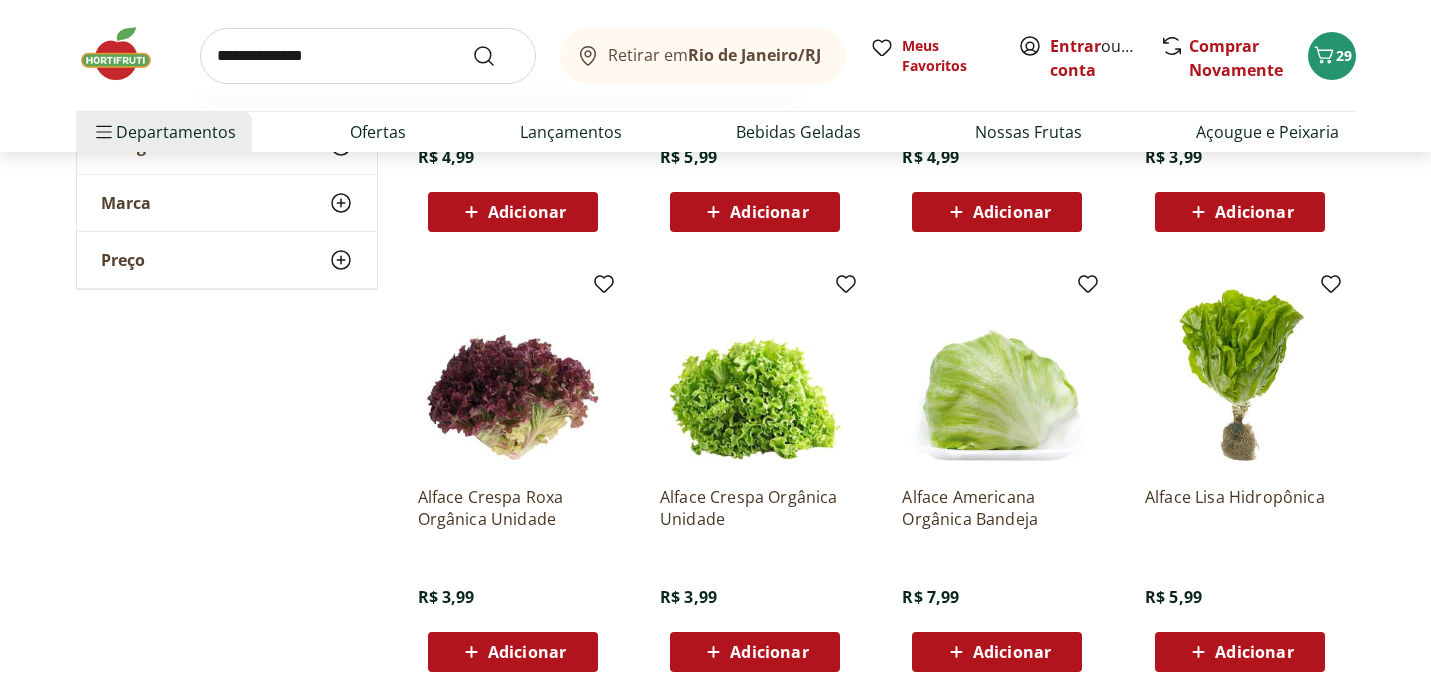 type on "**********" 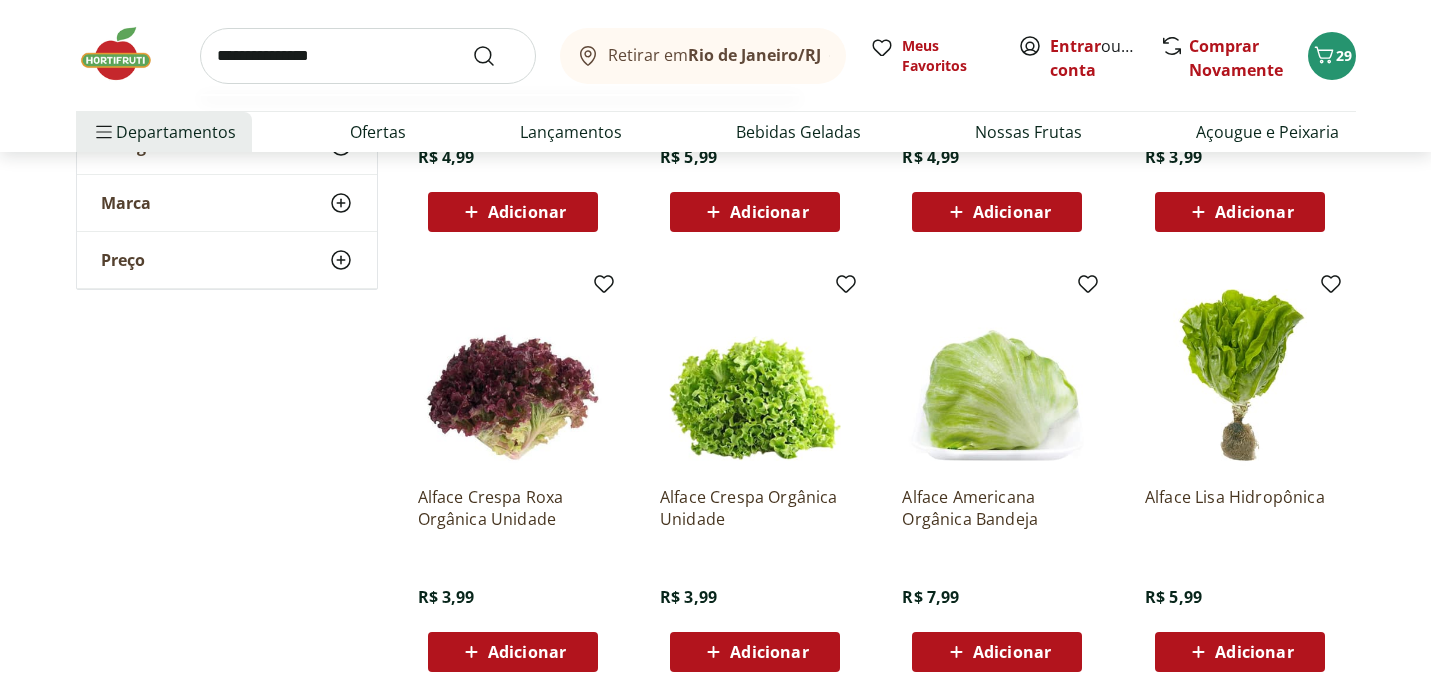 click at bounding box center (496, 56) 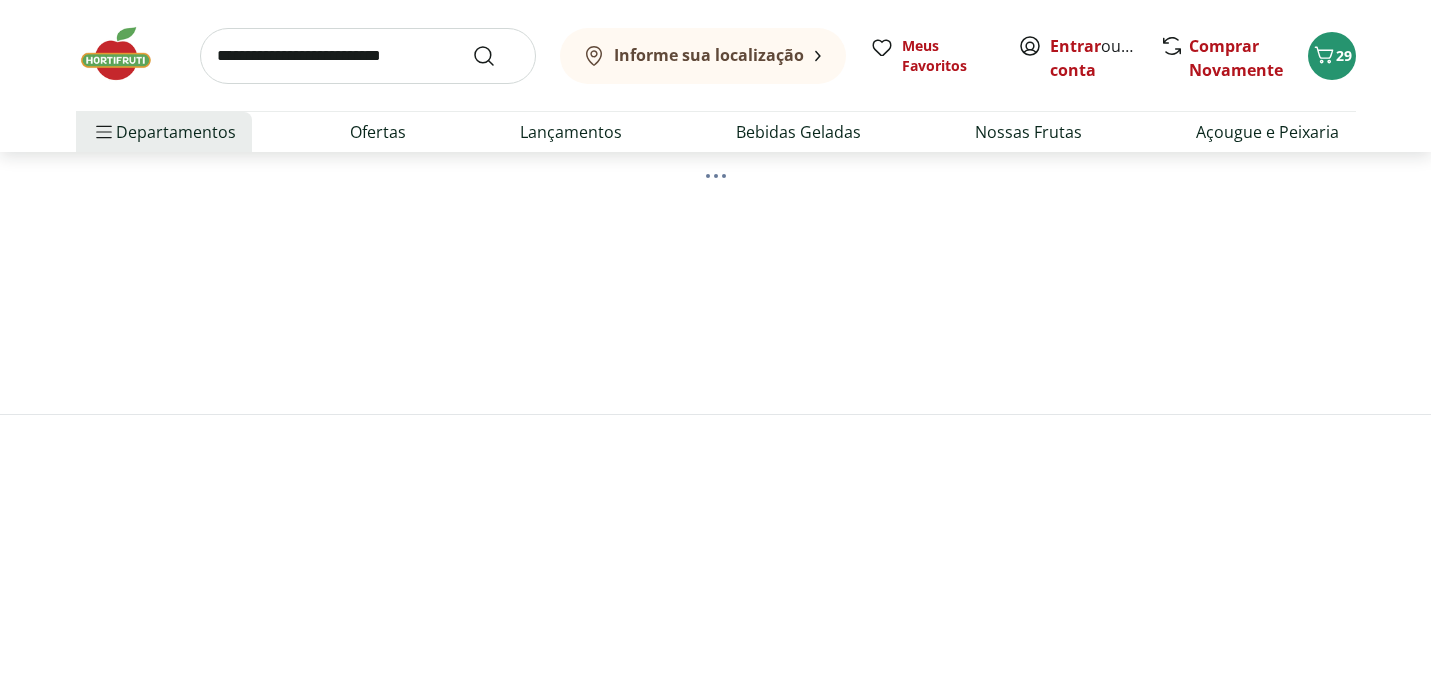 scroll, scrollTop: 0, scrollLeft: 0, axis: both 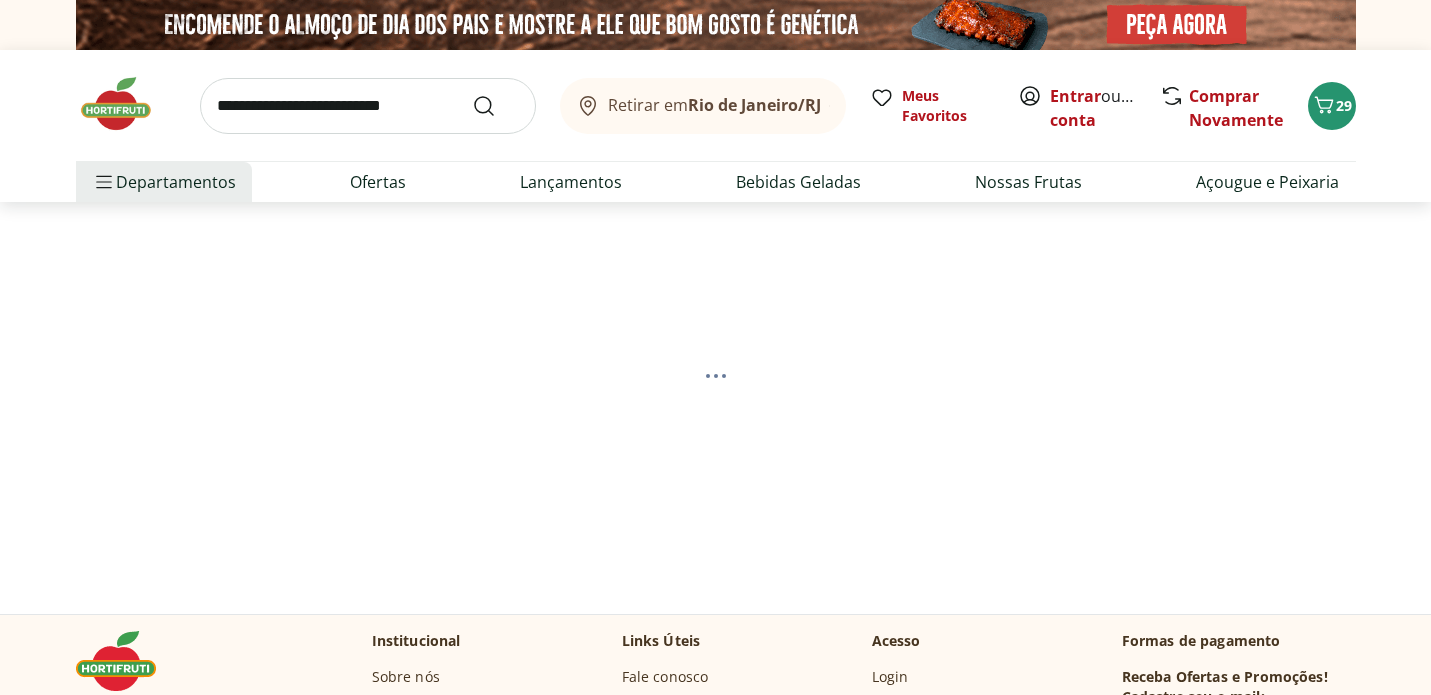select on "**********" 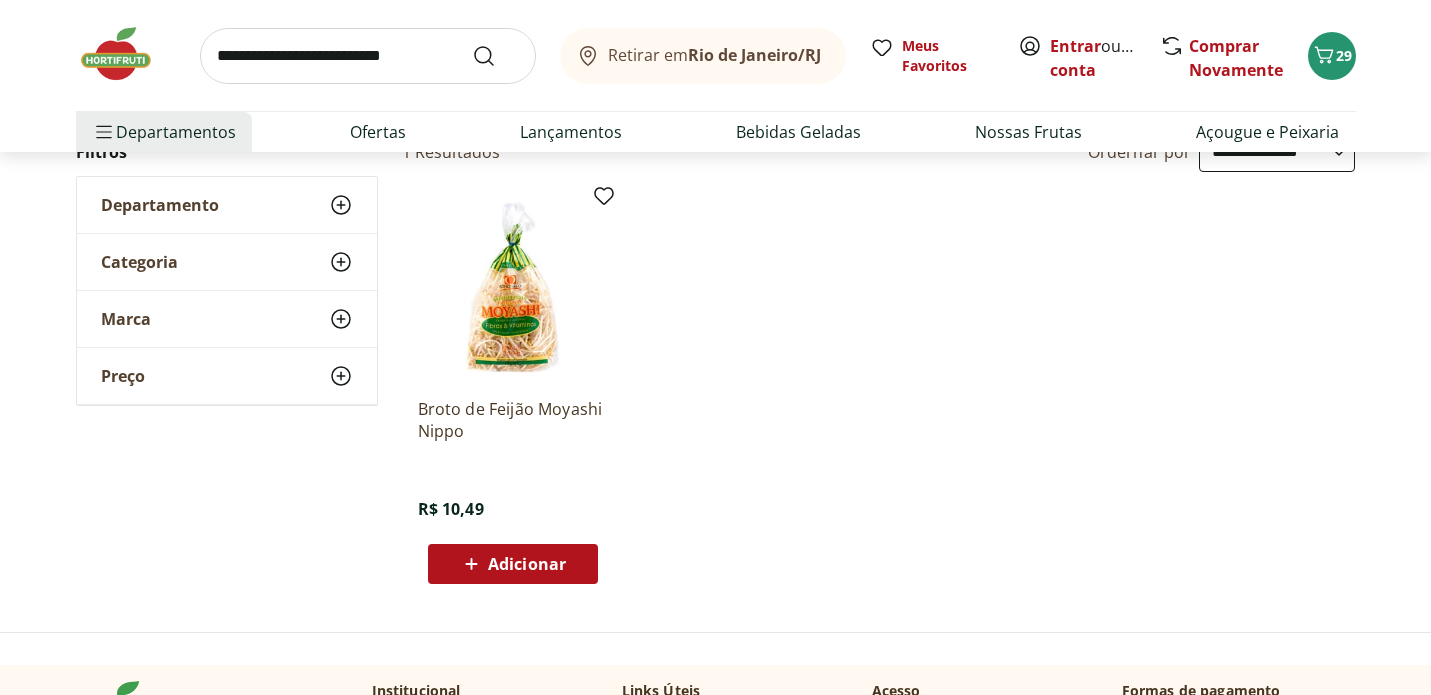 scroll, scrollTop: 238, scrollLeft: 0, axis: vertical 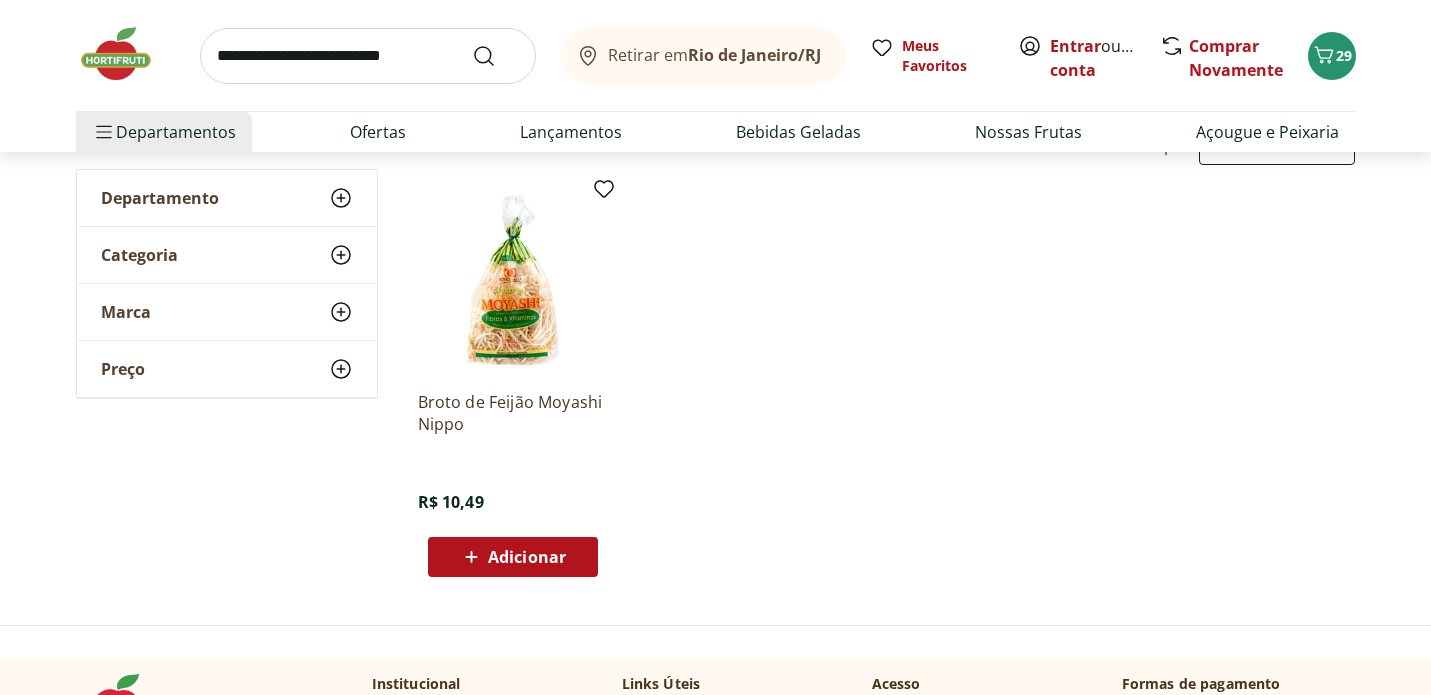 click on "Broto de Feijão Moyashi Nippo R$ 10,49 Adicionar" at bounding box center [513, 476] 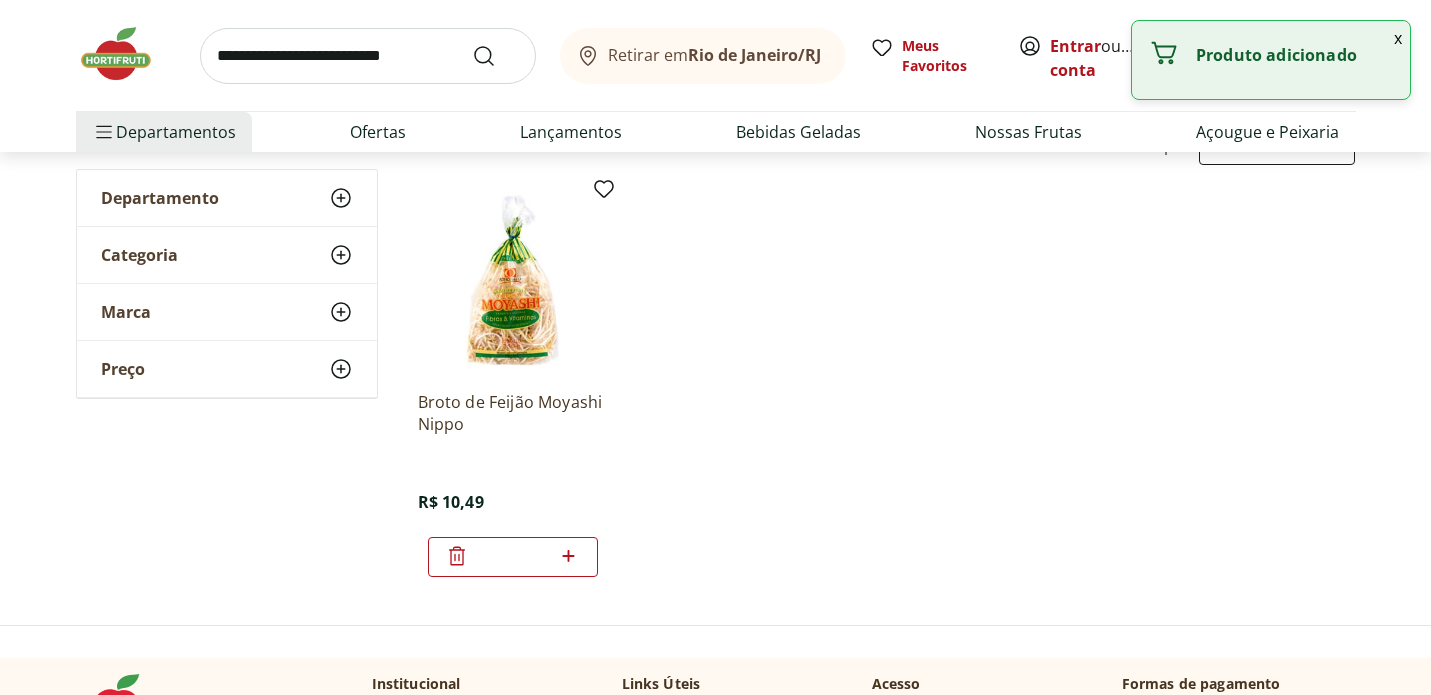 click on "x" at bounding box center (1398, 38) 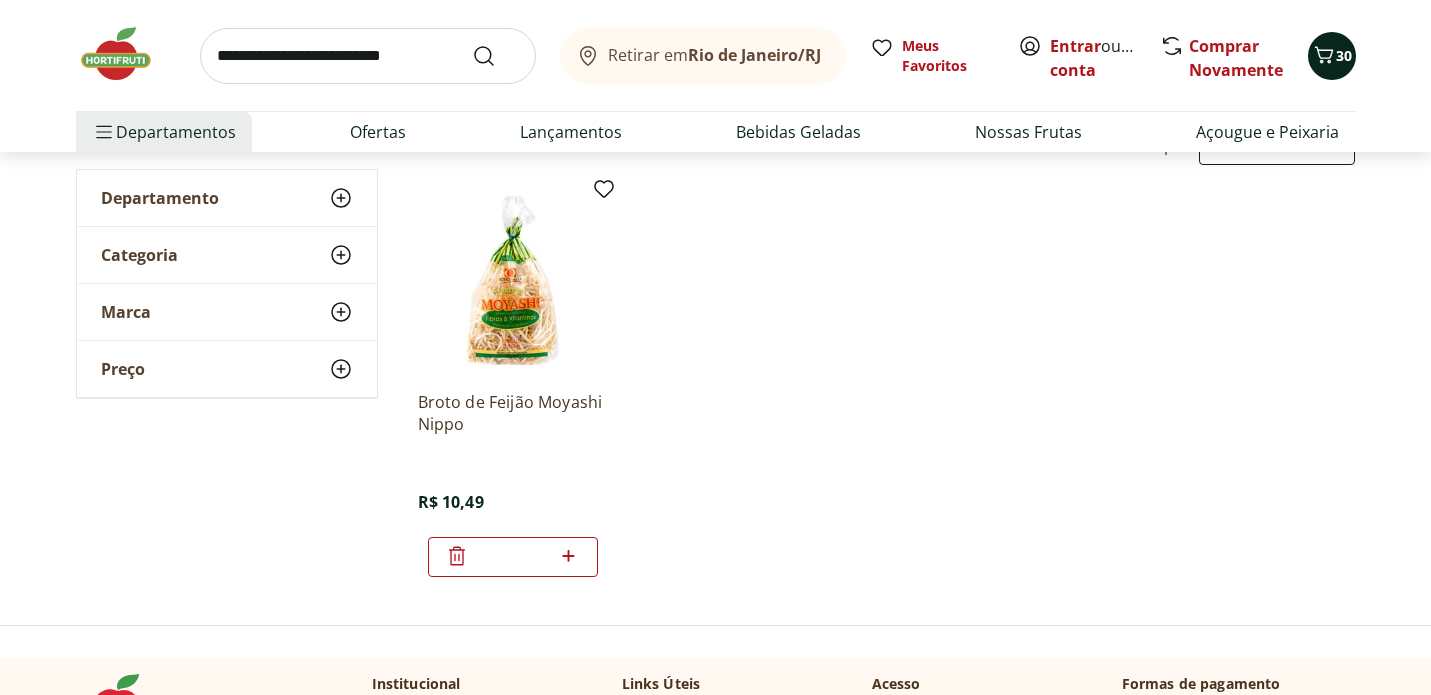 click on "30" at bounding box center [1344, 55] 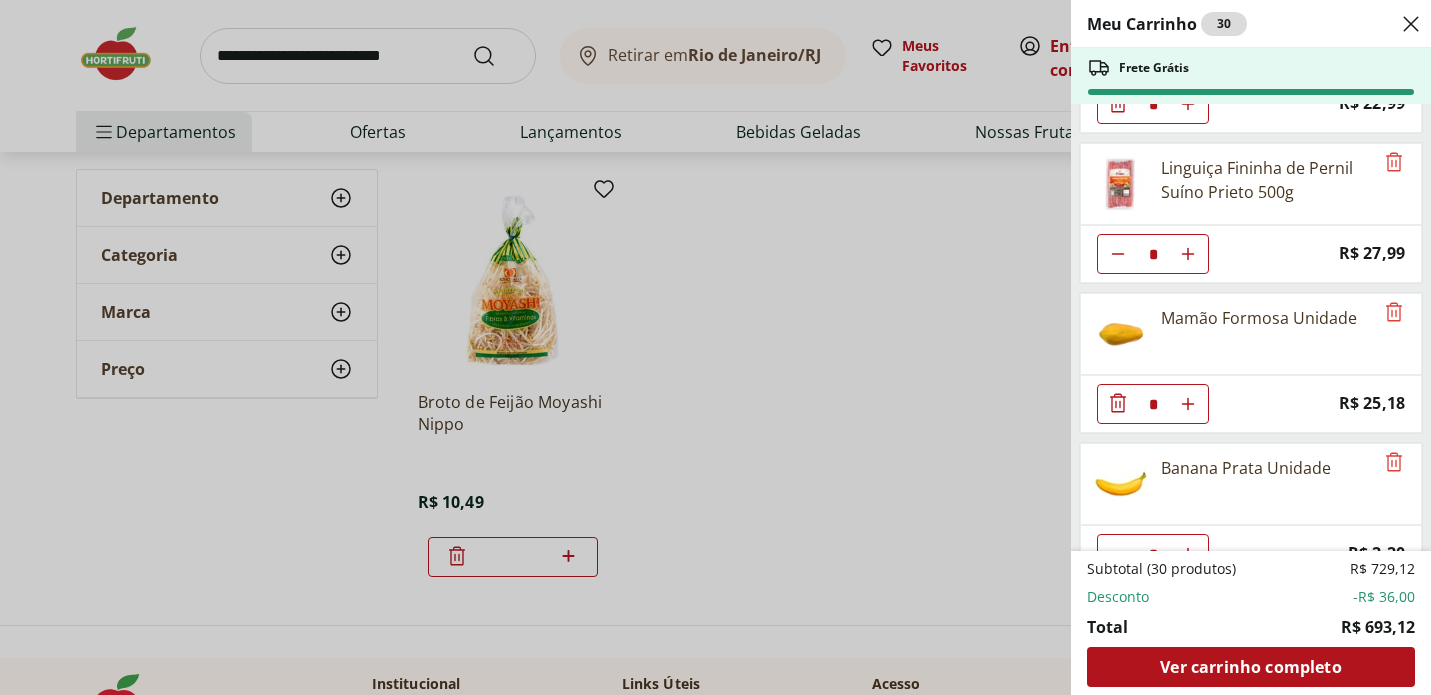 scroll, scrollTop: 1479, scrollLeft: 0, axis: vertical 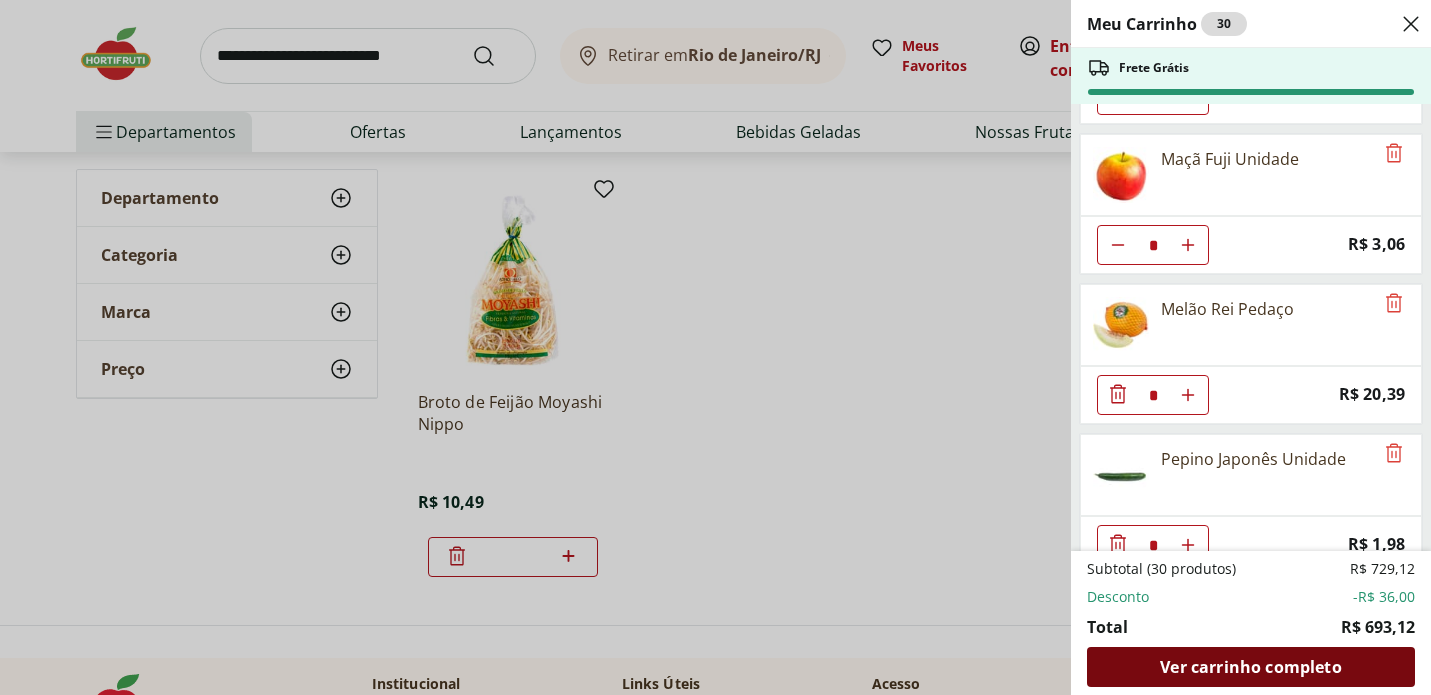 click on "Ver carrinho completo" at bounding box center (1250, 667) 